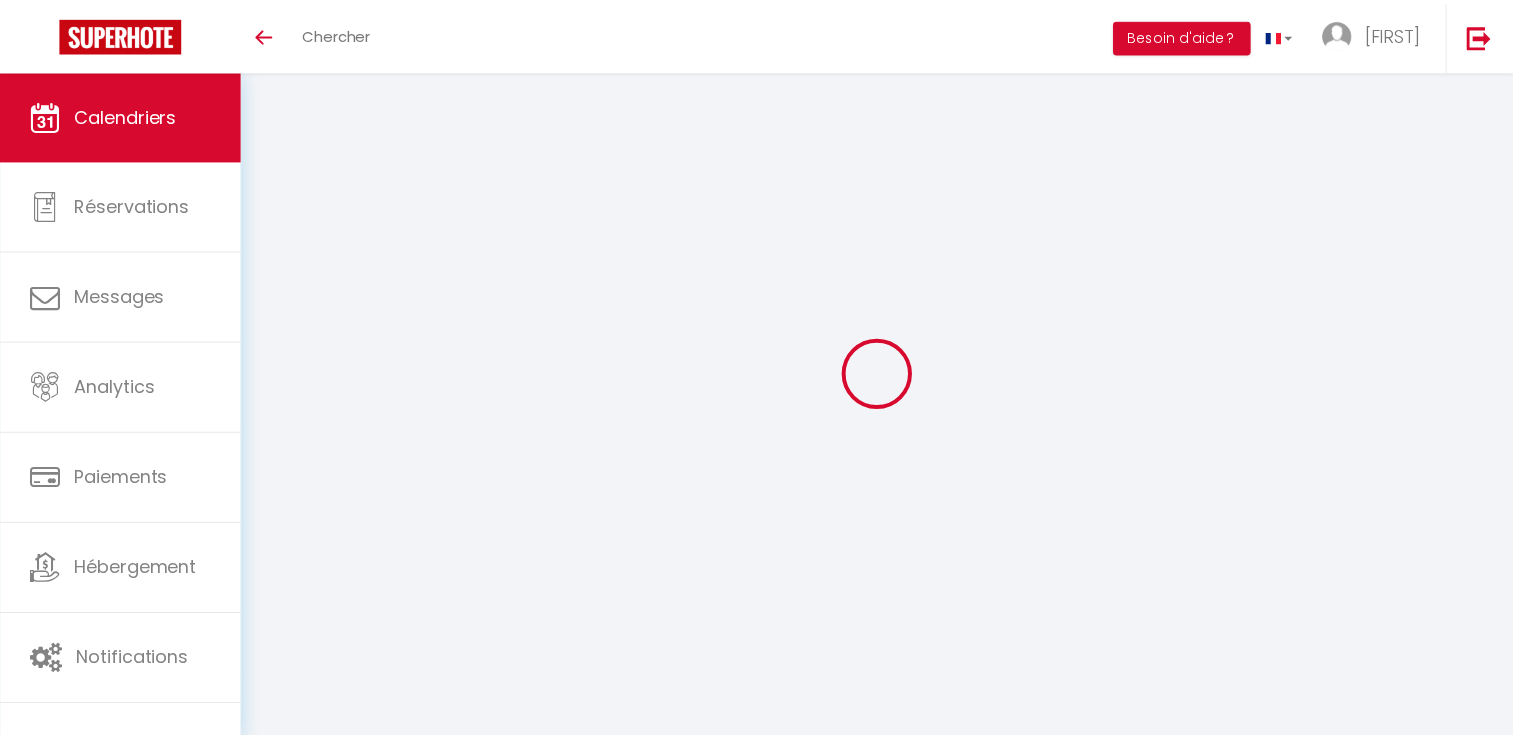 scroll, scrollTop: 148, scrollLeft: 0, axis: vertical 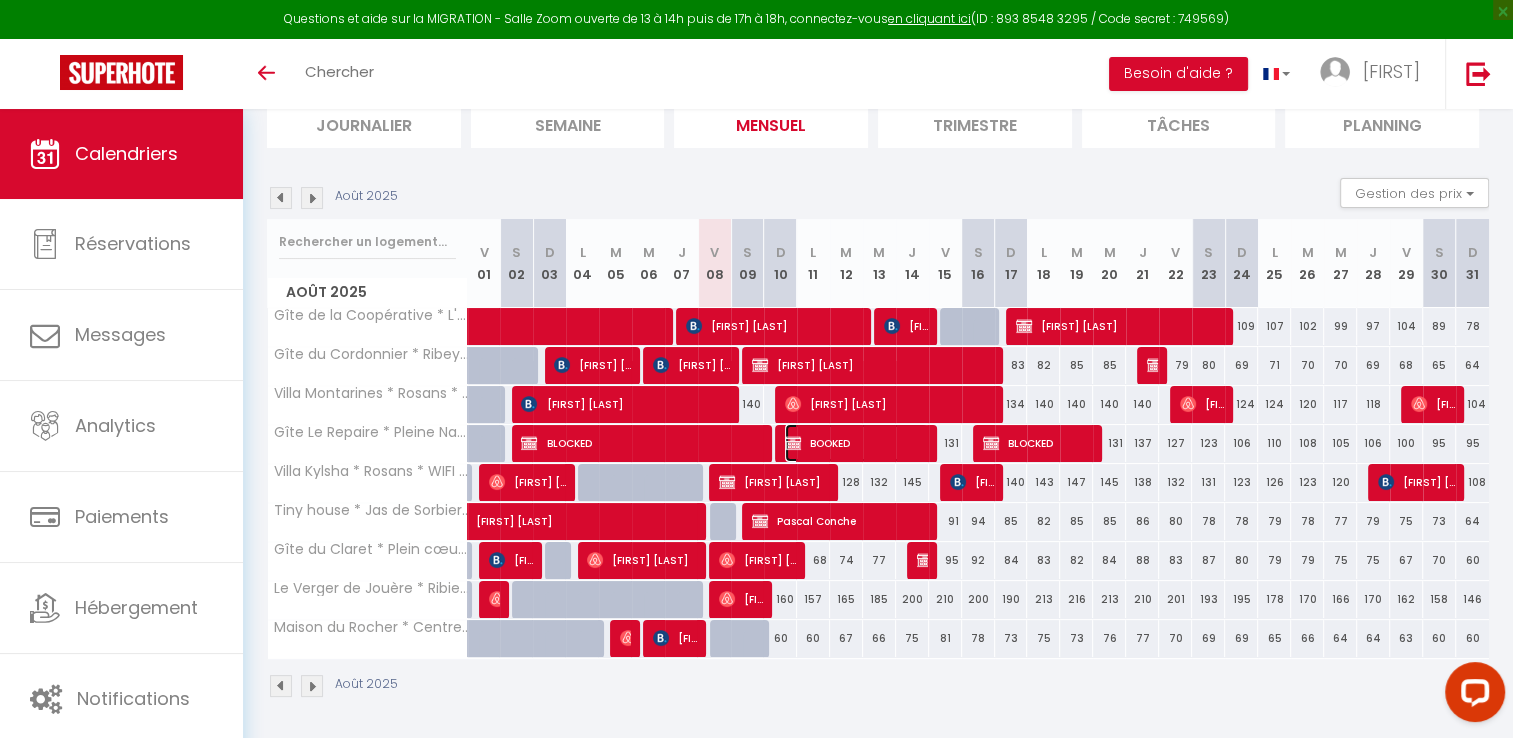 click on "BOOKED" at bounding box center [856, 443] 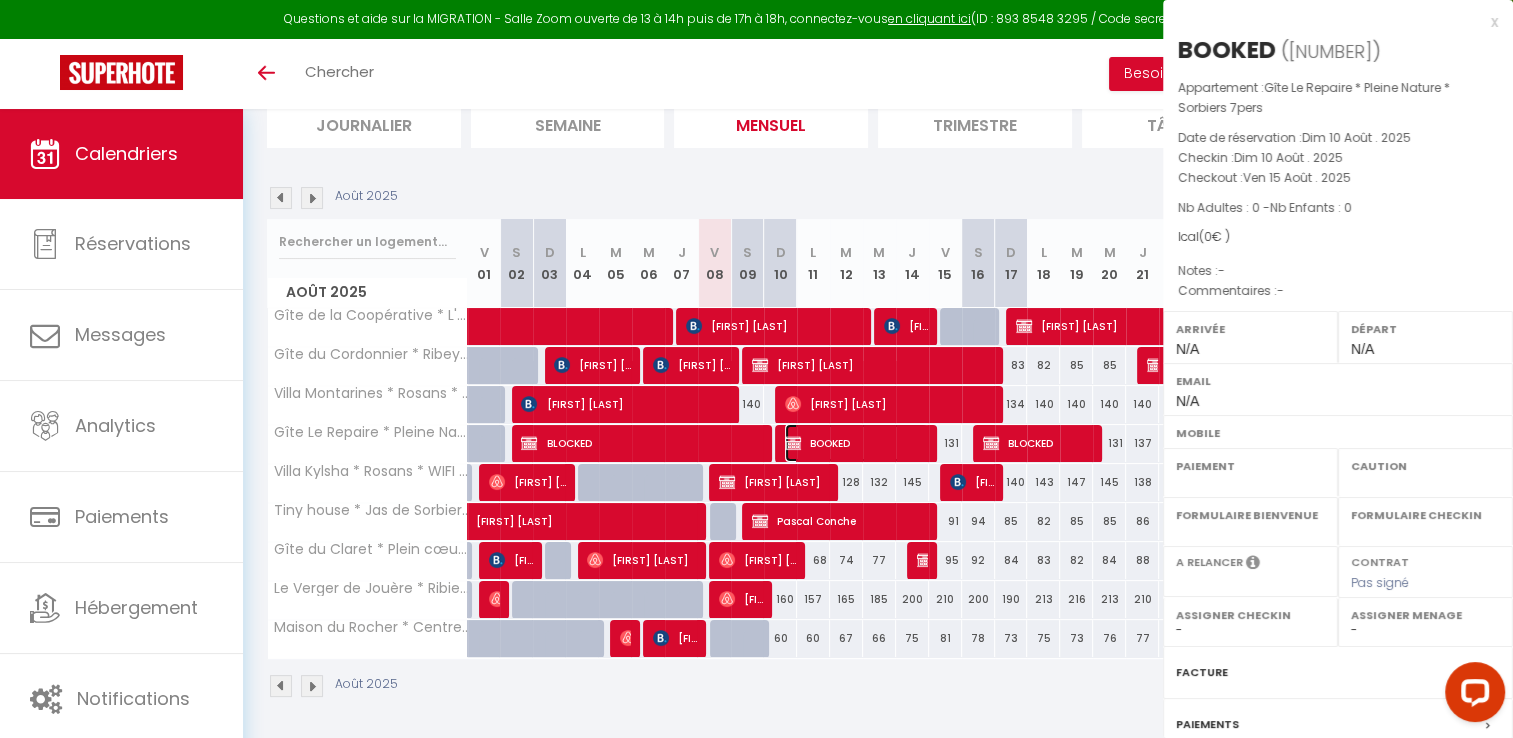 select on "OK" 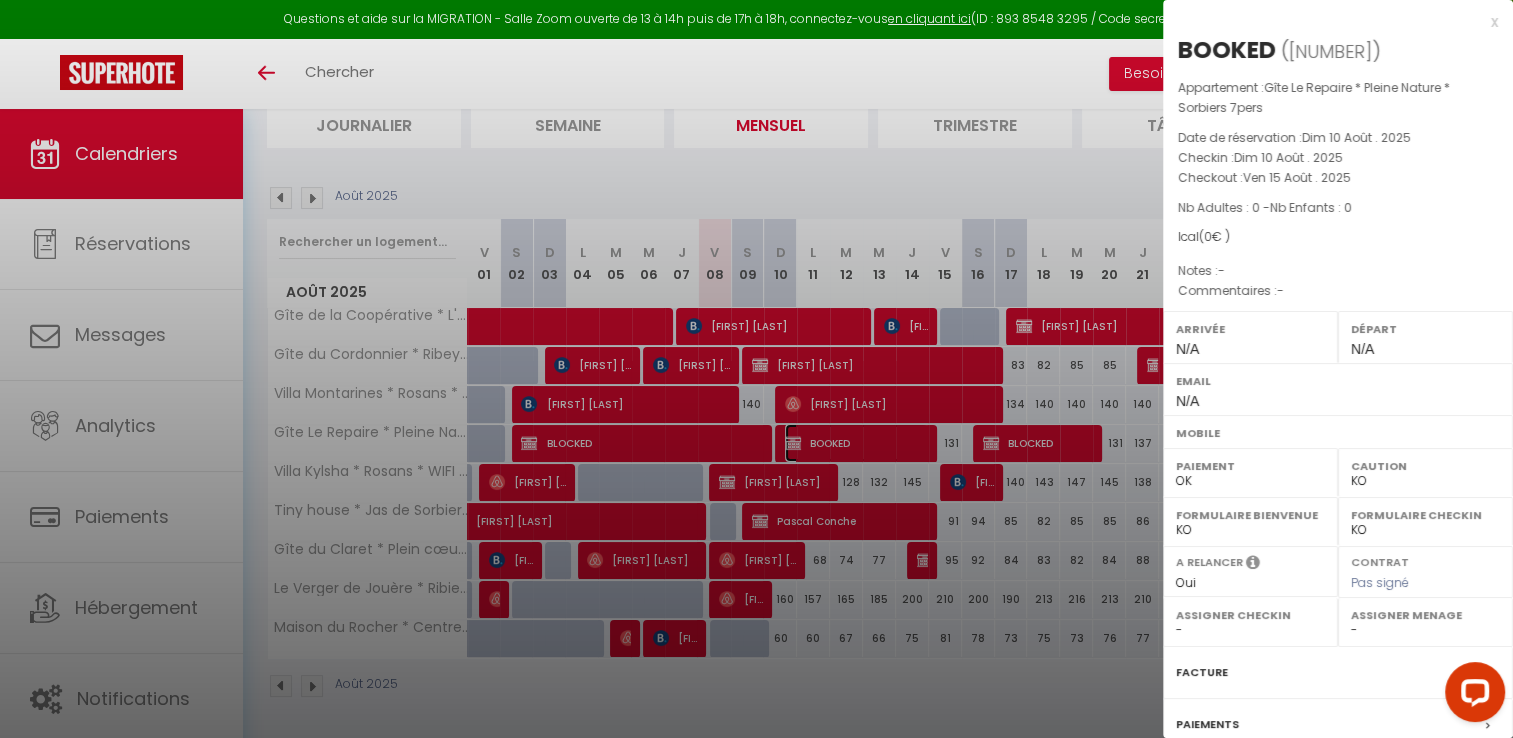 scroll, scrollTop: 191, scrollLeft: 0, axis: vertical 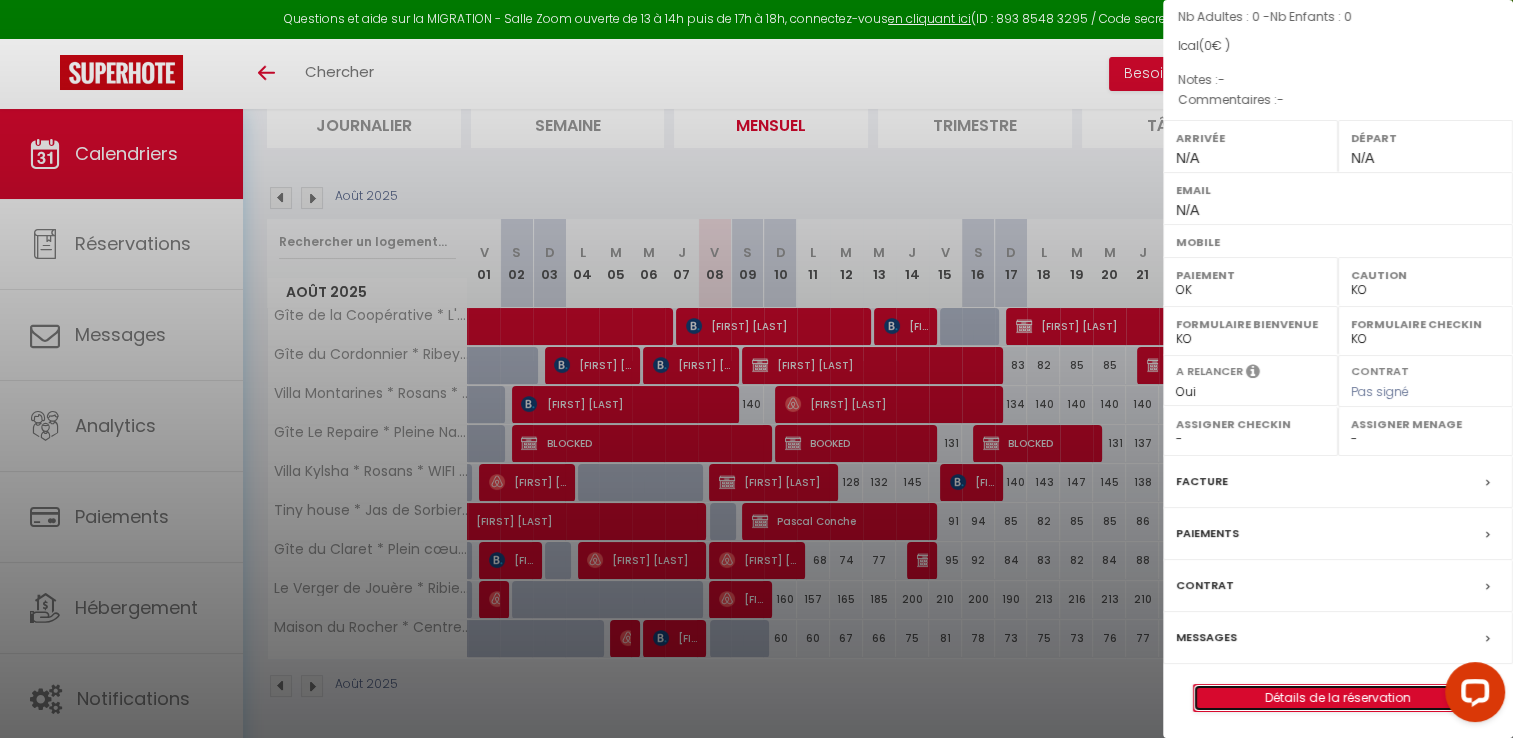 click on "Détails de la réservation" at bounding box center [1338, 698] 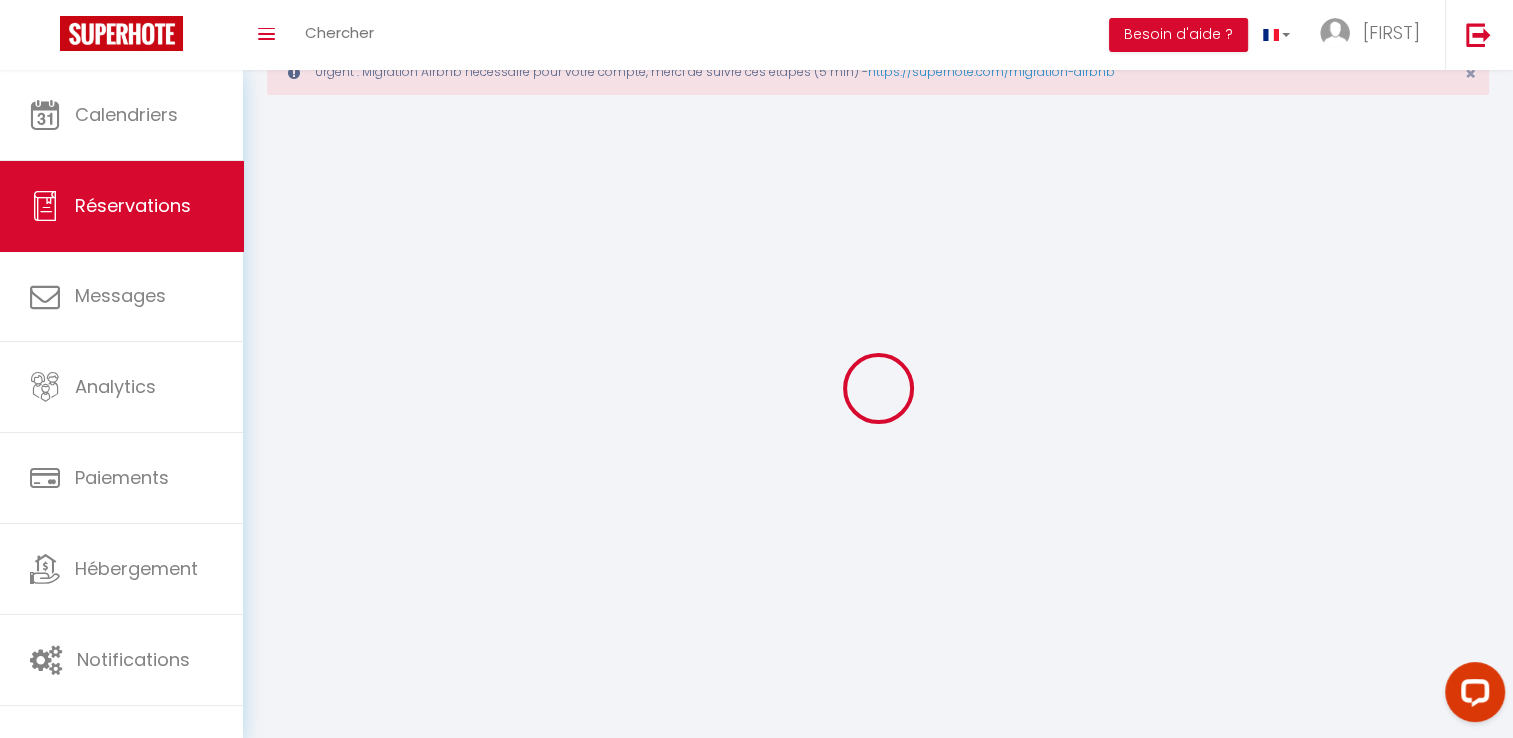 scroll, scrollTop: 0, scrollLeft: 0, axis: both 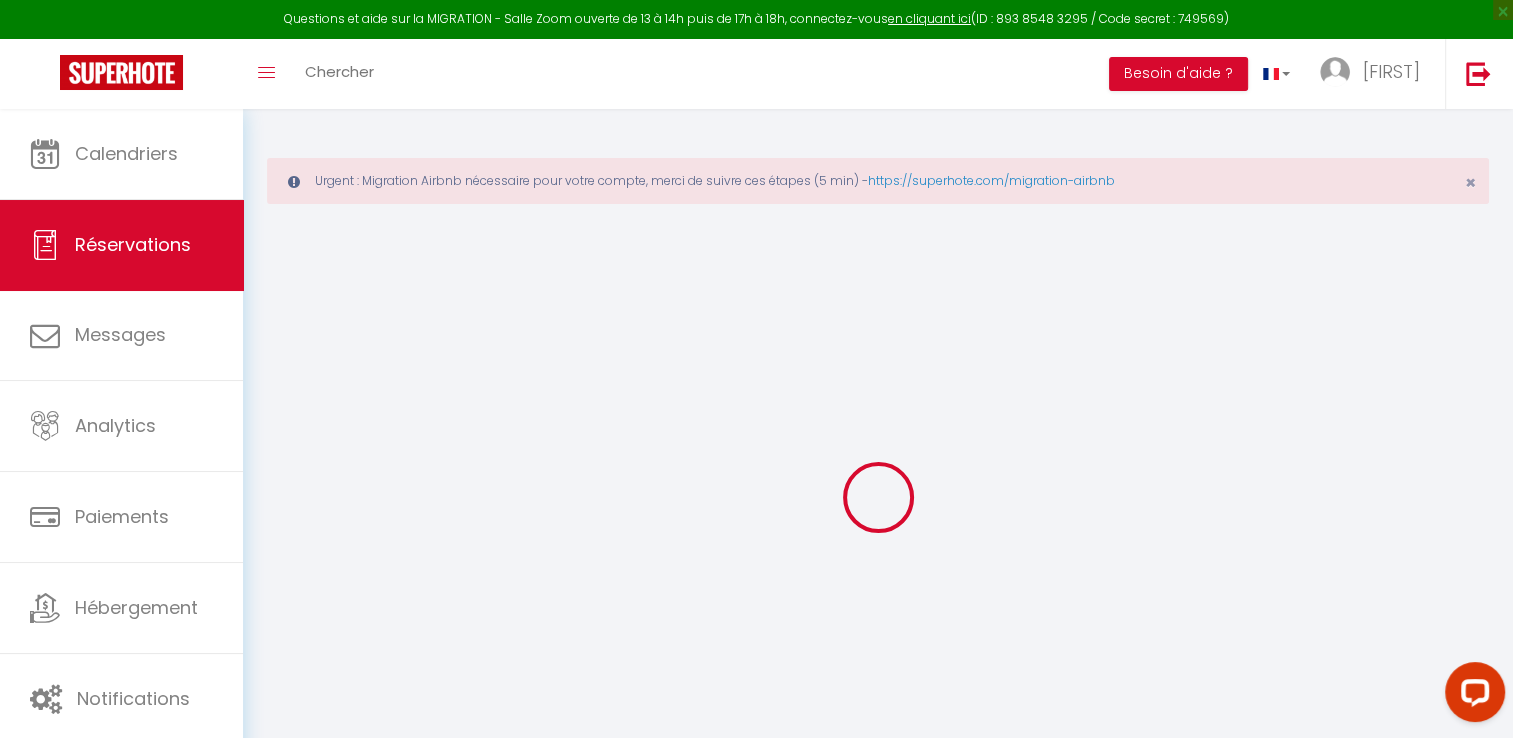 type on "BOOKED" 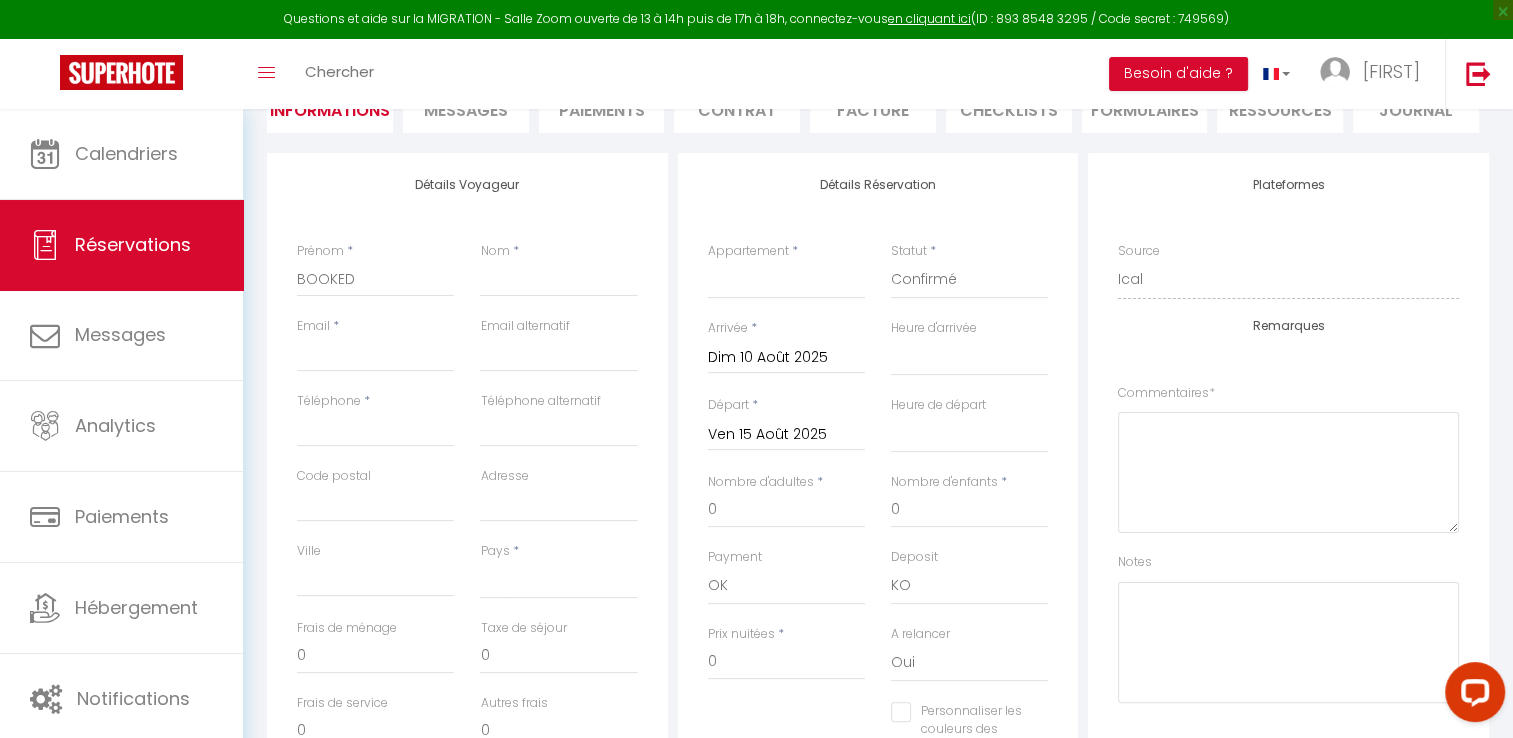 scroll, scrollTop: 303, scrollLeft: 0, axis: vertical 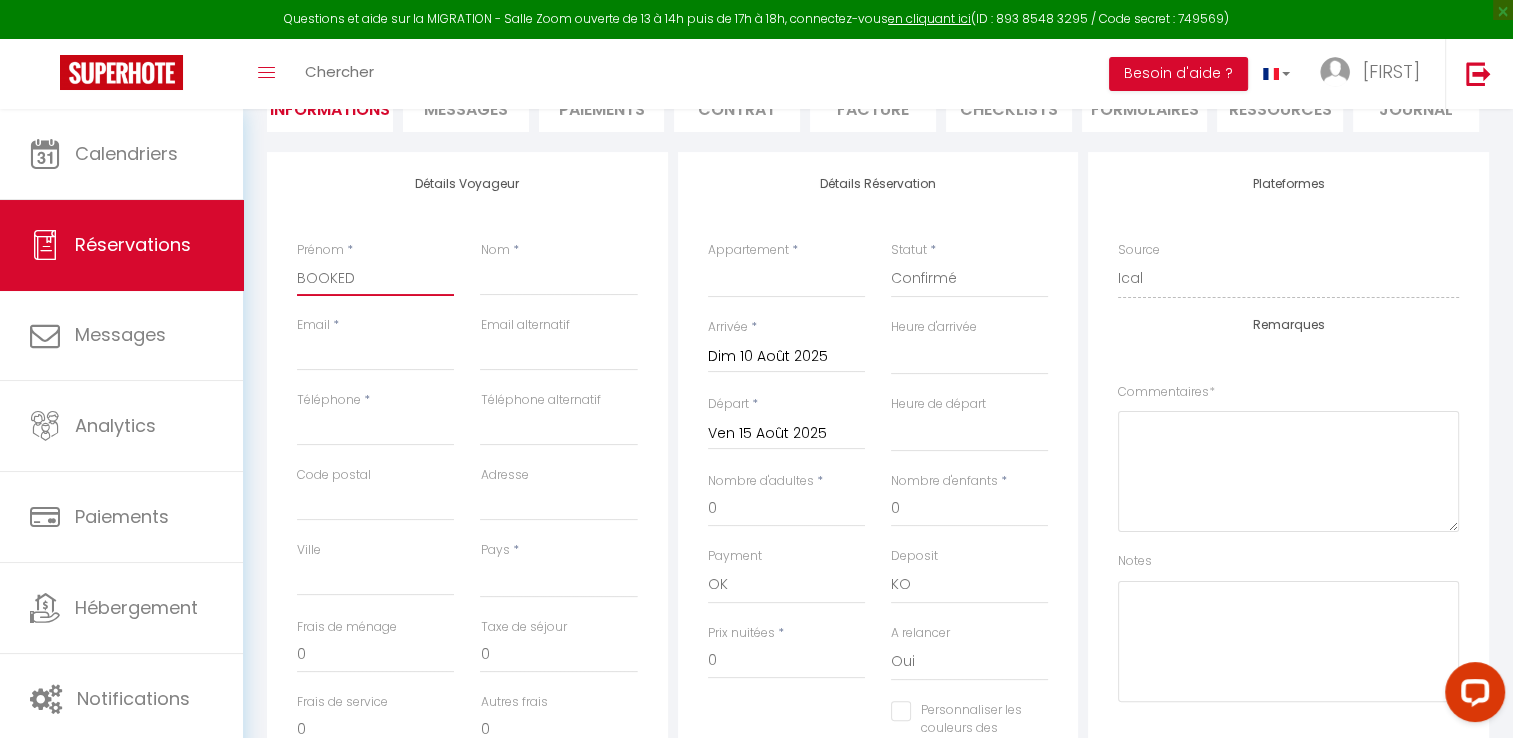 click on "BOOKED" at bounding box center (375, 278) 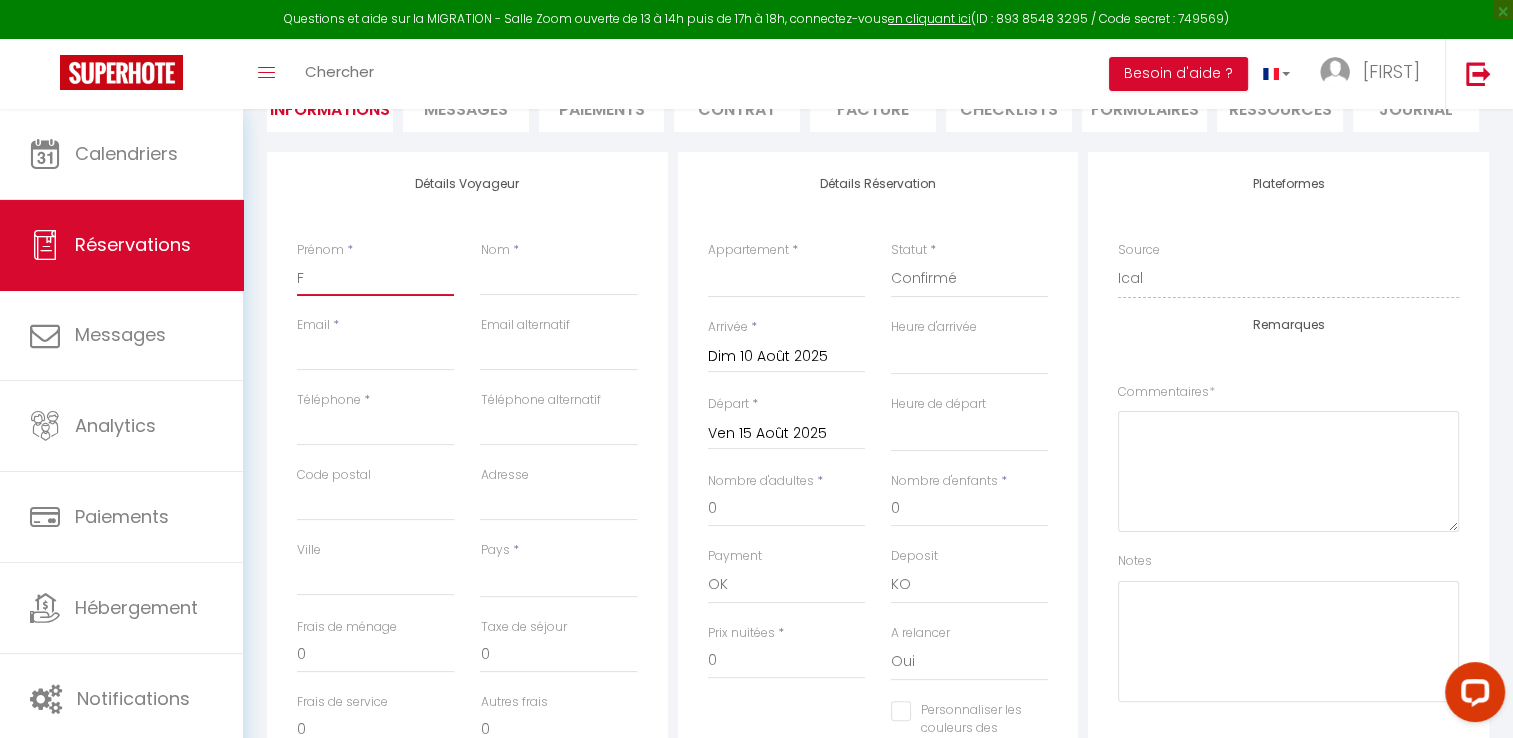 select 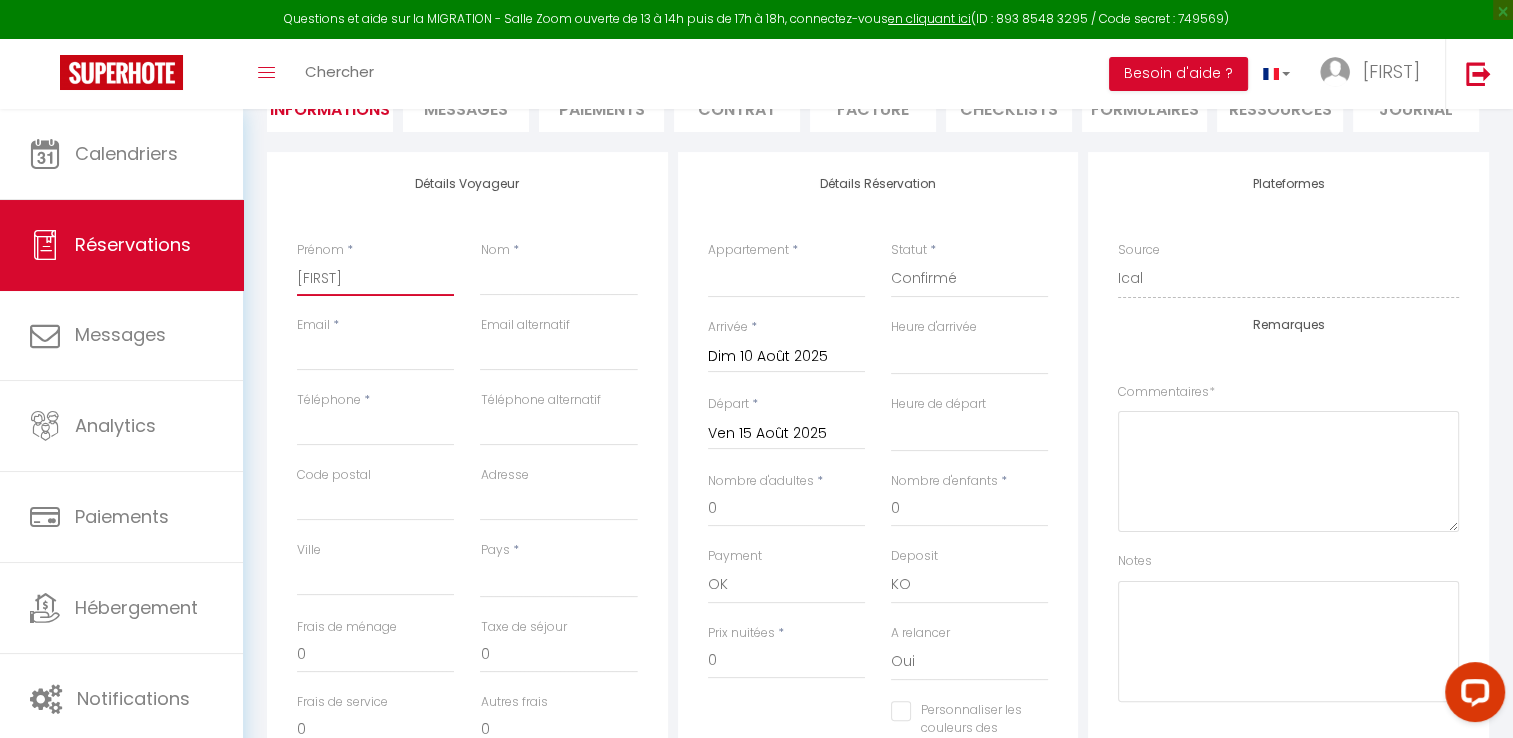 select 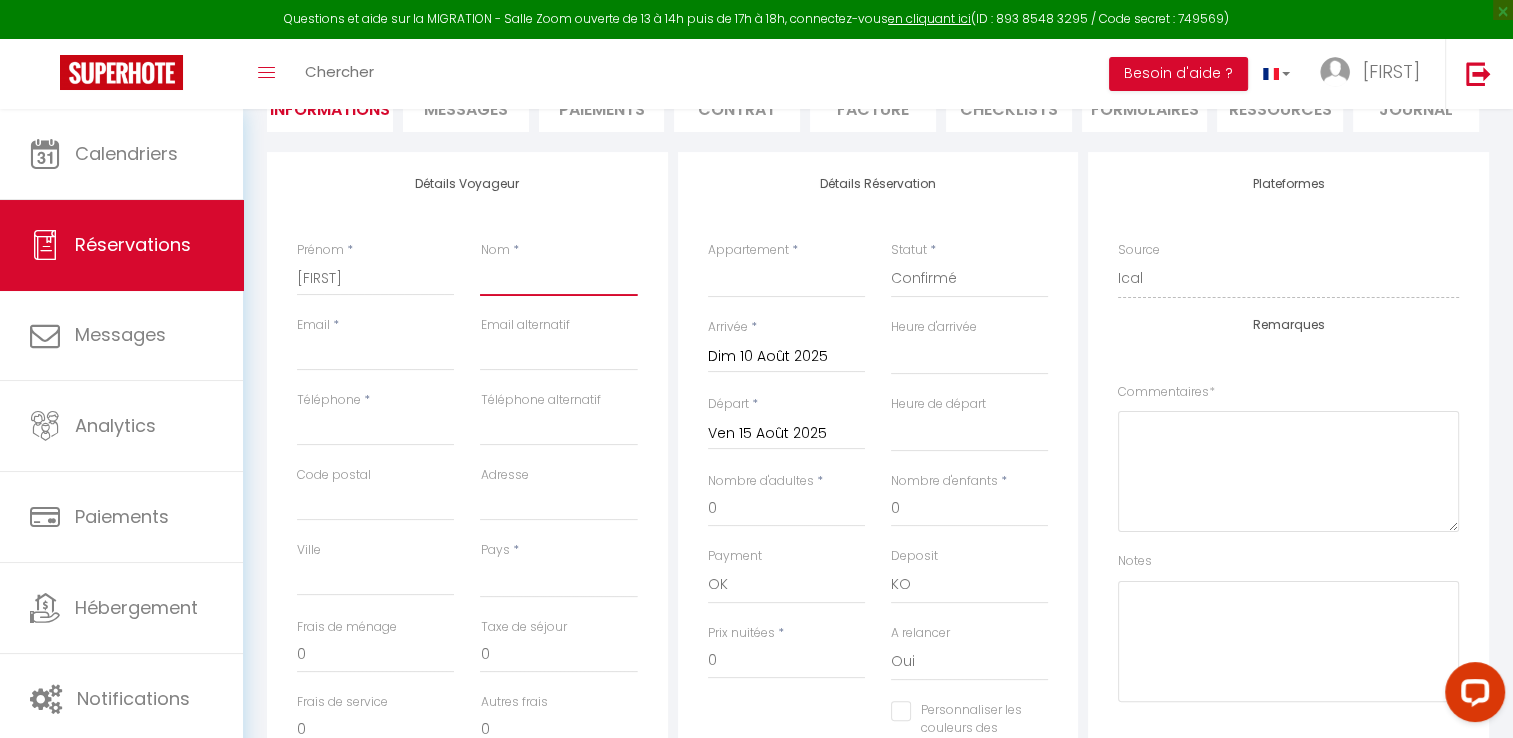 click on "Nom" at bounding box center [558, 278] 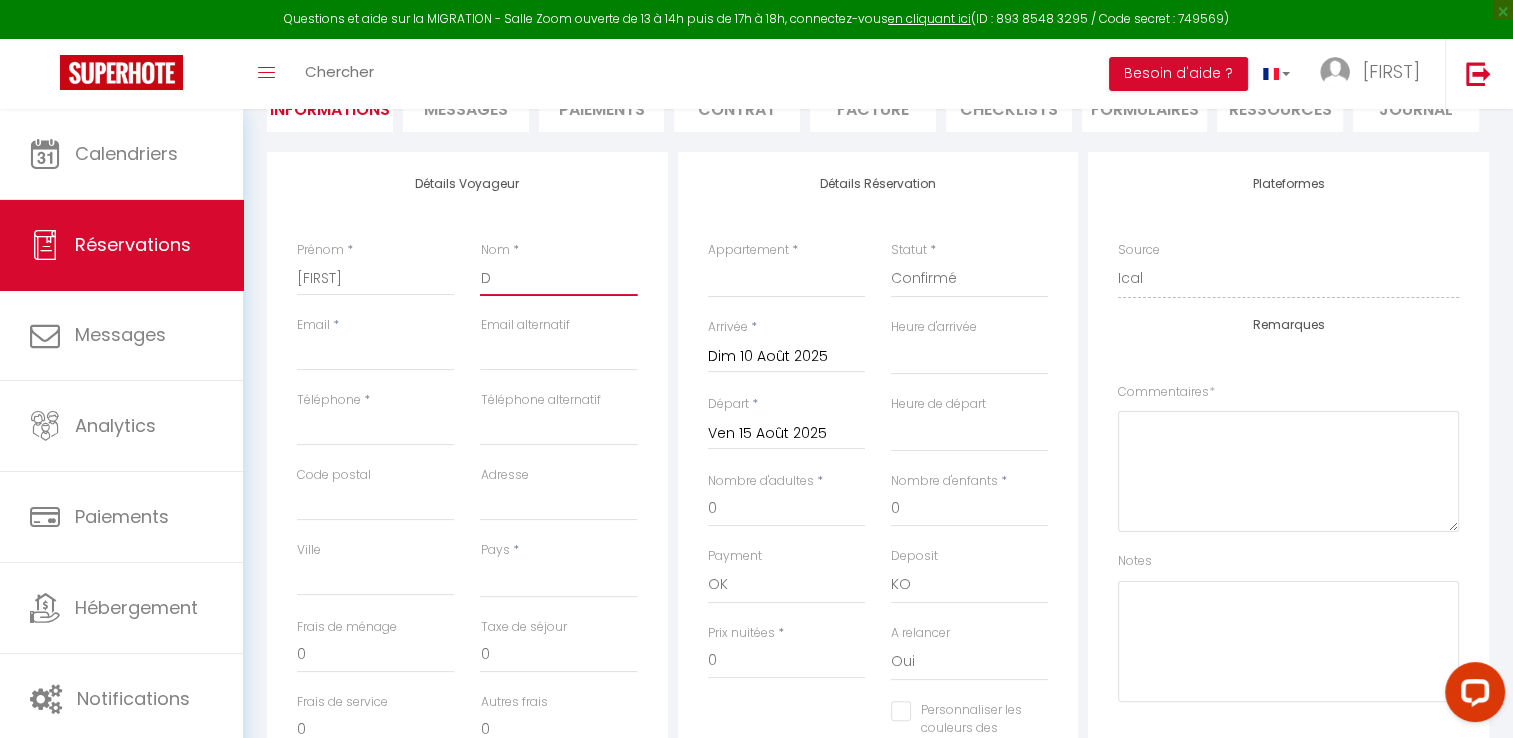 select 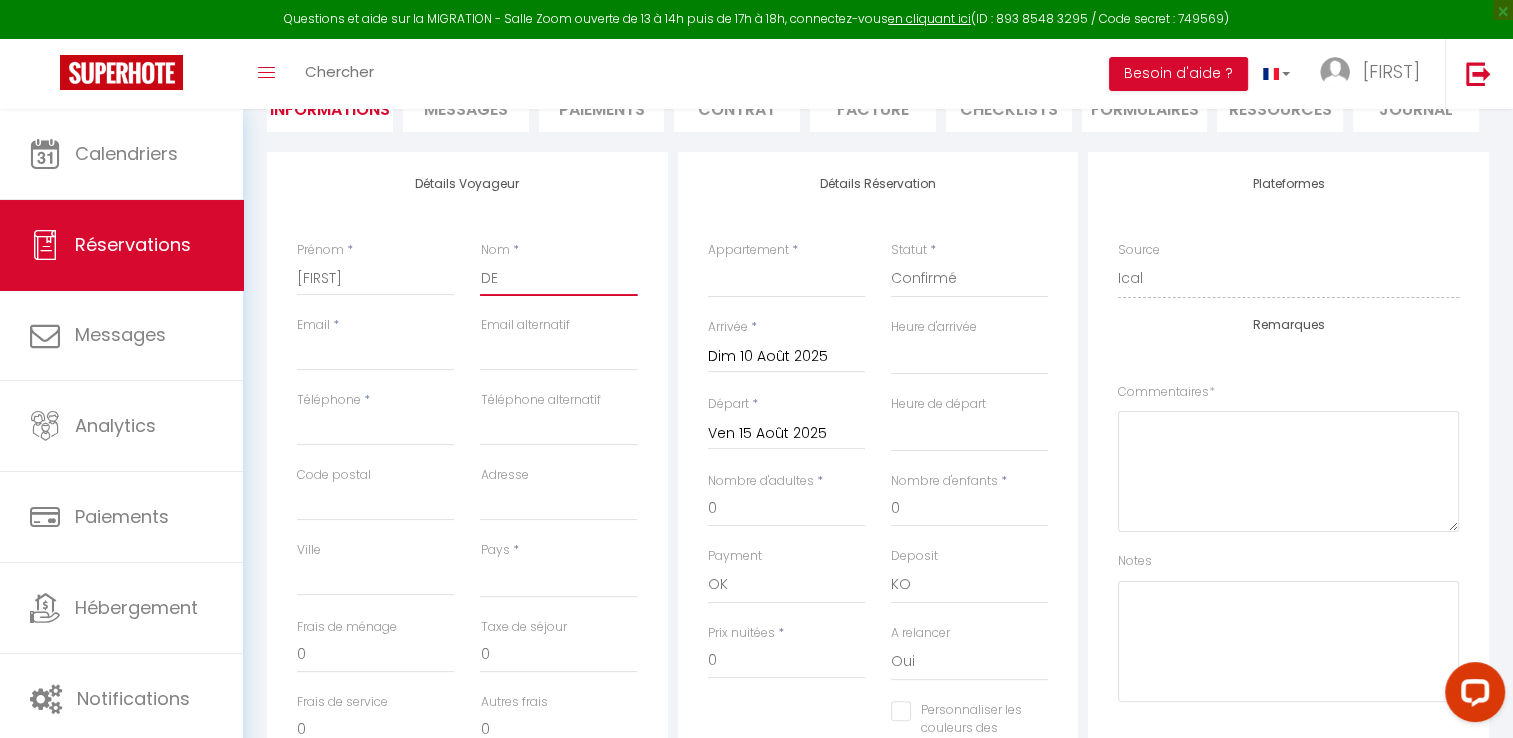 select 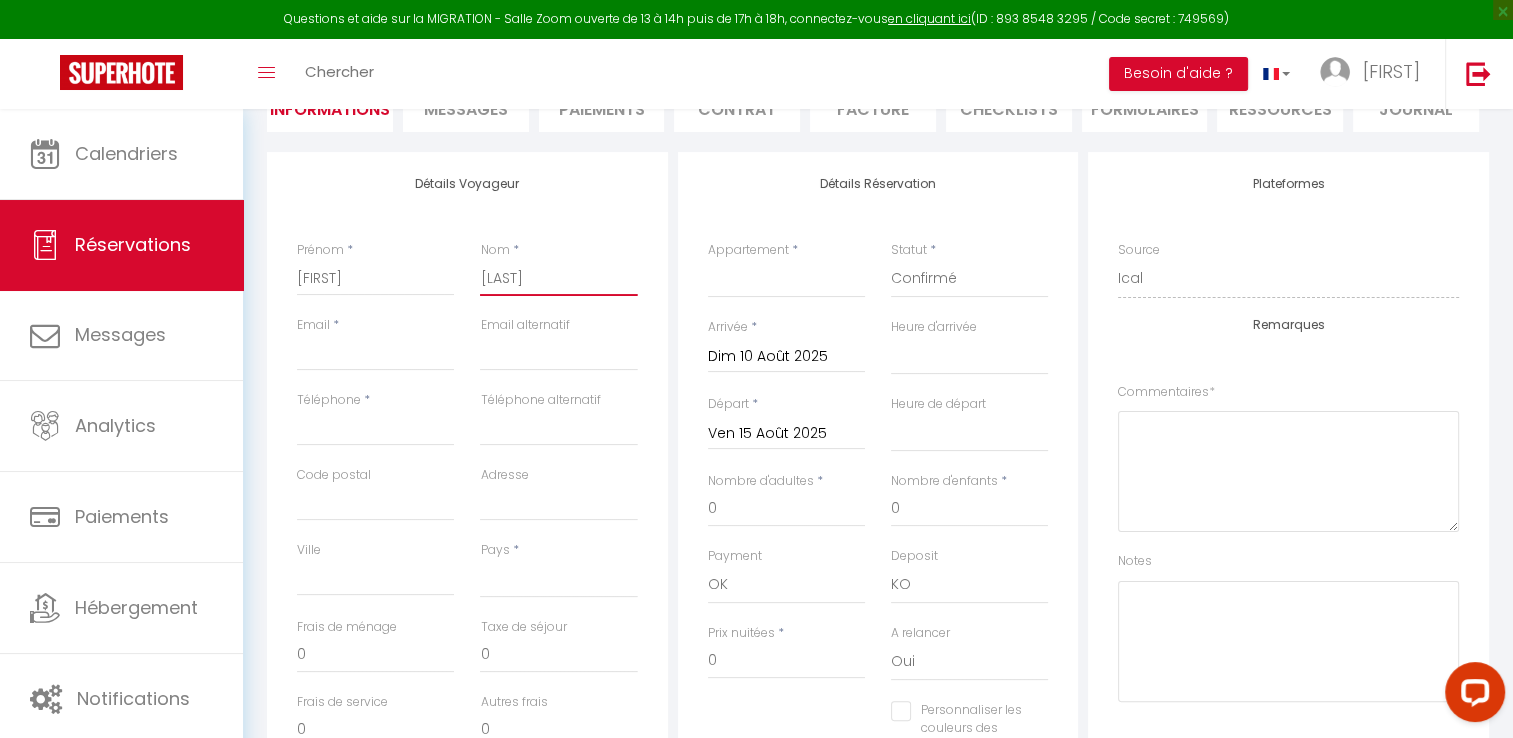 select 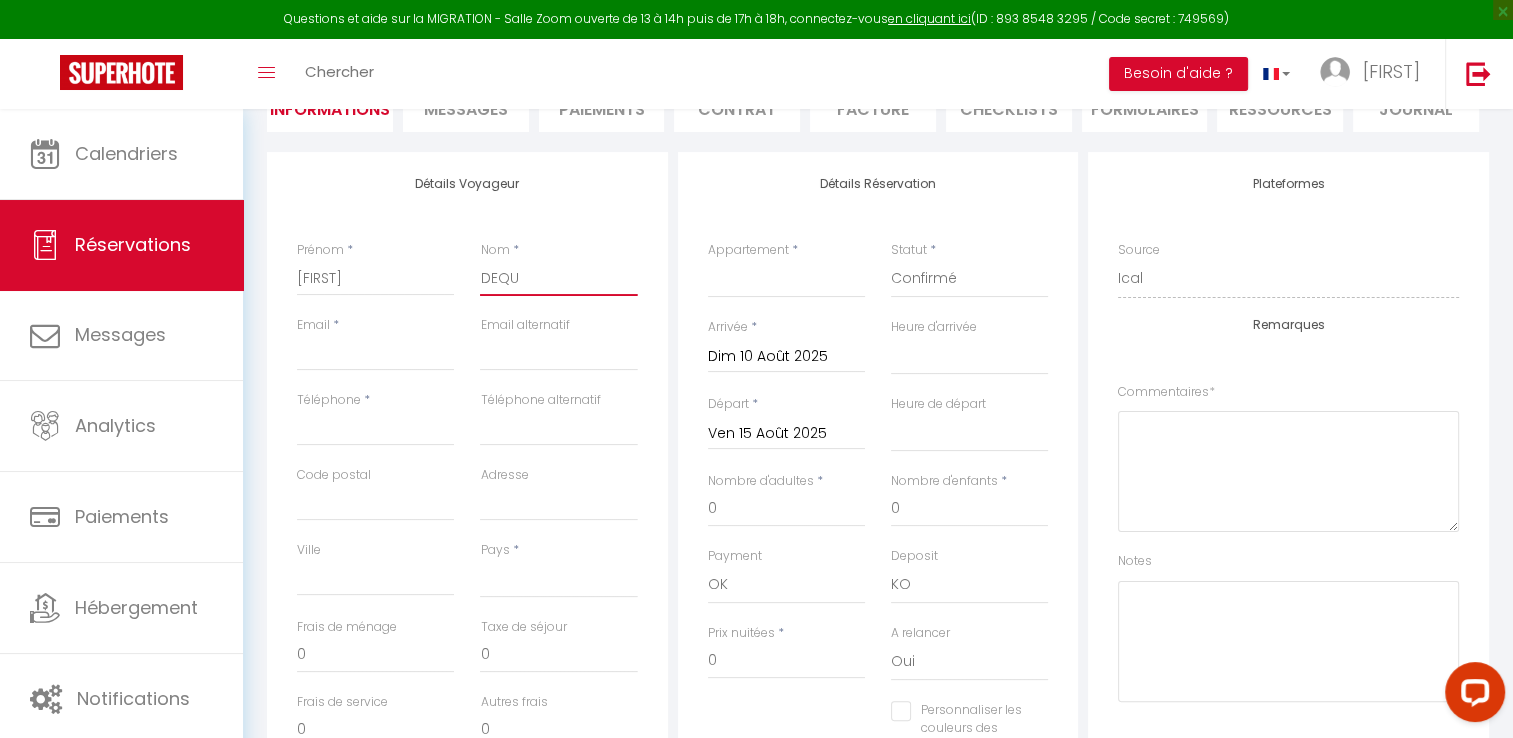 select 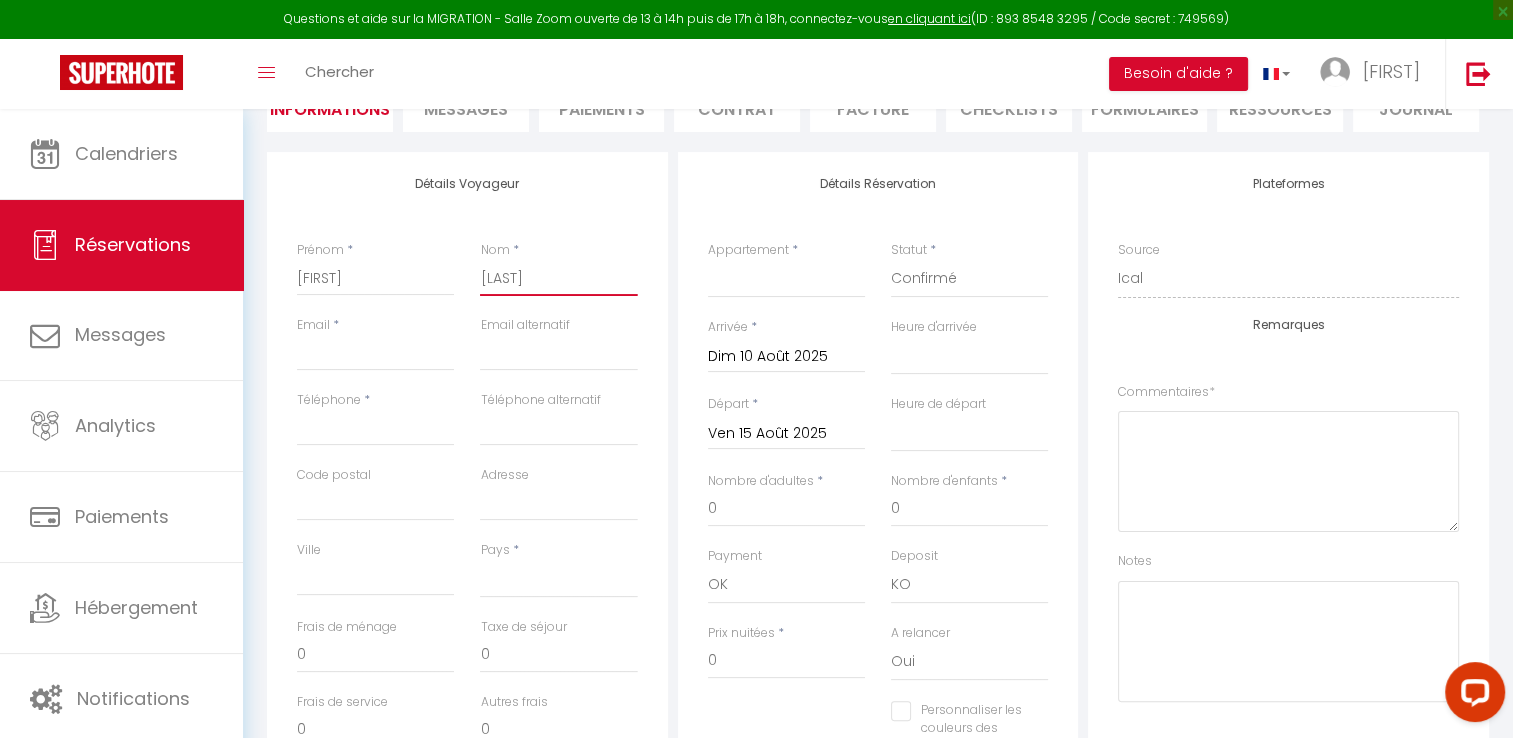 select 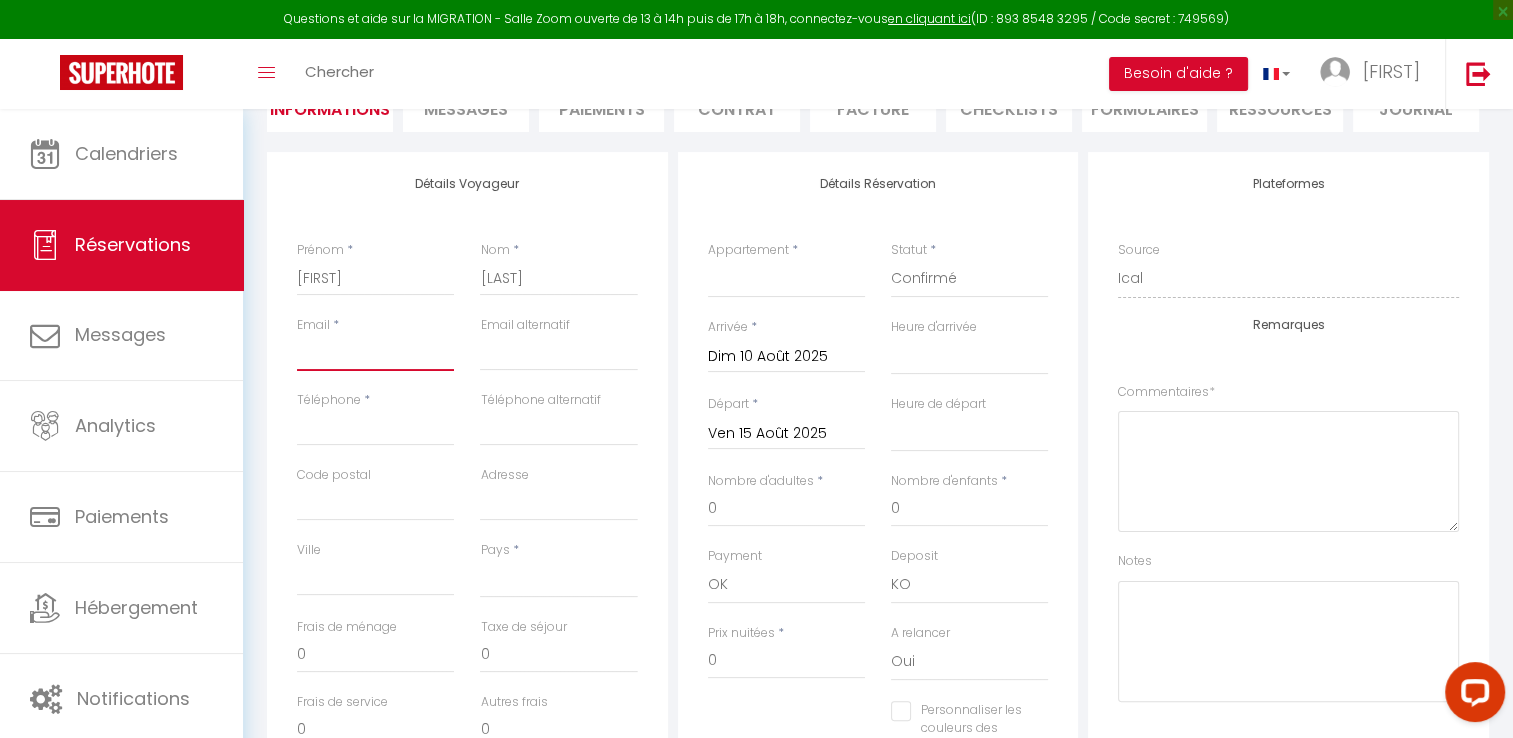 click on "Email client" at bounding box center (375, 353) 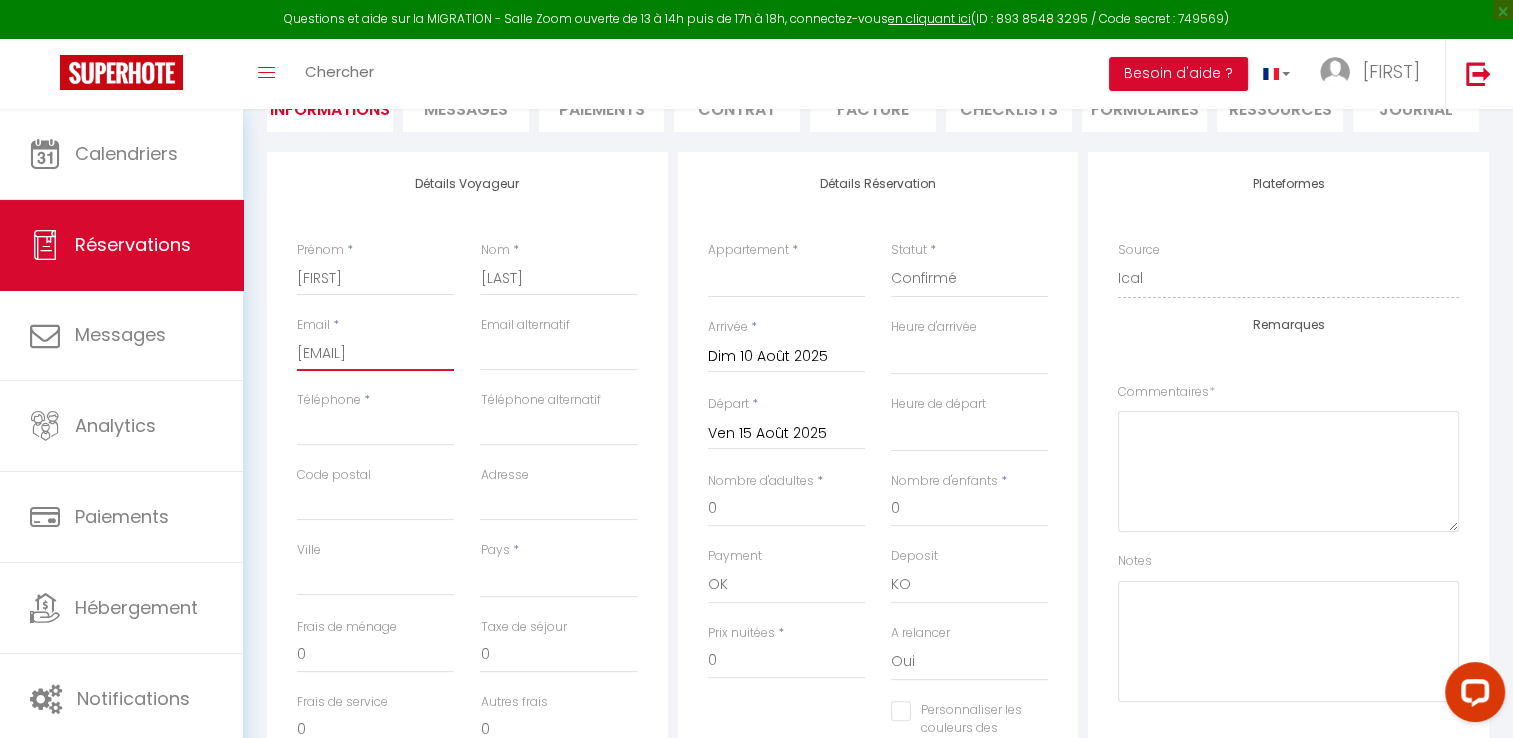 select 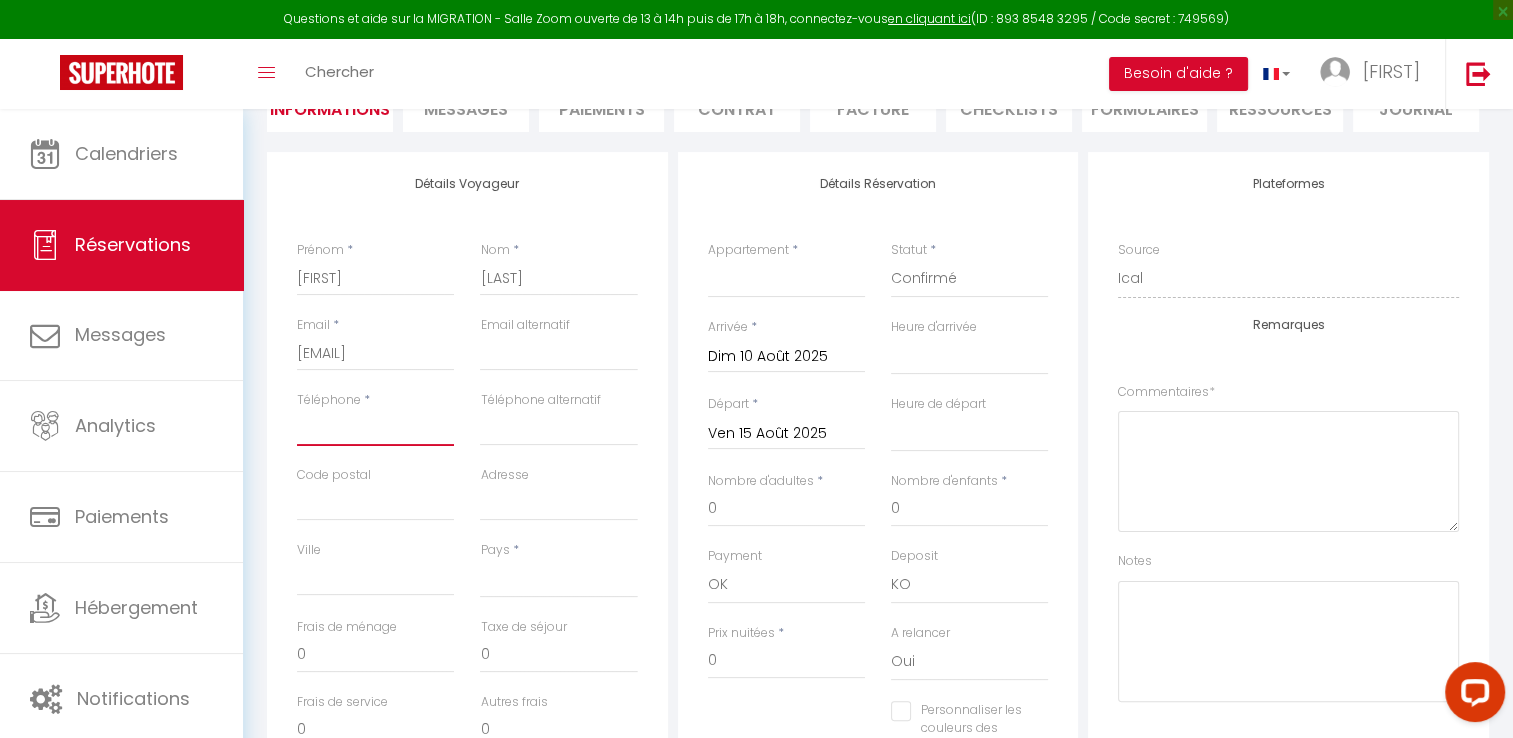 click on "Téléphone" at bounding box center [375, 428] 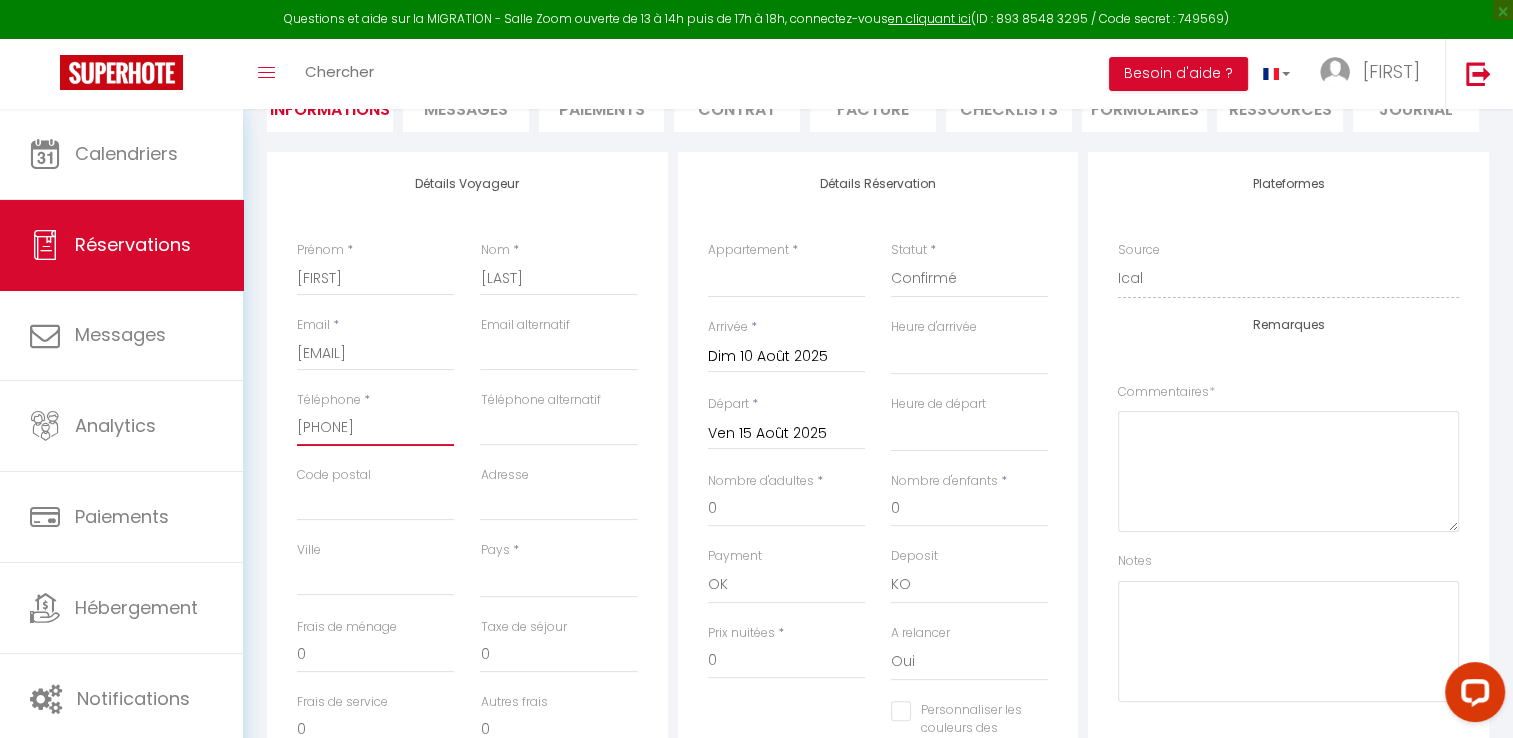 select 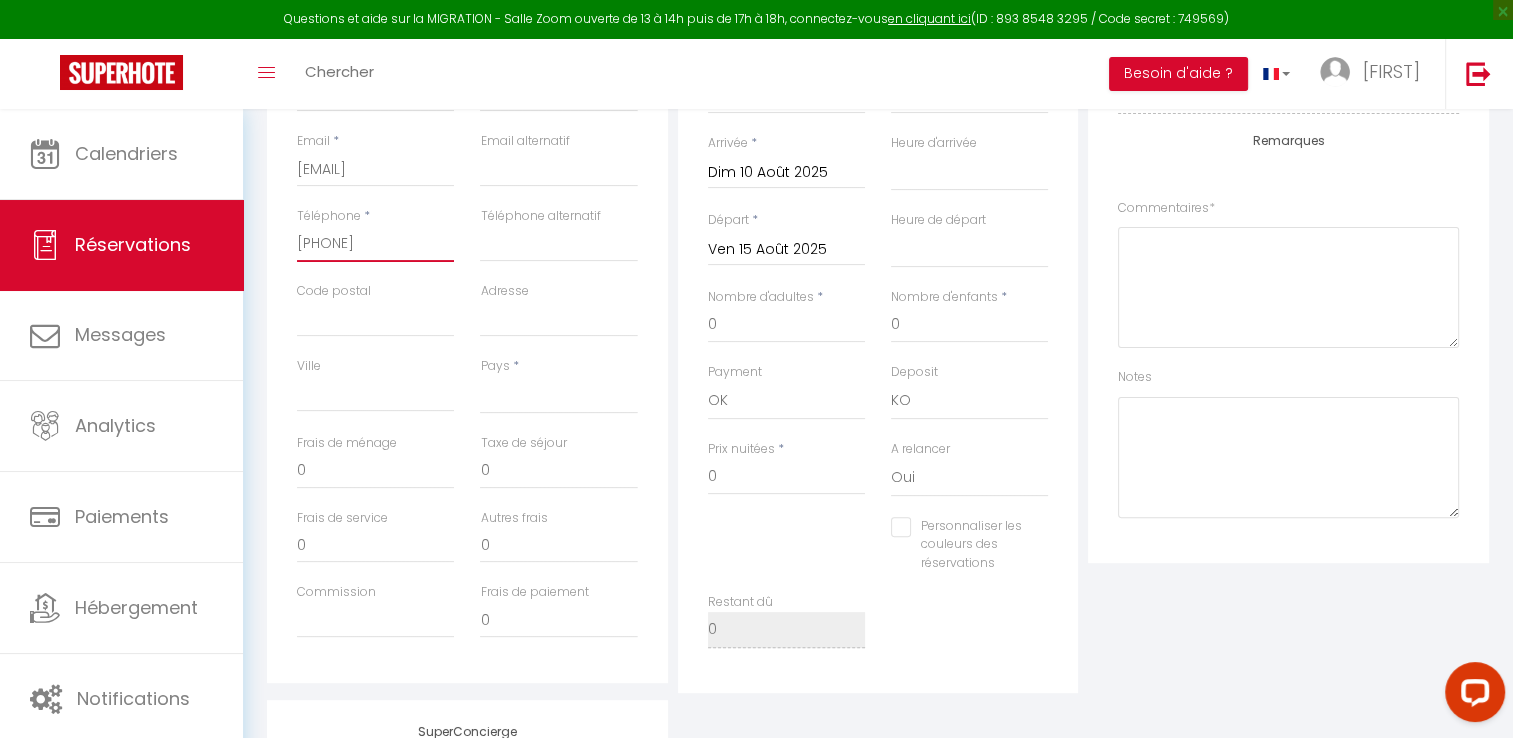 scroll, scrollTop: 488, scrollLeft: 0, axis: vertical 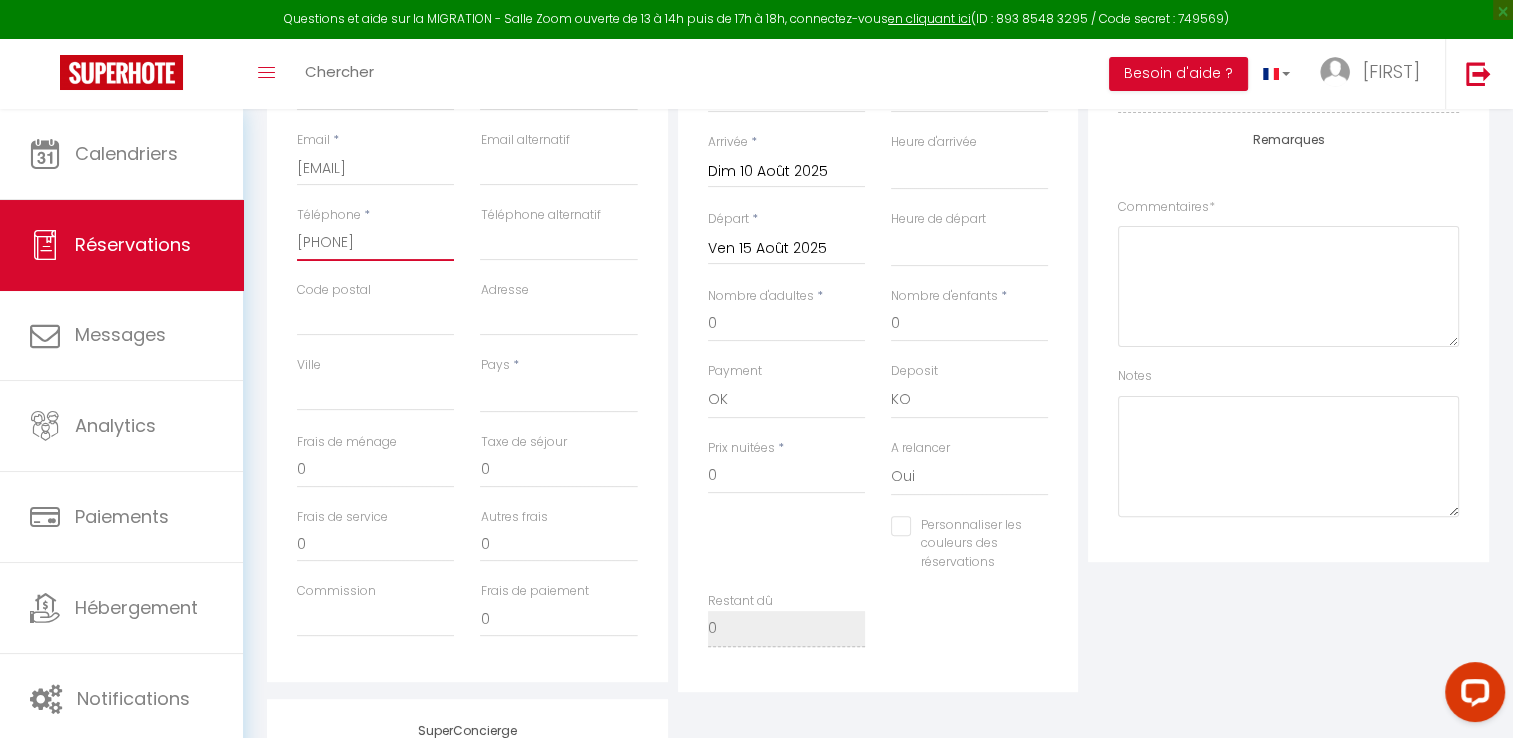 type on "[PHONE]" 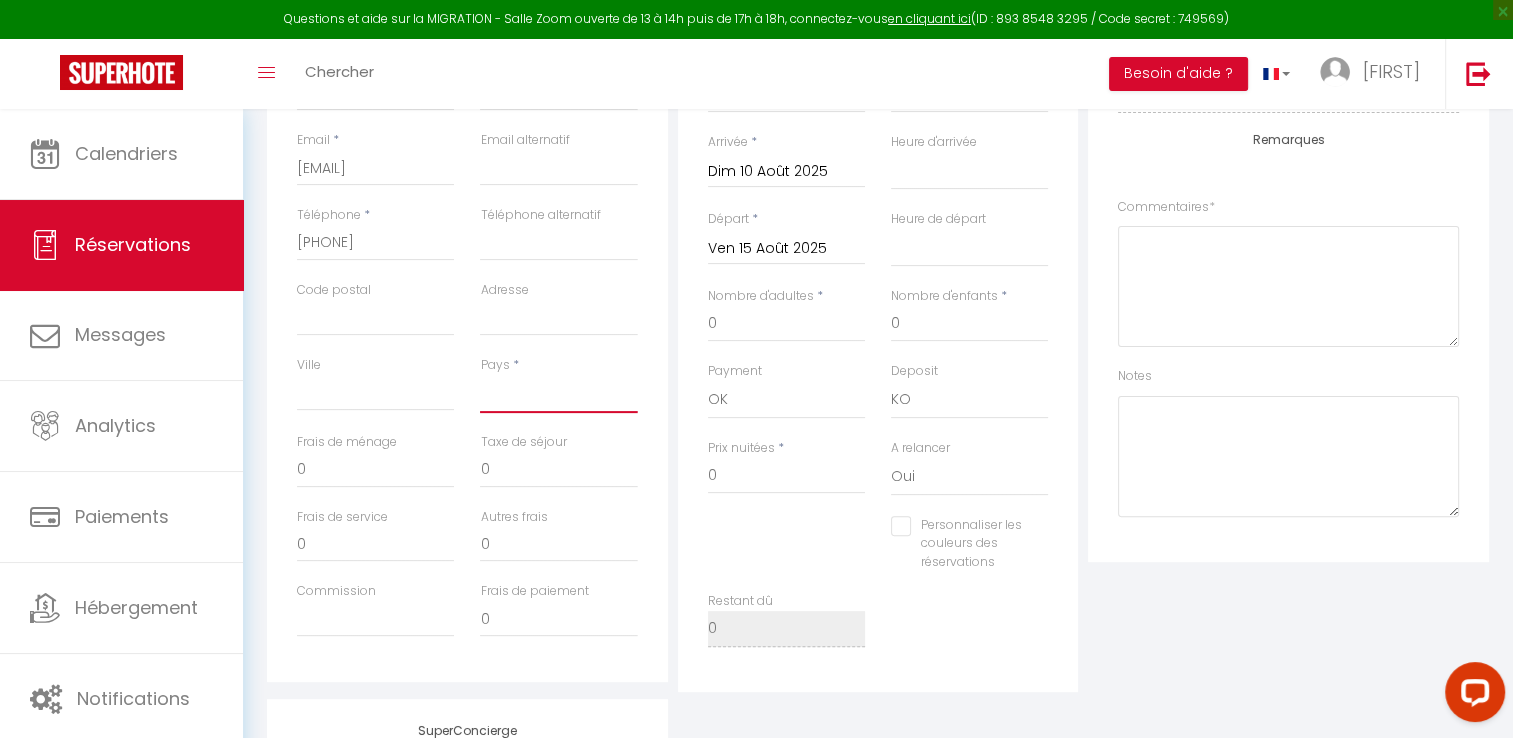 click on "France
Portugal
Afghanistan
Albania
Algeria
American Samoa
Andorra
Angola
Anguilla
Antarctica
Antigua and Barbuda
Argentina
Armenia
Aruba
Australia
Austria
Azerbaijan
Bahamas
Bahrain
Bangladesh
Barbados
Belarus
Belgium
Belize" at bounding box center (558, 394) 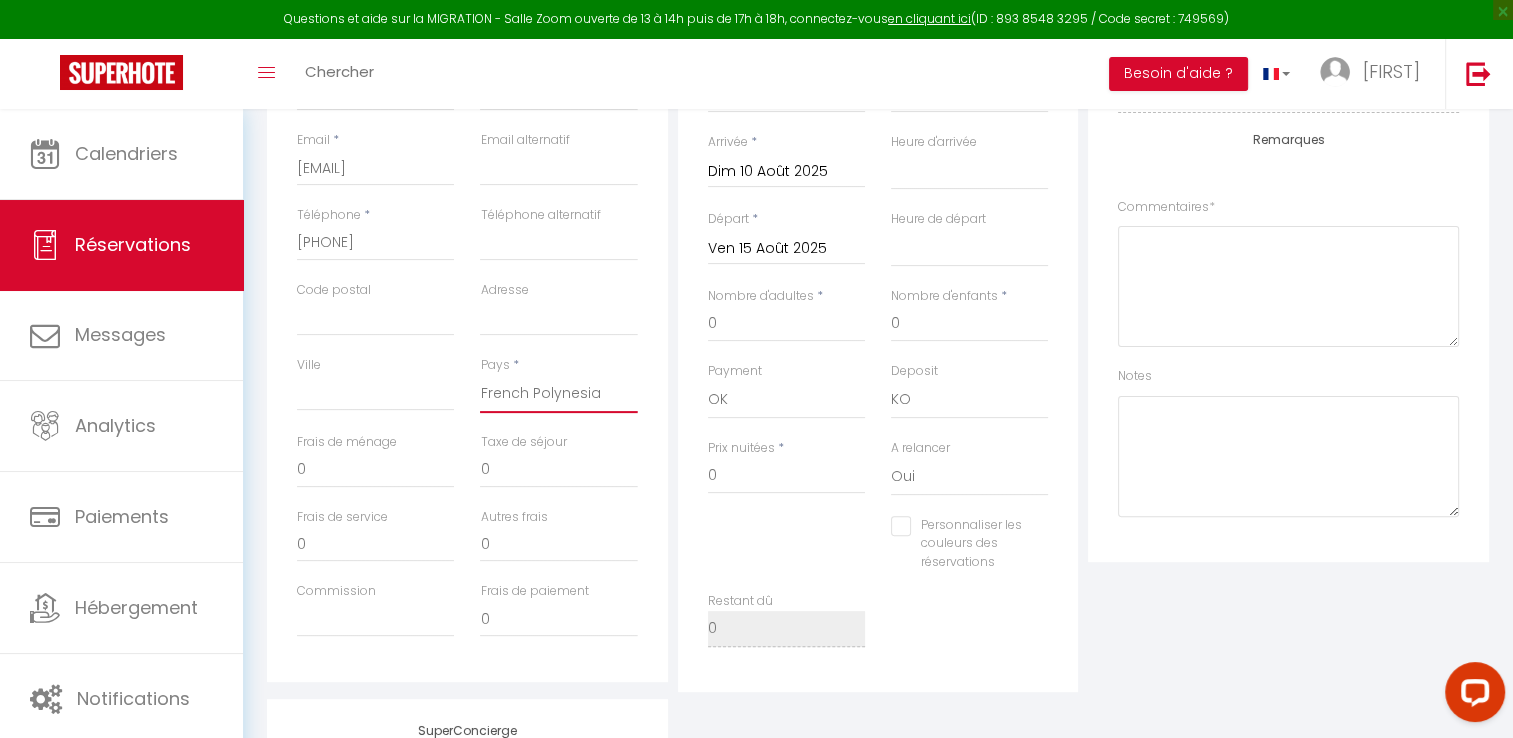 click on "France
Portugal
Afghanistan
Albania
Algeria
American Samoa
Andorra
Angola
Anguilla
Antarctica
Antigua and Barbuda
Argentina
Armenia
Aruba
Australia
Austria
Azerbaijan
Bahamas
Bahrain
Bangladesh
Barbados
Belarus
Belgium
Belize" at bounding box center [558, 394] 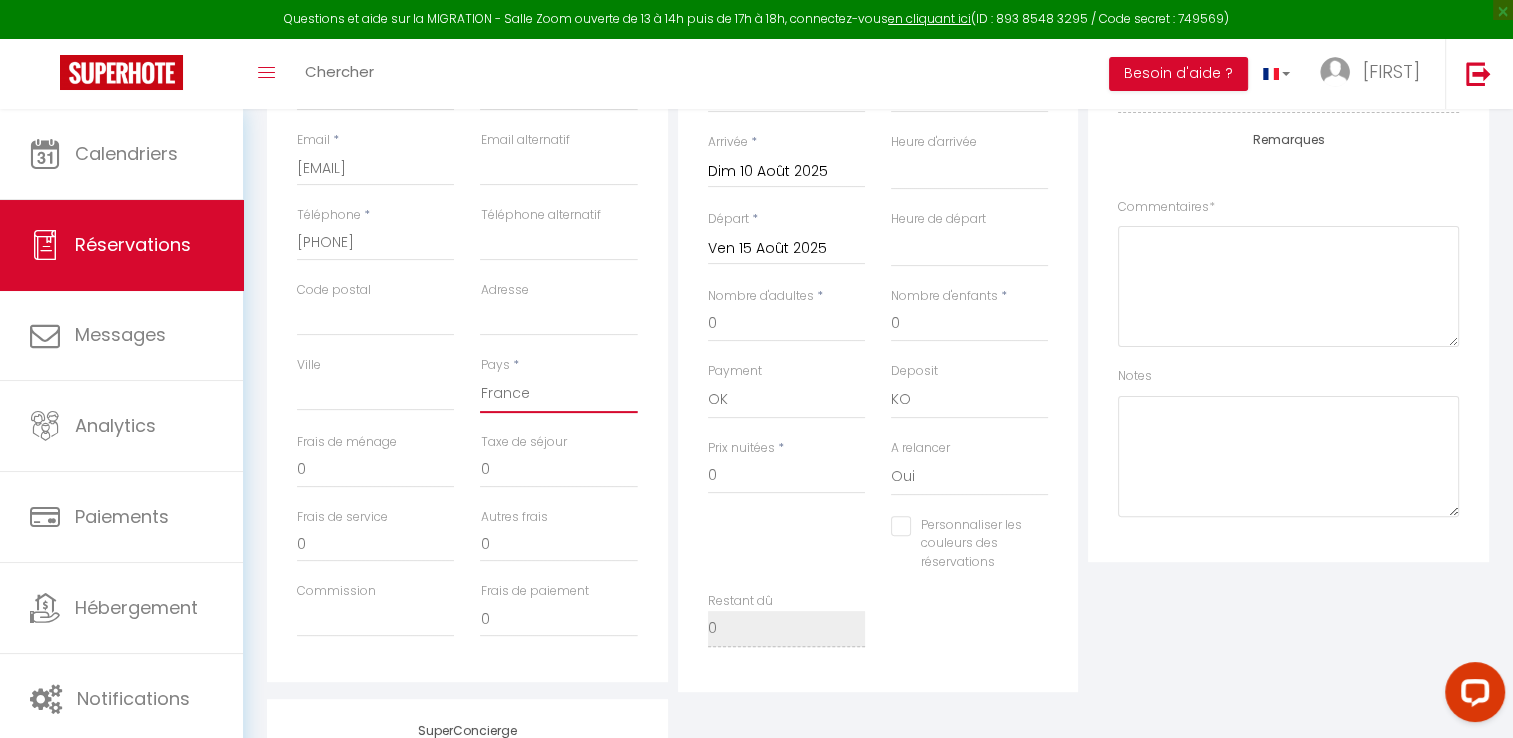 click on "France
Portugal
Afghanistan
Albania
Algeria
American Samoa
Andorra
Angola
Anguilla
Antarctica
Antigua and Barbuda
Argentina
Armenia
Aruba
Australia
Austria
Azerbaijan
Bahamas
Bahrain
Bangladesh
Barbados
Belarus
Belgium
Belize" at bounding box center (558, 394) 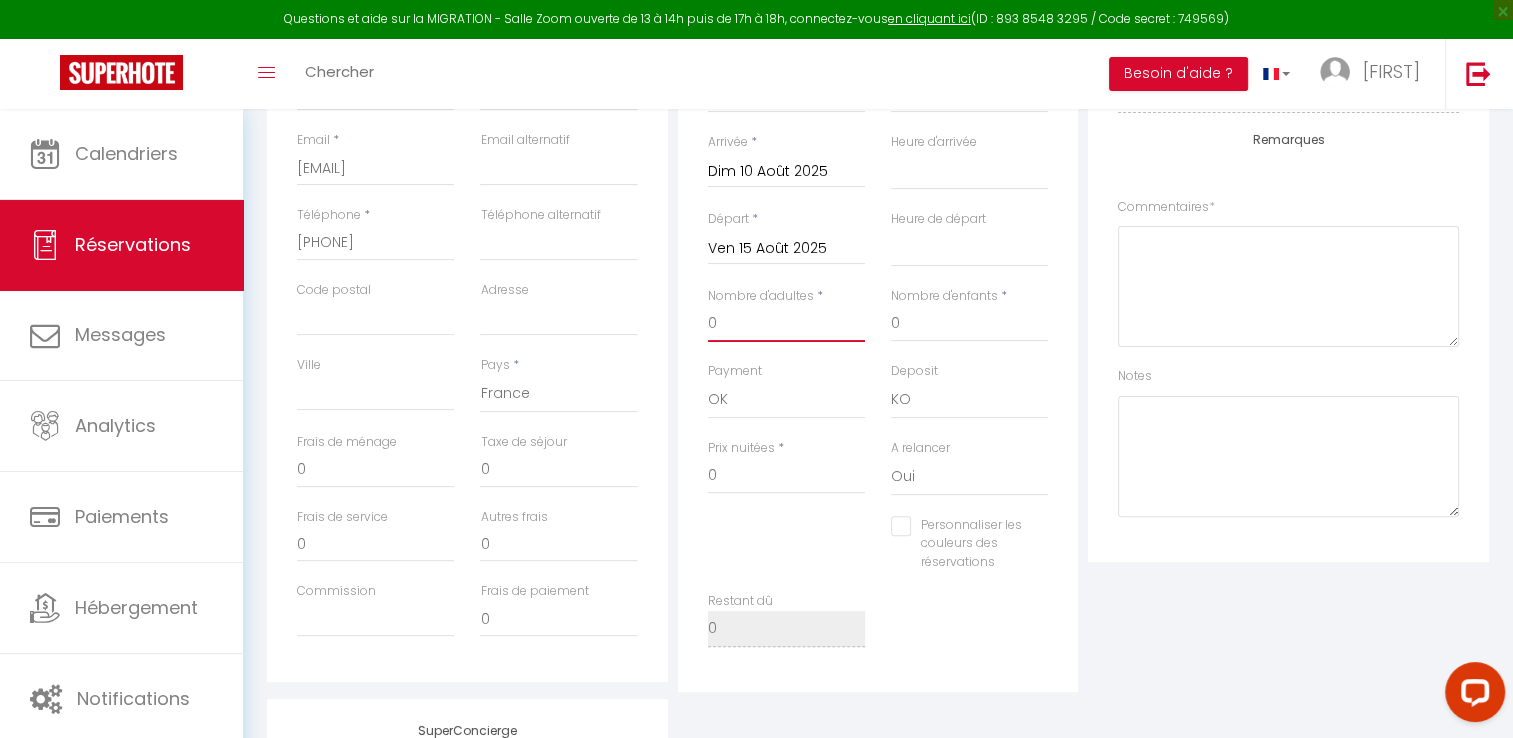 click on "0" at bounding box center [786, 324] 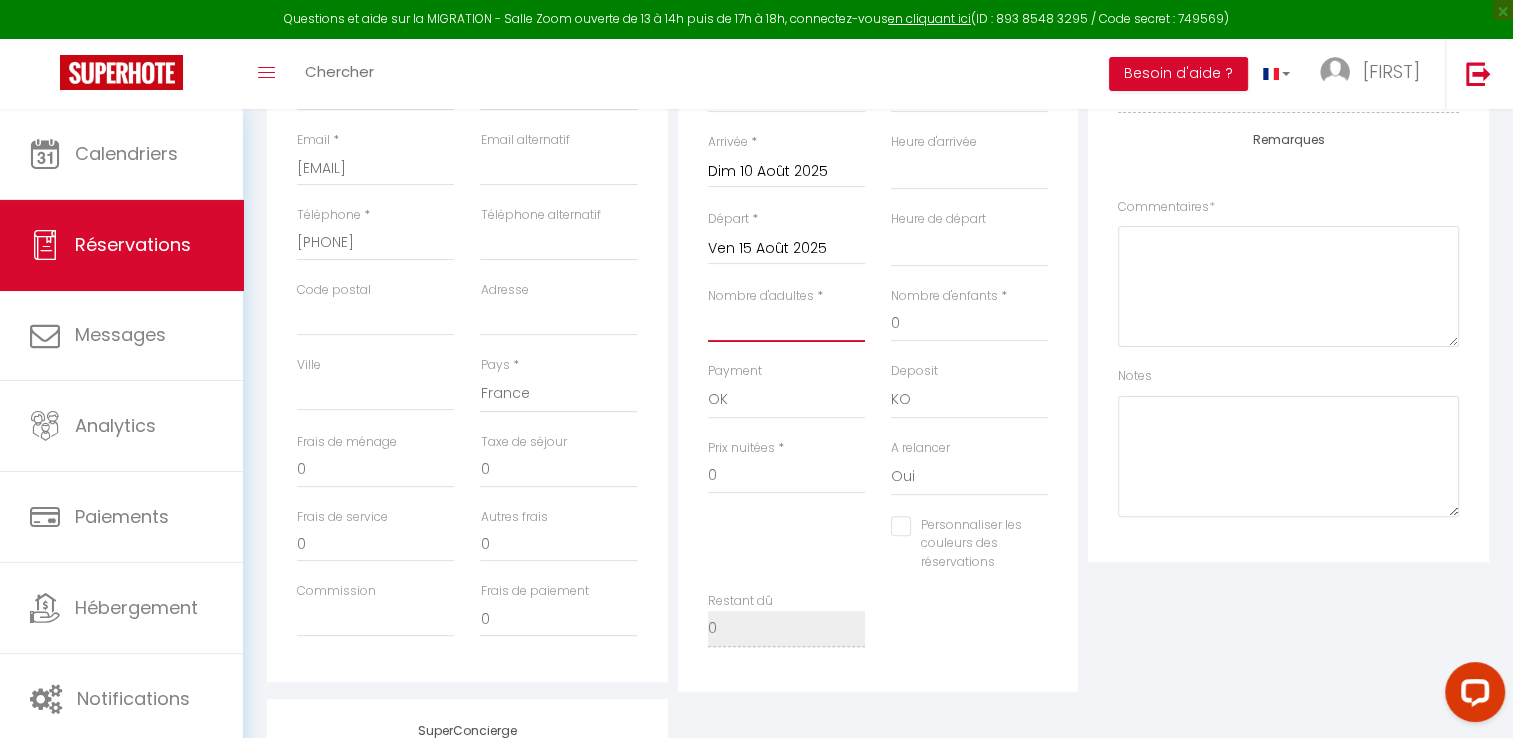 select 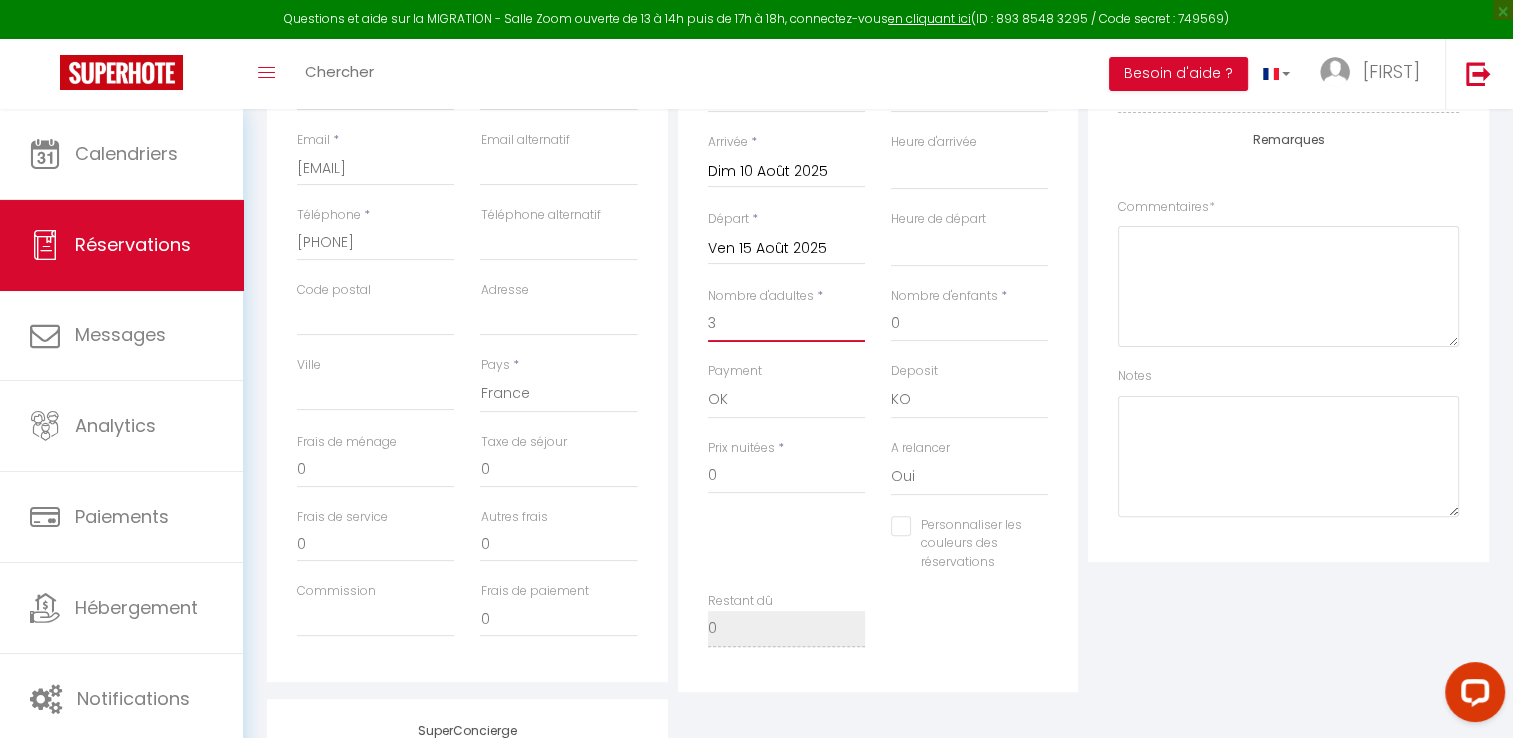 select 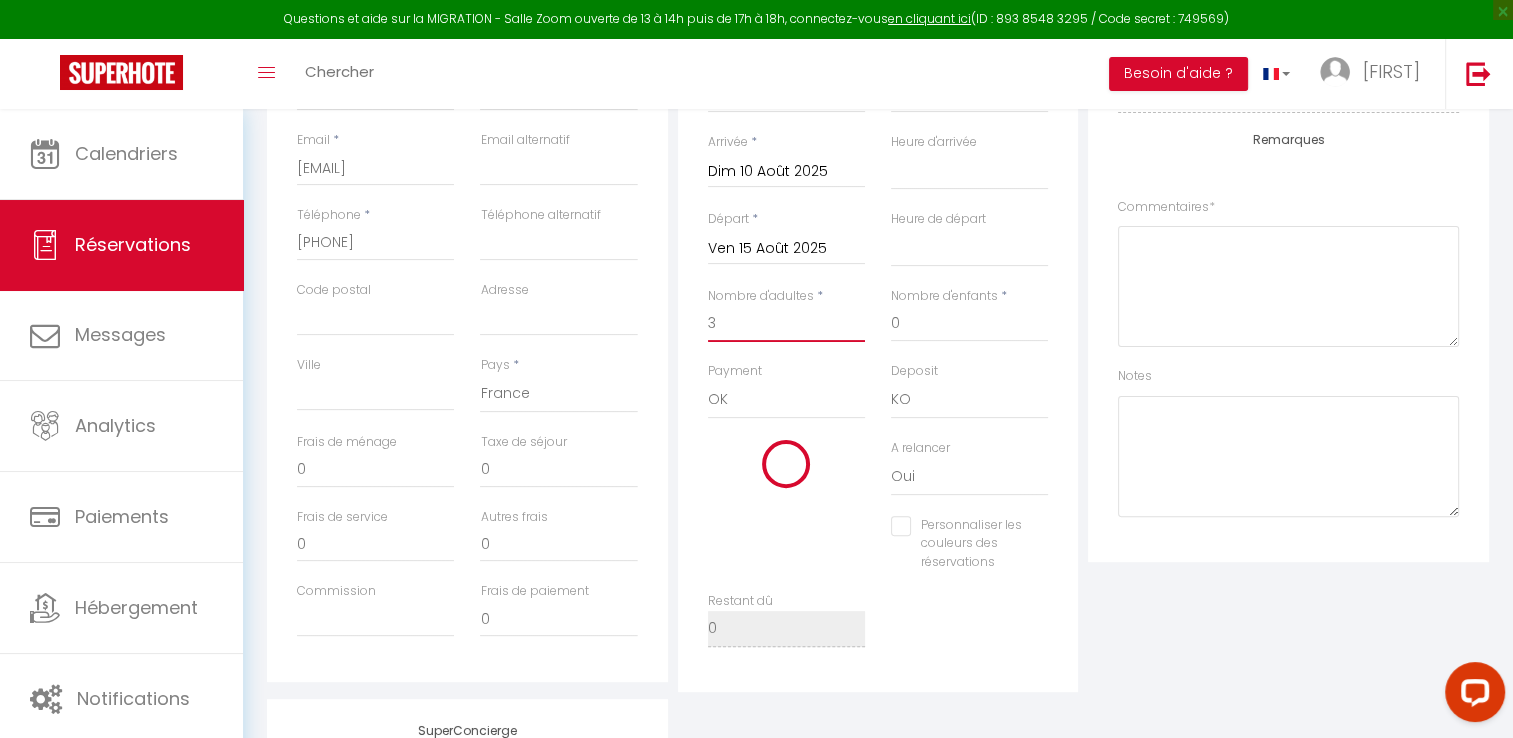 type on "80" 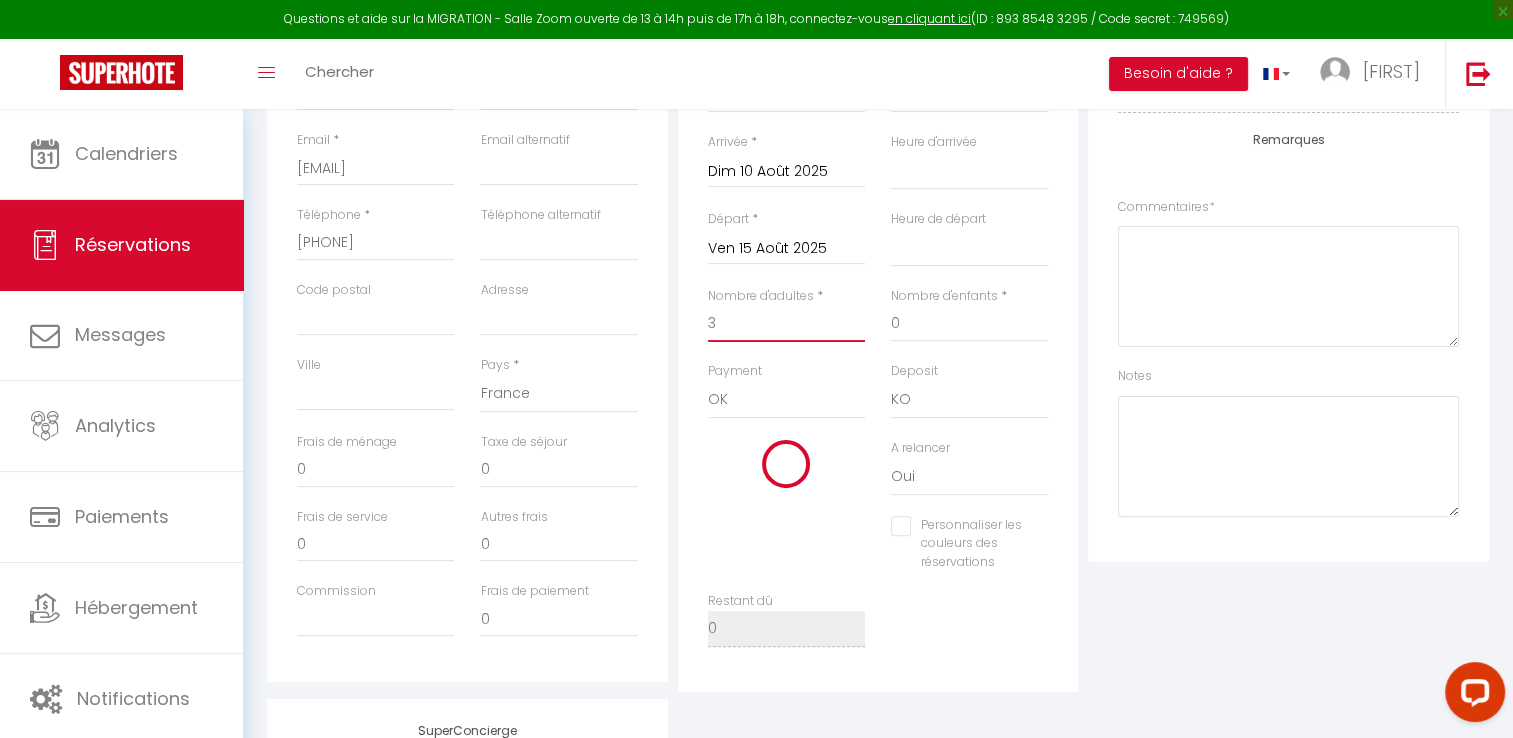 type on "33.9" 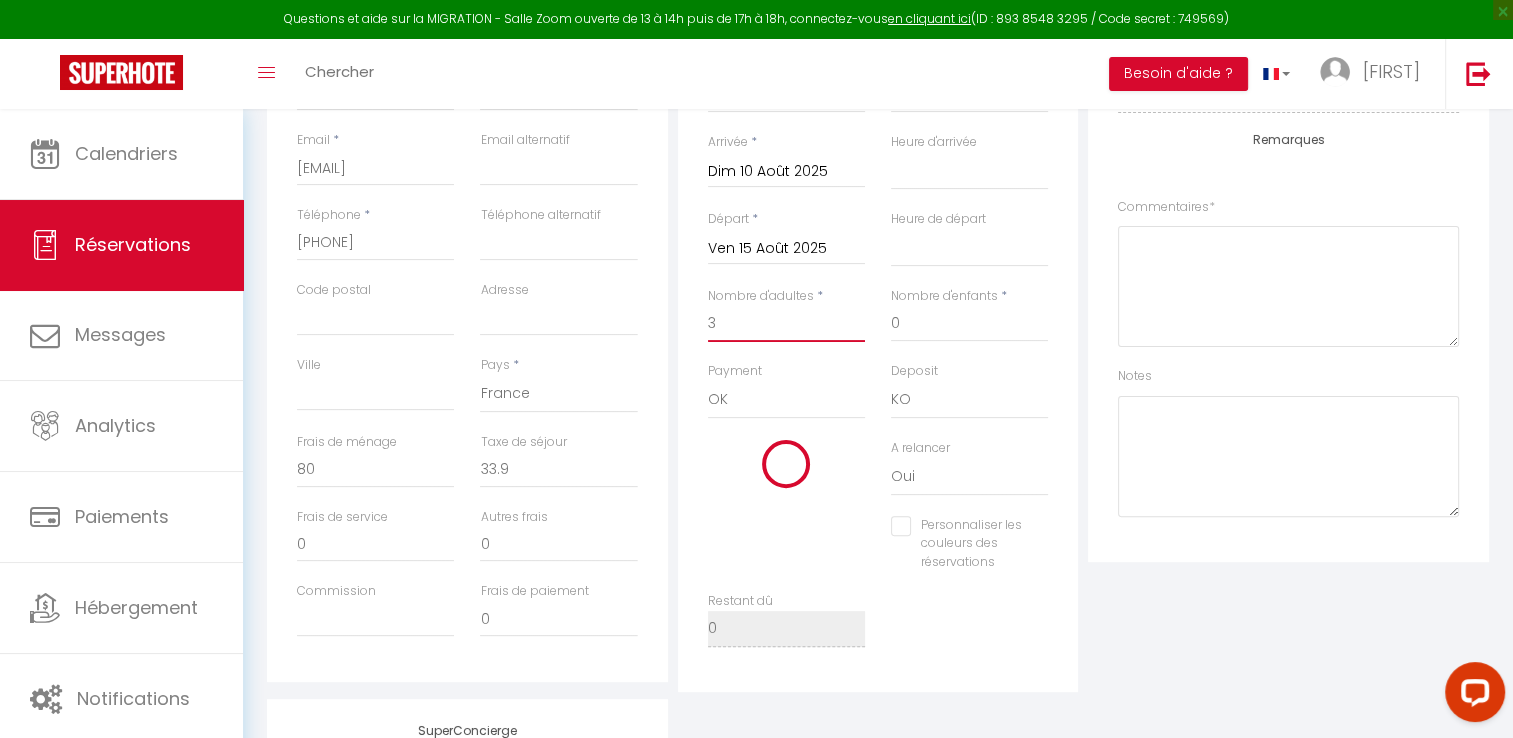 type on "616" 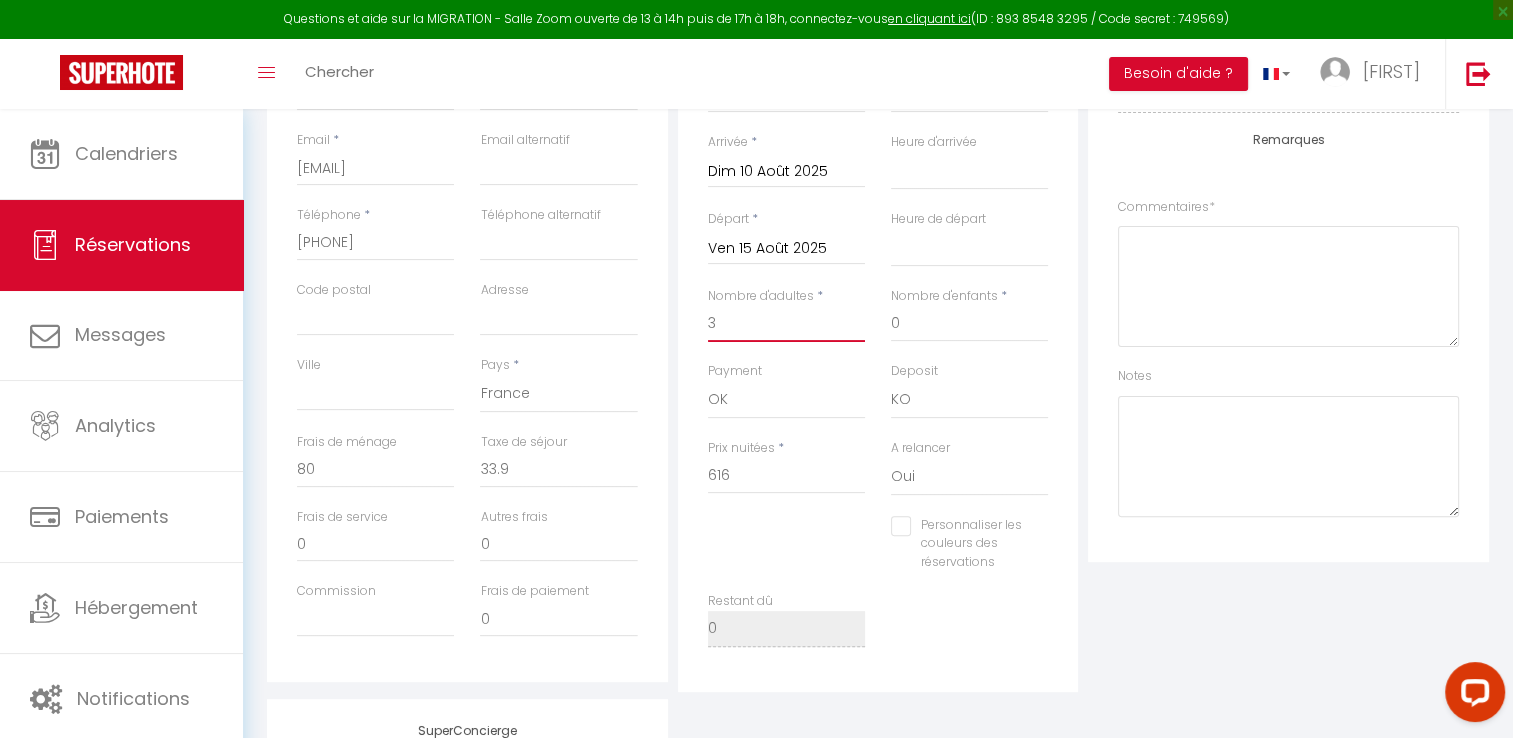 type on "3" 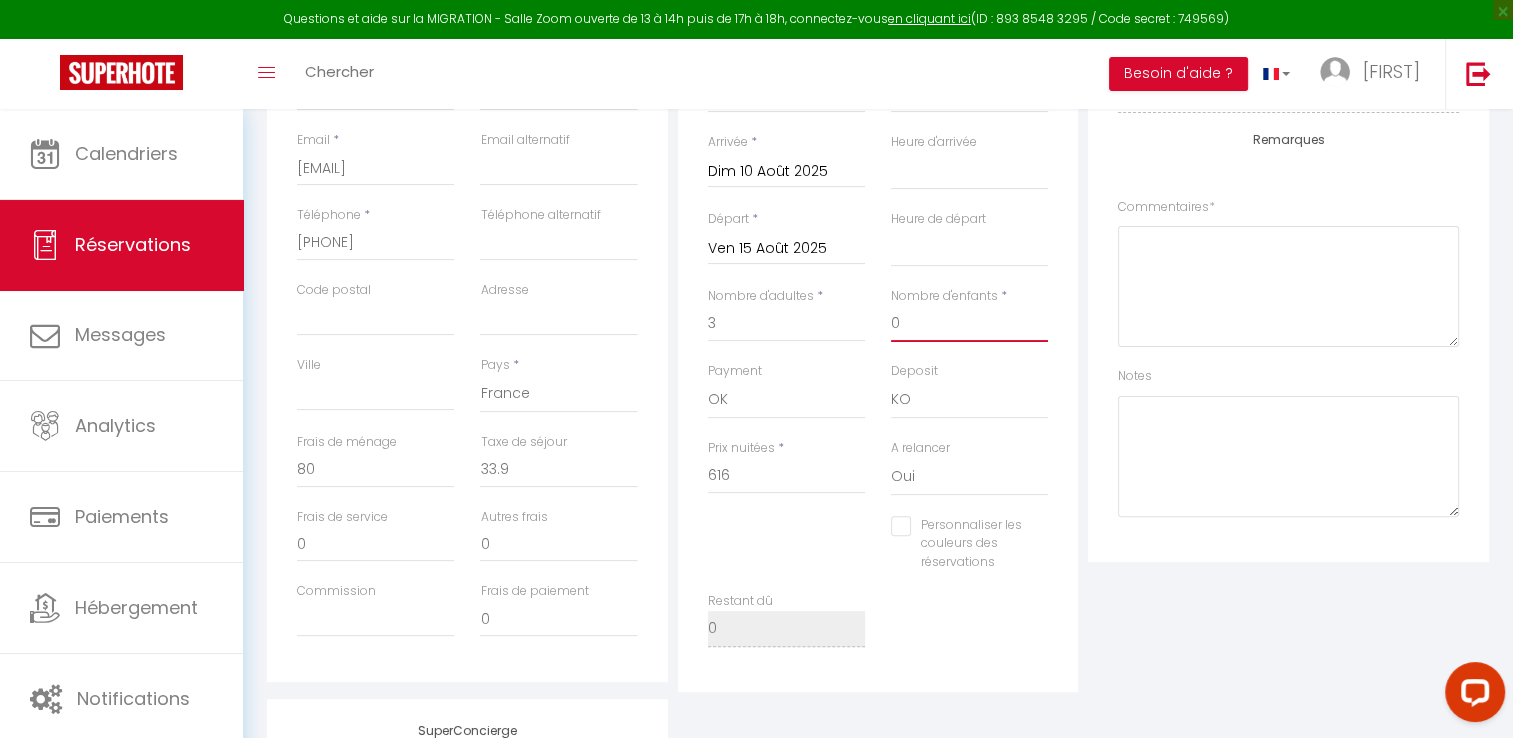 click on "0" at bounding box center [969, 324] 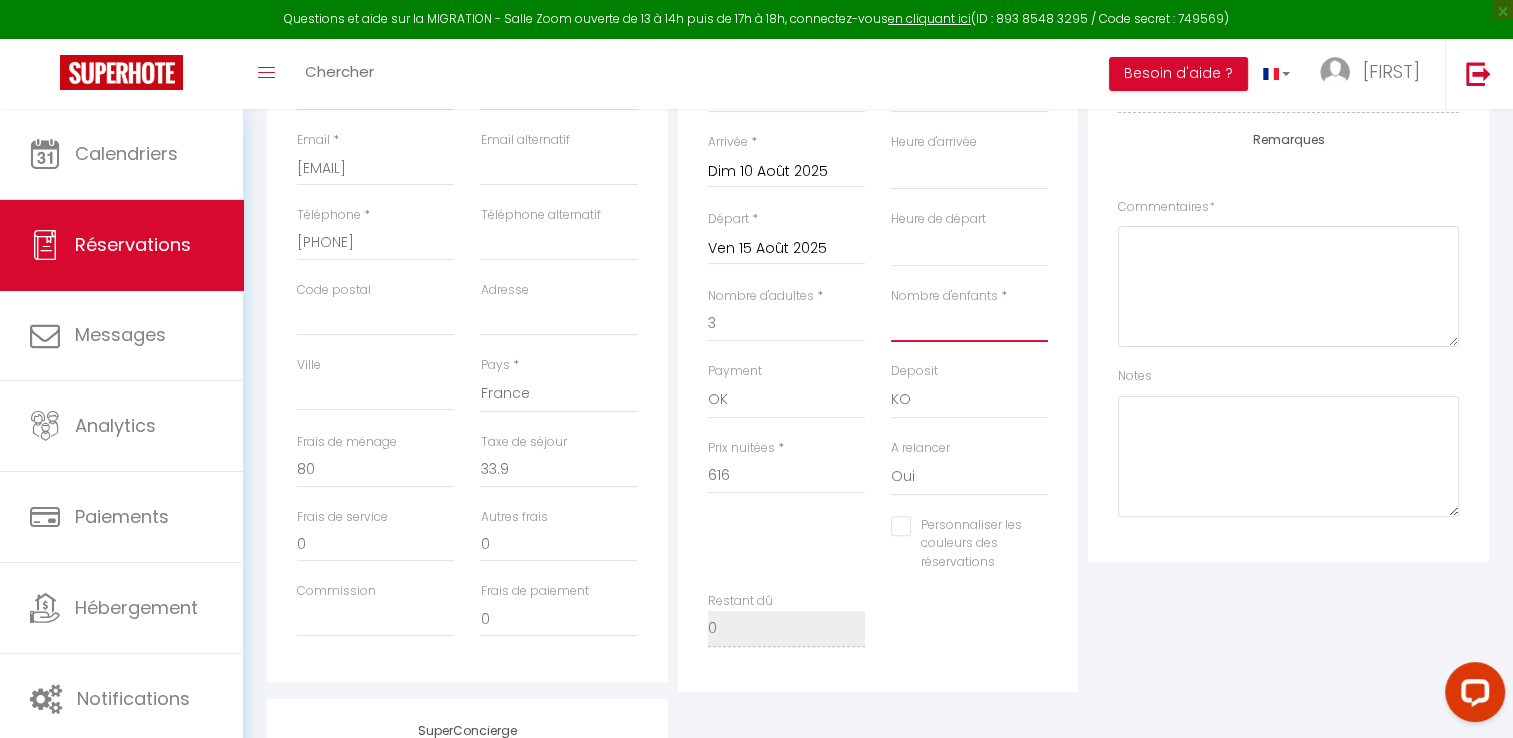 select 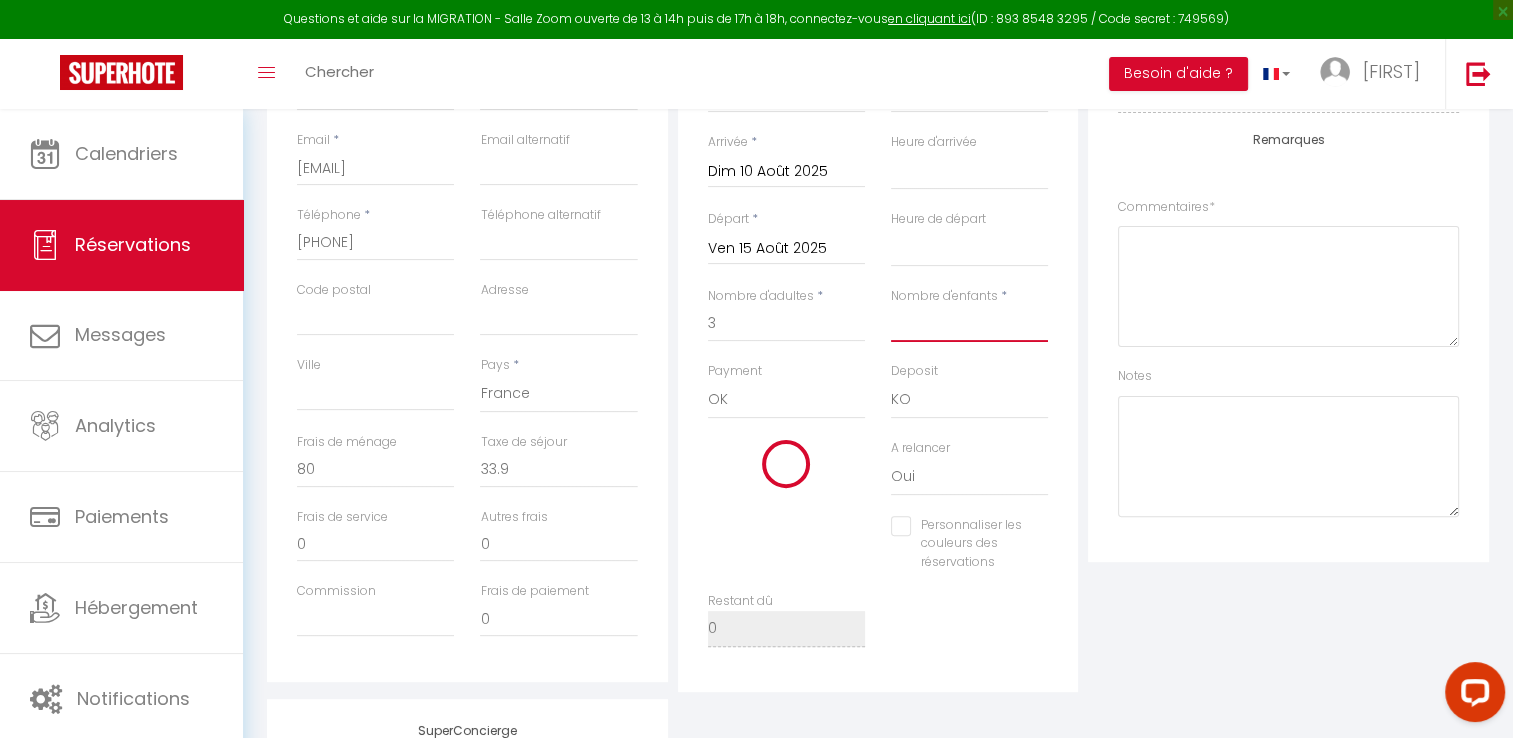 type on "2" 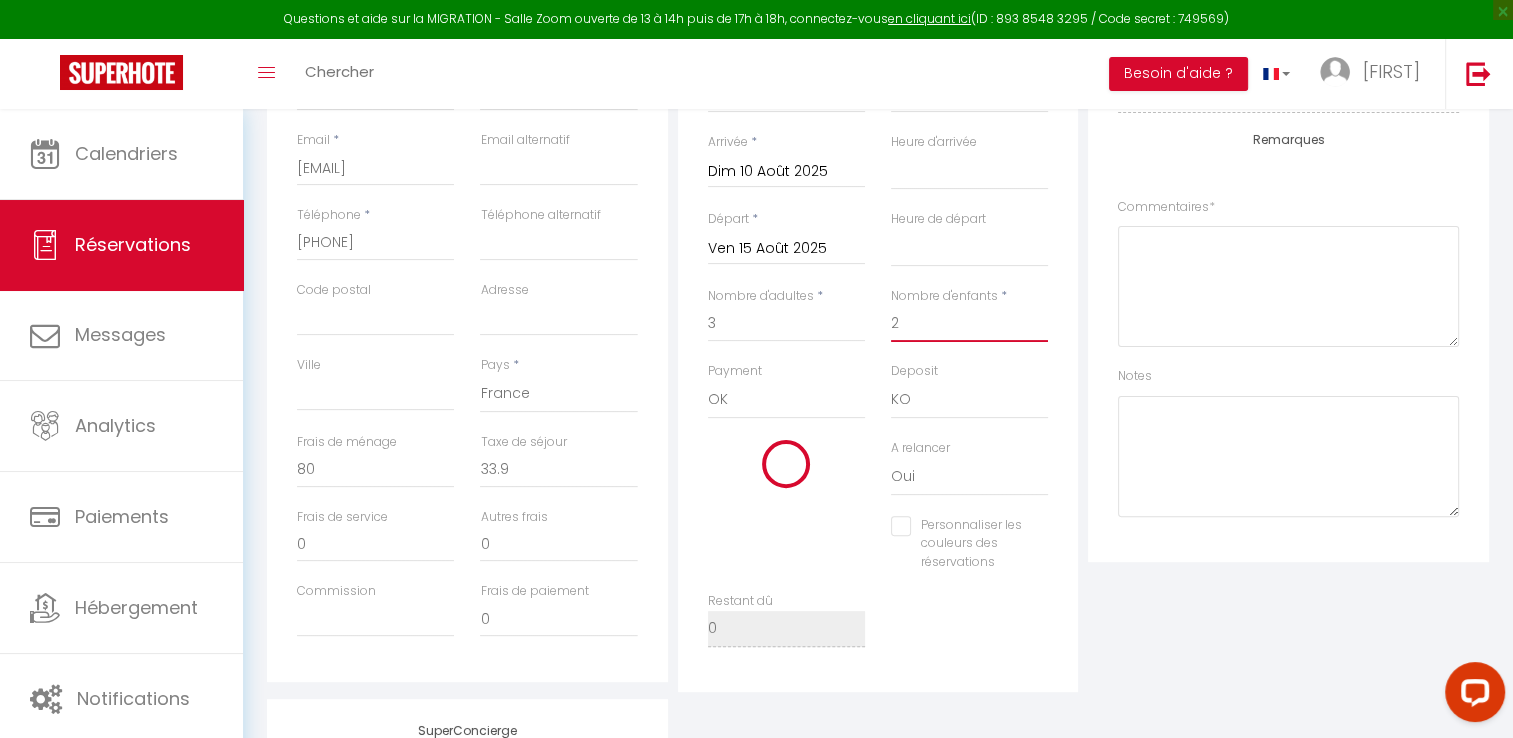 select 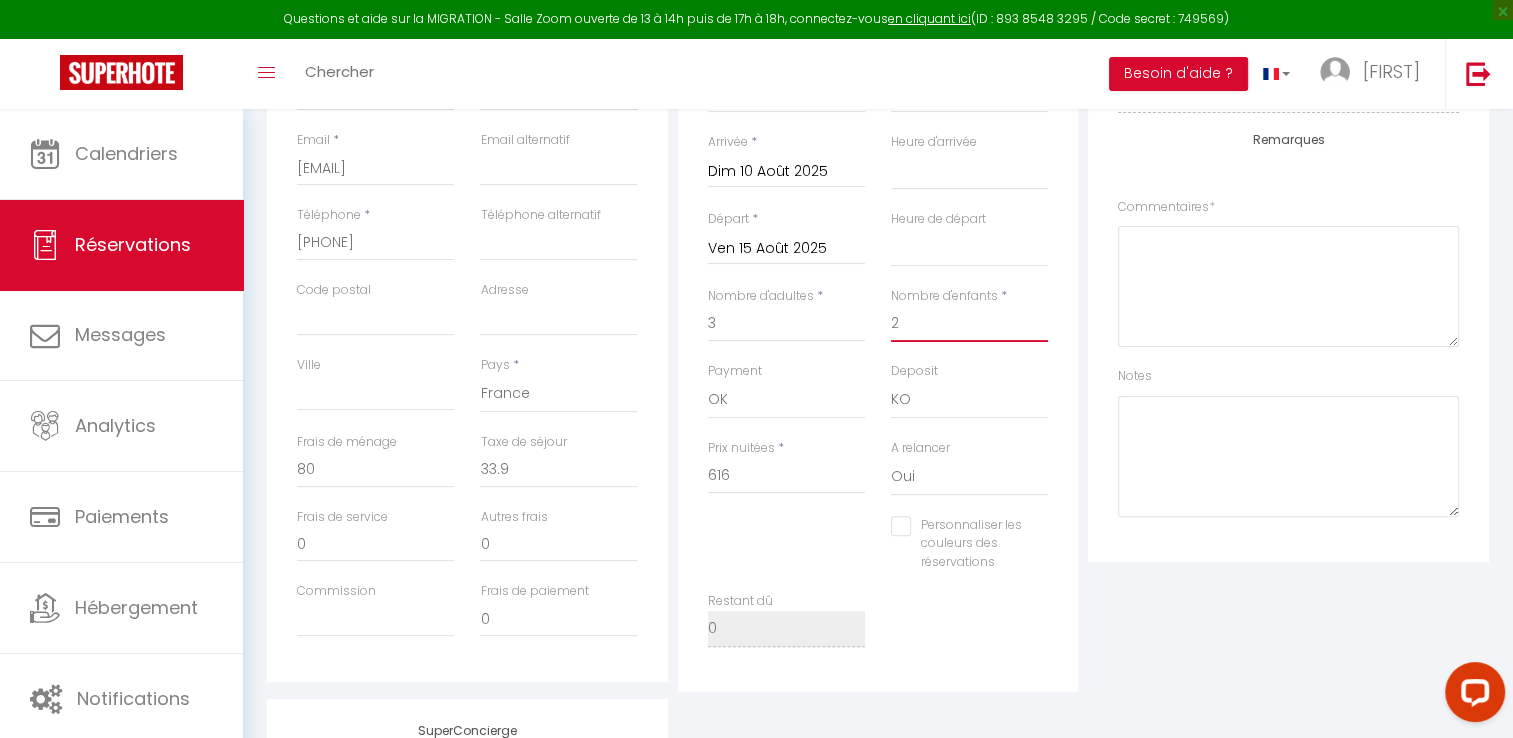 type on "20.4" 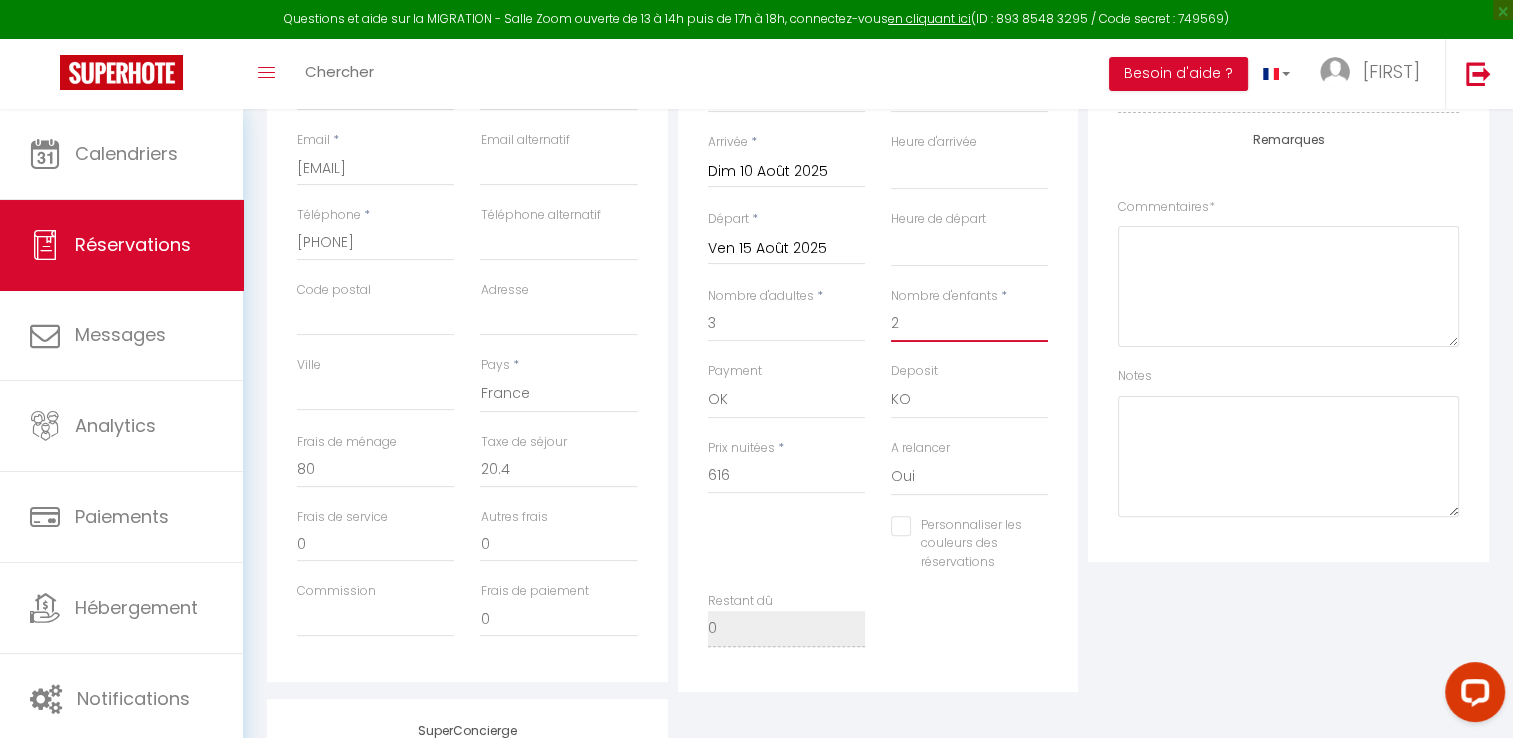 type 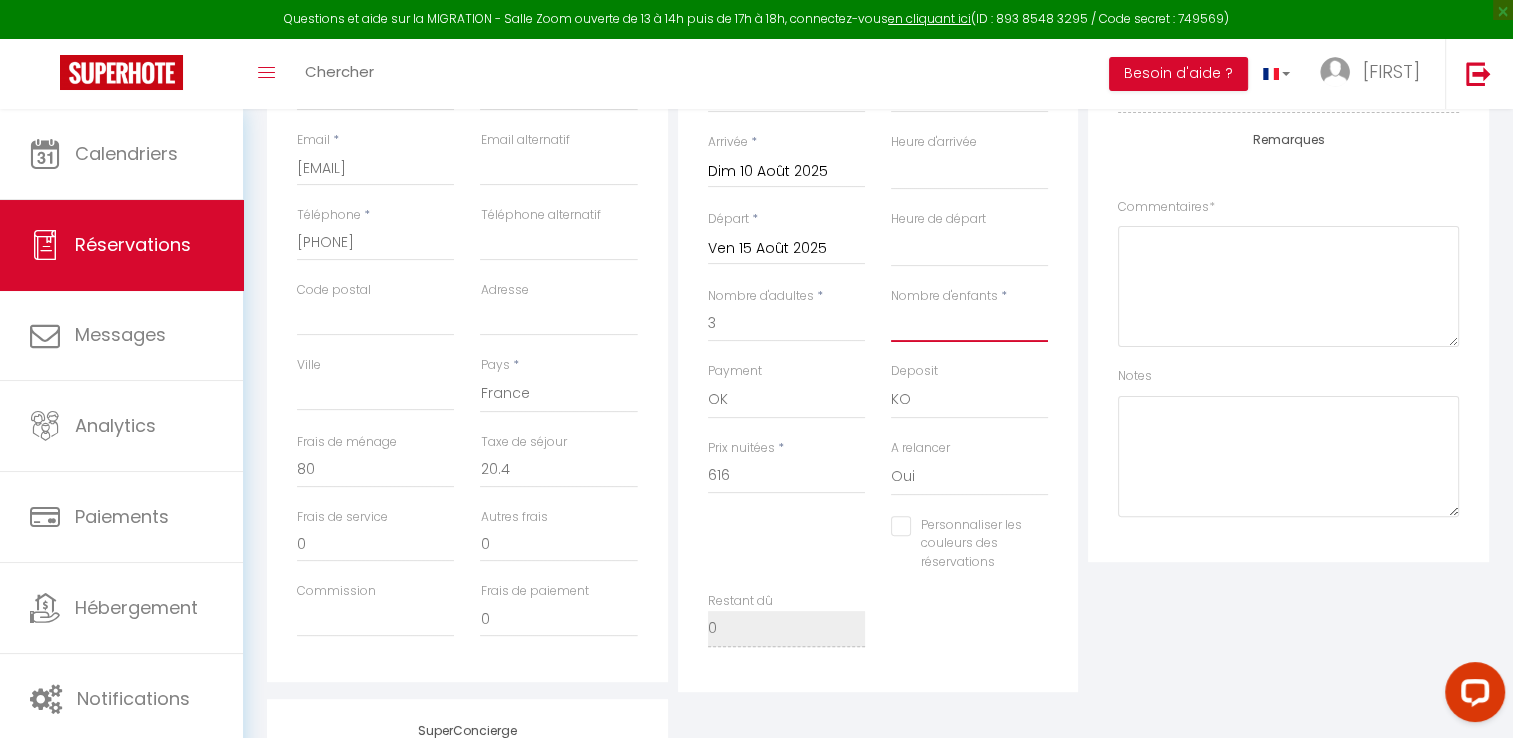 select 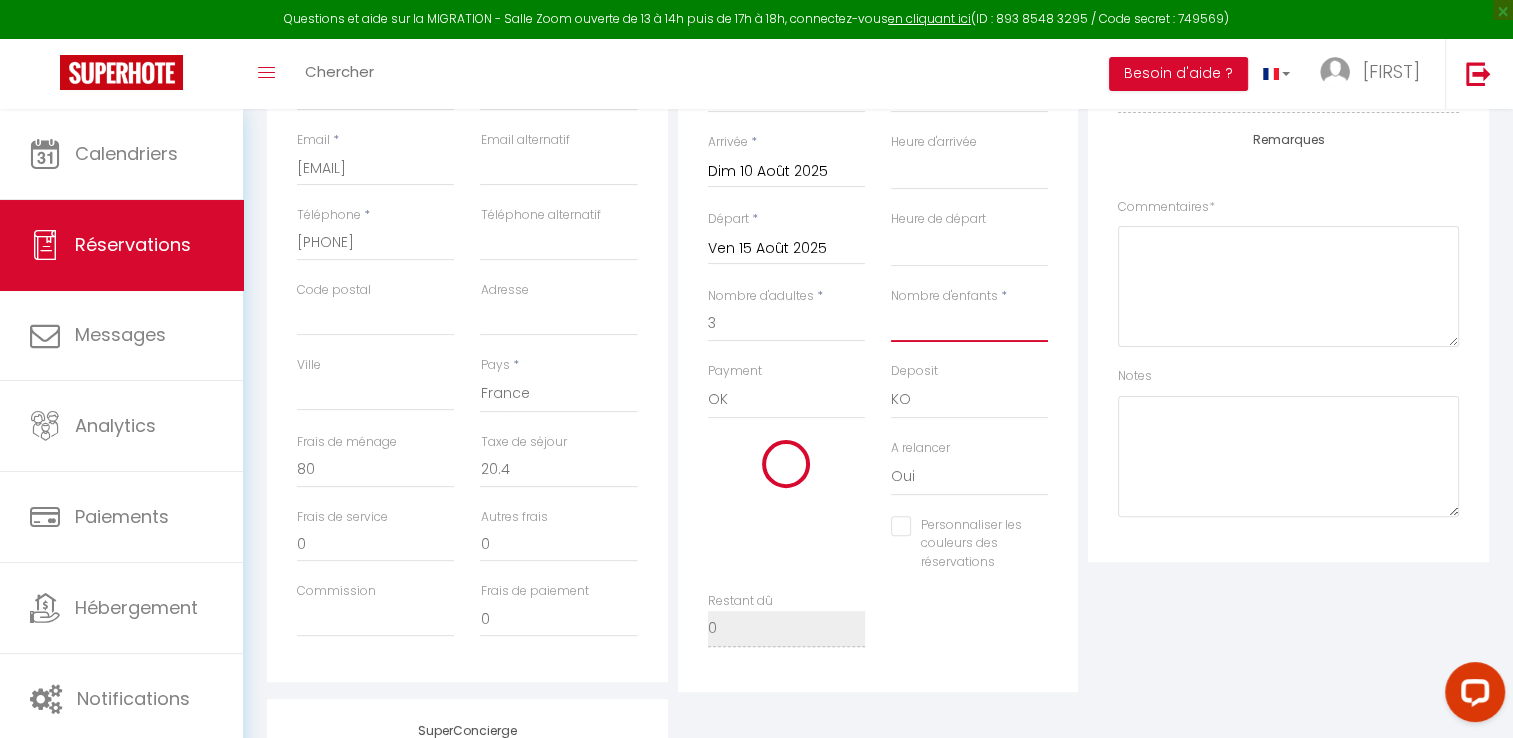 type on "0" 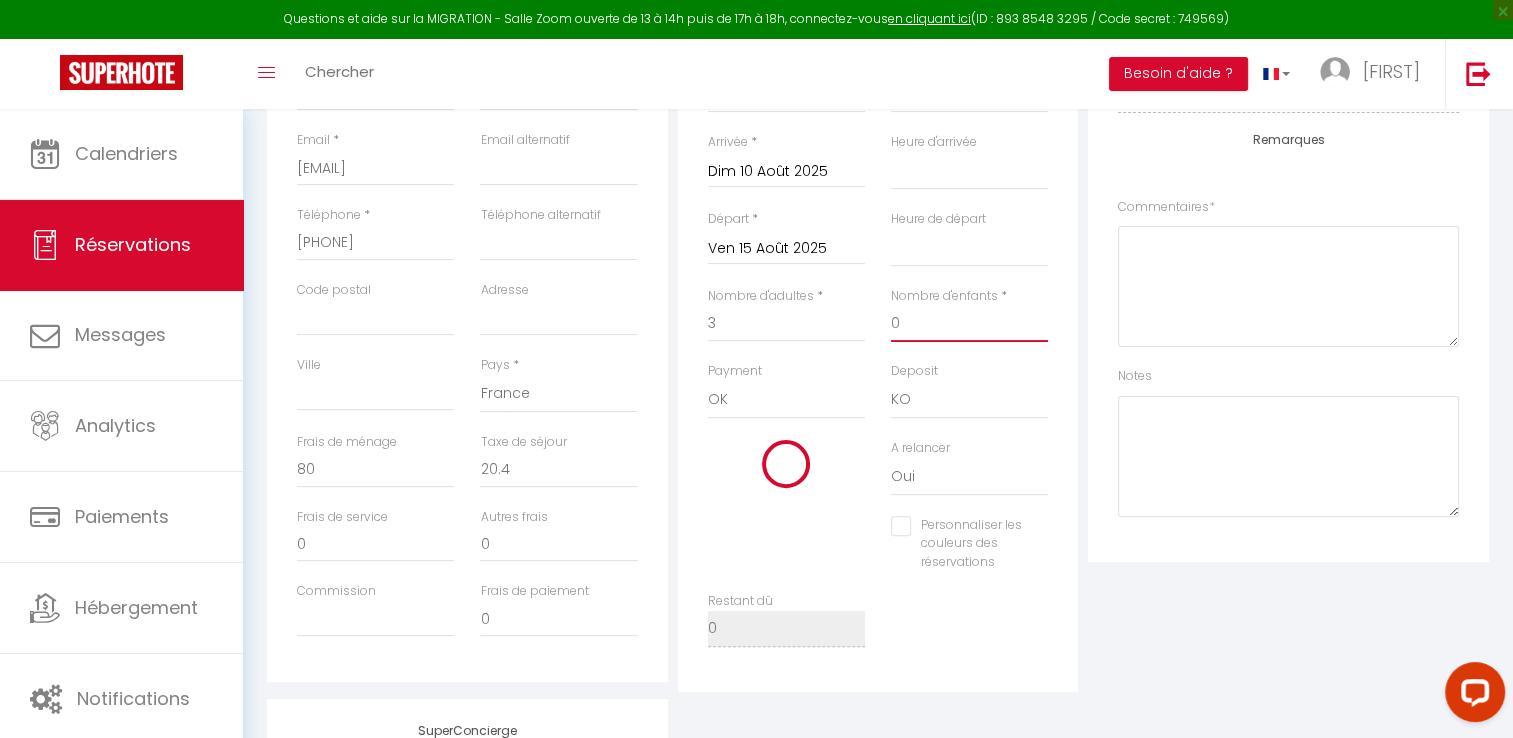 select 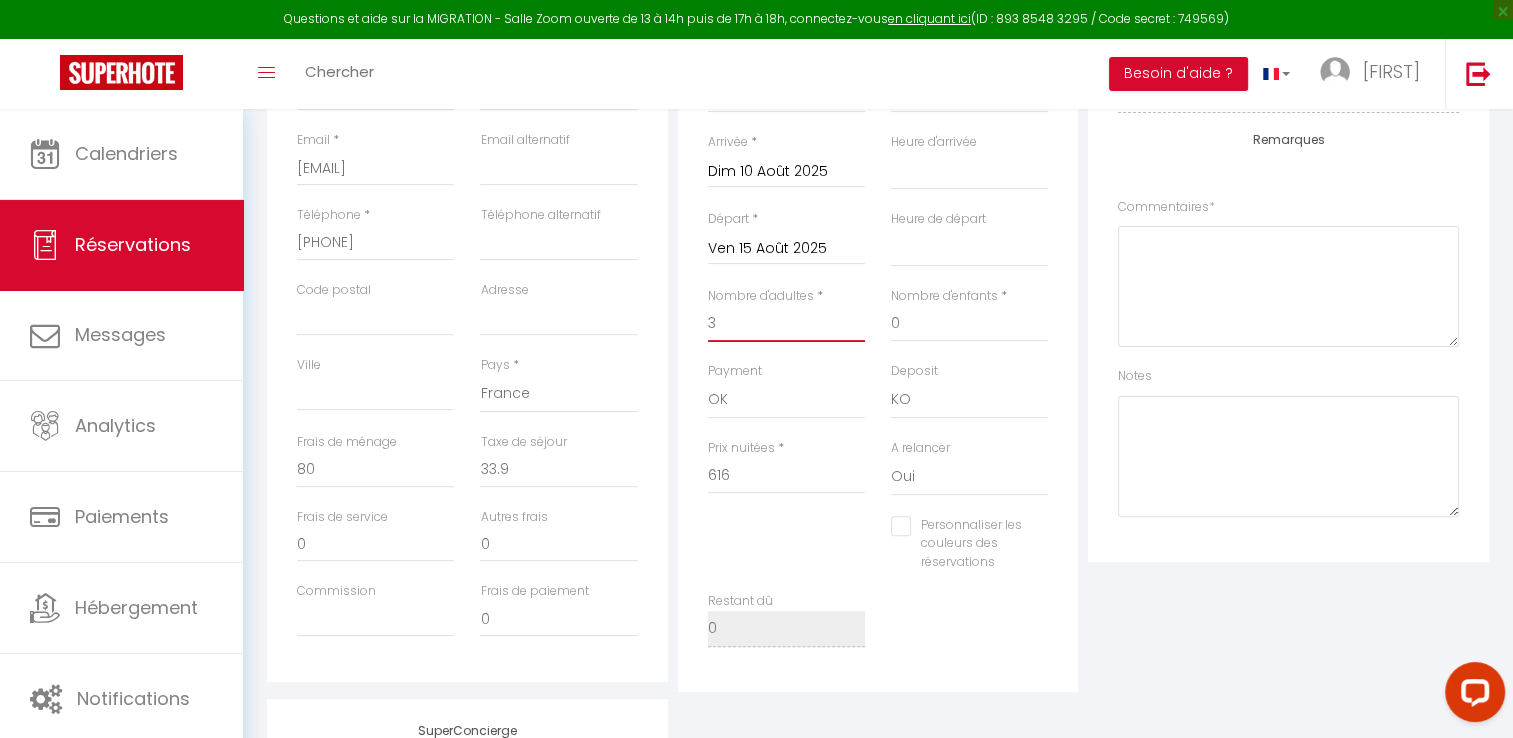 click on "3" at bounding box center [786, 324] 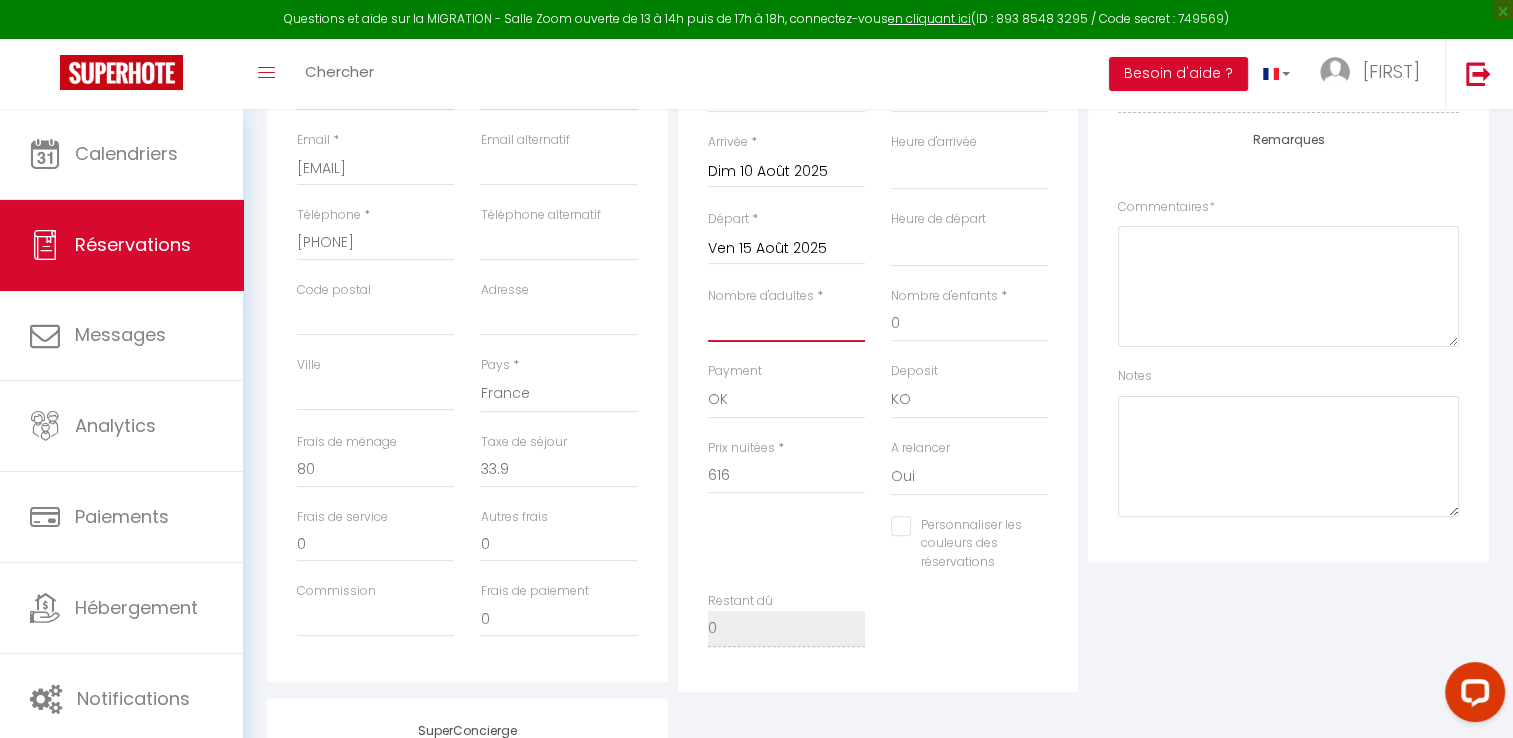 select 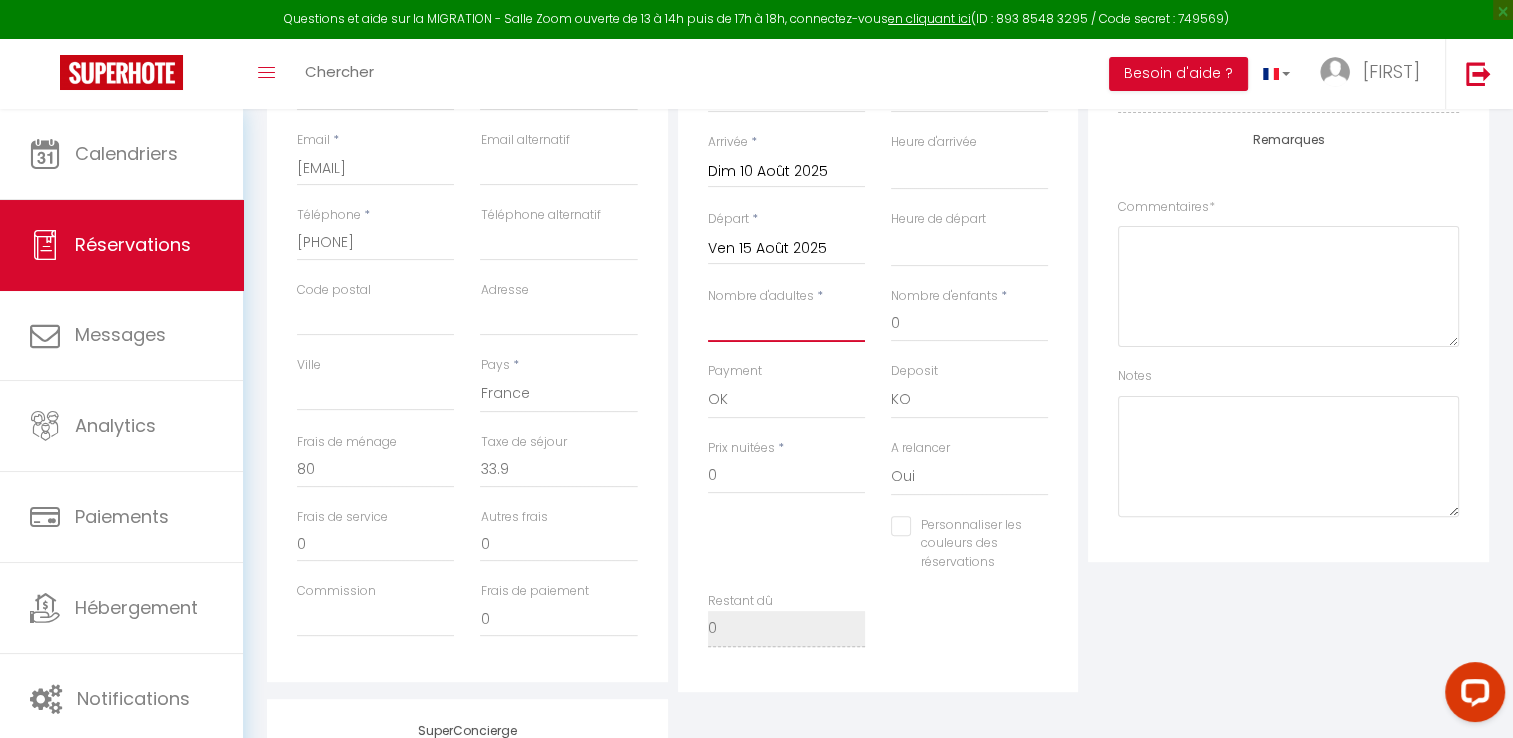 type on "0" 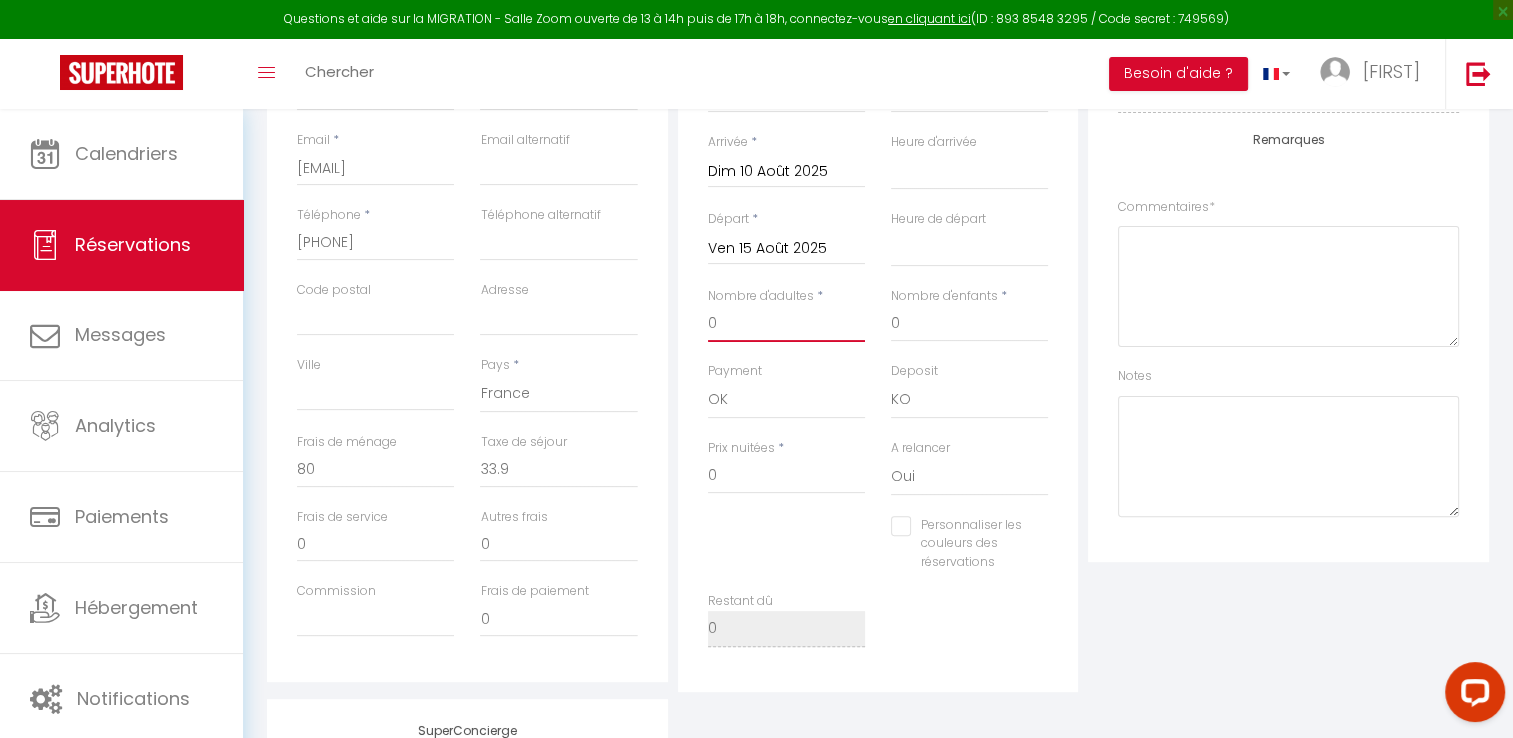select 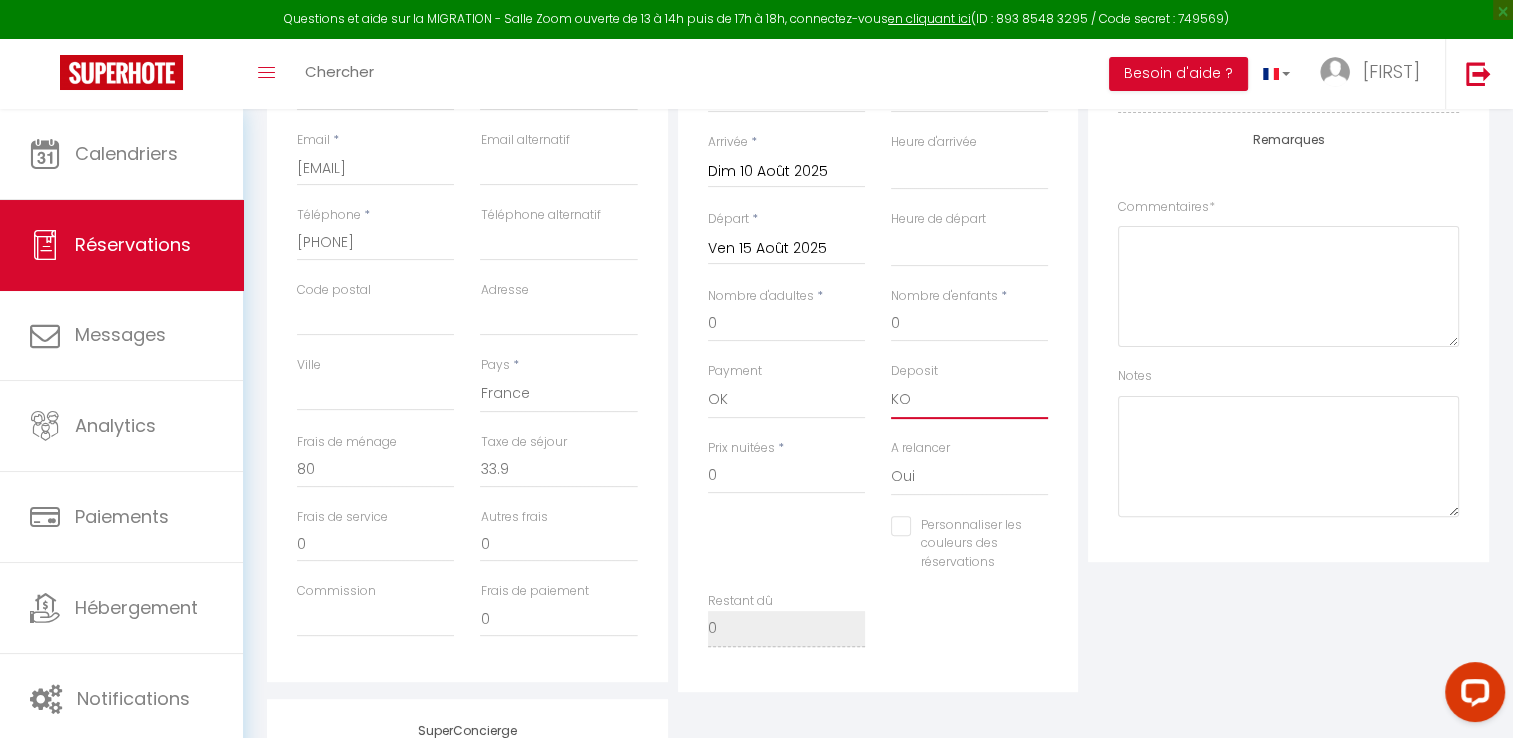 click on "OK   KO" at bounding box center [969, 400] 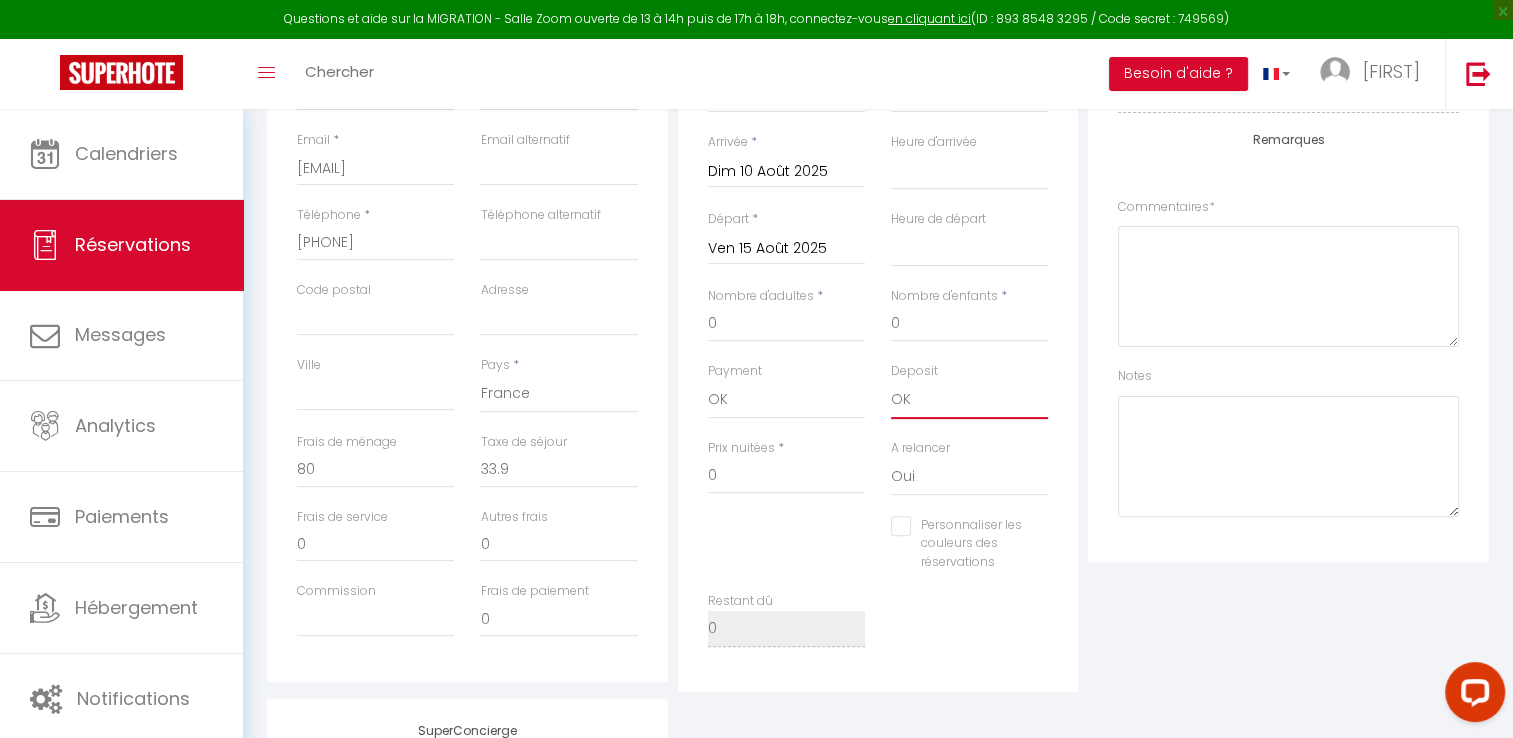 click on "OK   KO" at bounding box center (969, 400) 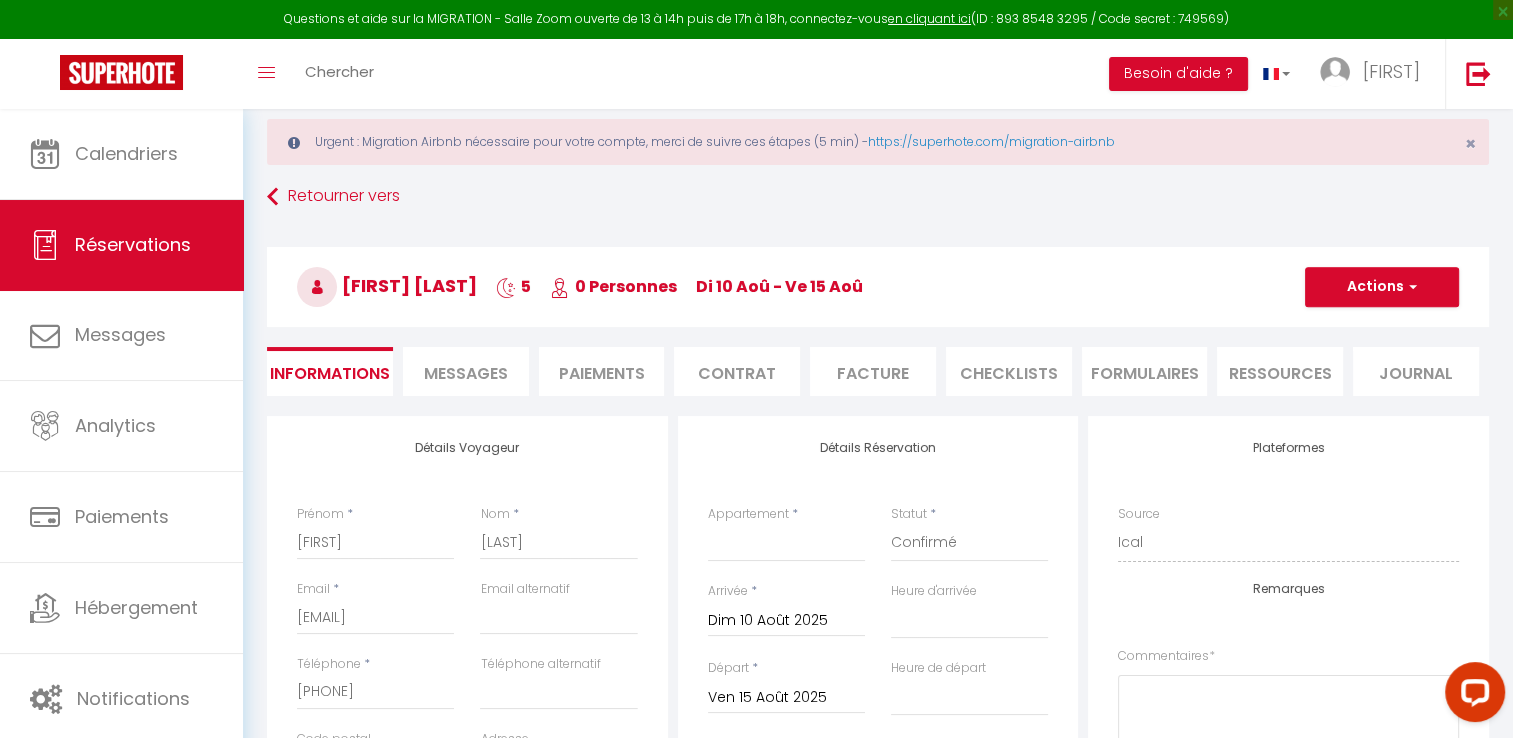 scroll, scrollTop: 0, scrollLeft: 0, axis: both 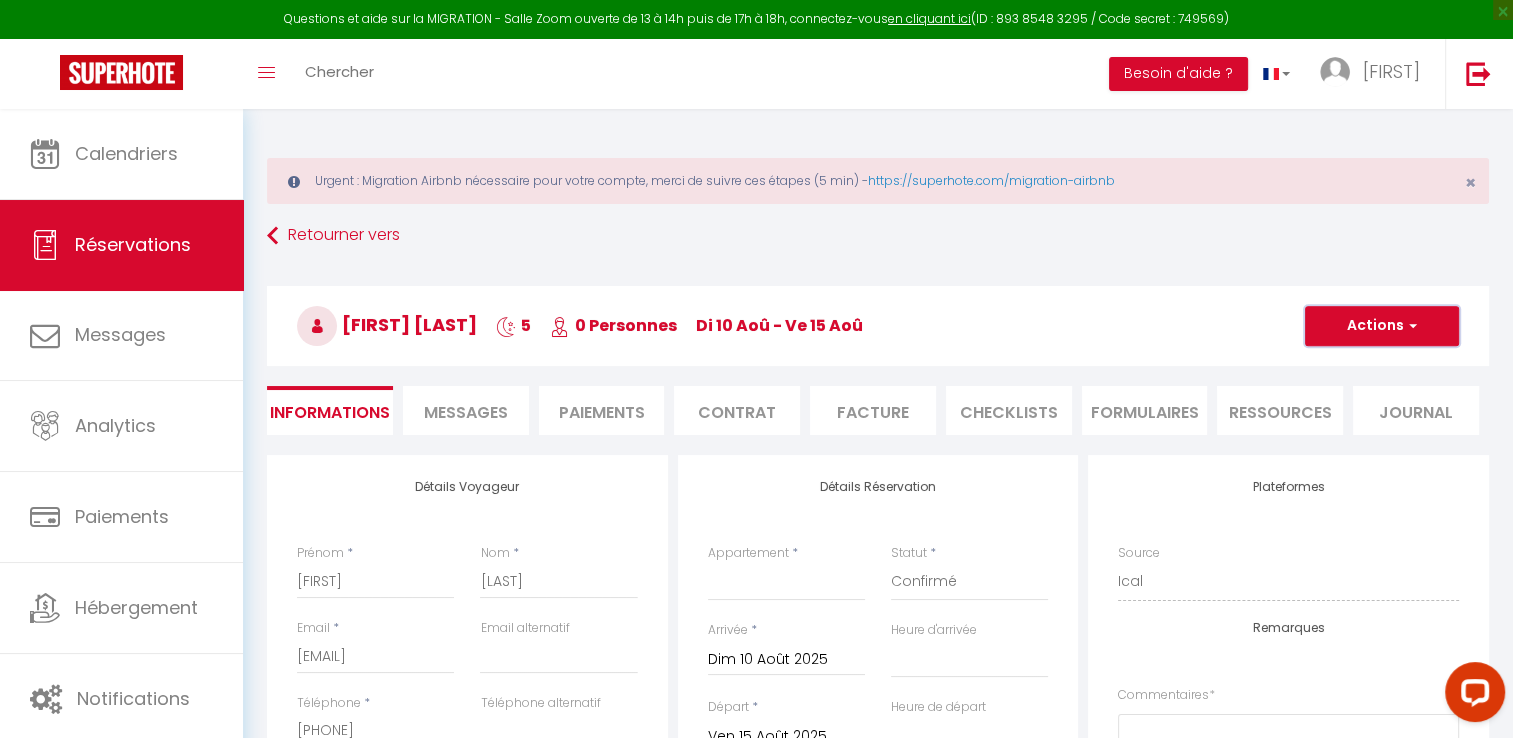 click on "Actions" at bounding box center (1382, 326) 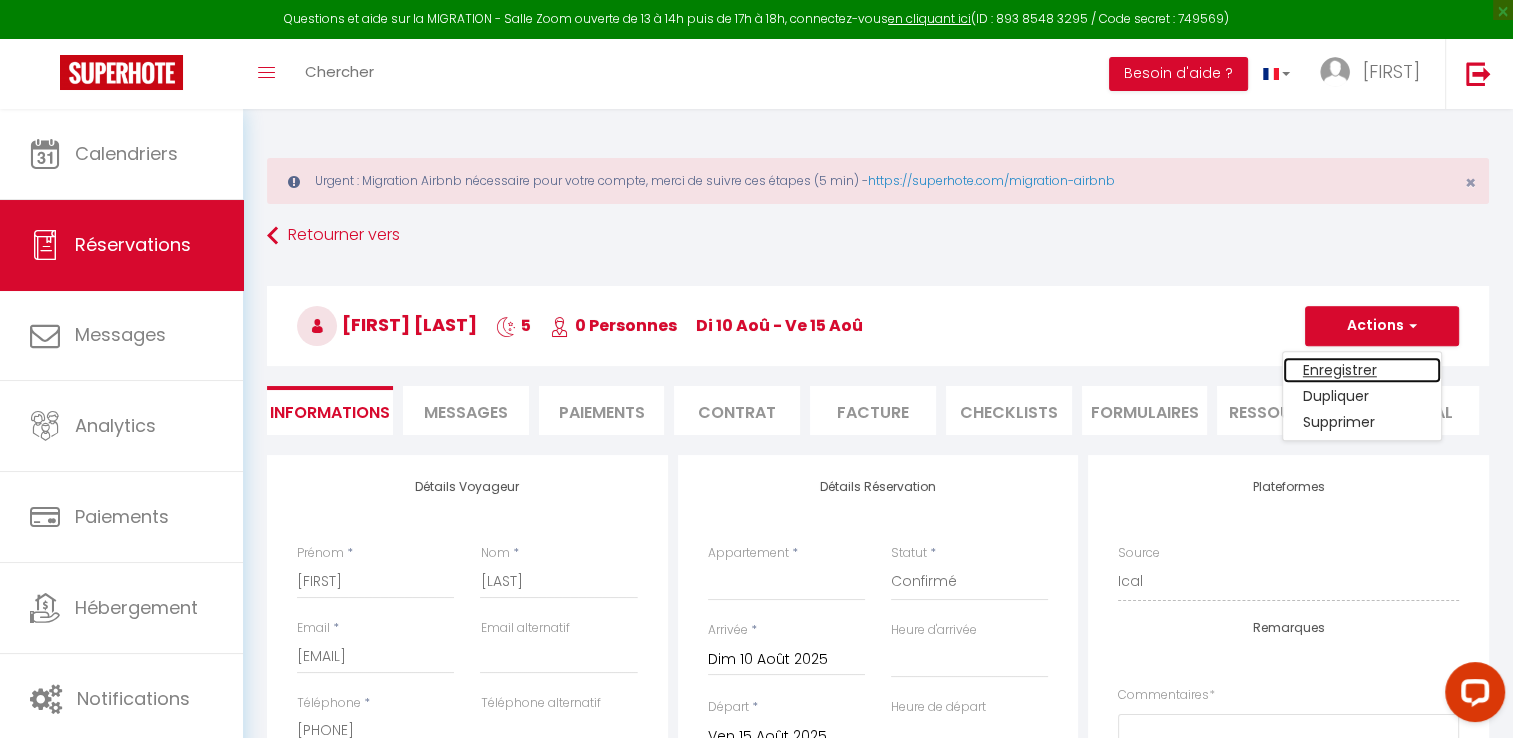 click on "Enregistrer" at bounding box center (1362, 370) 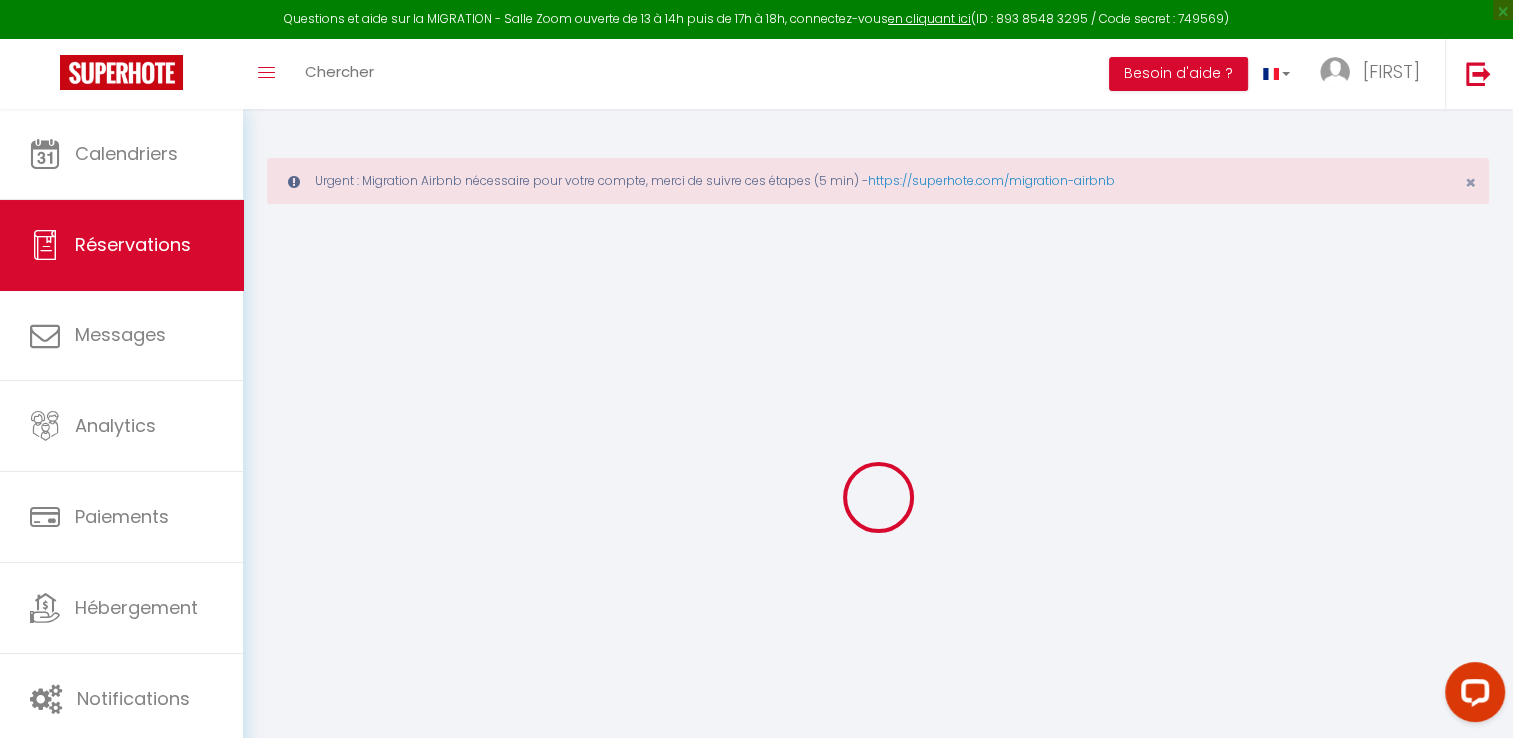 select on "not_cancelled" 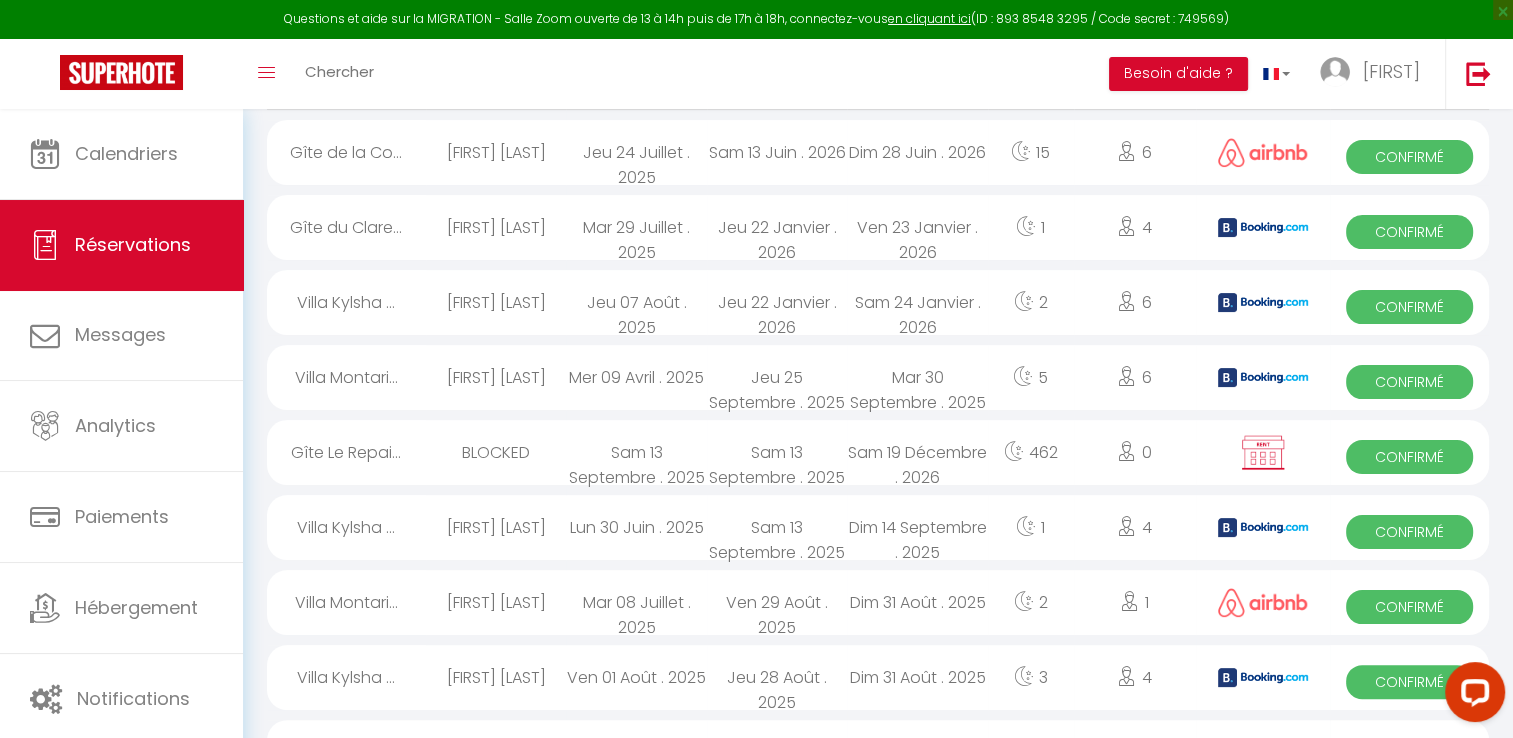 scroll, scrollTop: 300, scrollLeft: 0, axis: vertical 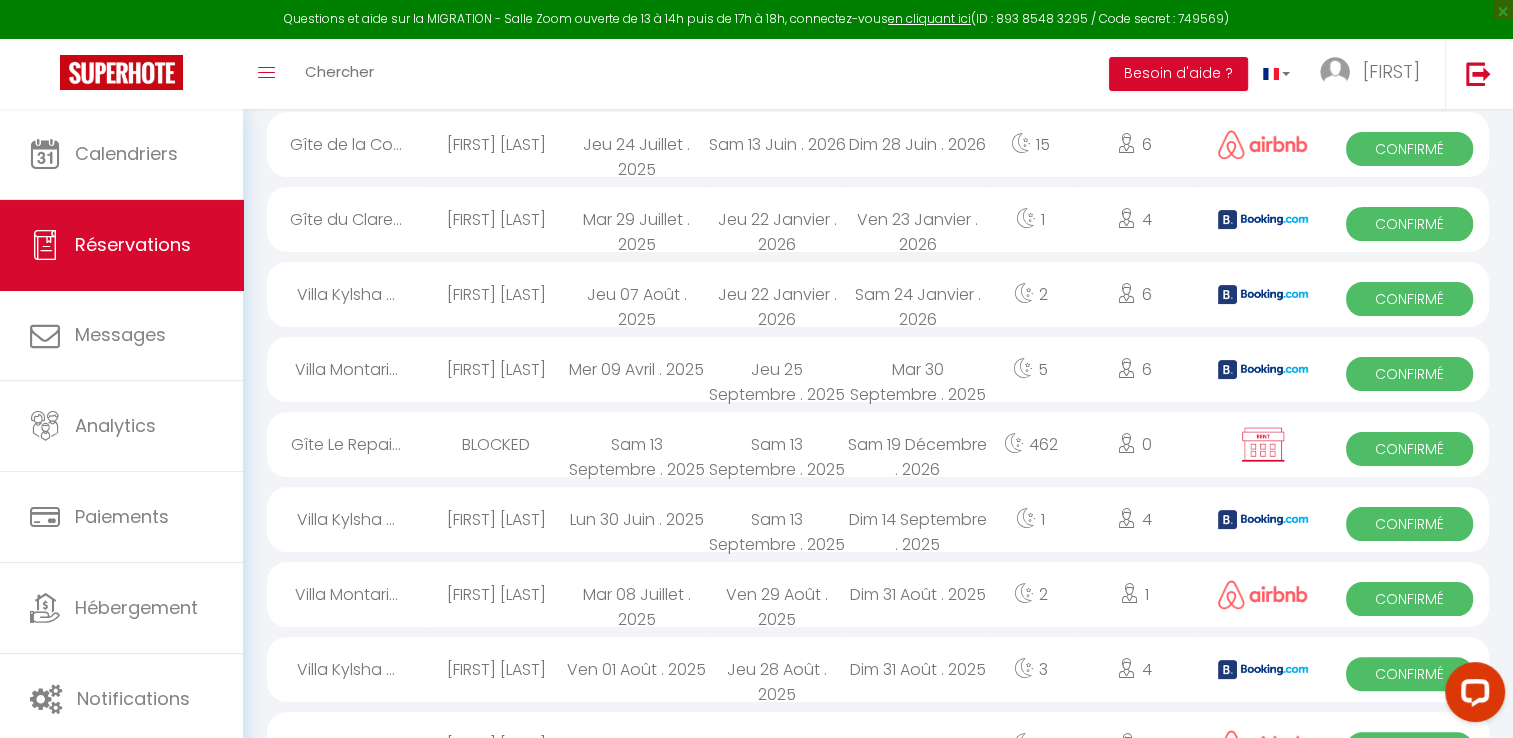 click on "BLOCKED" at bounding box center (496, 444) 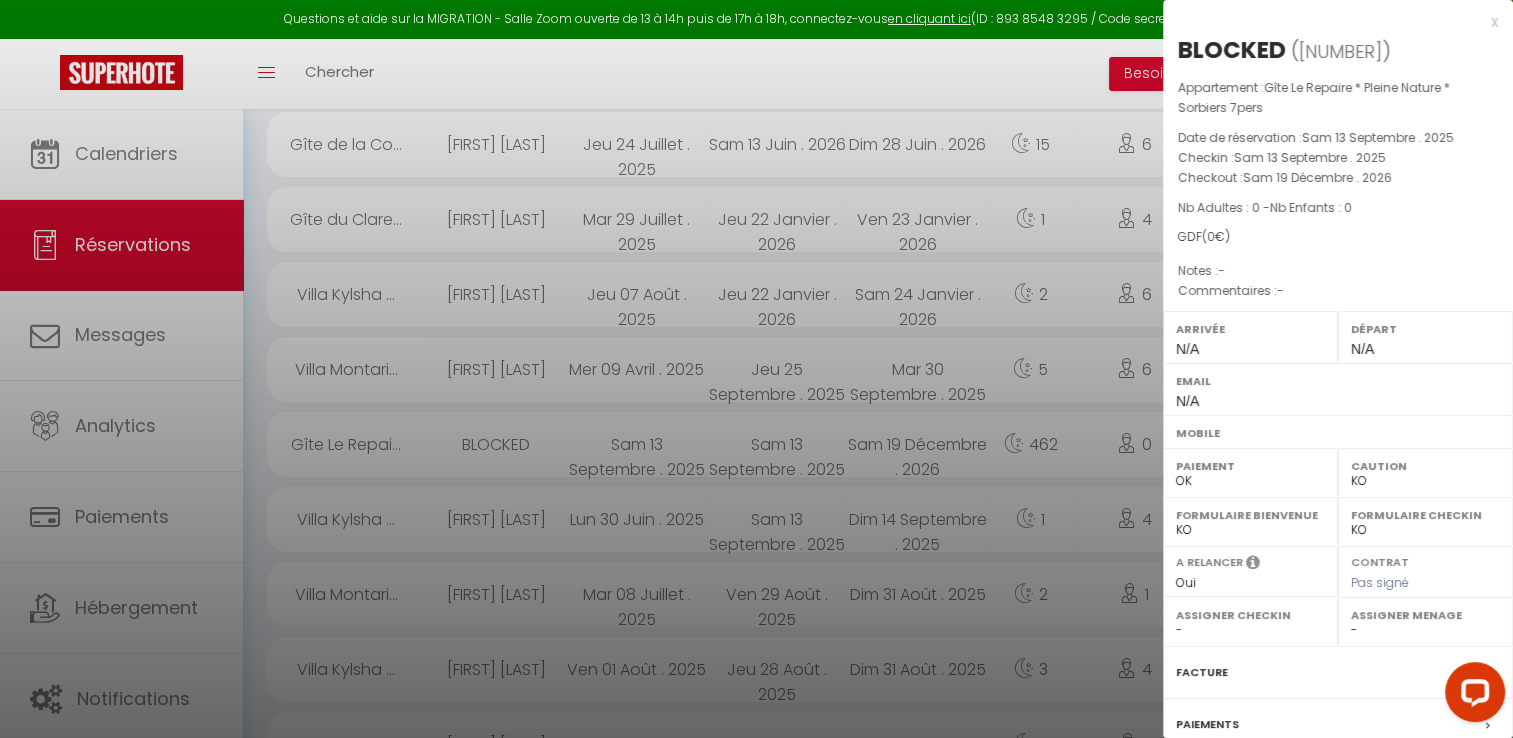 click at bounding box center [756, 369] 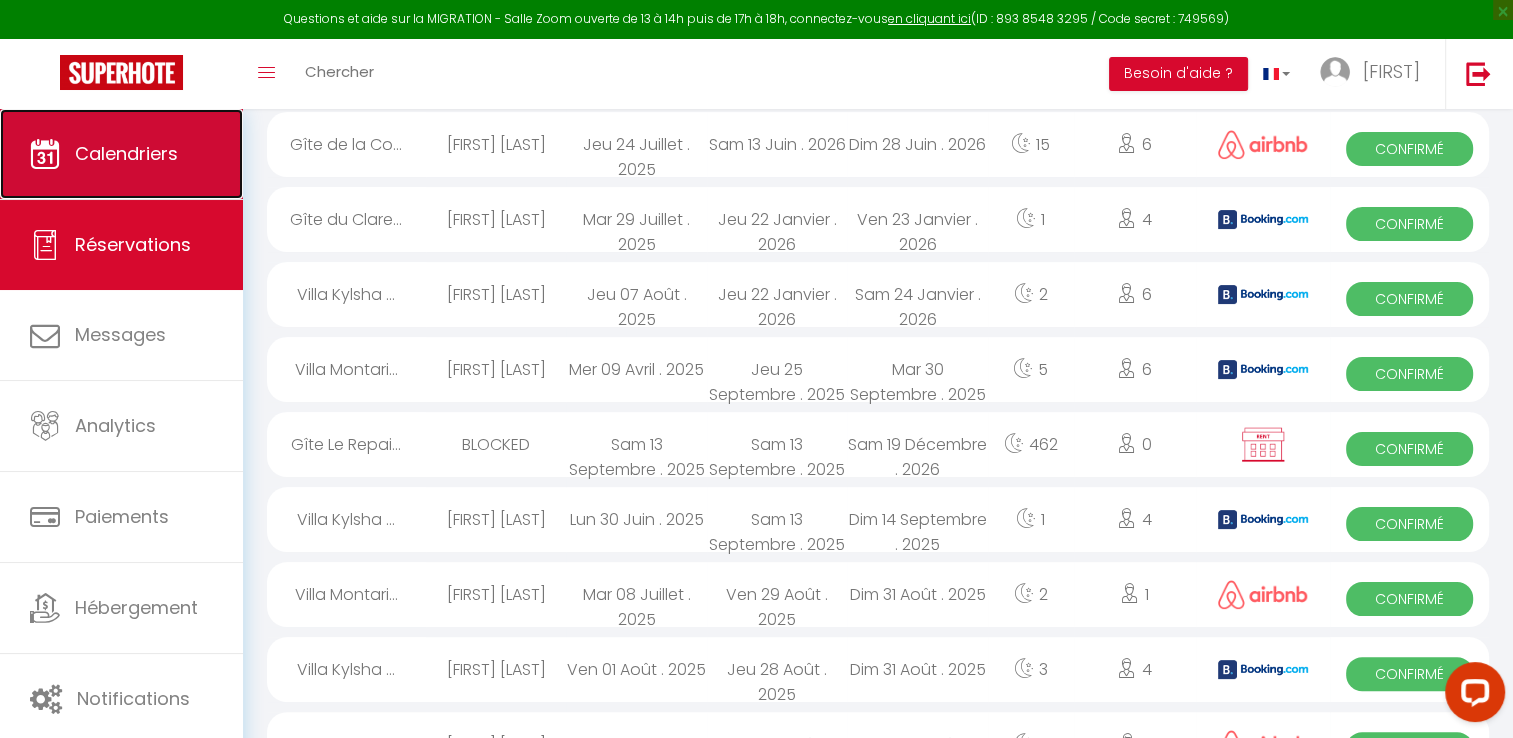 click on "Calendriers" at bounding box center (121, 154) 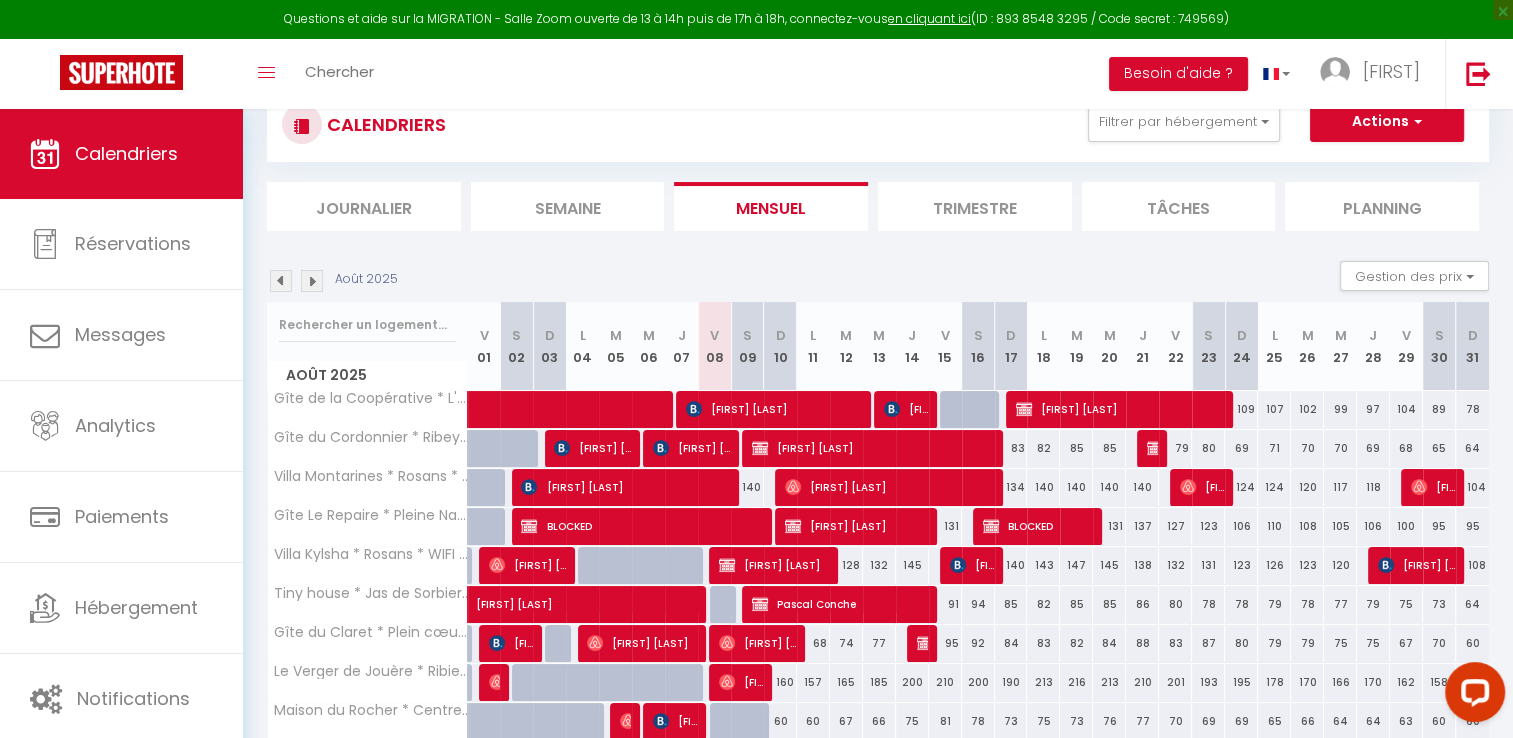 scroll, scrollTop: 160, scrollLeft: 0, axis: vertical 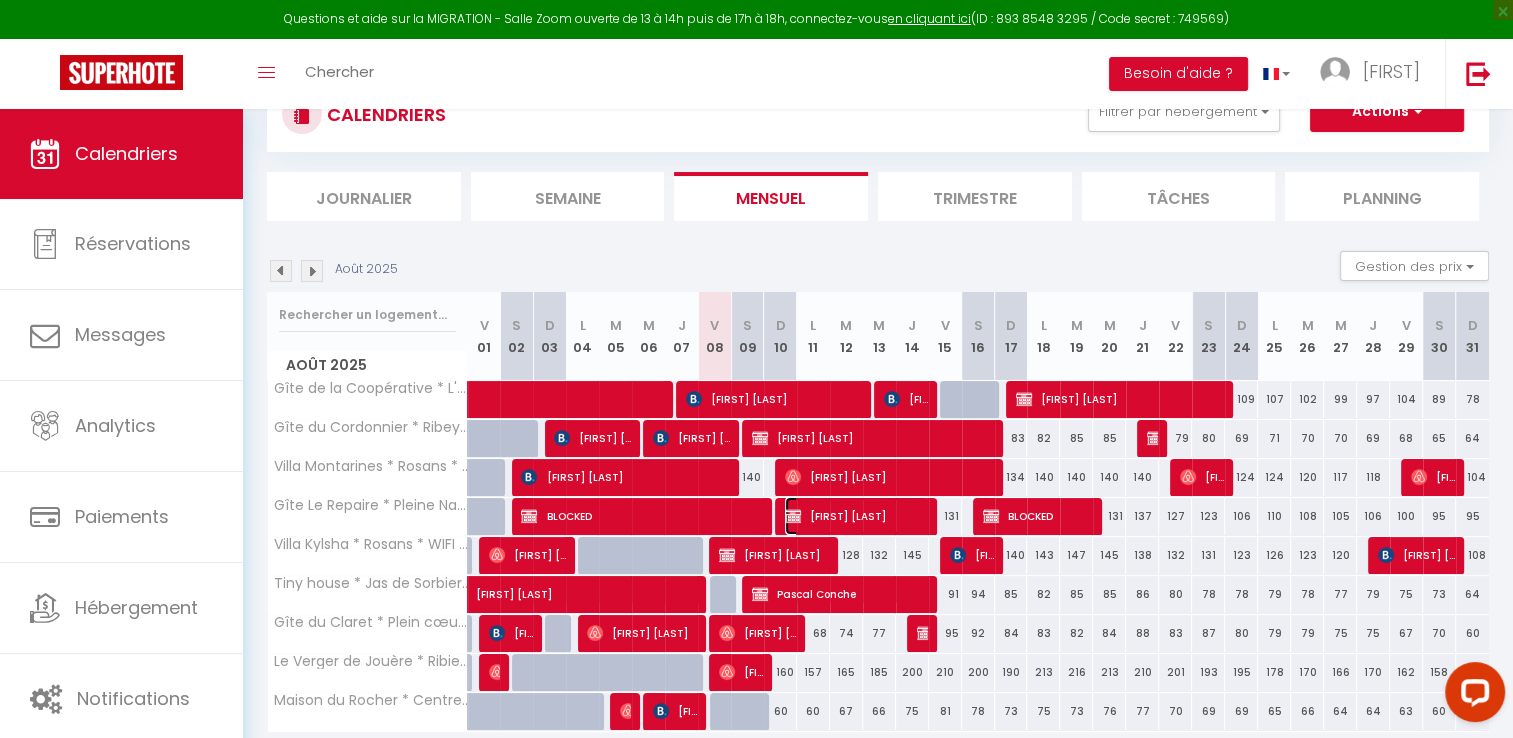 click on "[FIRST] [LAST]" at bounding box center (856, 516) 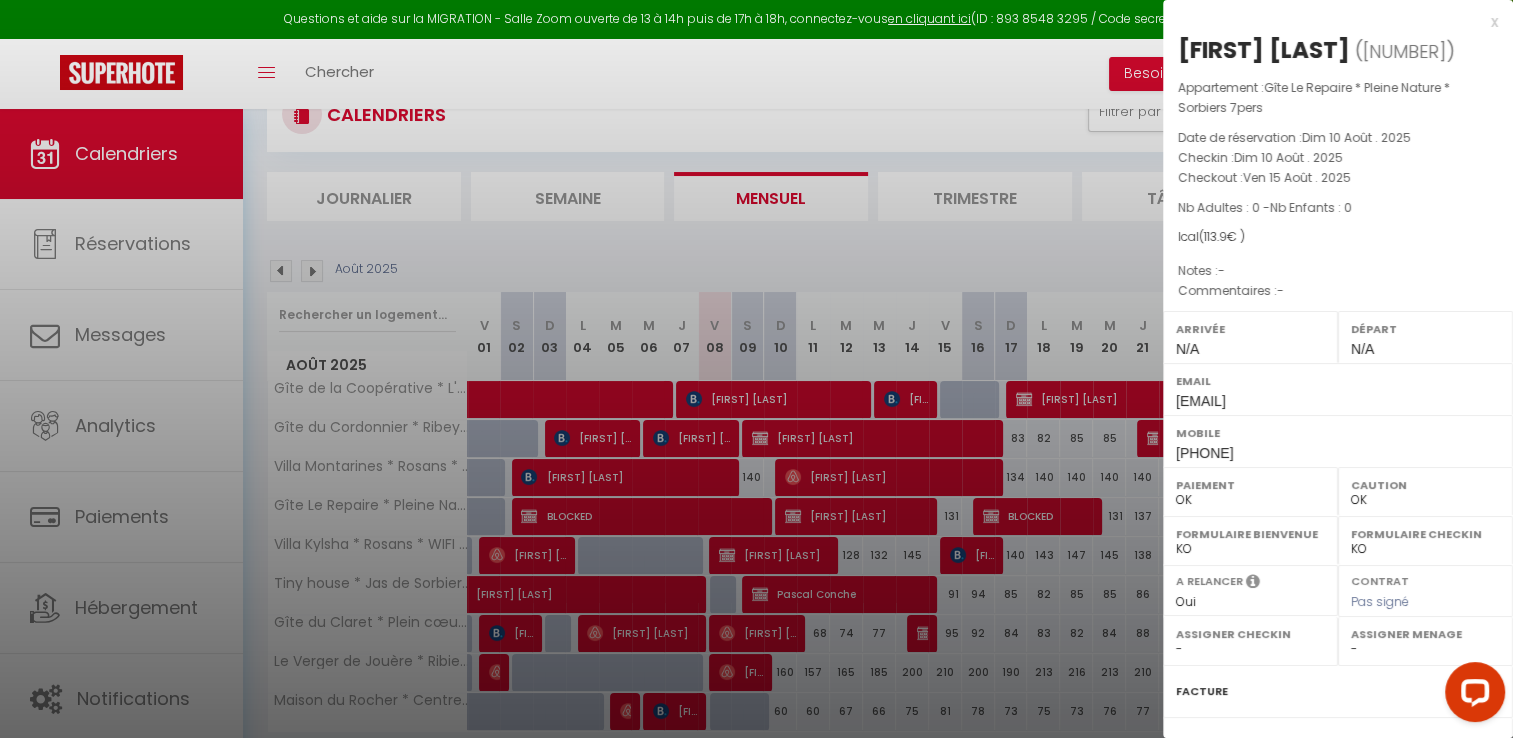 click at bounding box center (756, 369) 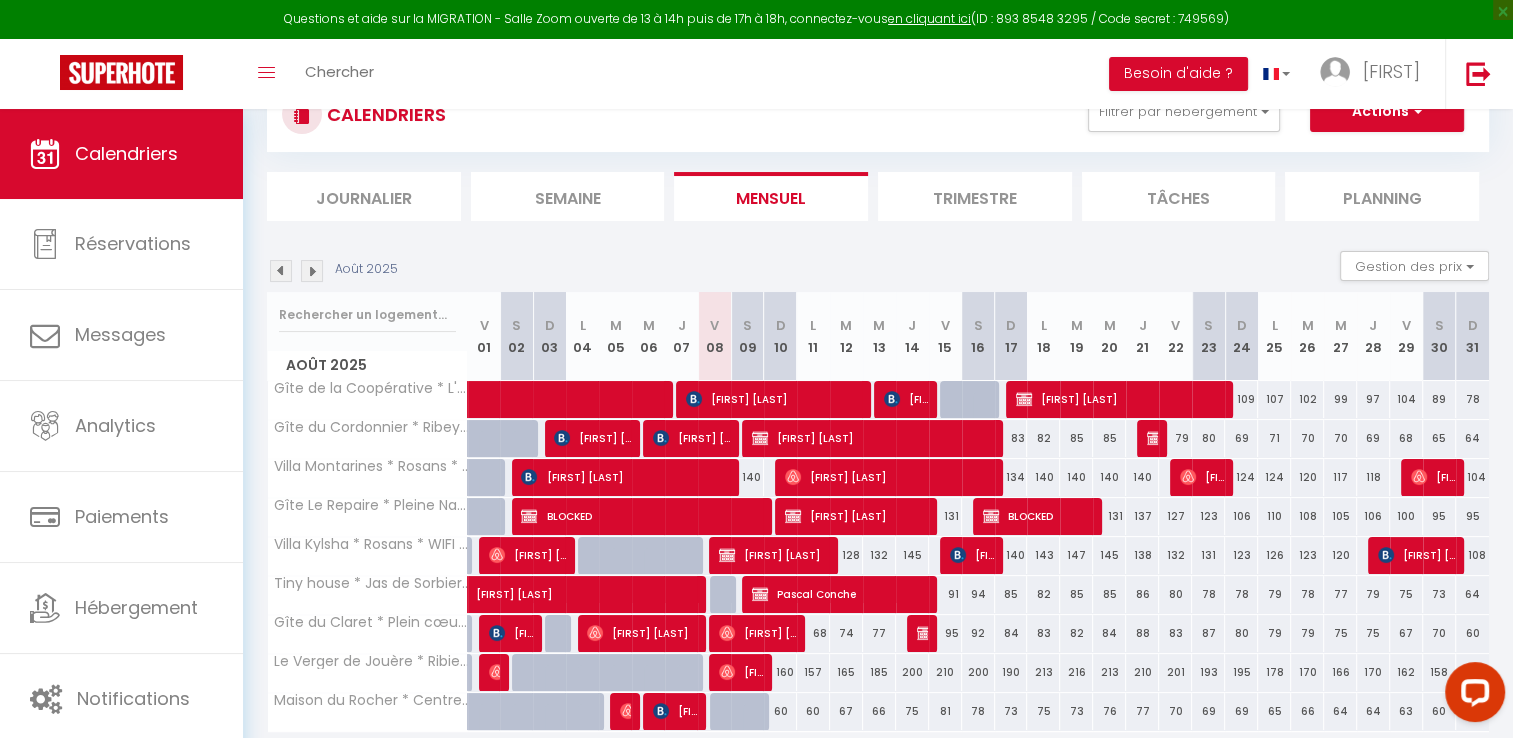 scroll, scrollTop: 232, scrollLeft: 0, axis: vertical 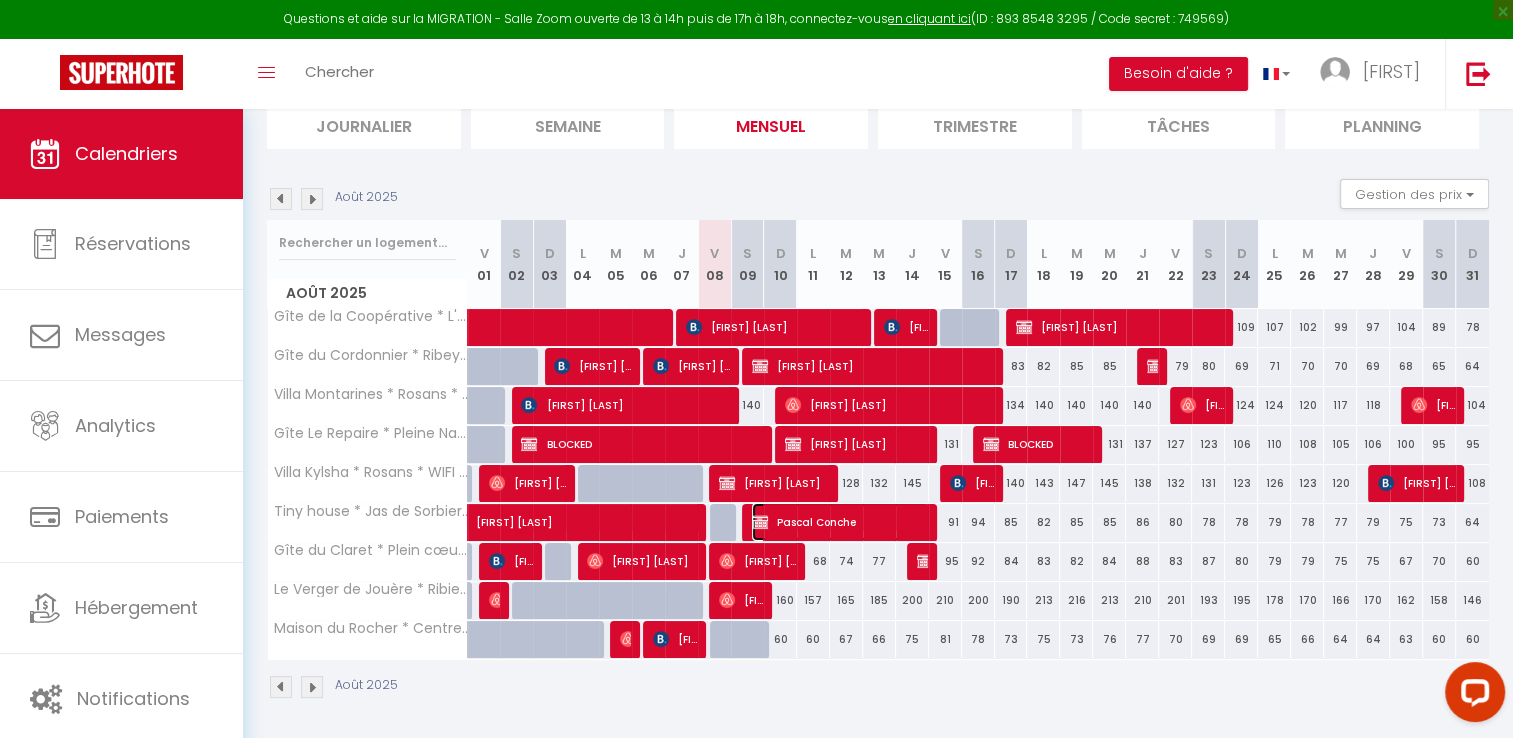click on "Pascal Conche" at bounding box center [840, 522] 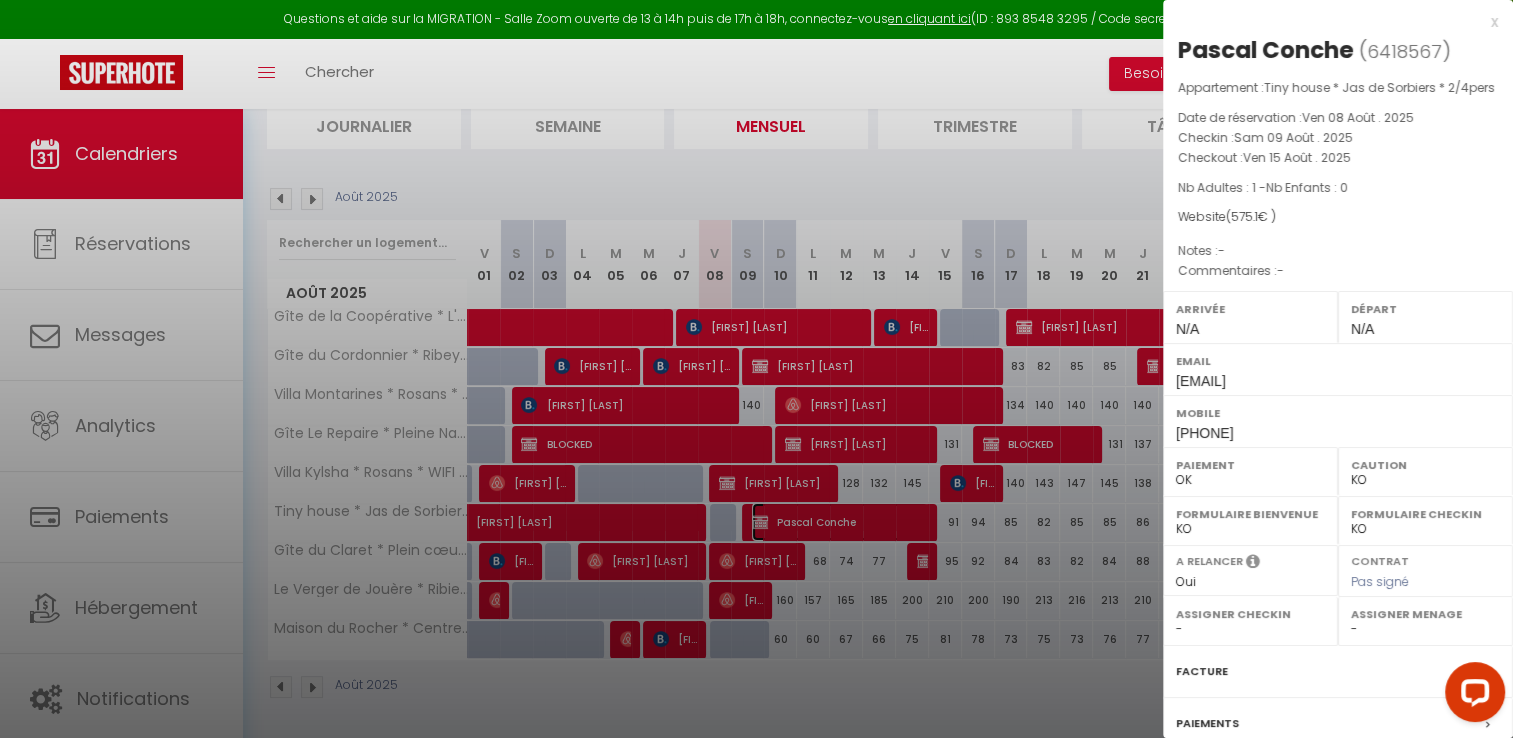 scroll, scrollTop: 210, scrollLeft: 0, axis: vertical 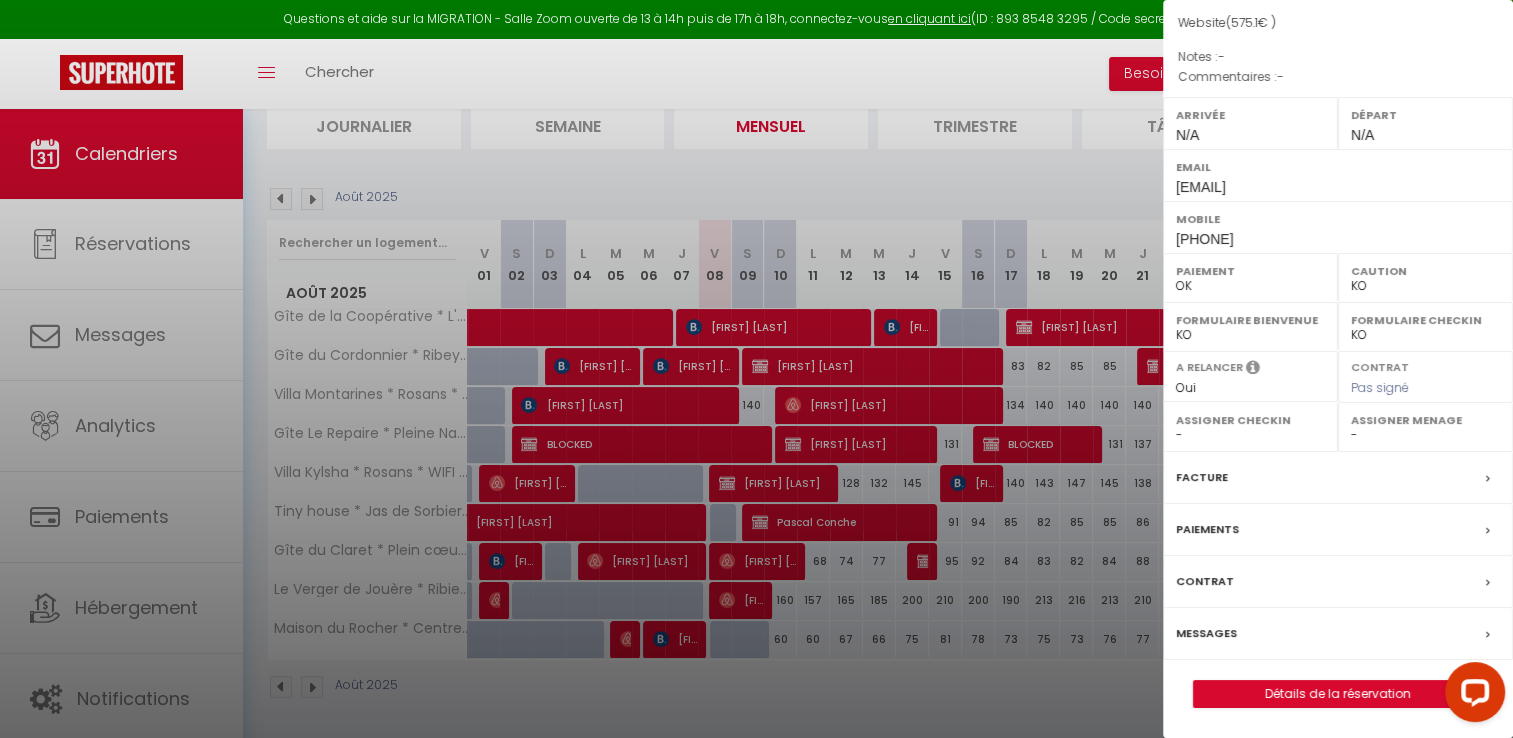 click on "Facture" at bounding box center [1202, 477] 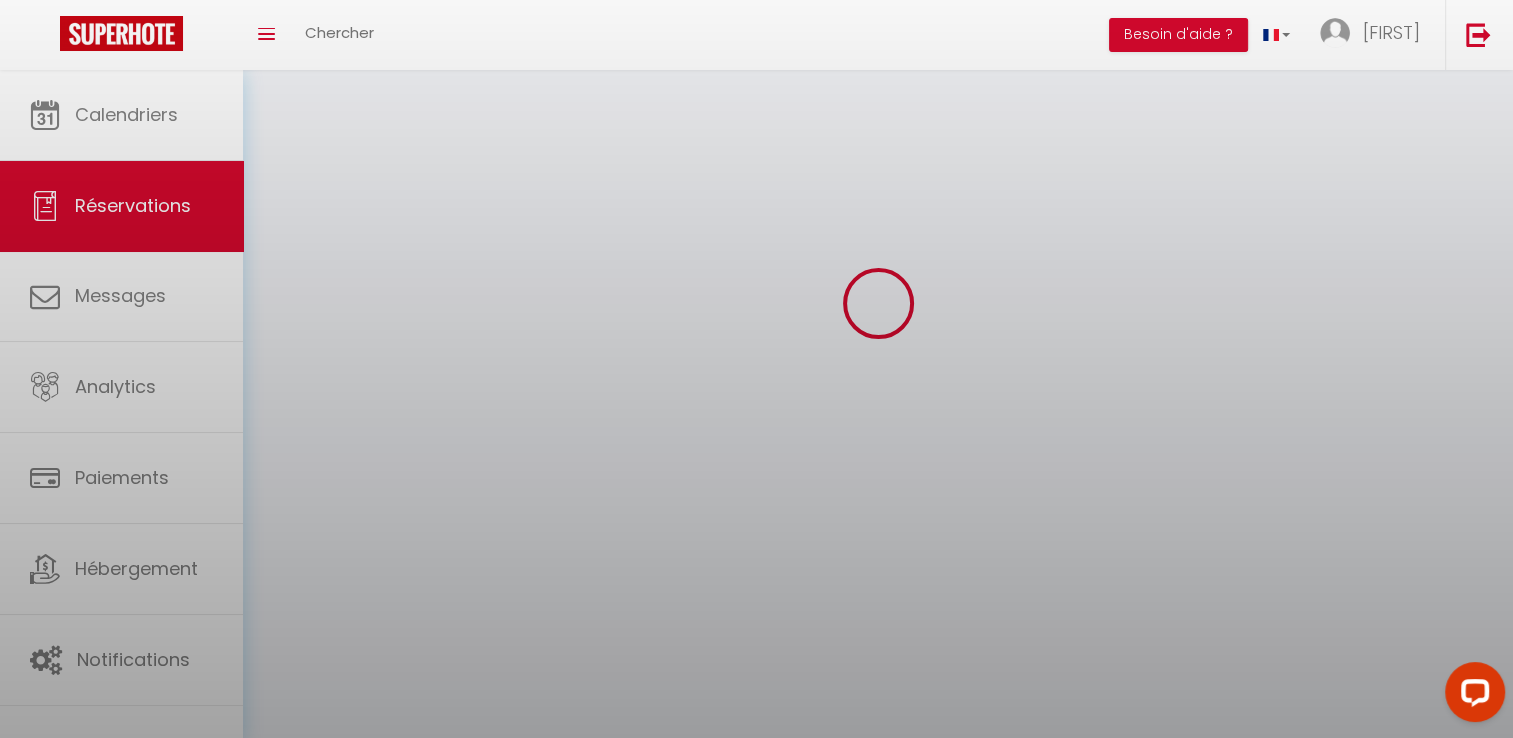 scroll, scrollTop: 0, scrollLeft: 0, axis: both 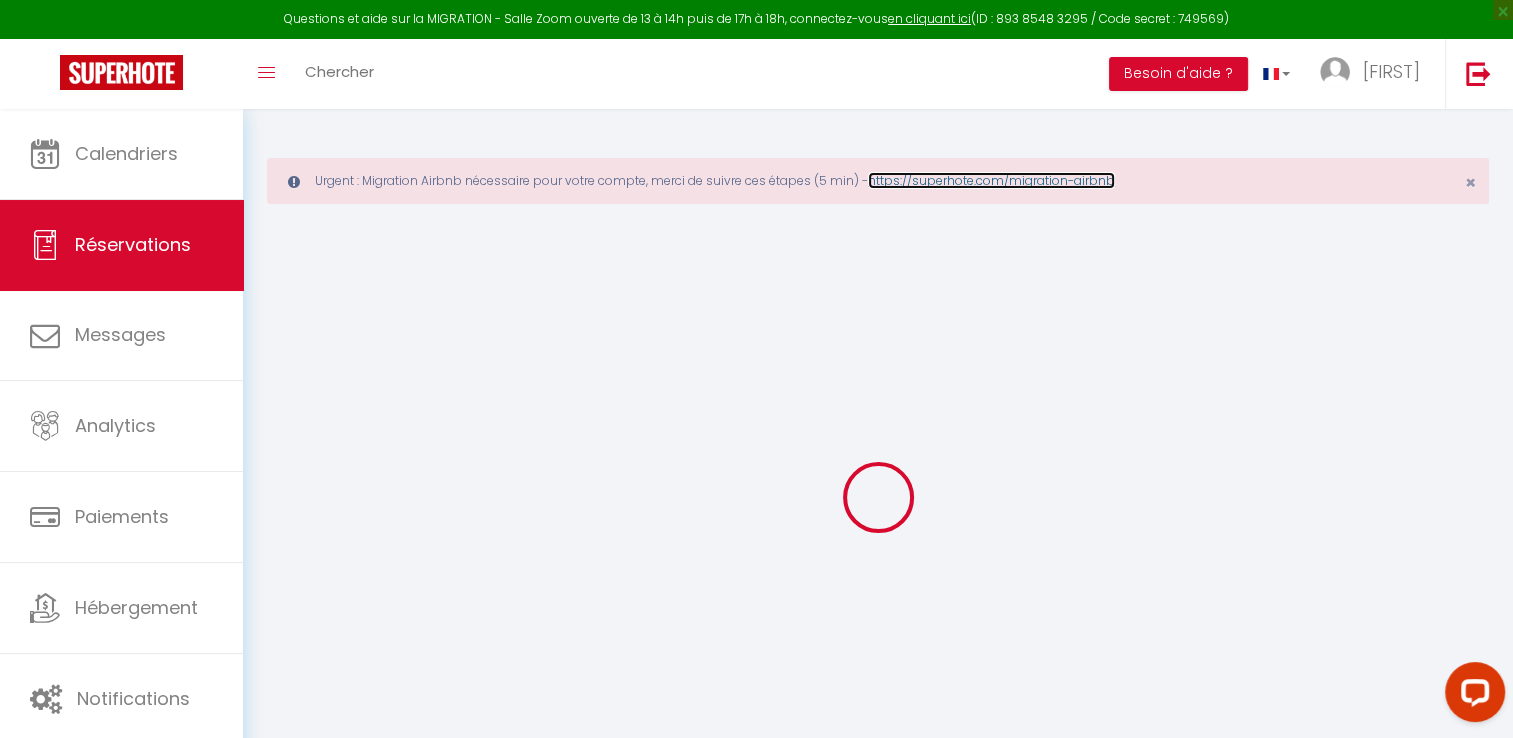 click on "https://superhote.com/migration-airbnb" at bounding box center [991, 180] 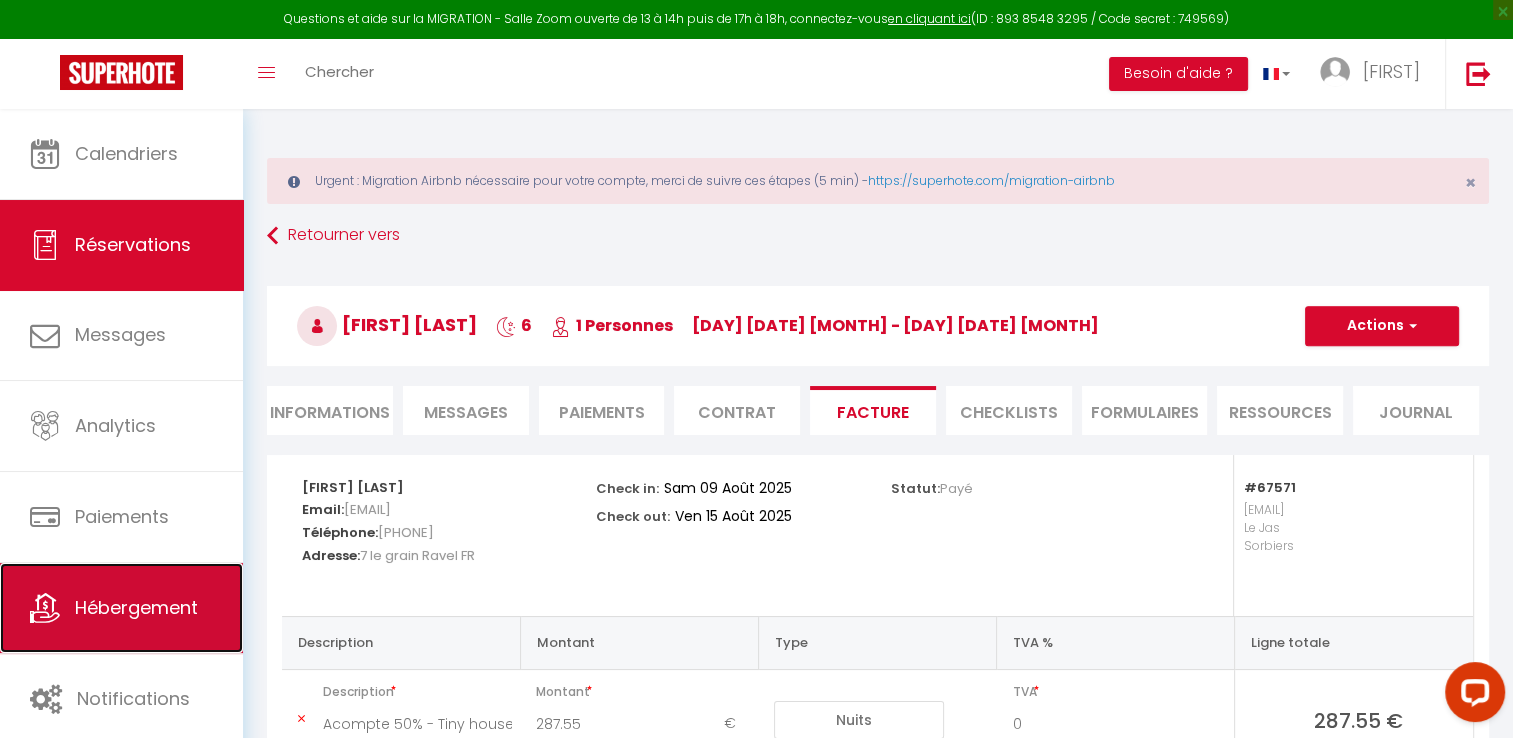 click on "Hébergement" at bounding box center [136, 607] 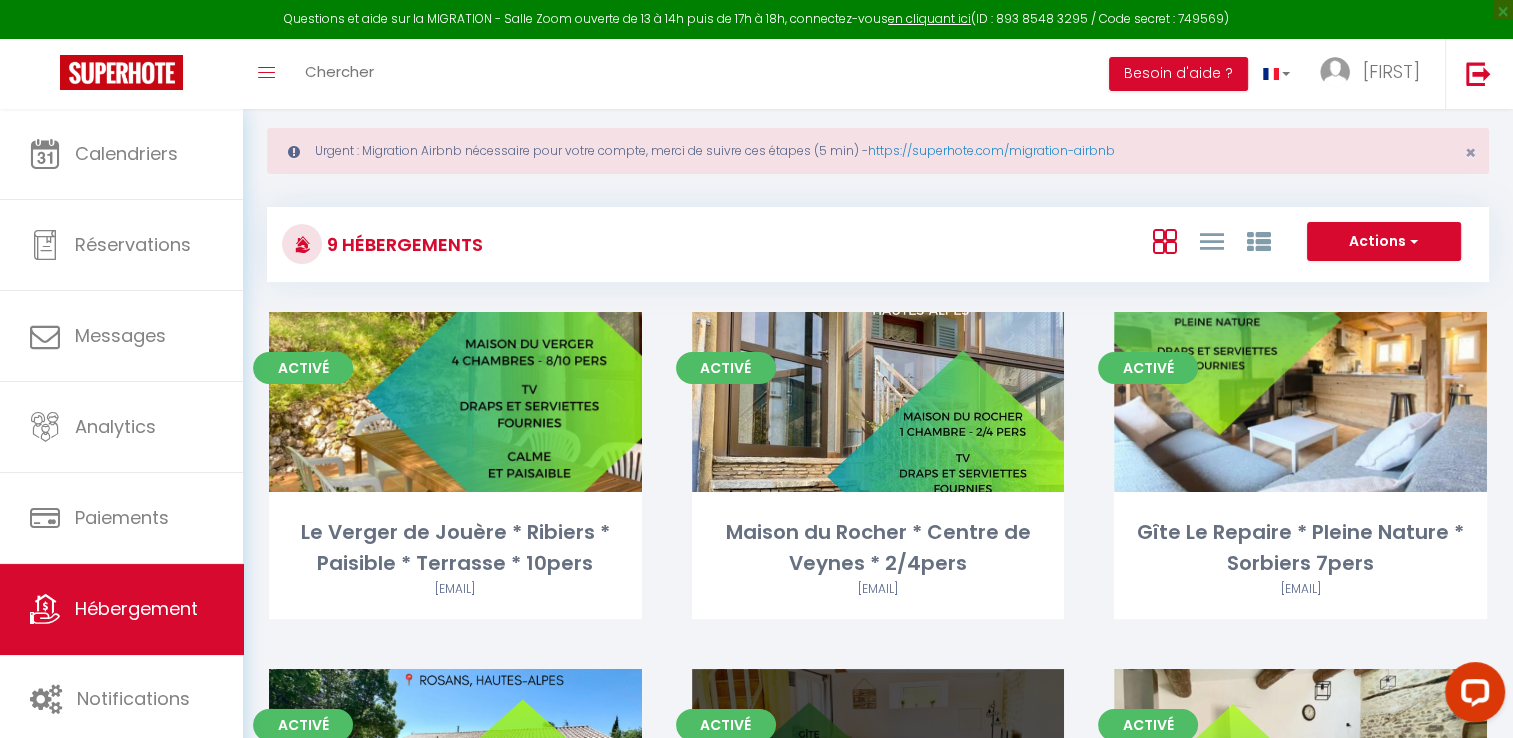 scroll, scrollTop: 24, scrollLeft: 0, axis: vertical 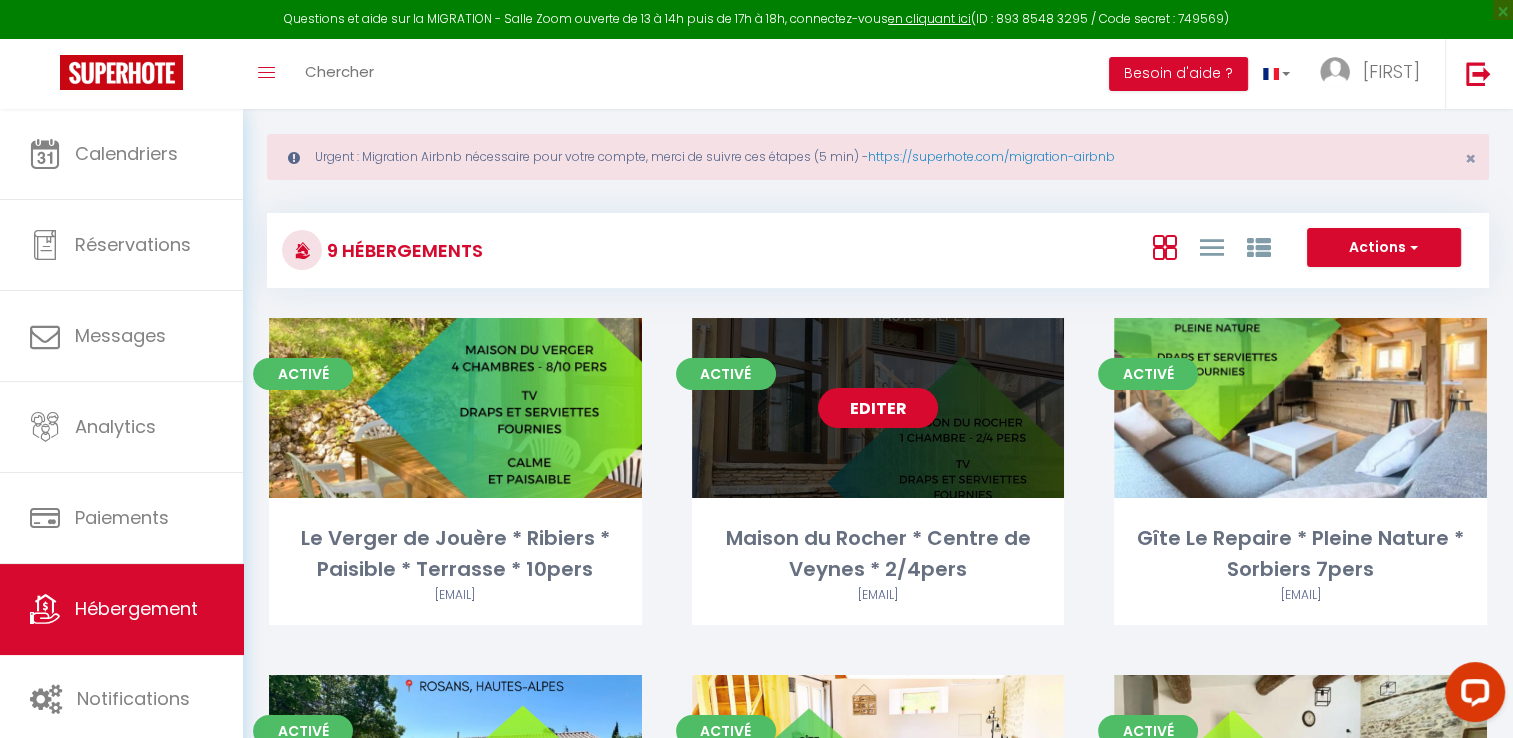 click on "Editer" at bounding box center [878, 408] 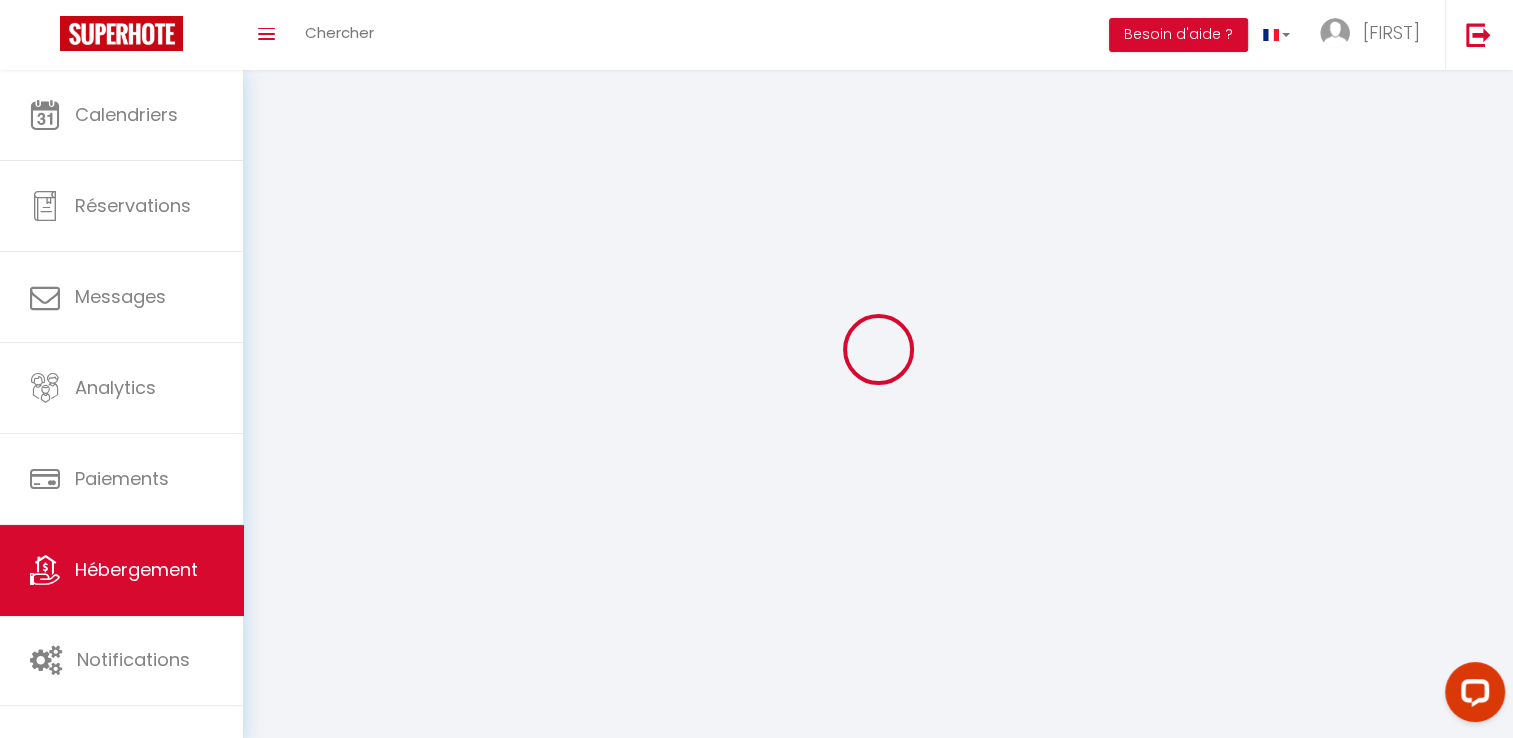scroll, scrollTop: 0, scrollLeft: 0, axis: both 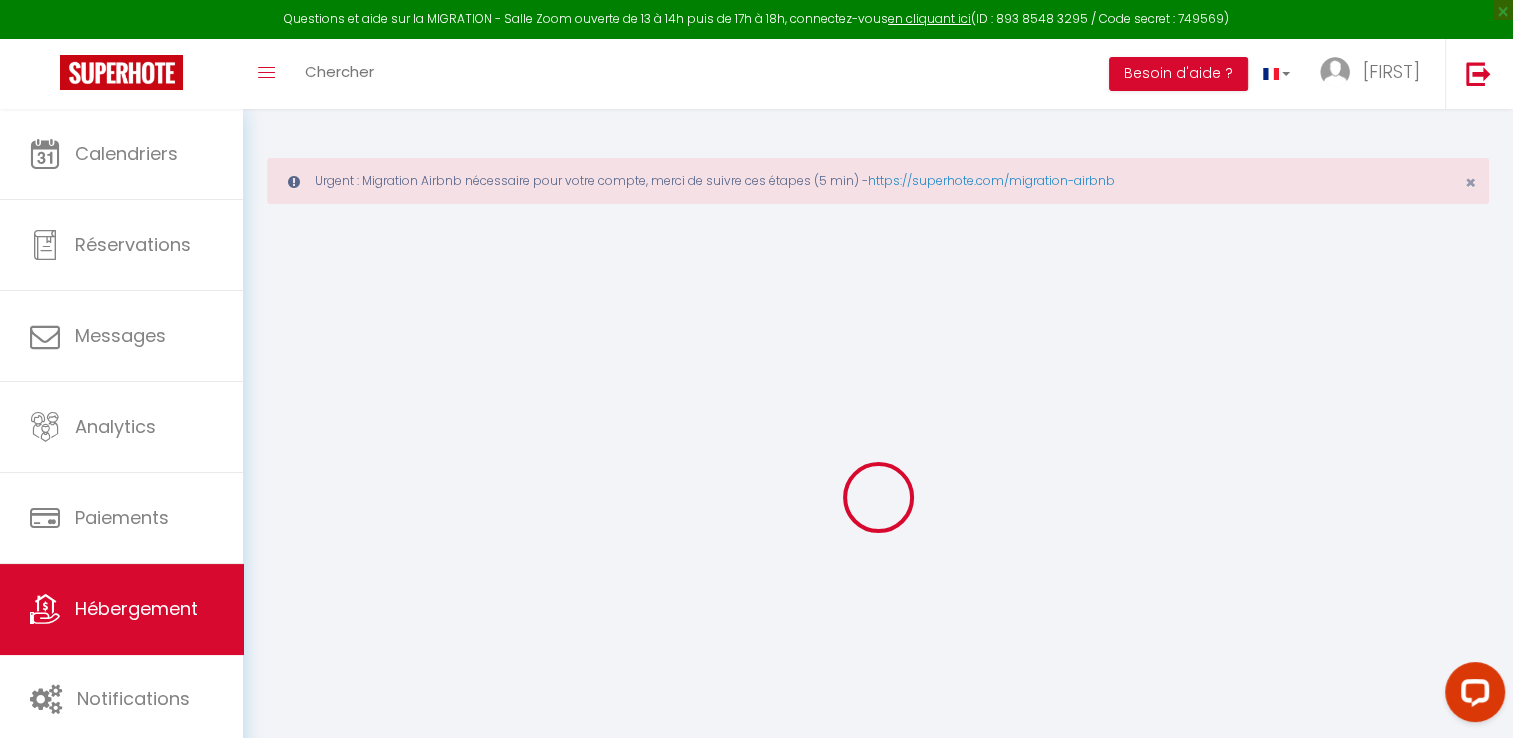 type 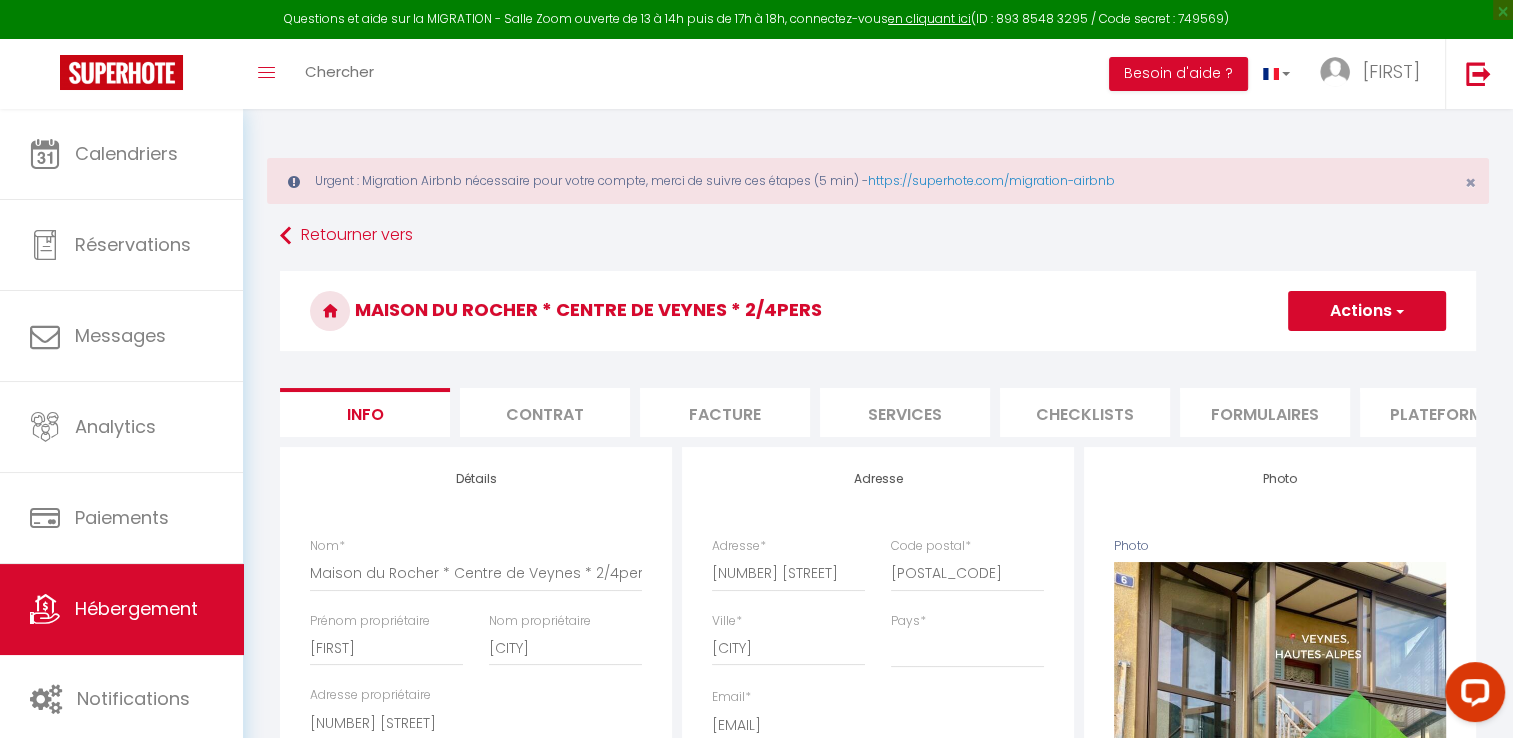 click on "Plateformes" at bounding box center [1445, 412] 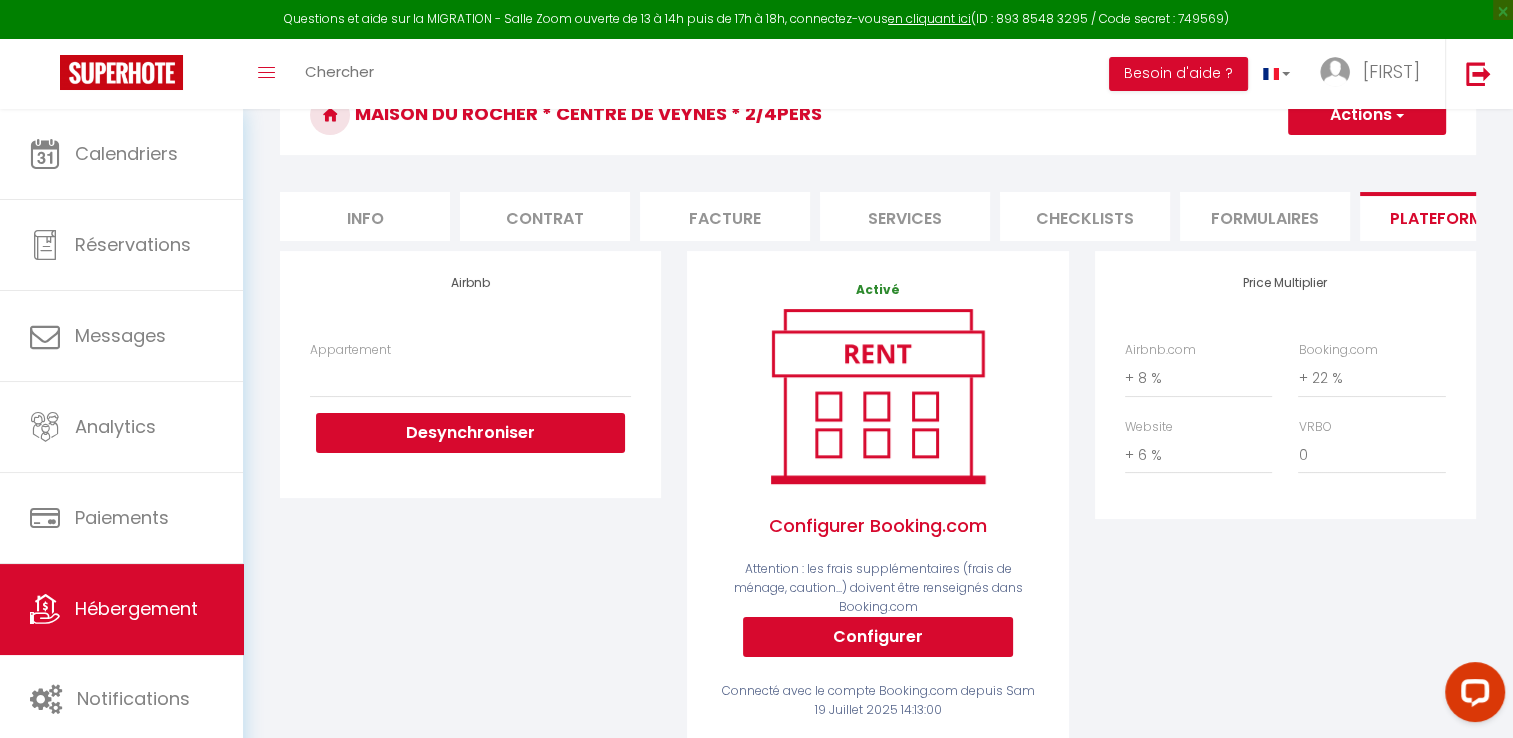 scroll, scrollTop: 204, scrollLeft: 0, axis: vertical 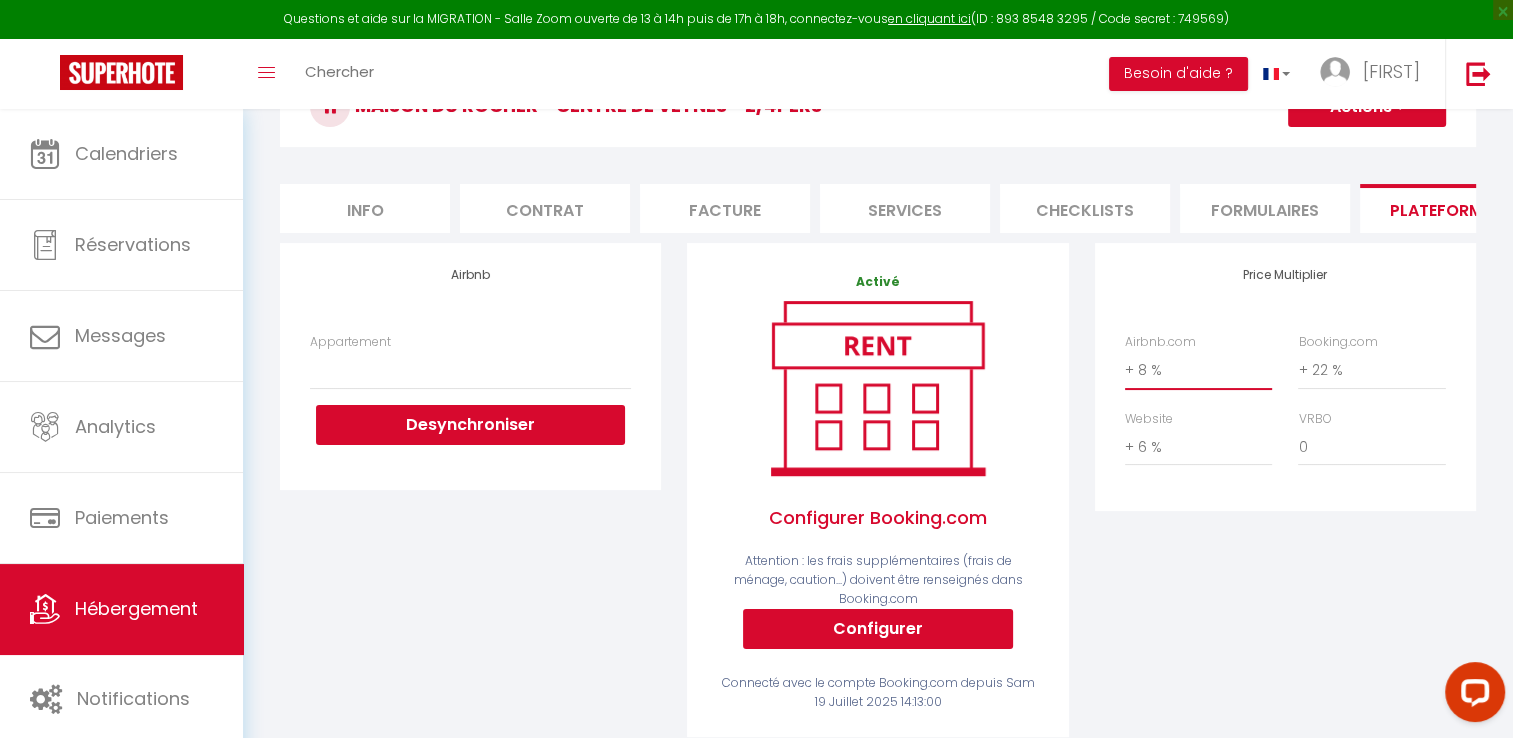 click on "0
+ 1 %
+ 2 %
+ 3 %
+ 4 %
+ 5 %
+ 6 %
+ 7 %
+ 8 %
+ 9 %" at bounding box center [1198, 370] 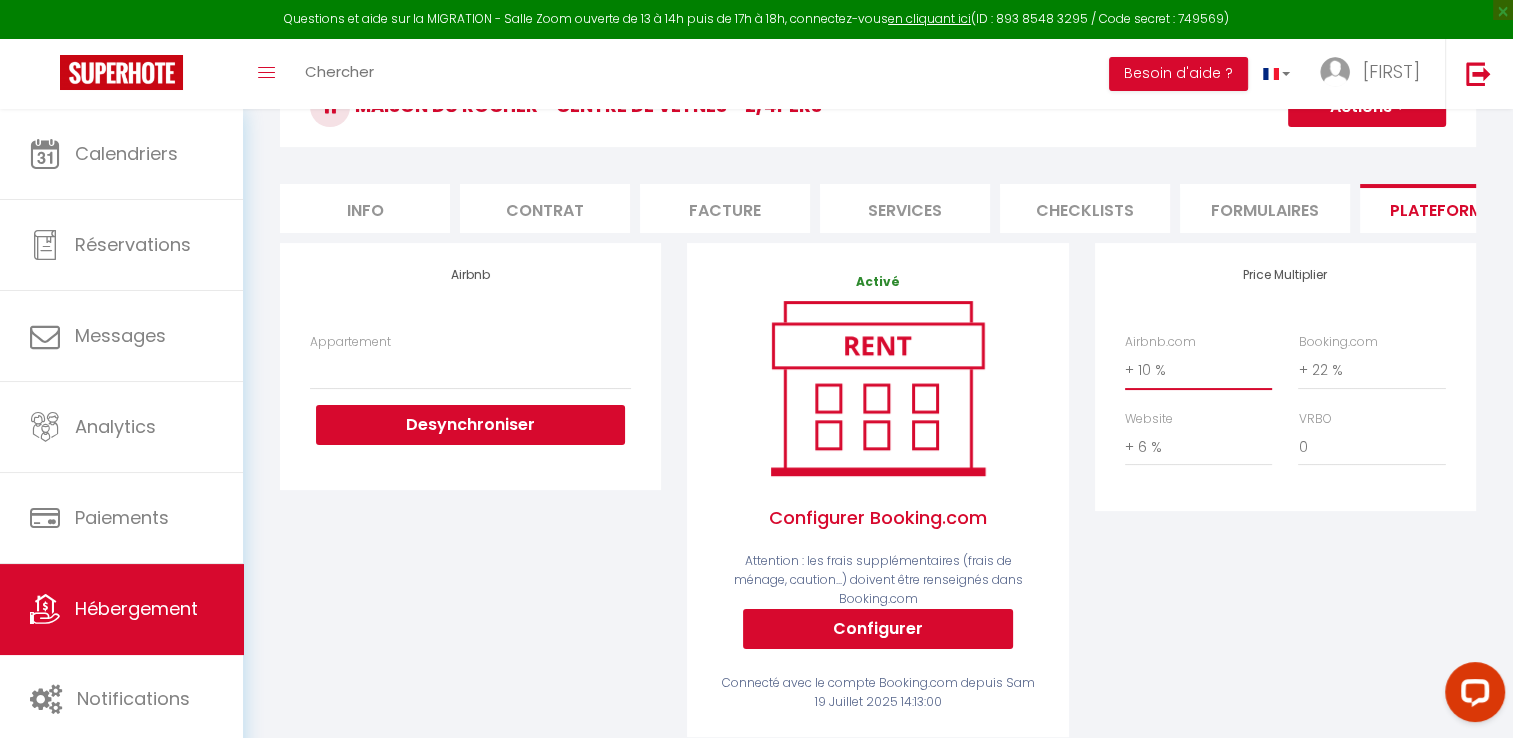 click on "0
+ 1 %
+ 2 %
+ 3 %
+ 4 %
+ 5 %
+ 6 %
+ 7 %
+ 8 %
+ 9 %" at bounding box center [1198, 370] 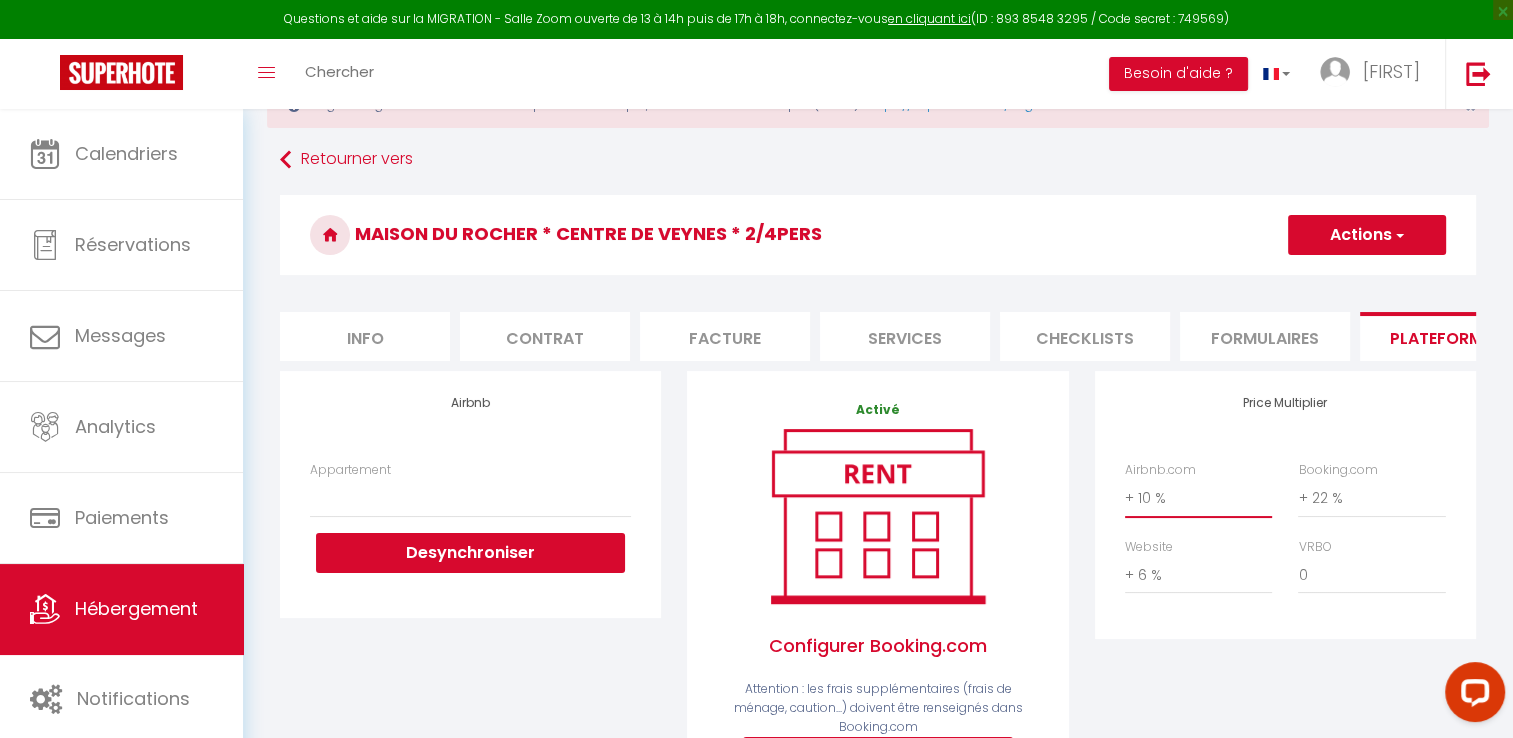 scroll, scrollTop: 75, scrollLeft: 0, axis: vertical 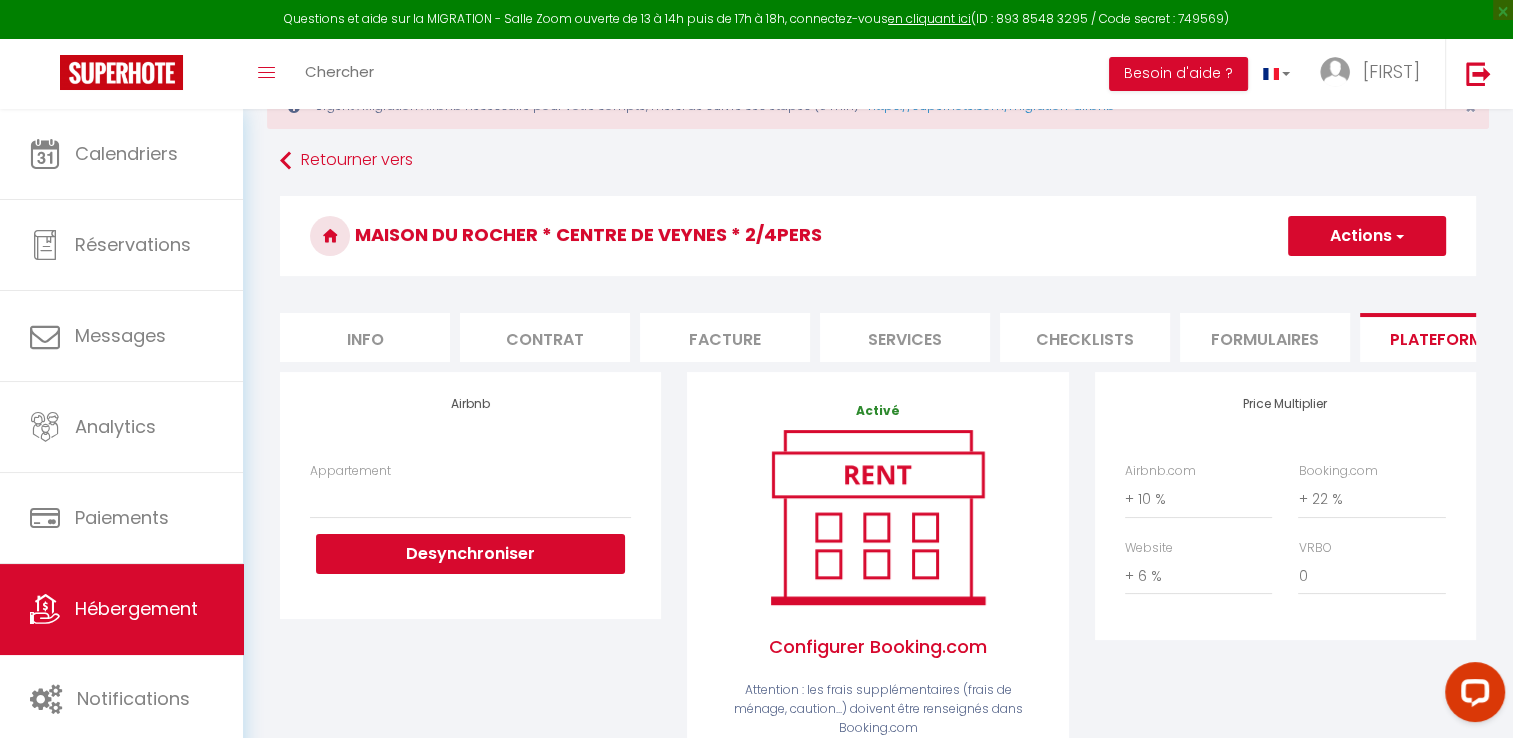 click on "Actions" at bounding box center (1367, 236) 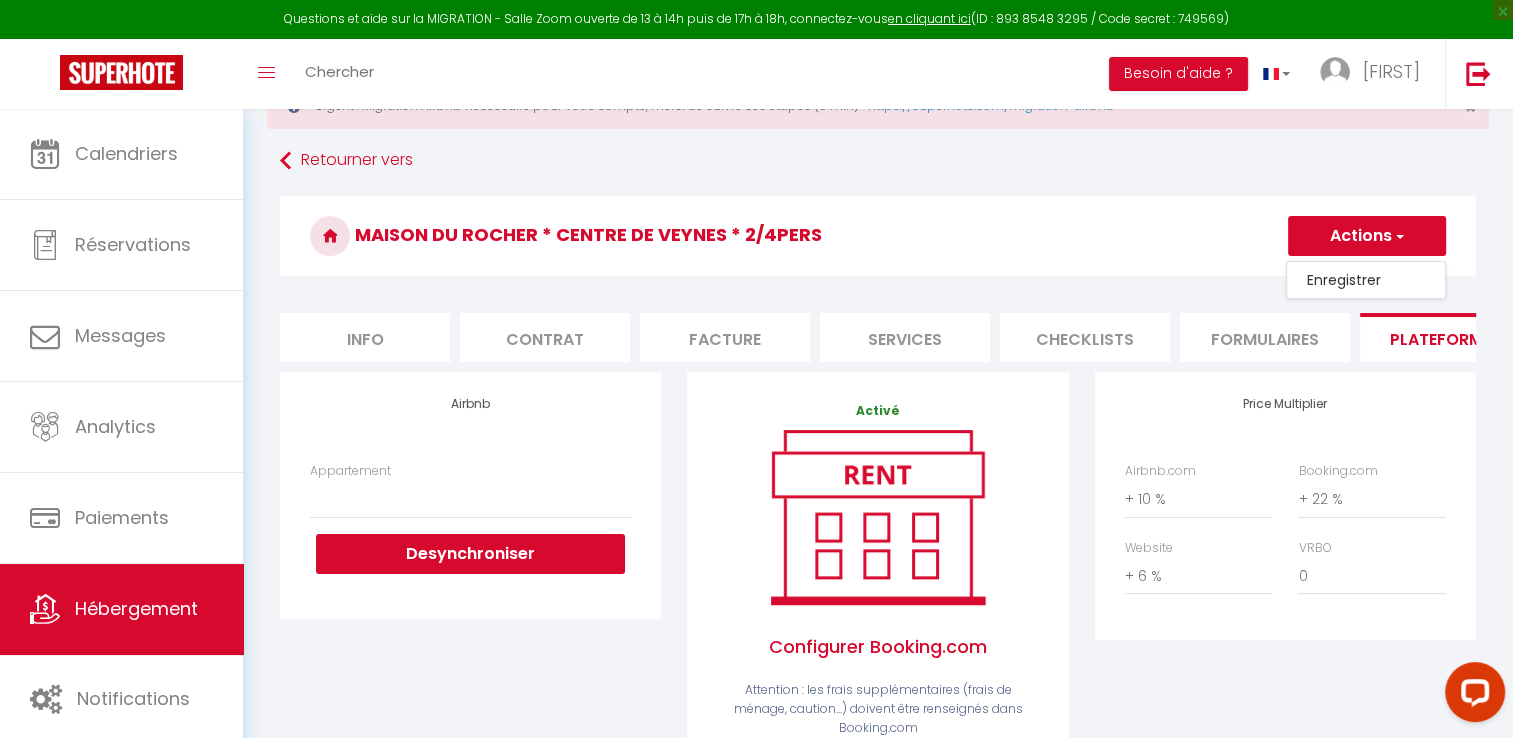 click on "Enregistrer" at bounding box center [1366, 280] 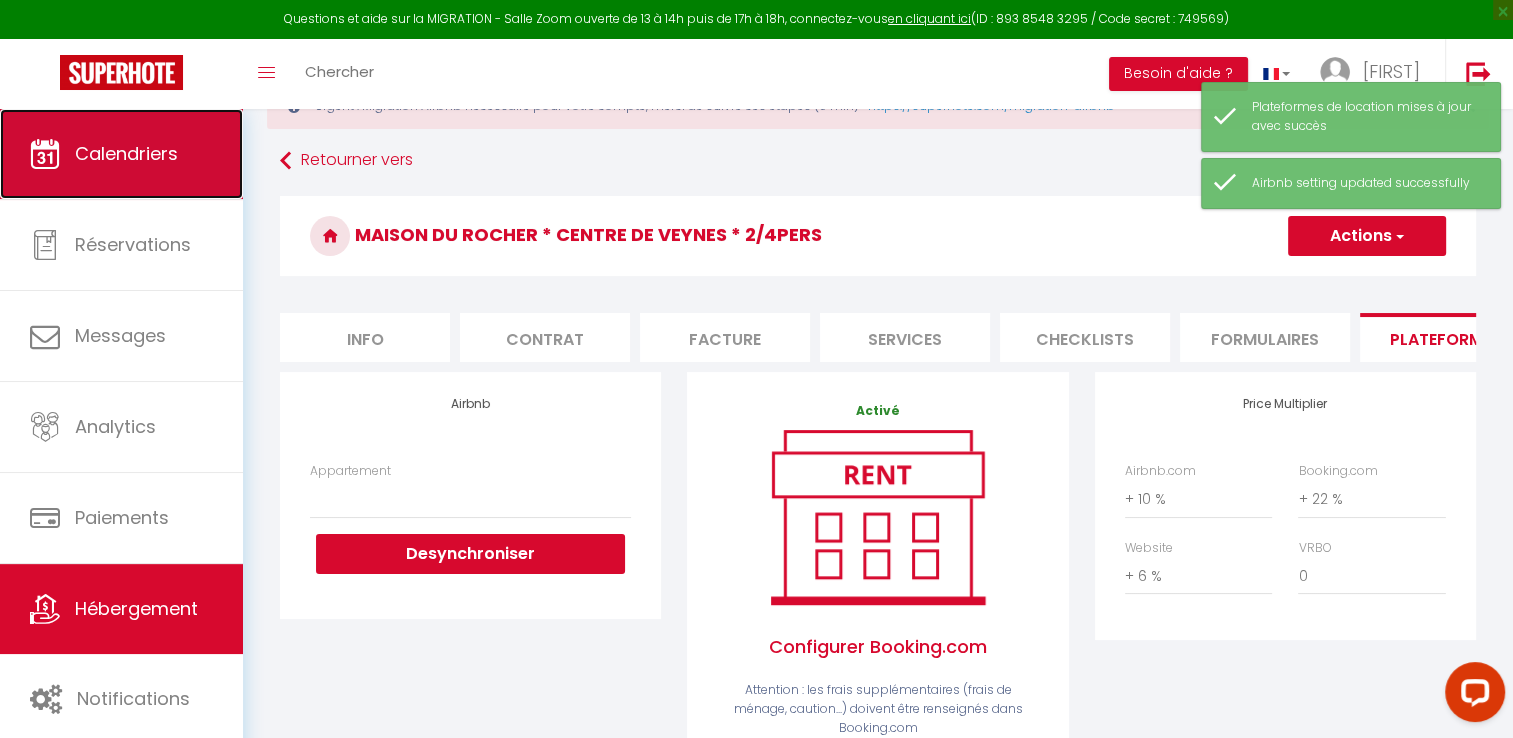 click on "Calendriers" at bounding box center (121, 154) 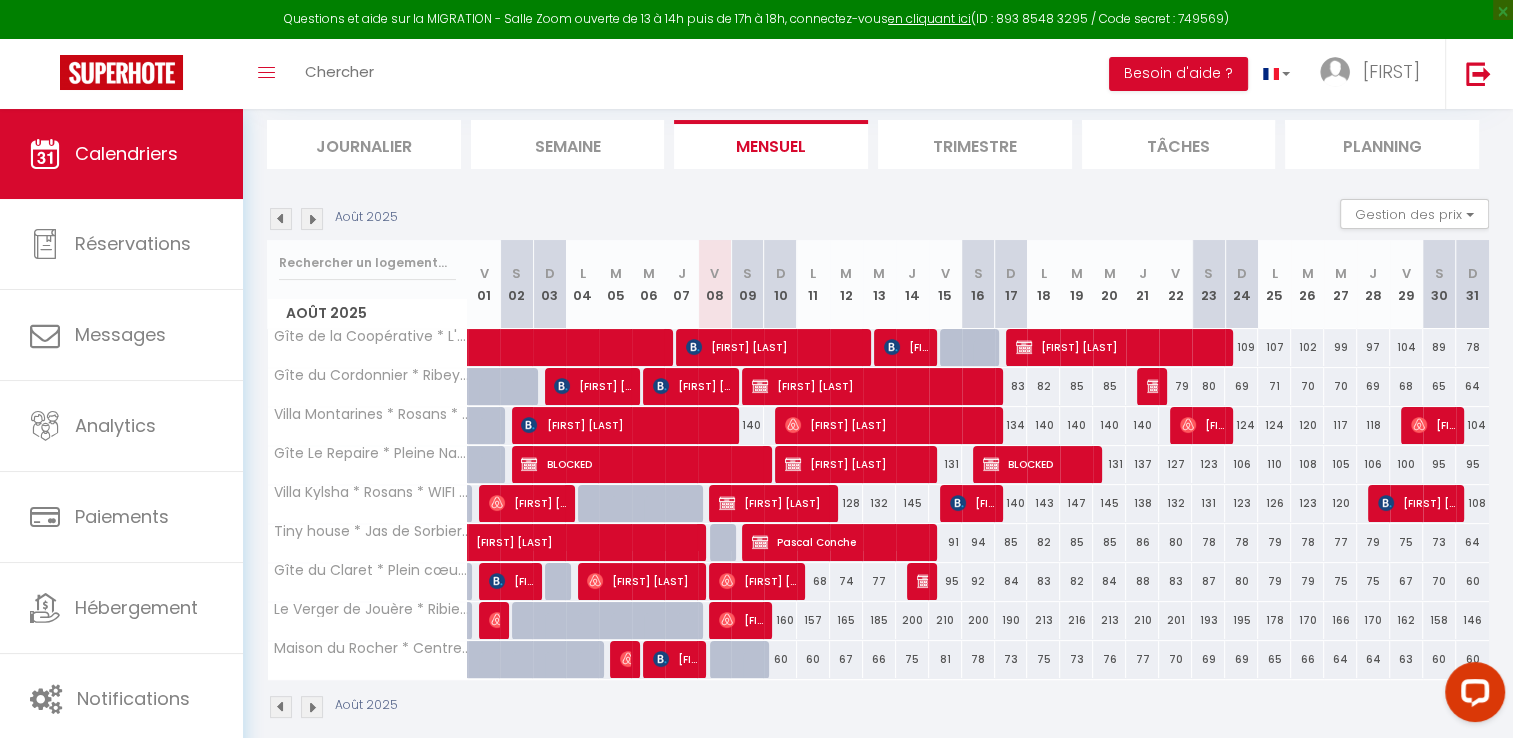 scroll, scrollTop: 216, scrollLeft: 0, axis: vertical 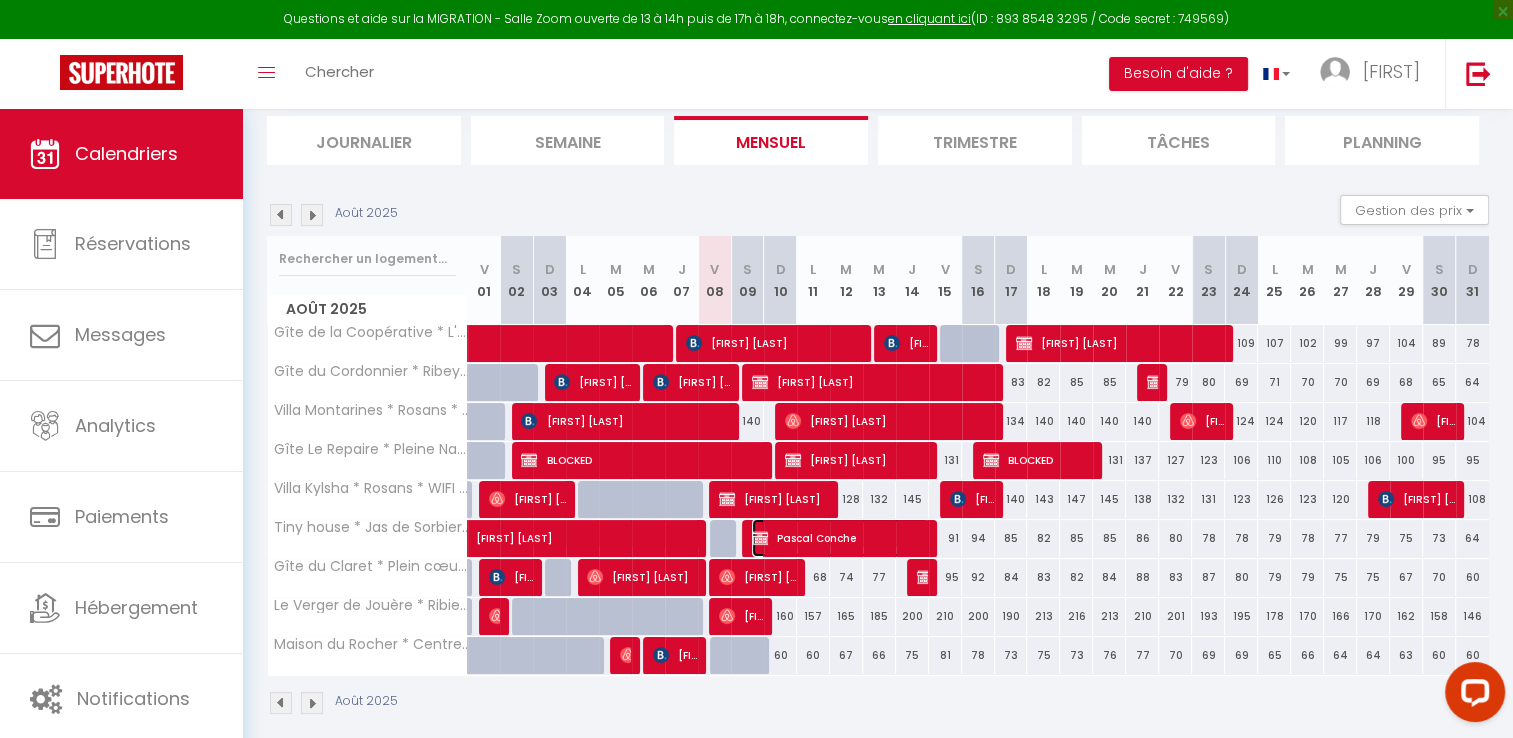 click on "Pascal Conche" at bounding box center [840, 538] 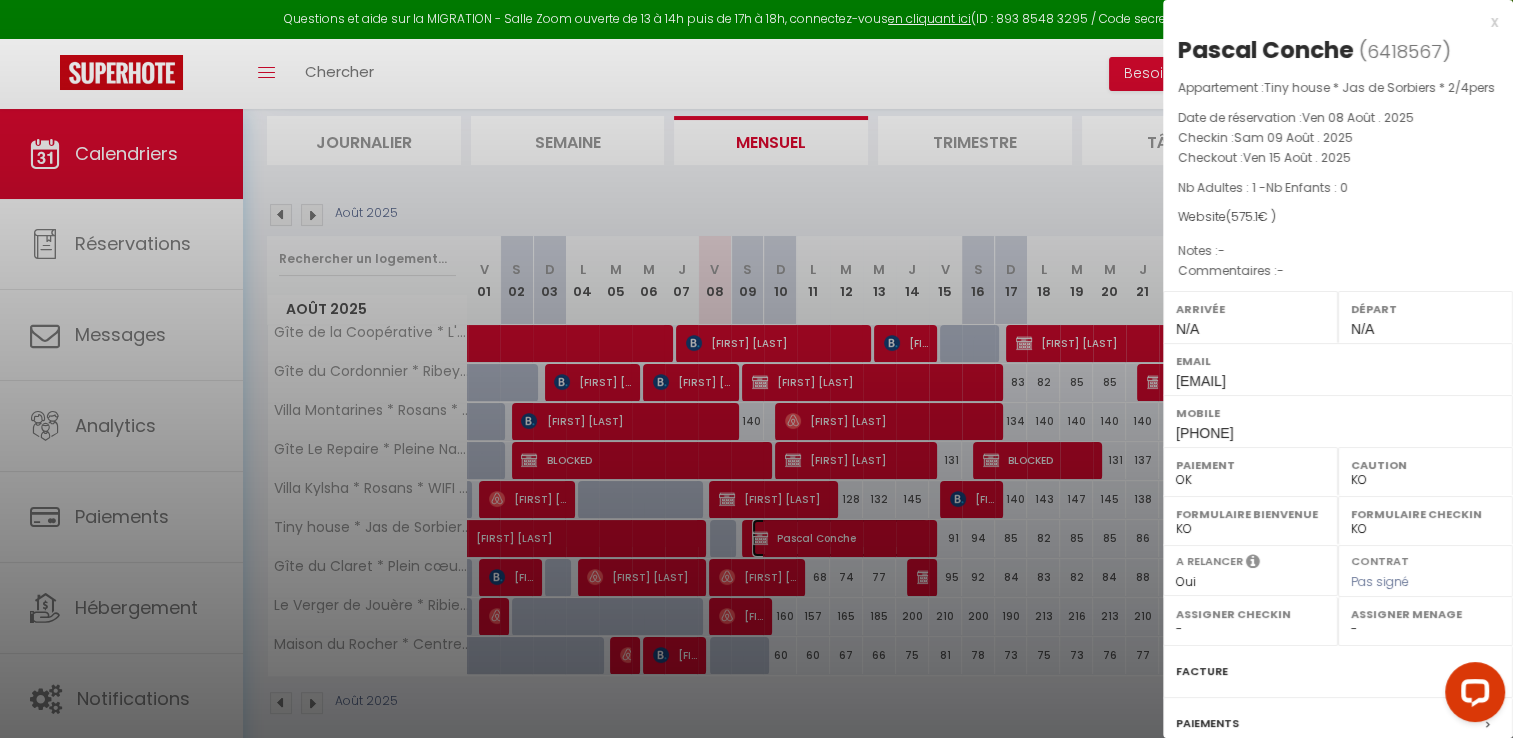scroll, scrollTop: 210, scrollLeft: 0, axis: vertical 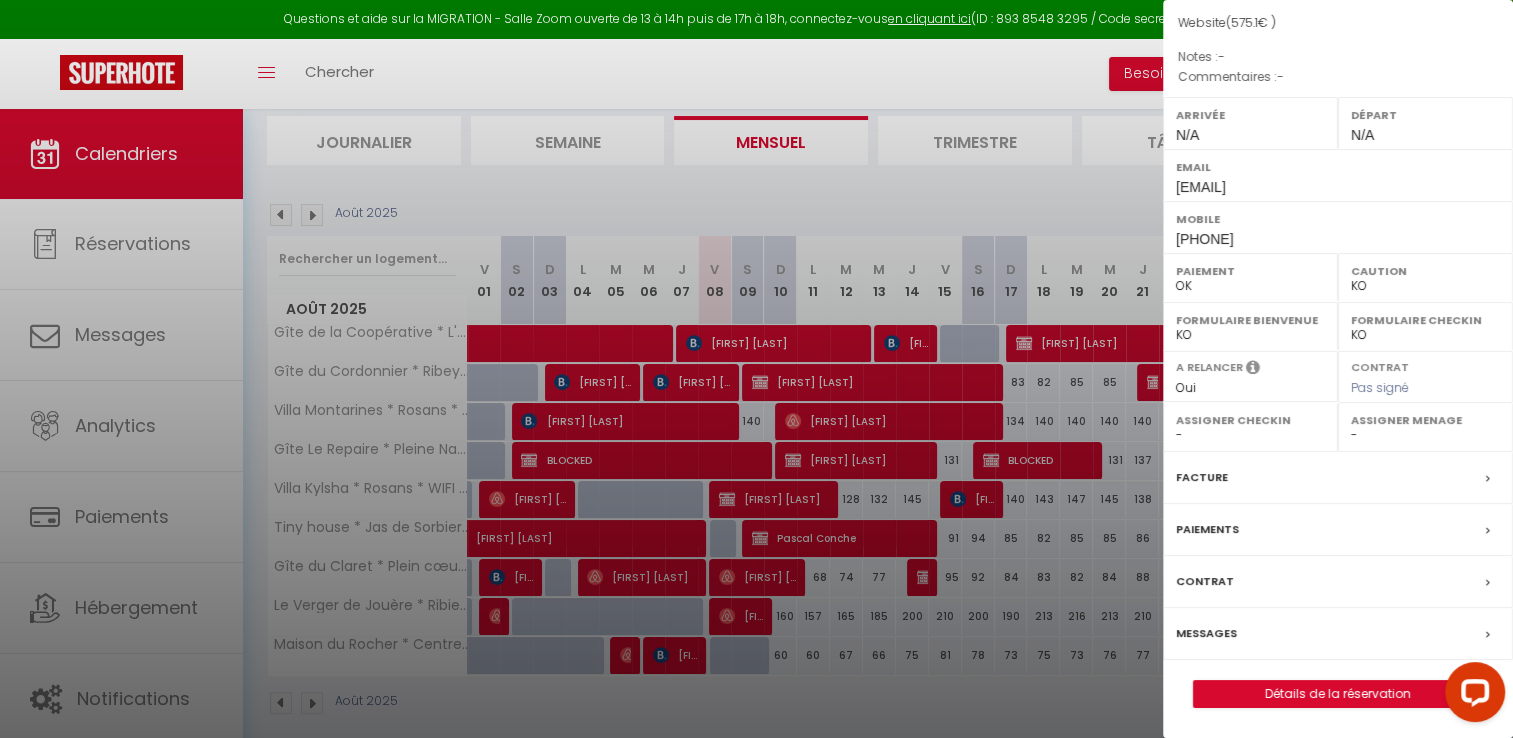 click on "Facture" at bounding box center [1202, 477] 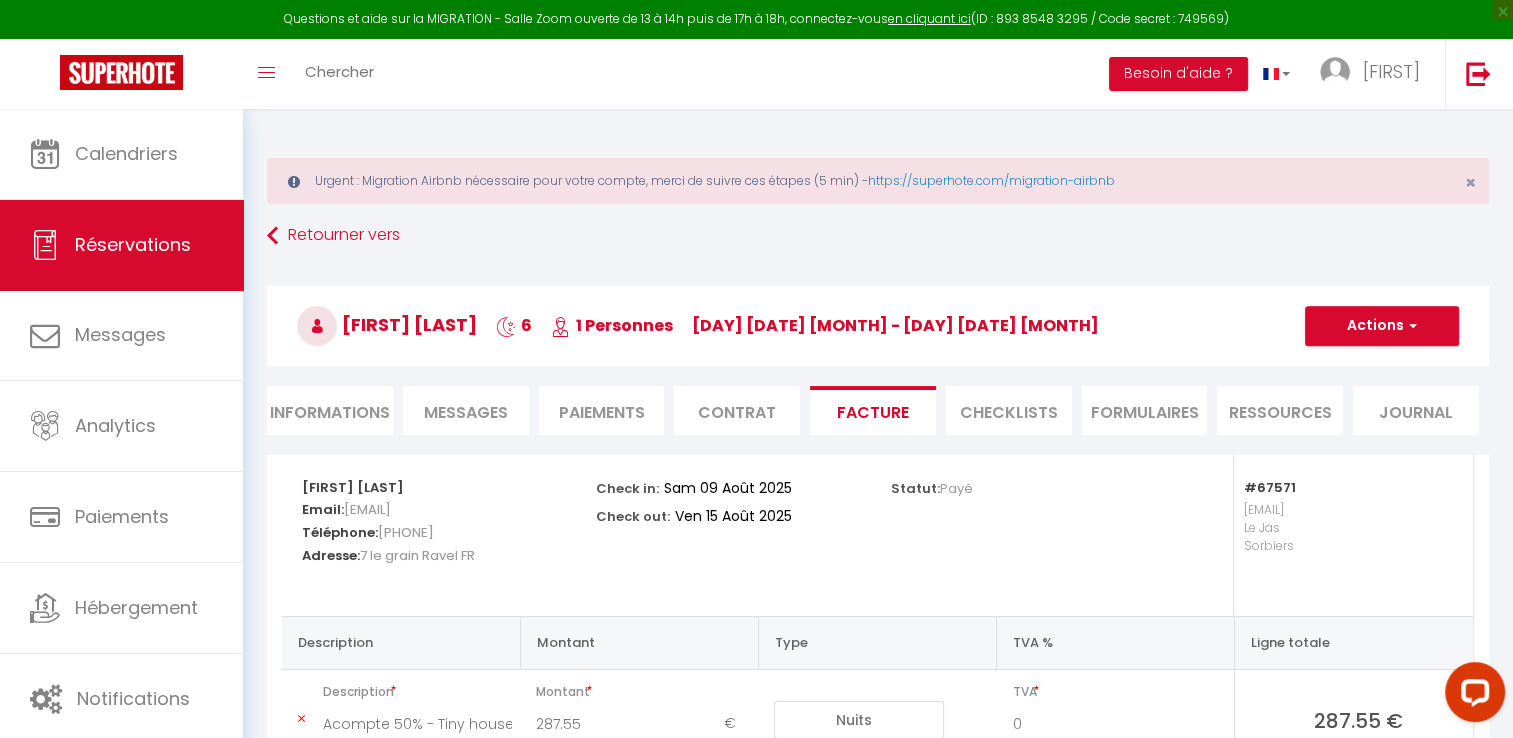 scroll, scrollTop: 166, scrollLeft: 0, axis: vertical 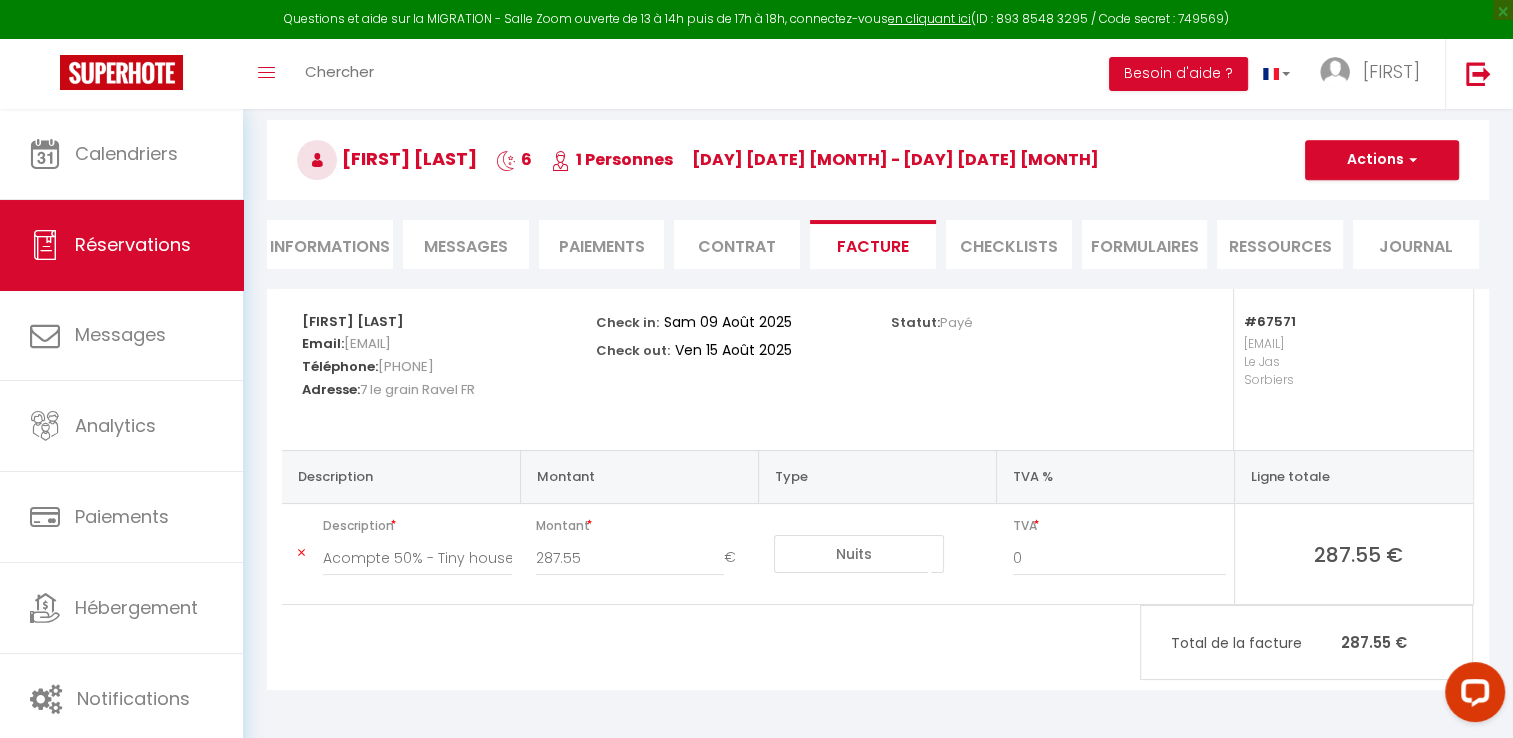 click on "Paiements" at bounding box center [602, 244] 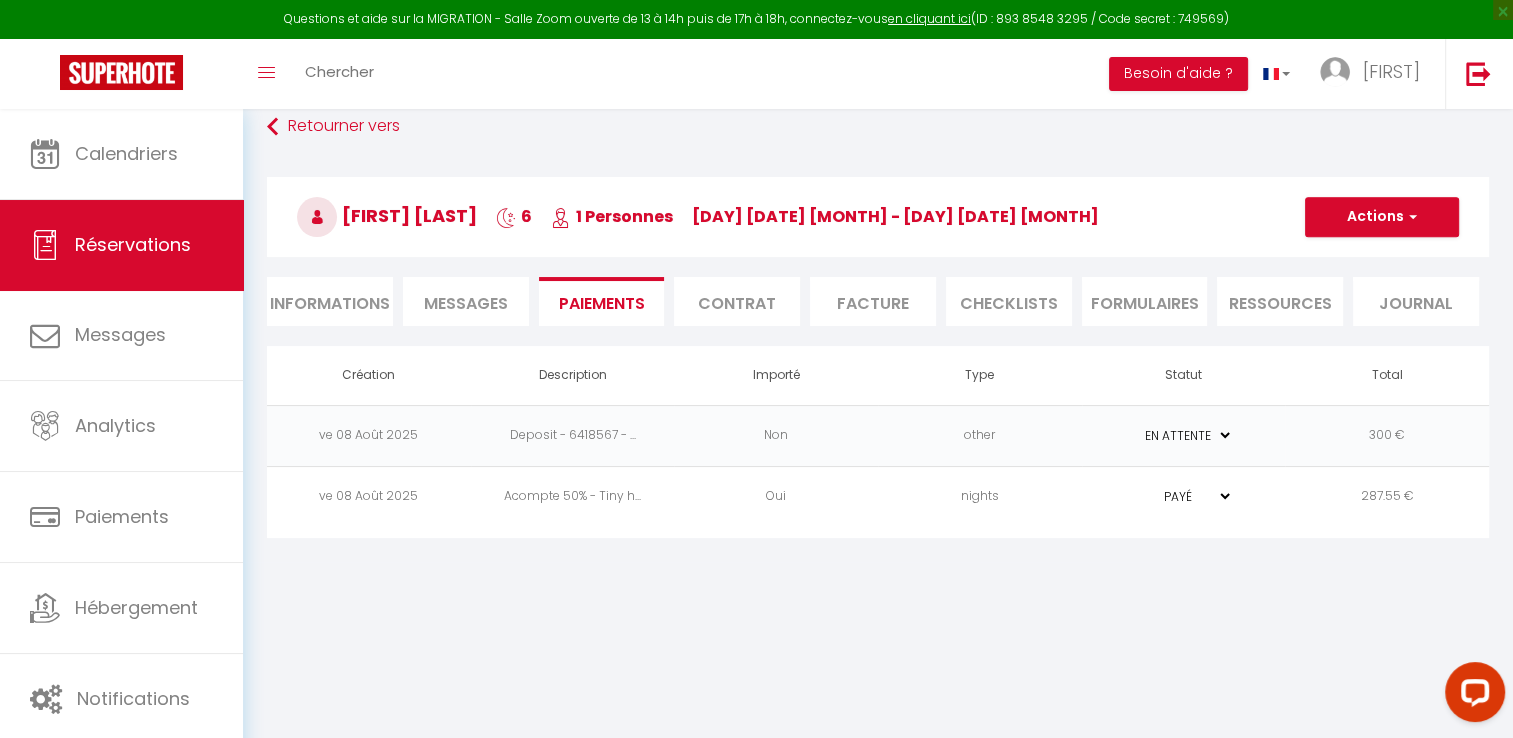 scroll, scrollTop: 108, scrollLeft: 0, axis: vertical 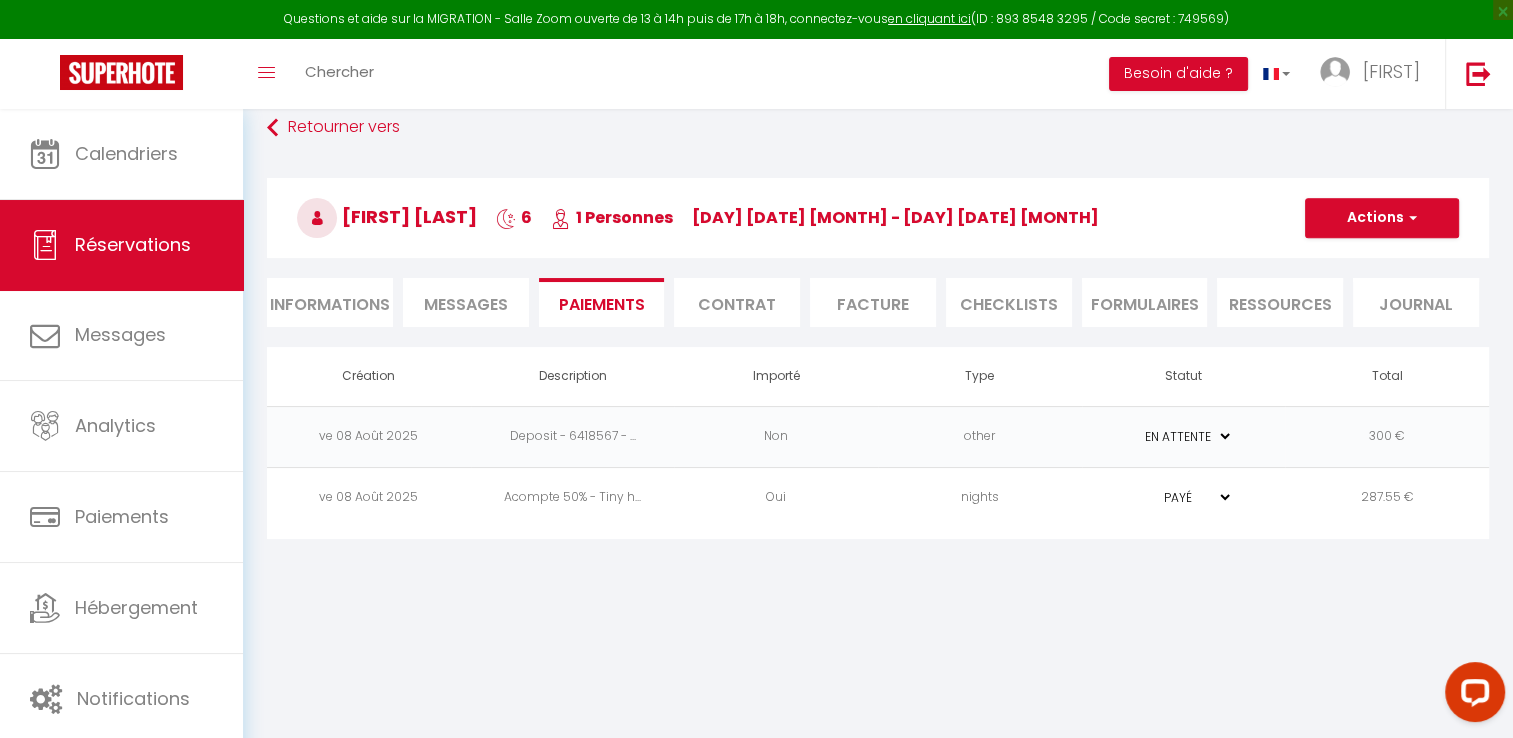 click on "287.55 €" at bounding box center [1387, 497] 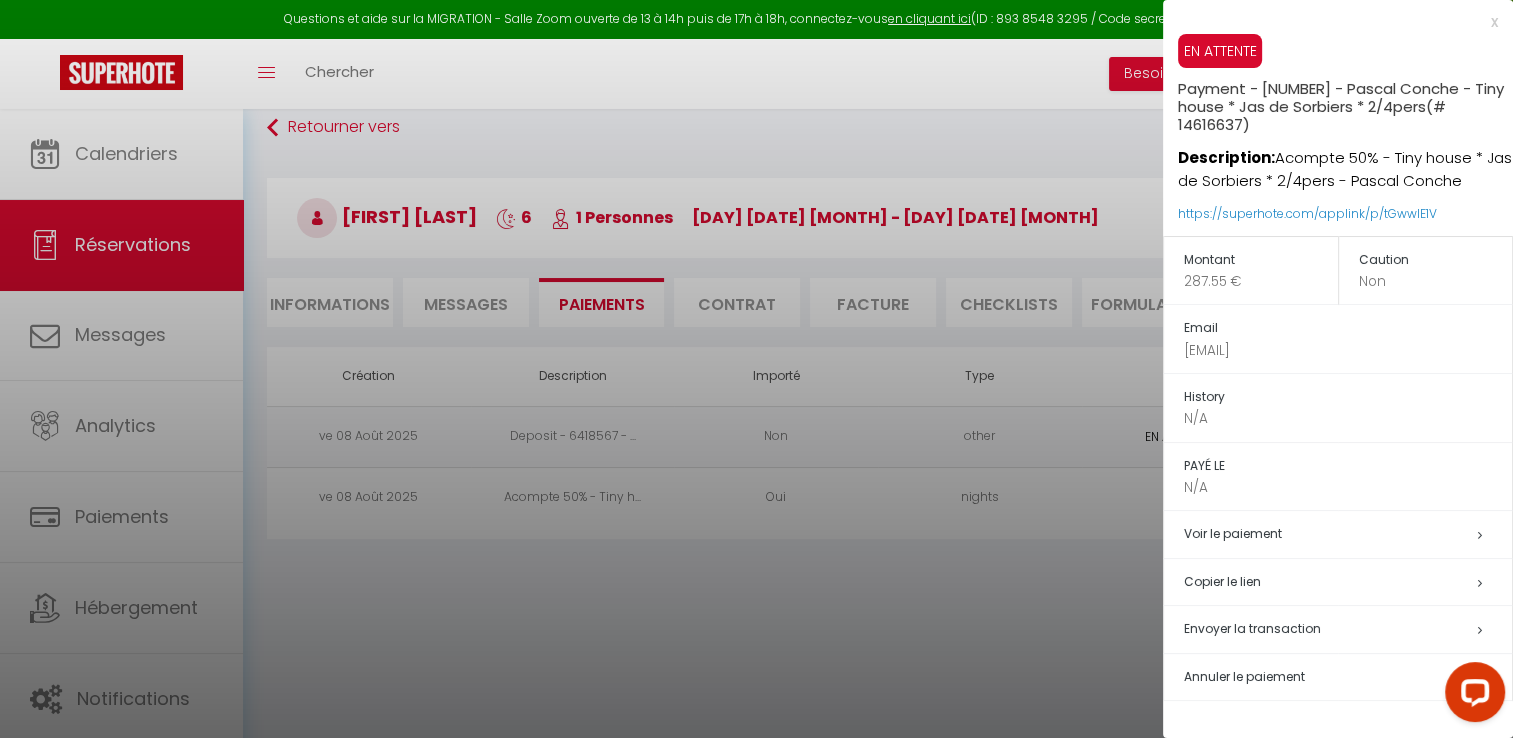 click on "Voir le paiement" at bounding box center [1348, 534] 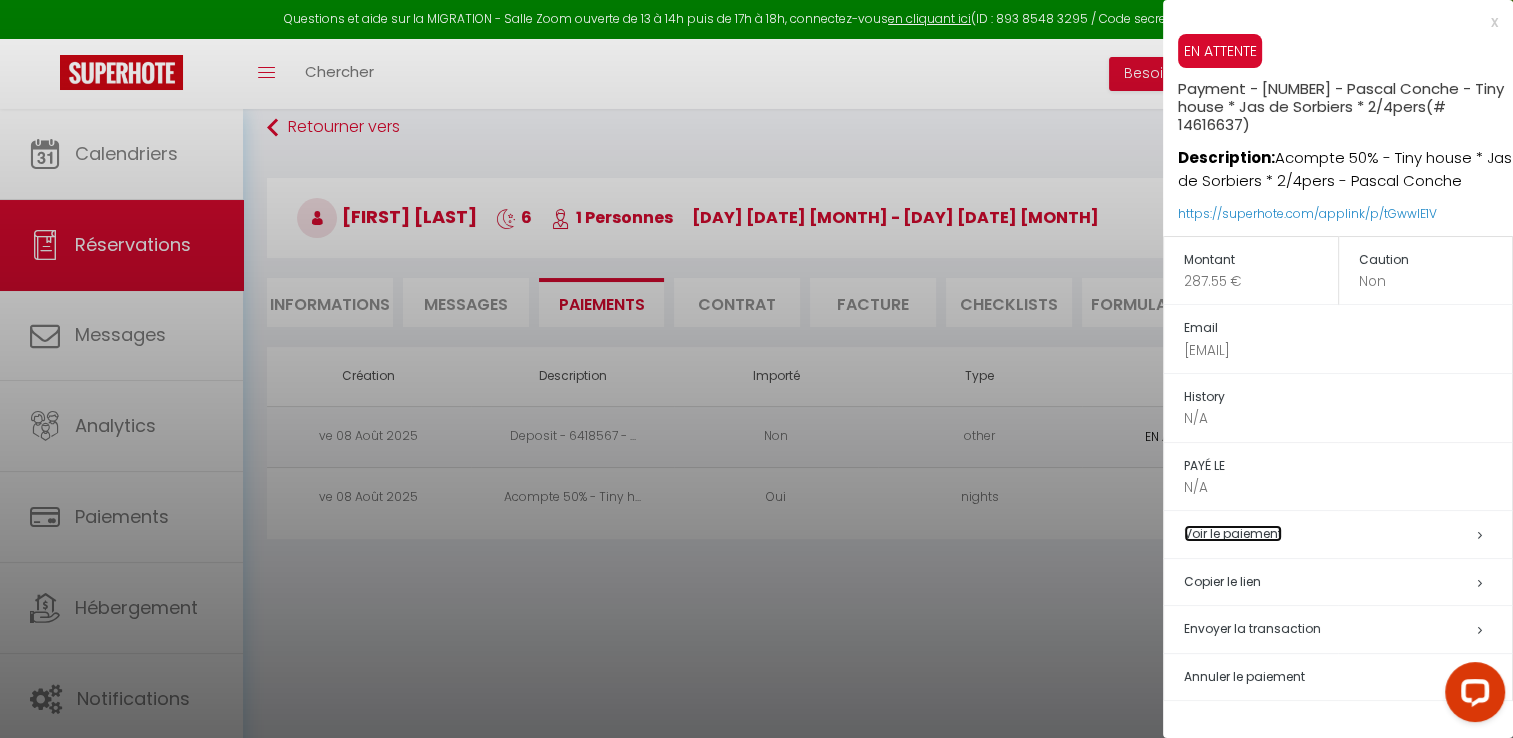 click on "Voir le paiement" at bounding box center [1233, 533] 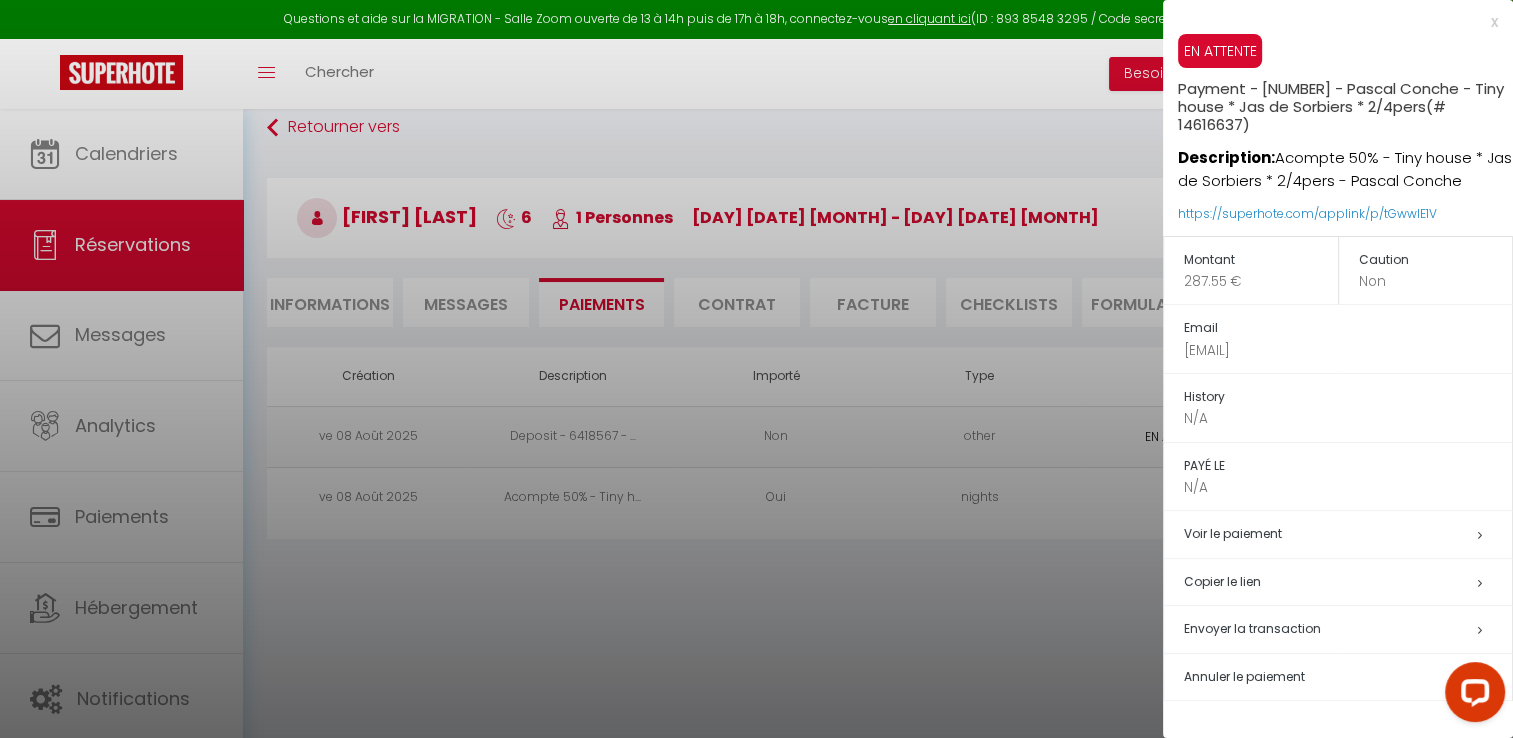 click at bounding box center [756, 369] 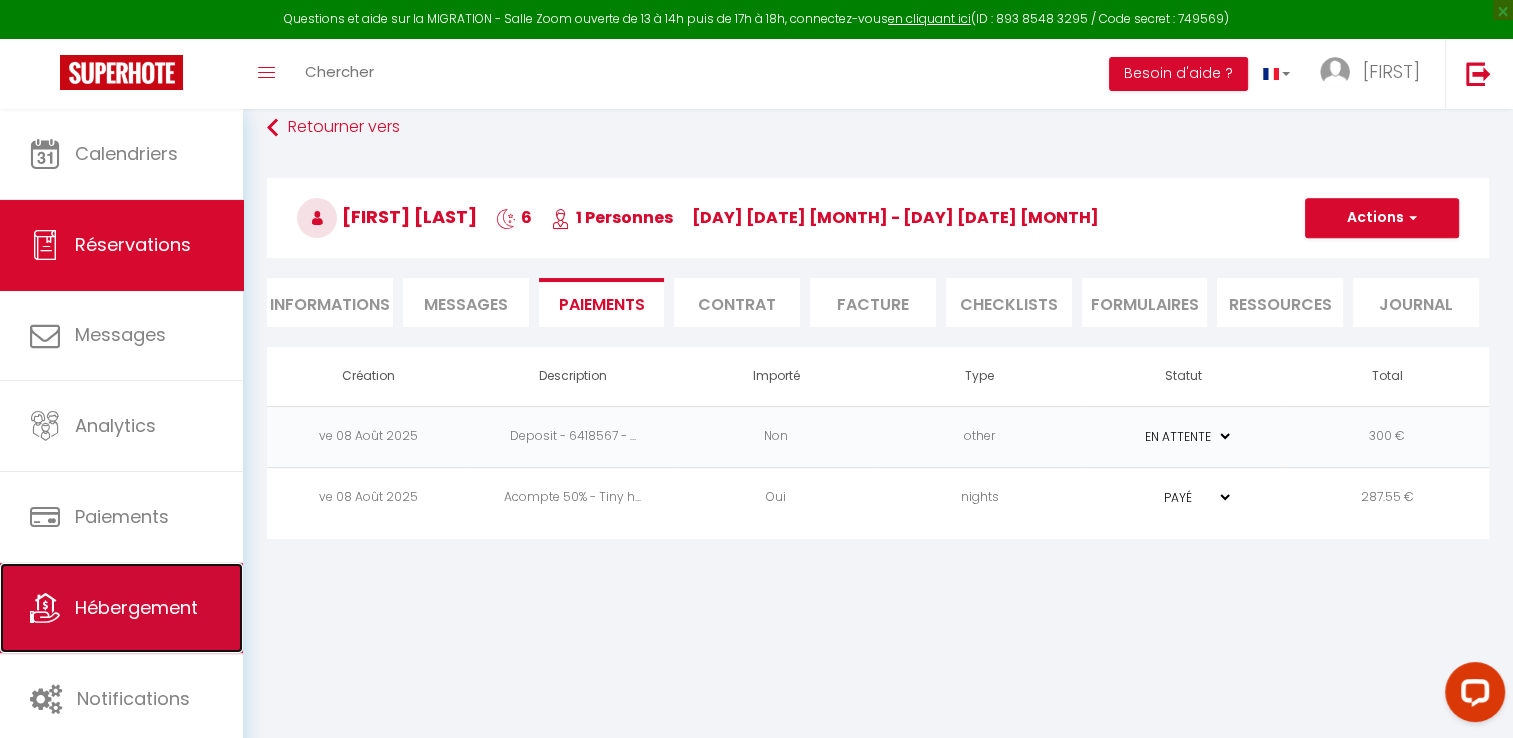 click on "Hébergement" at bounding box center (121, 608) 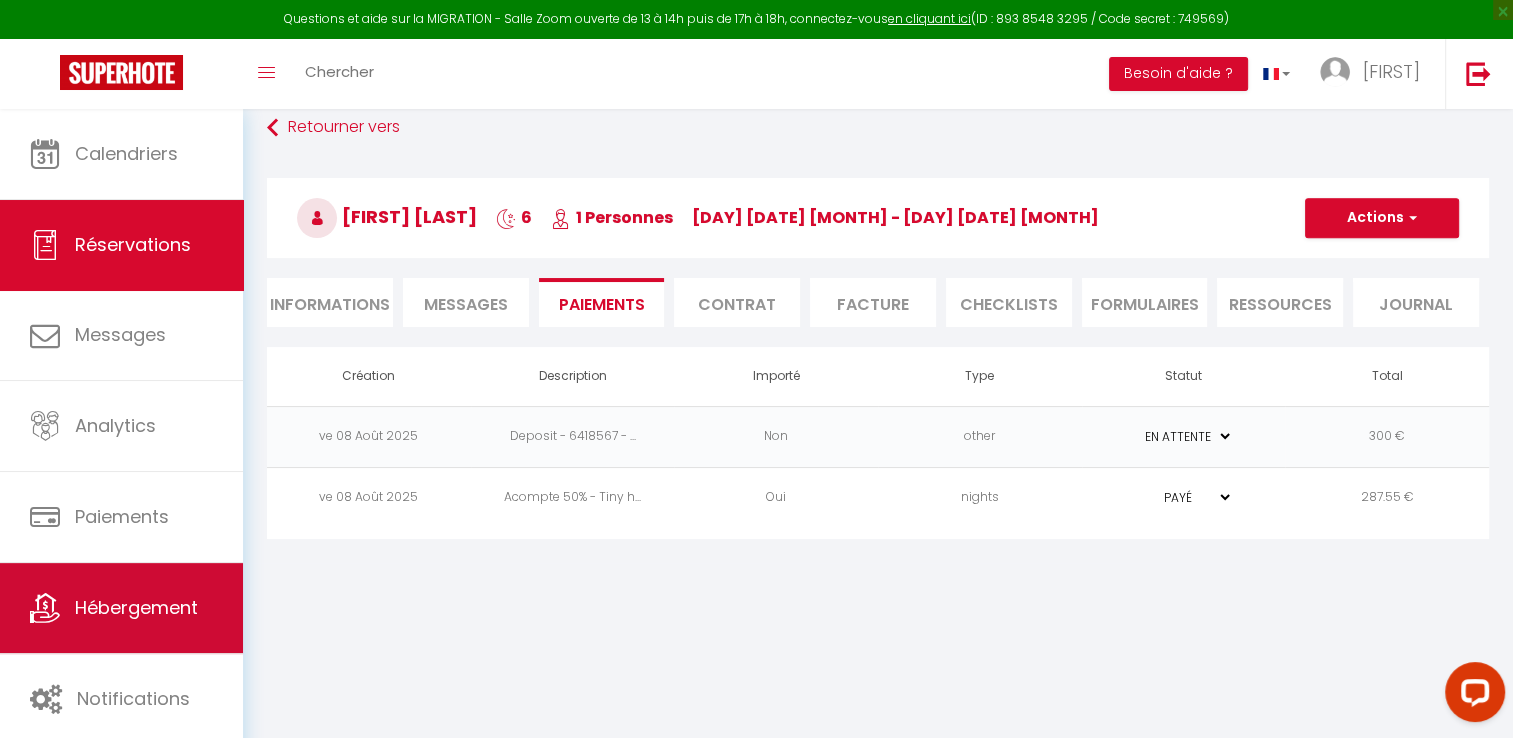 scroll, scrollTop: 0, scrollLeft: 0, axis: both 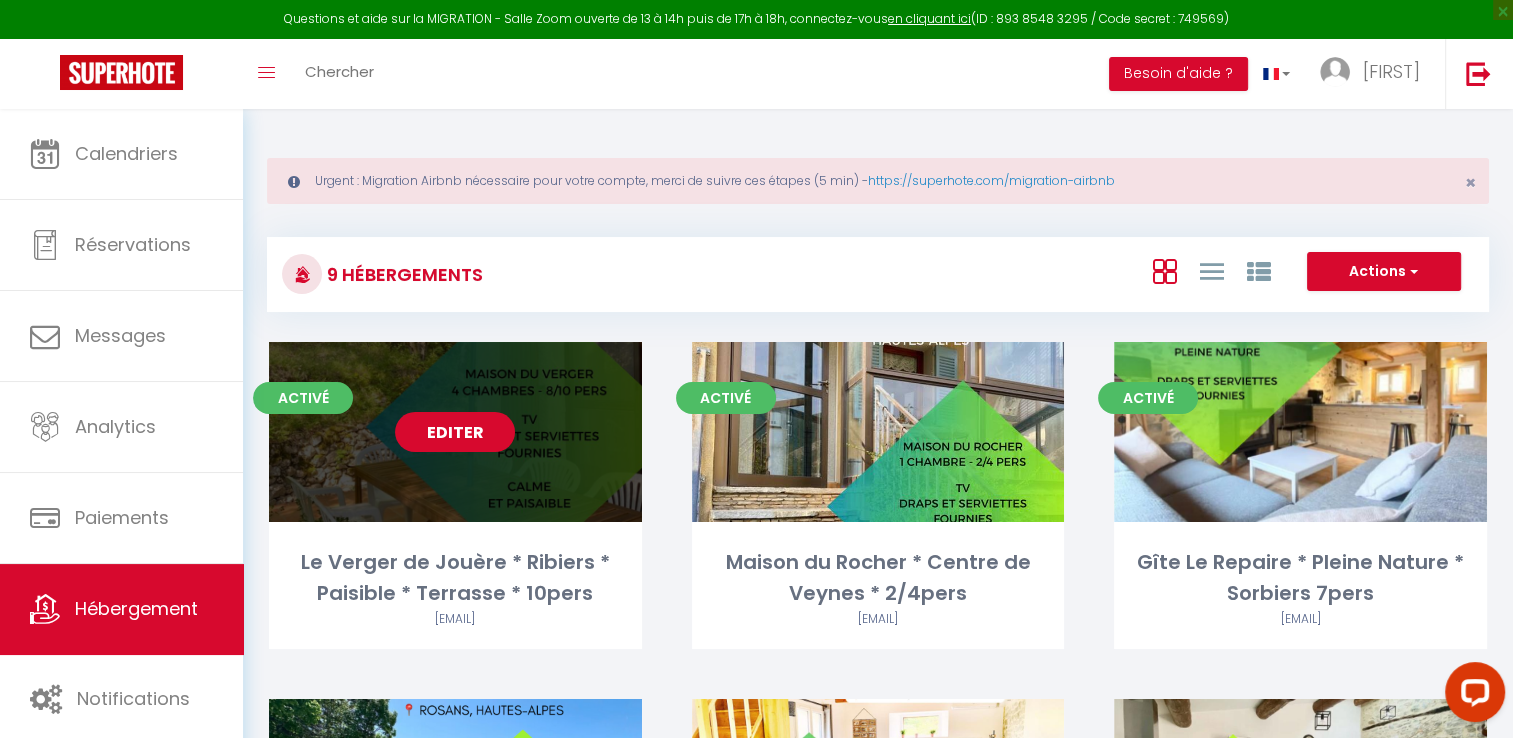 click on "Editer" at bounding box center [455, 432] 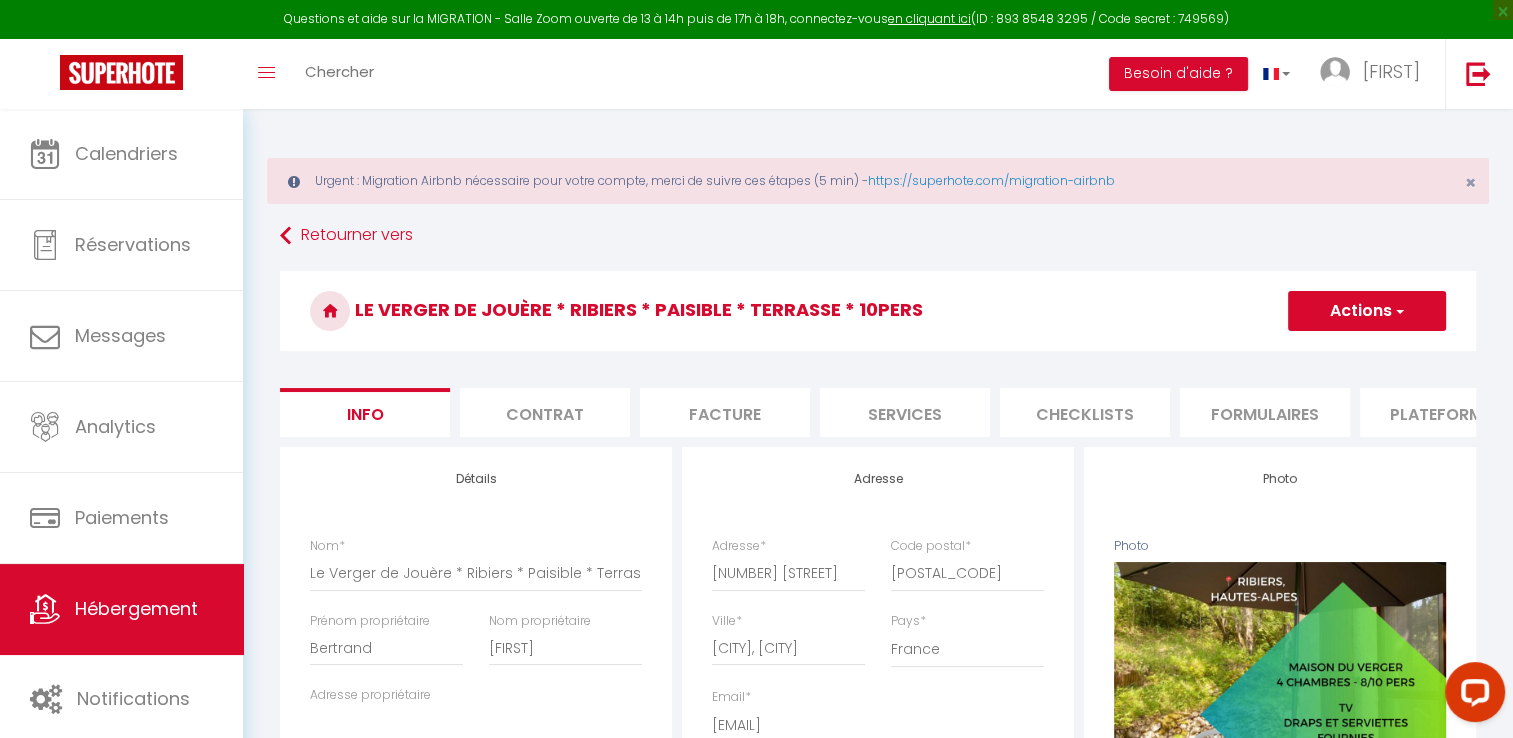 scroll, scrollTop: 0, scrollLeft: 604, axis: horizontal 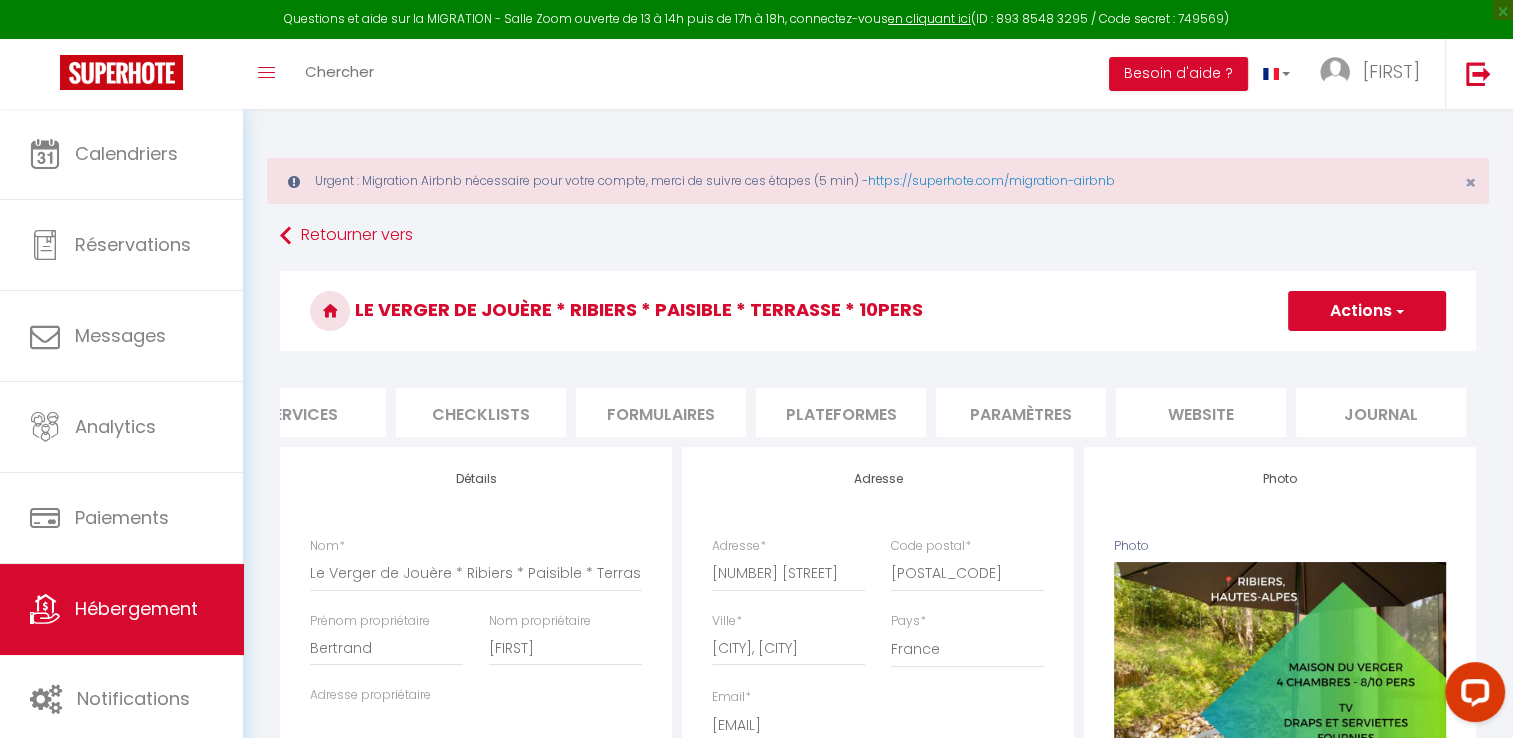 click on "website" at bounding box center [1201, 412] 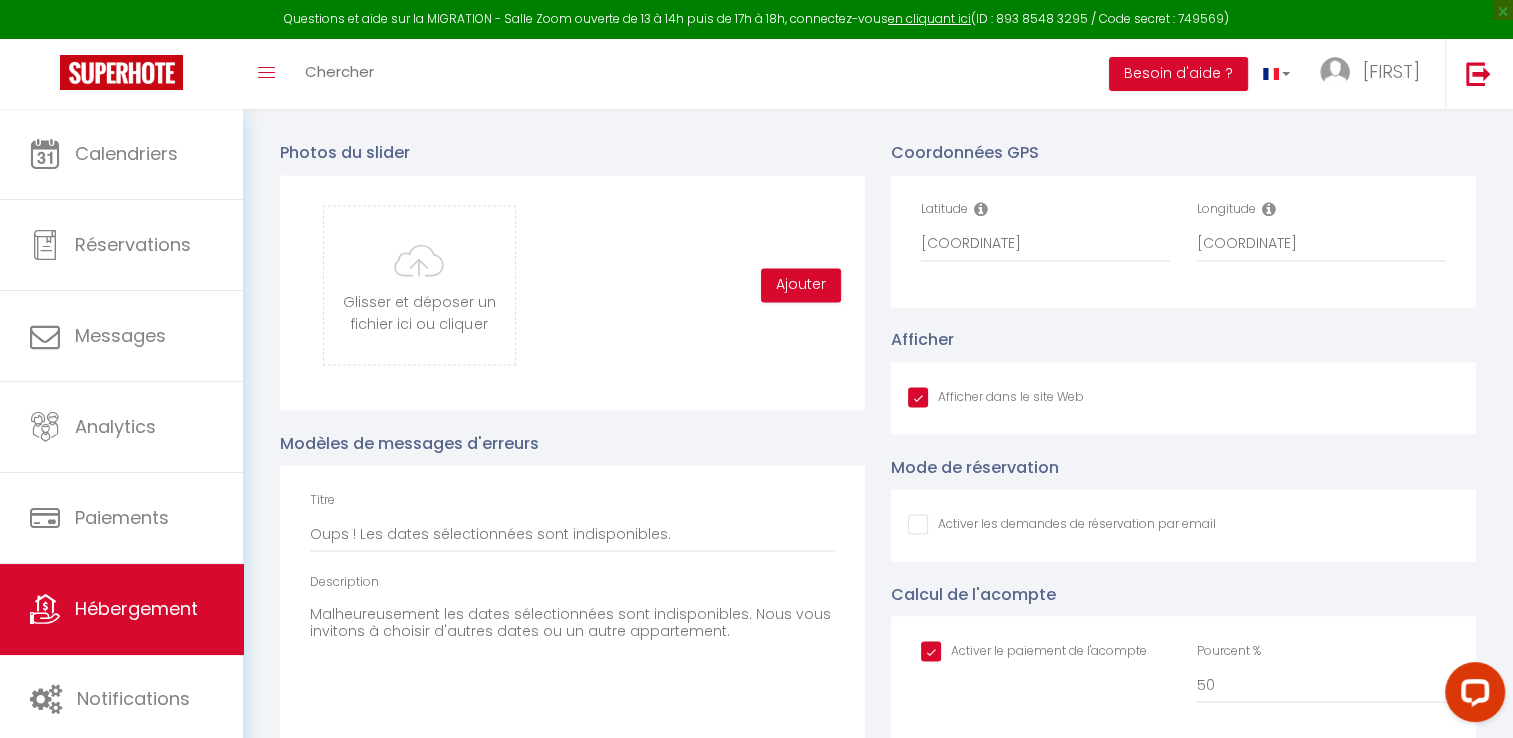 scroll, scrollTop: 3429, scrollLeft: 0, axis: vertical 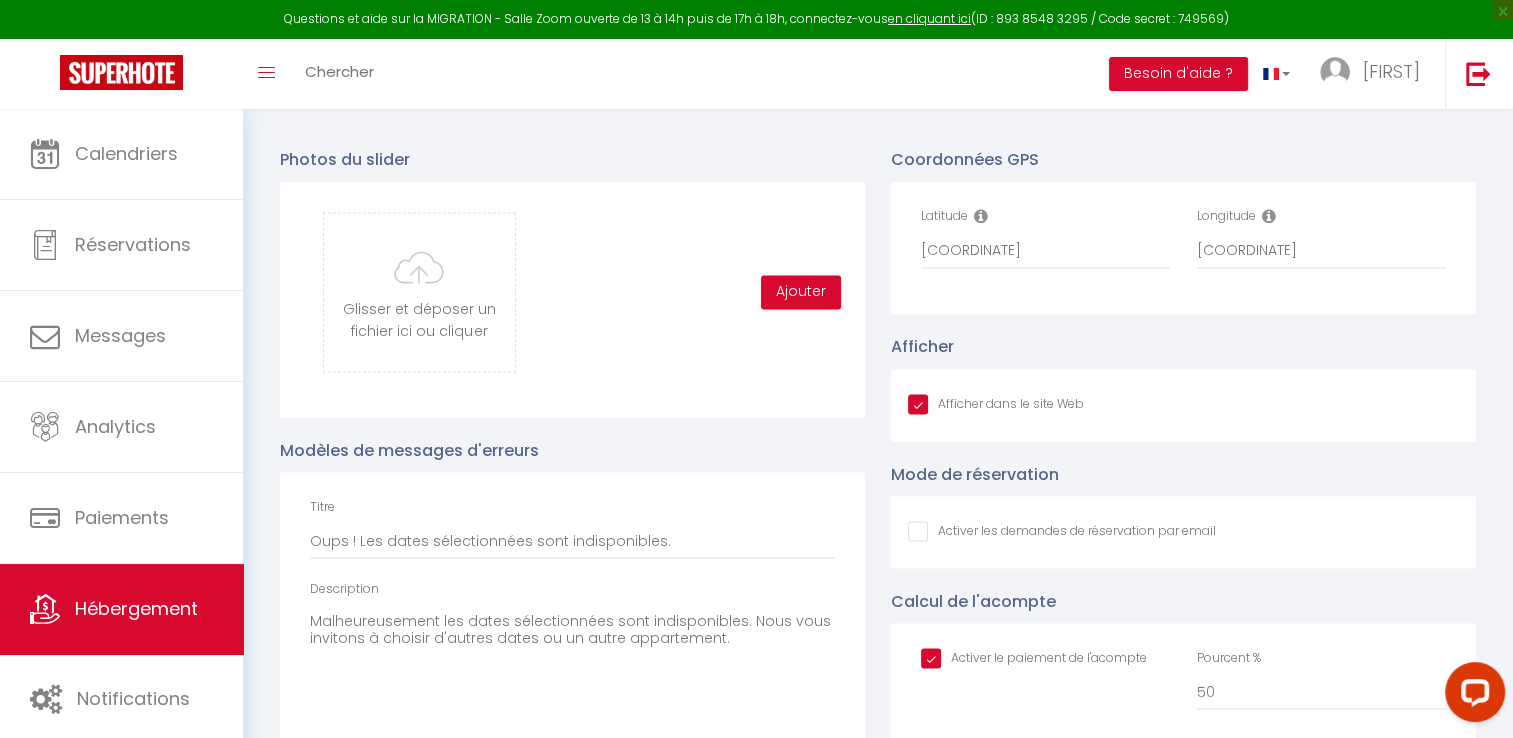 click at bounding box center (1034, 658) 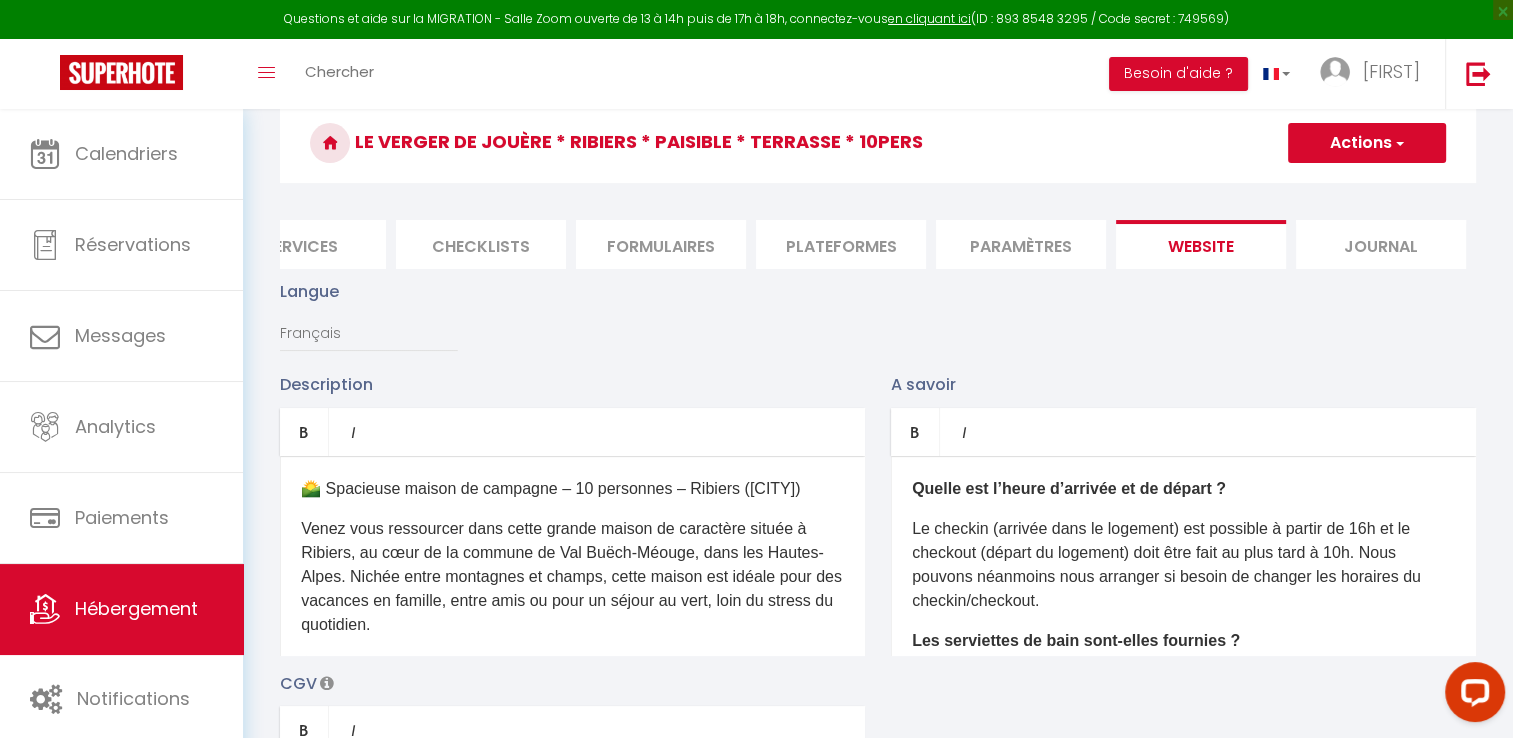 scroll, scrollTop: 0, scrollLeft: 0, axis: both 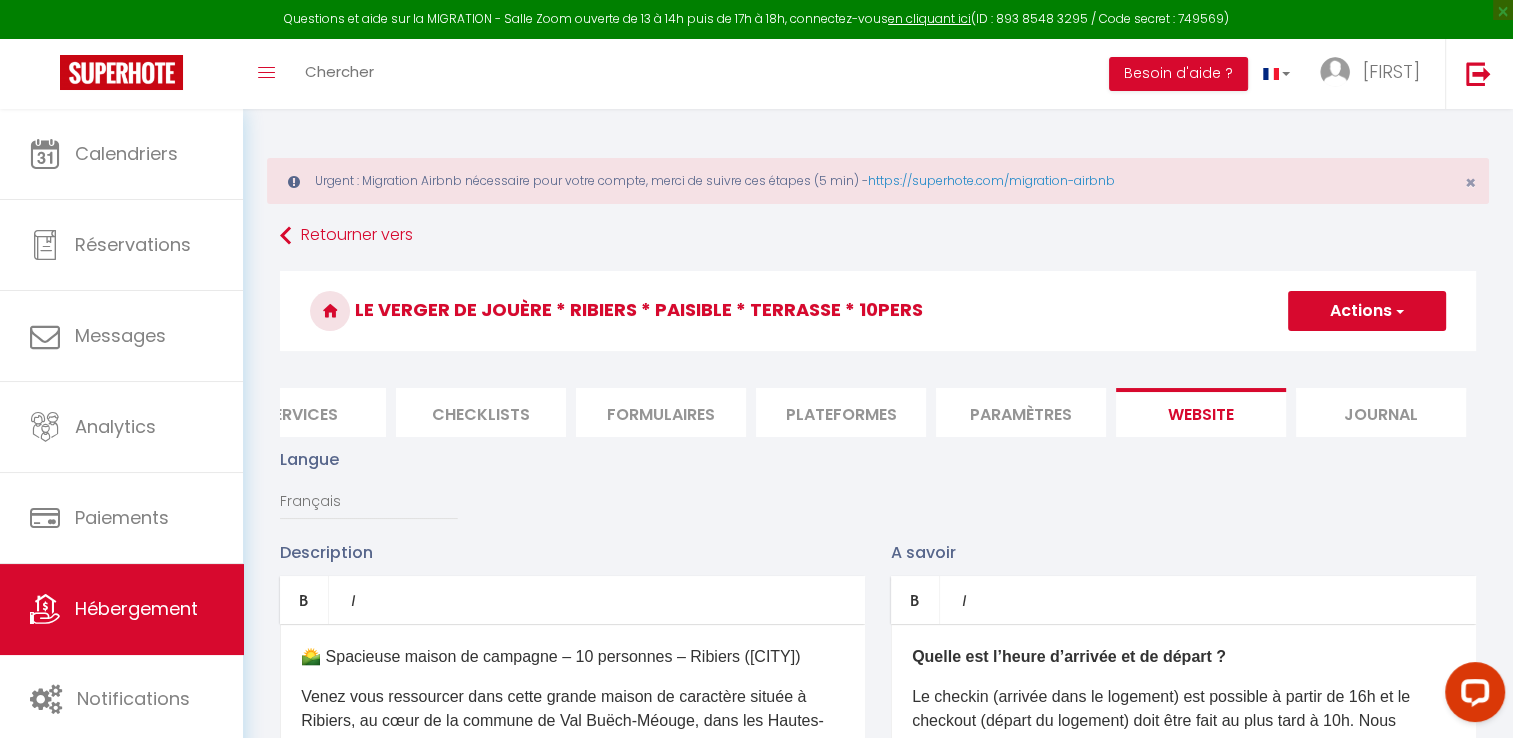 click on "Actions" at bounding box center (1367, 311) 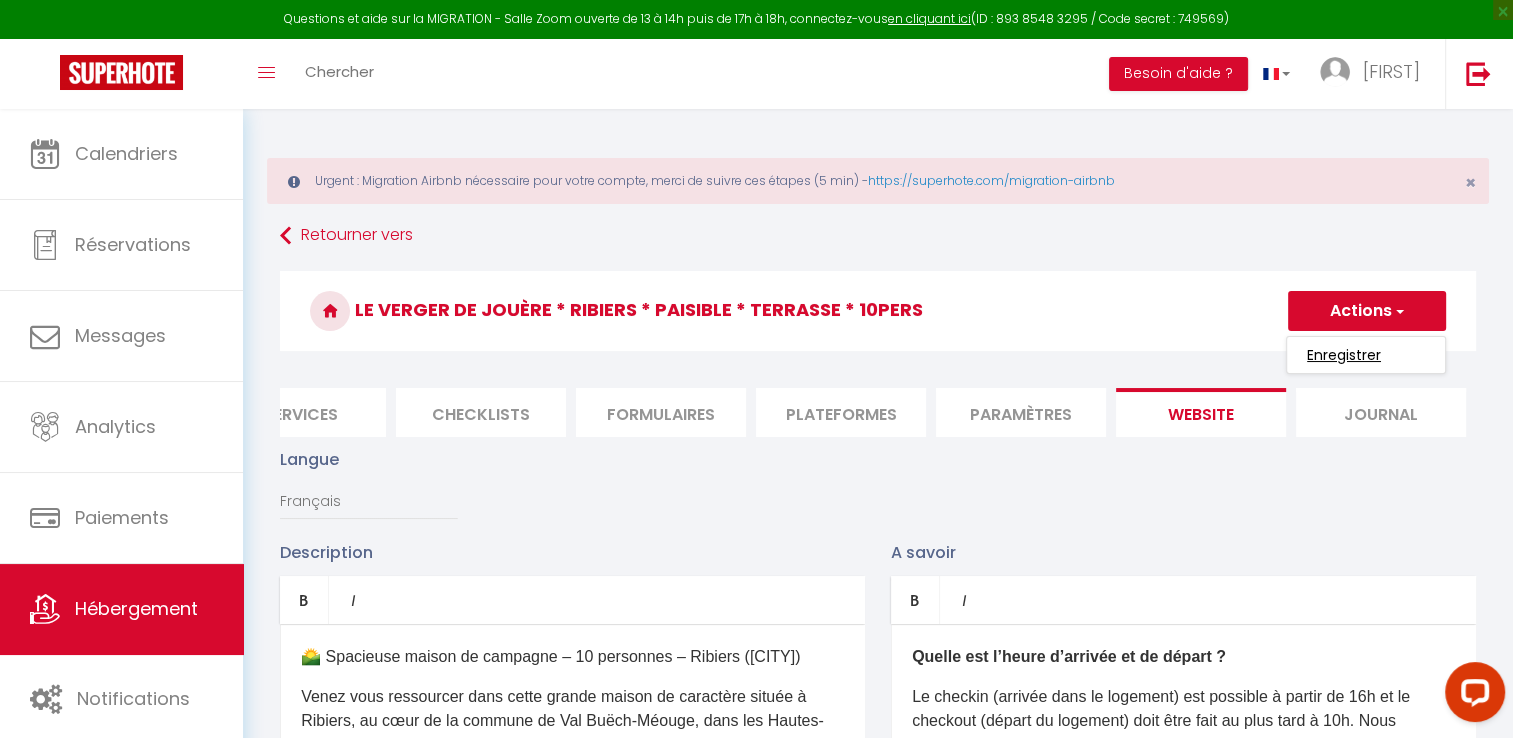 click on "Enregistrer" at bounding box center (1344, 355) 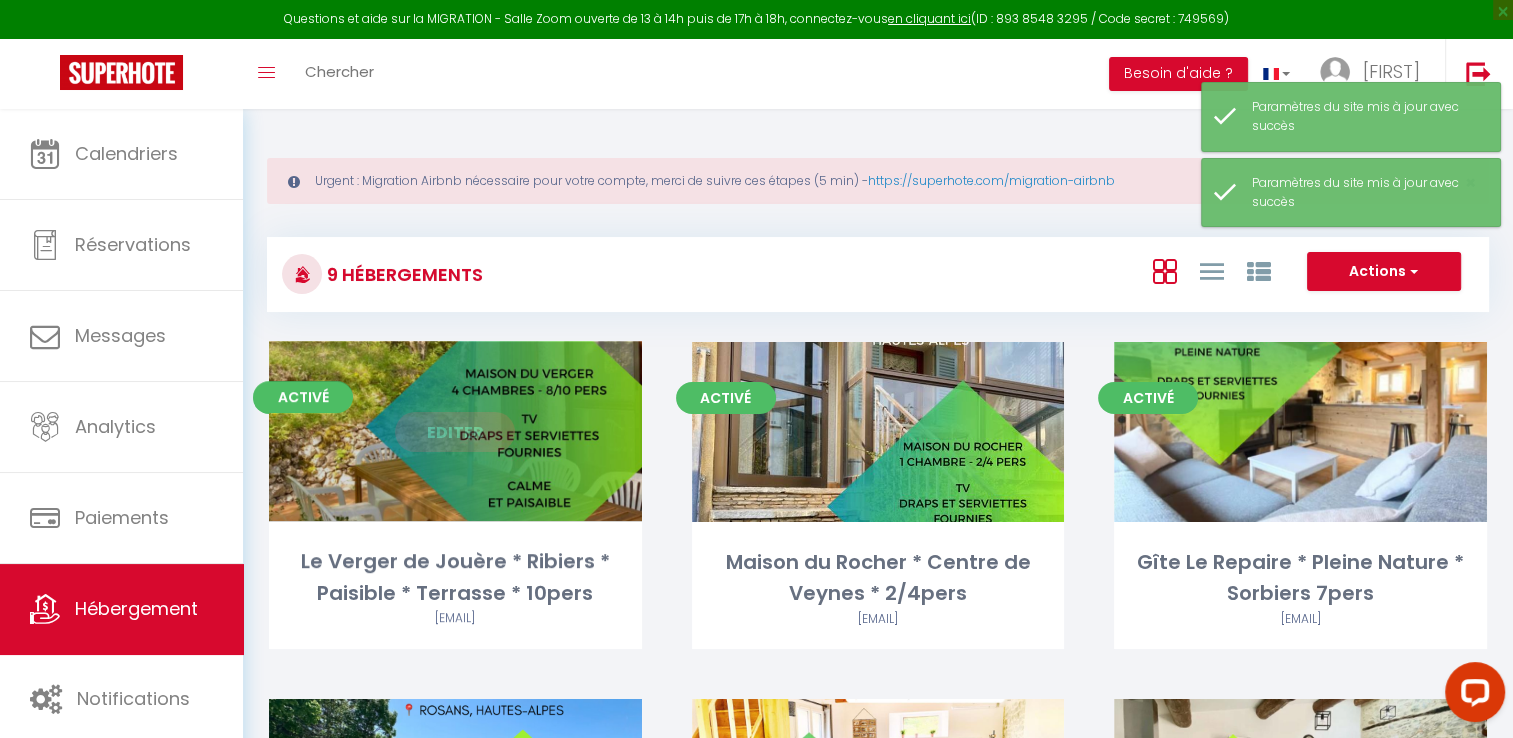 click on "Editer" at bounding box center [455, 432] 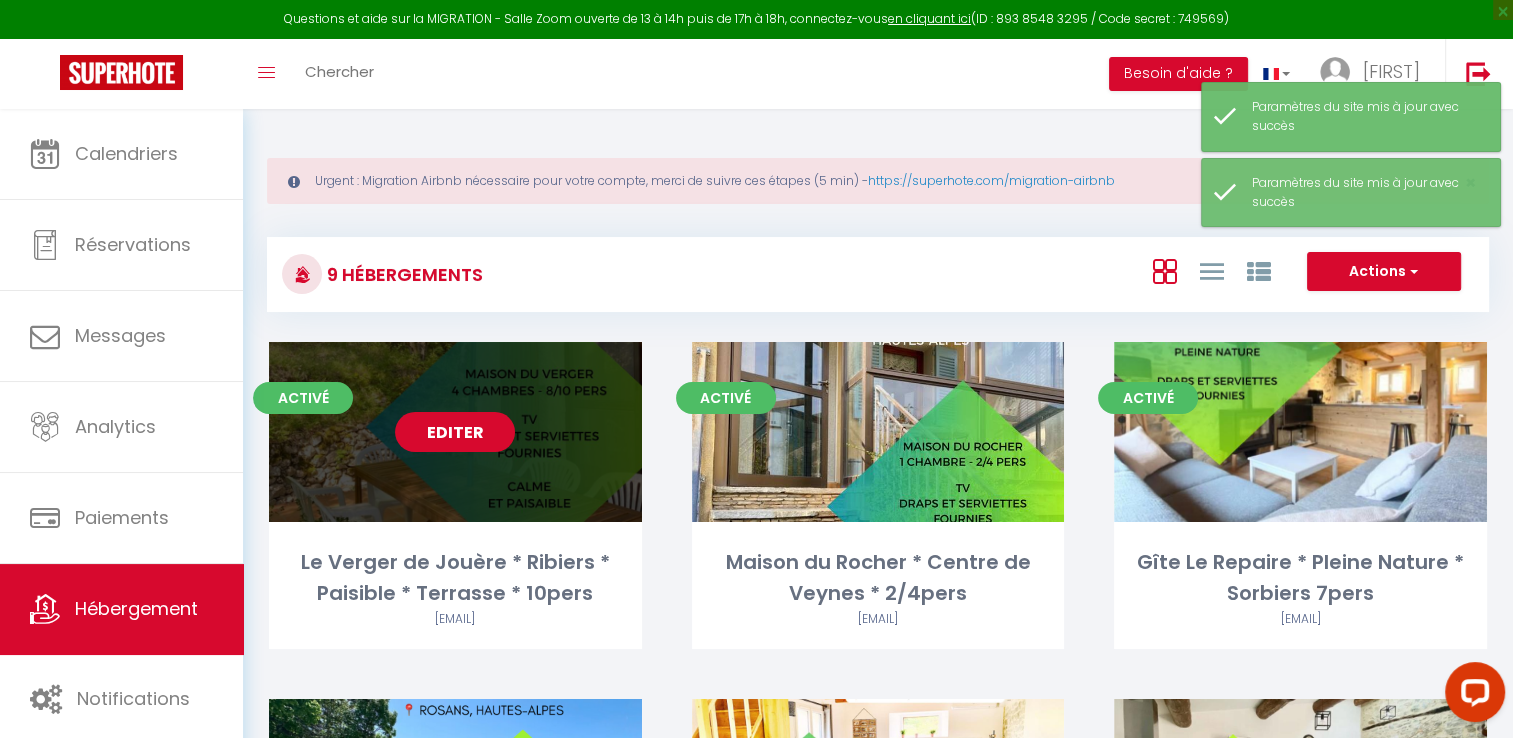 click on "Editer" at bounding box center [455, 432] 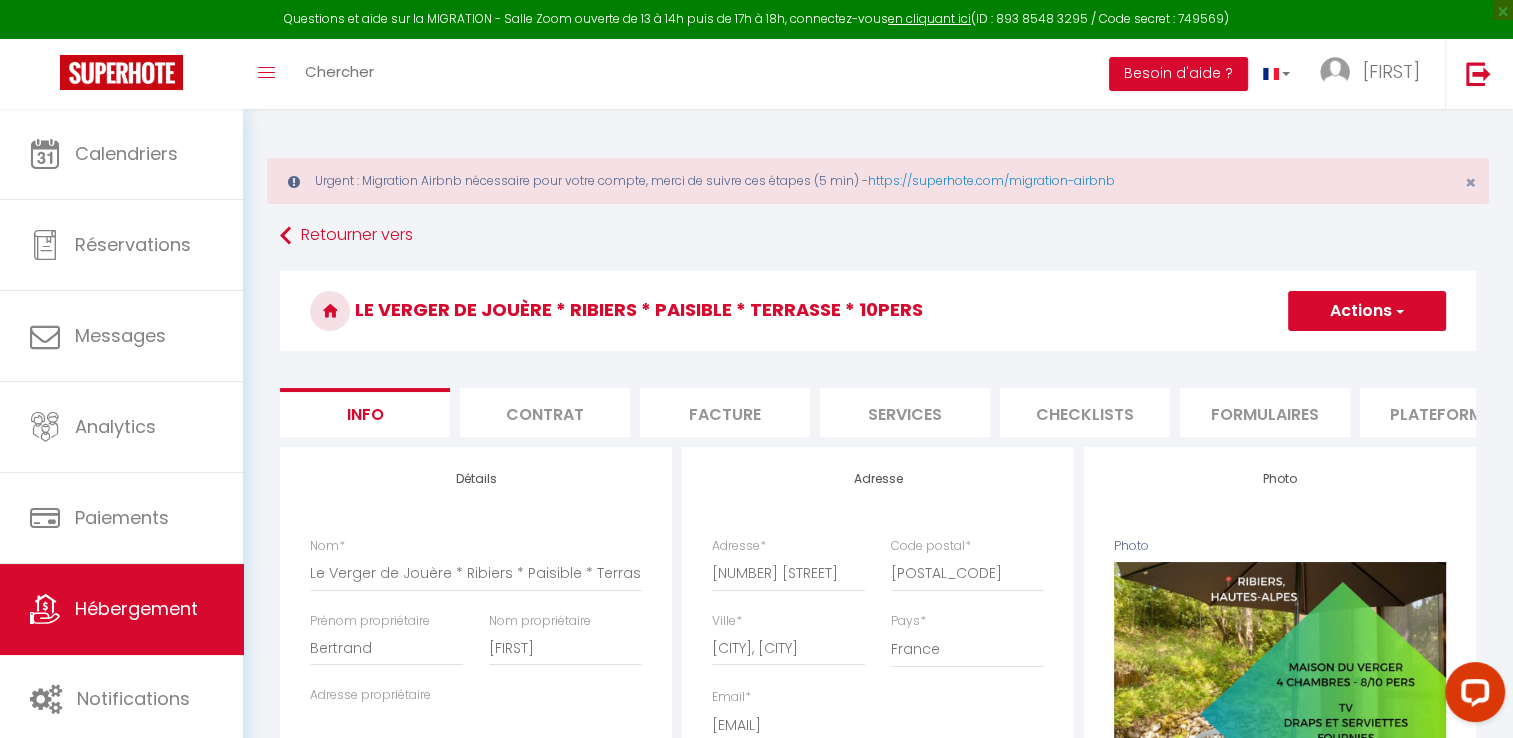 click on "Plateformes" at bounding box center (1445, 412) 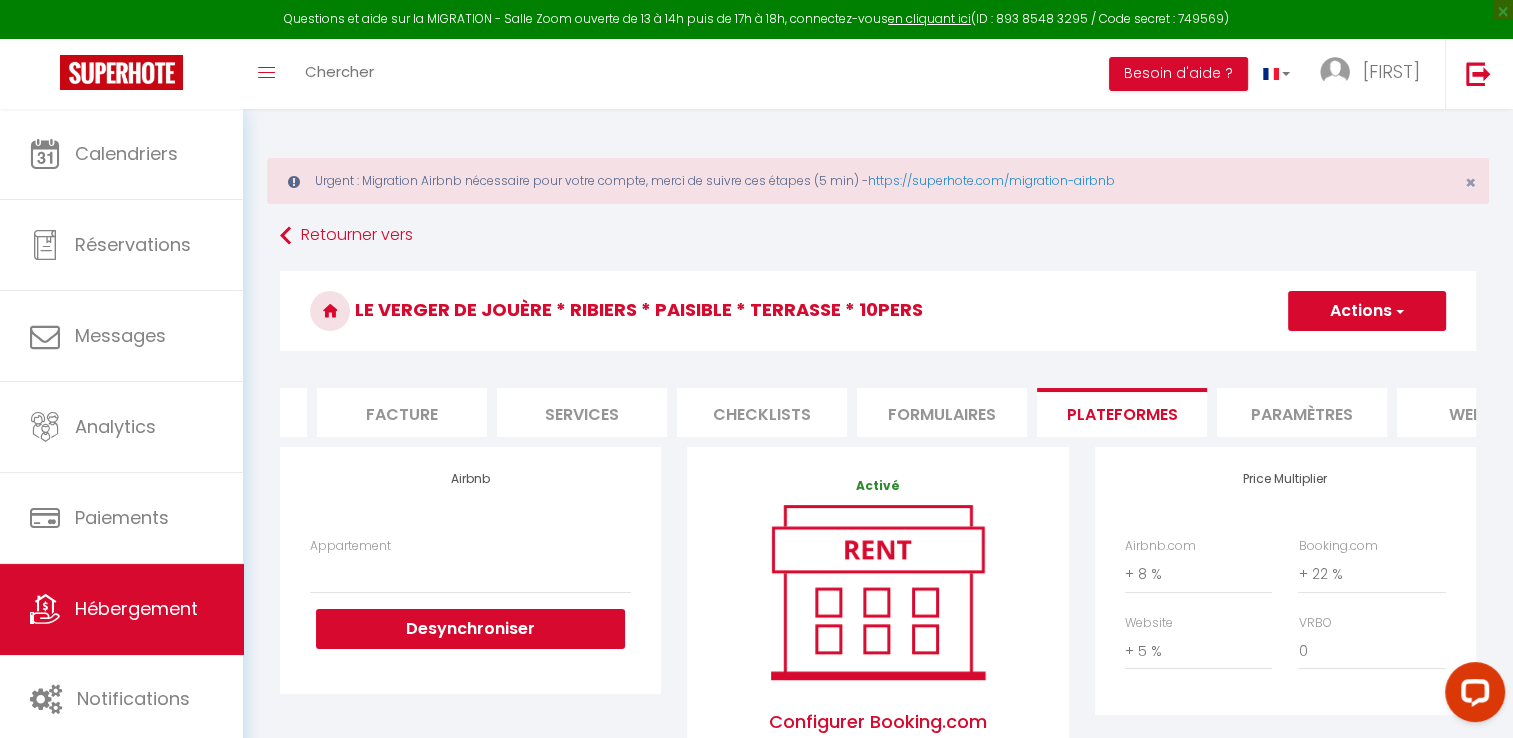 scroll, scrollTop: 0, scrollLeft: 324, axis: horizontal 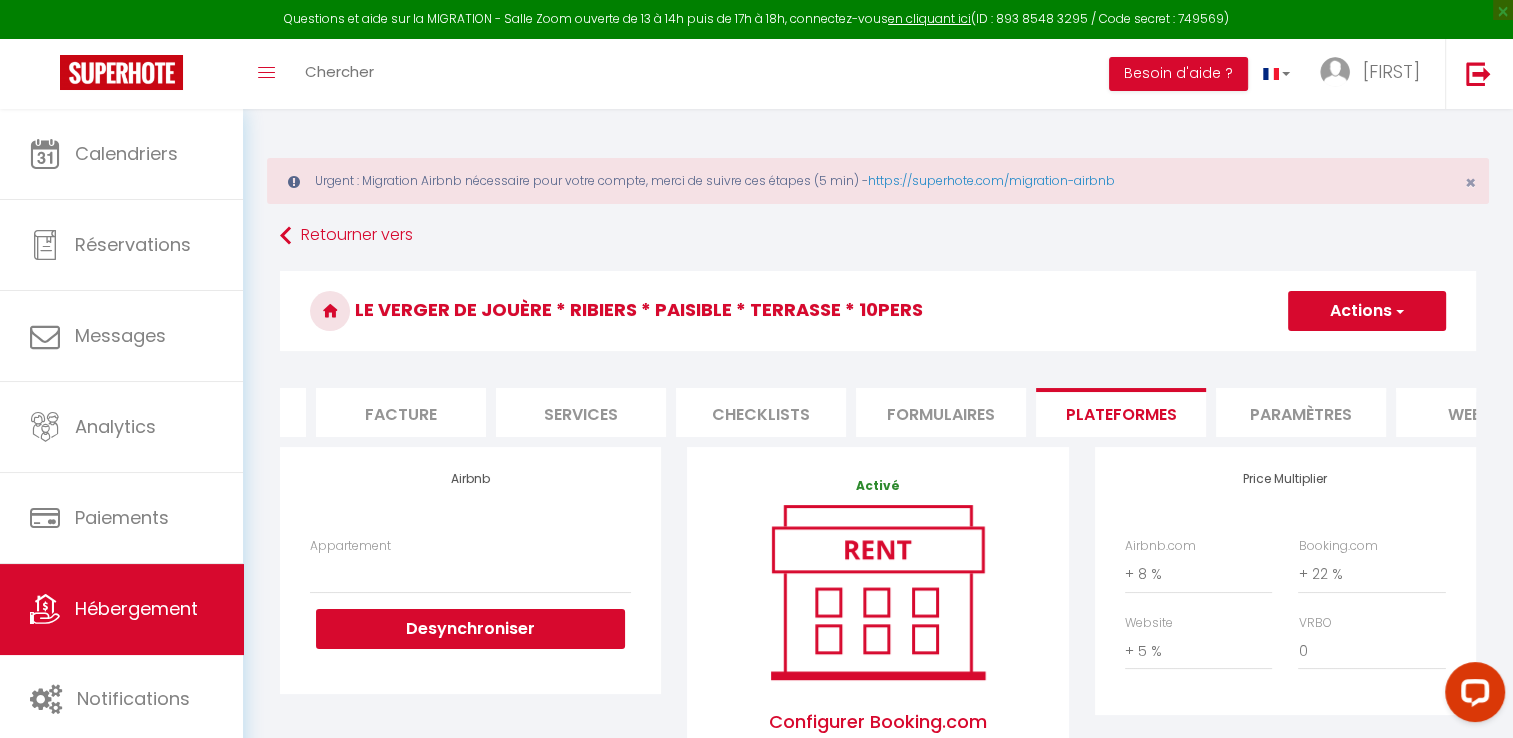 click on "website" at bounding box center [1481, 412] 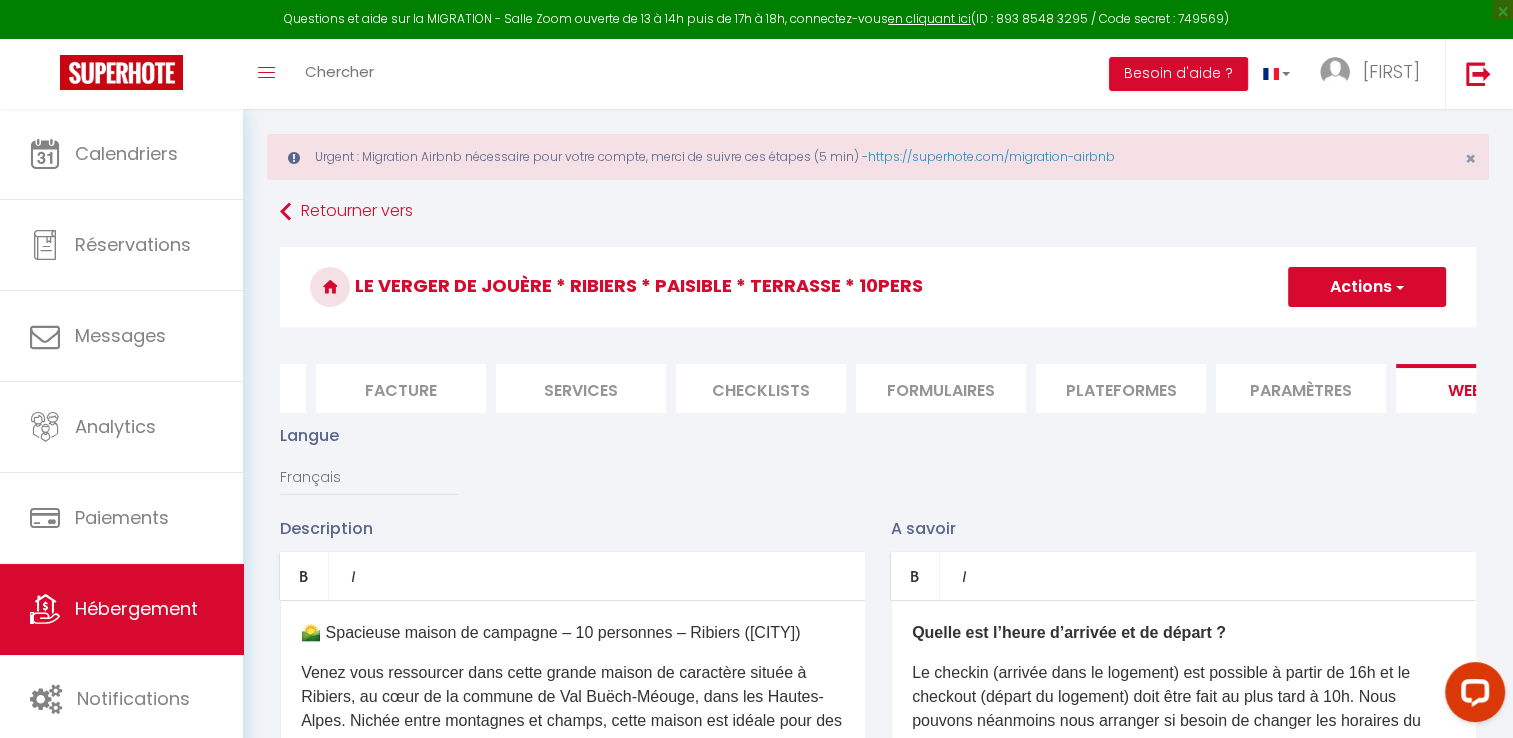 scroll, scrollTop: 0, scrollLeft: 0, axis: both 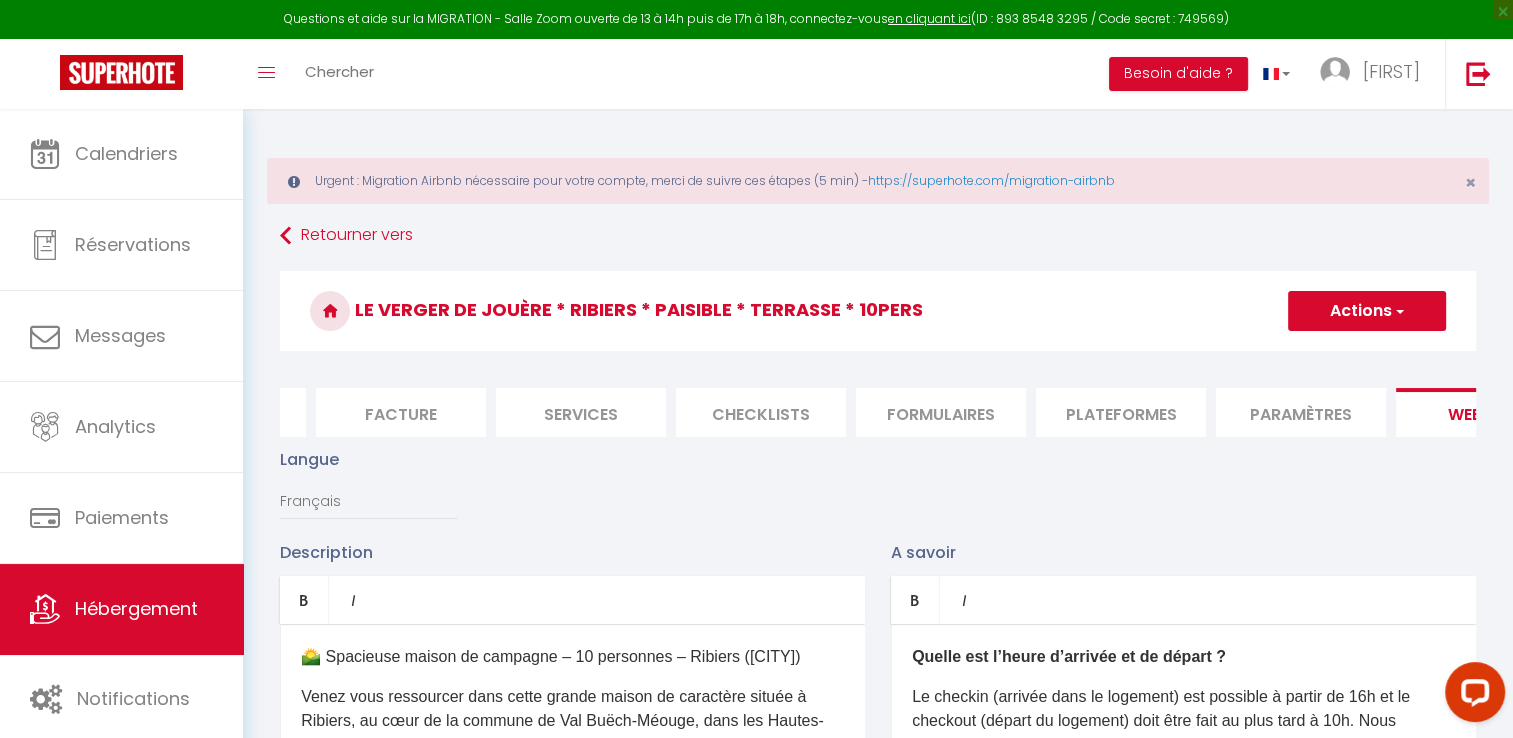 click on "Actions" at bounding box center [1367, 311] 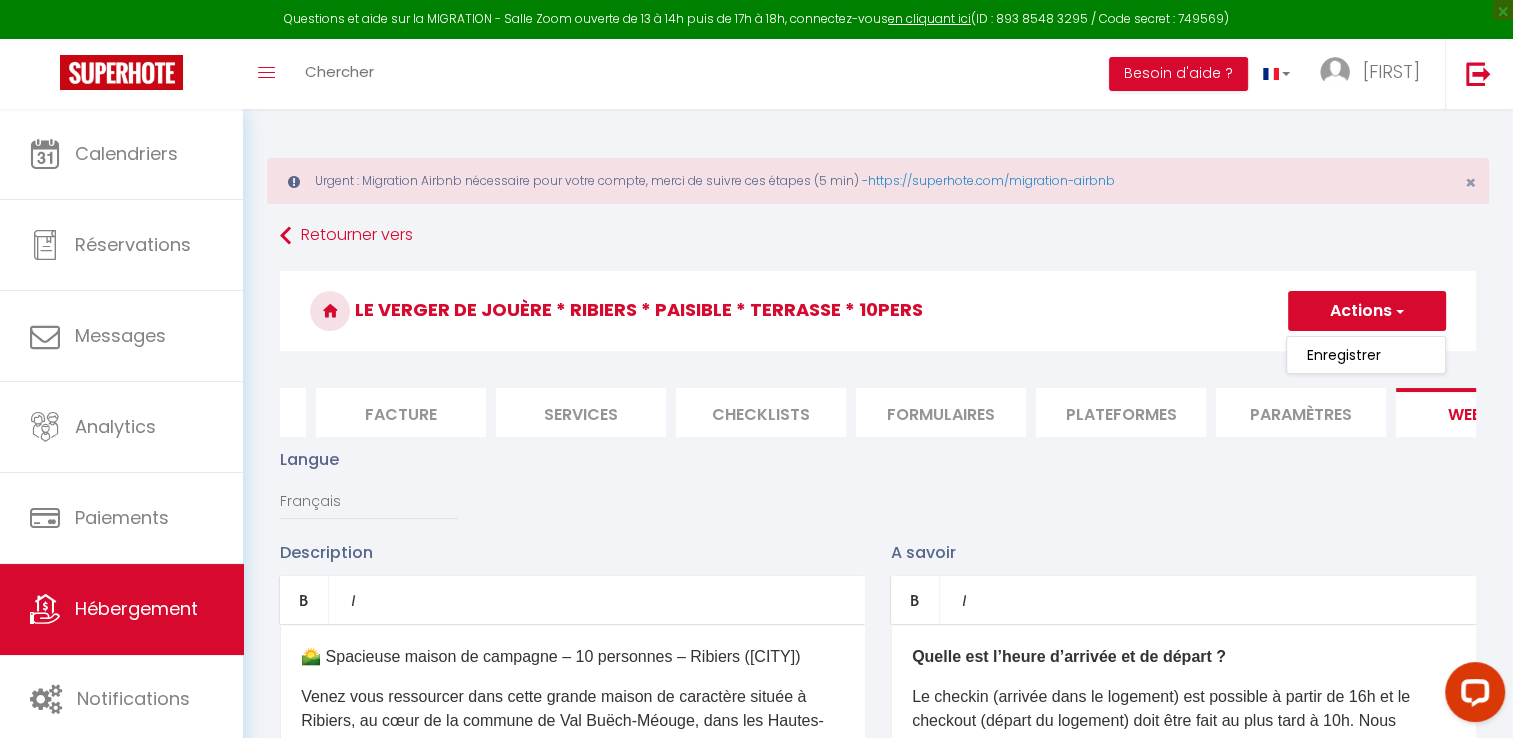 click on "Enregistrer" at bounding box center (1366, 355) 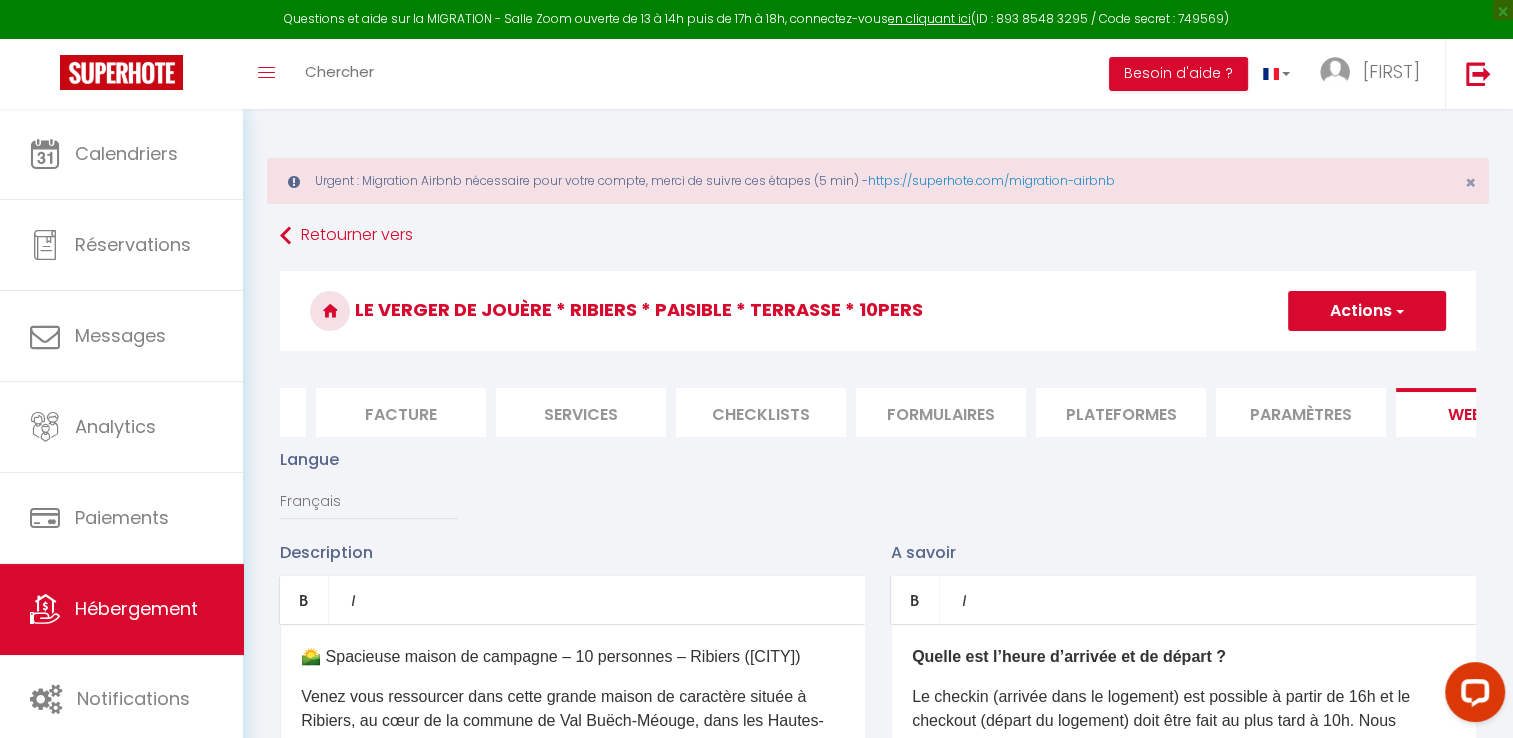 click on "Actions" at bounding box center [1367, 311] 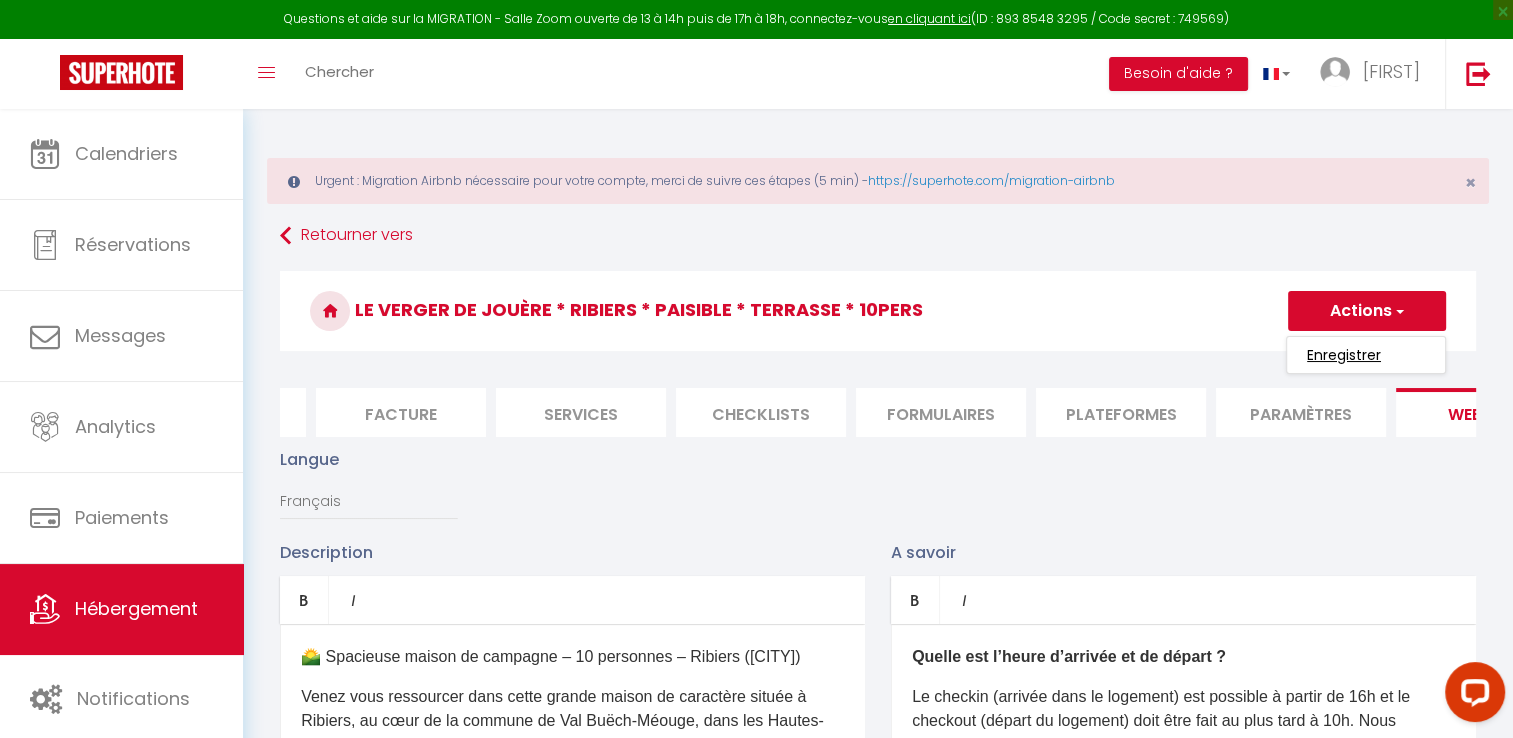 click on "Enregistrer" at bounding box center (1344, 355) 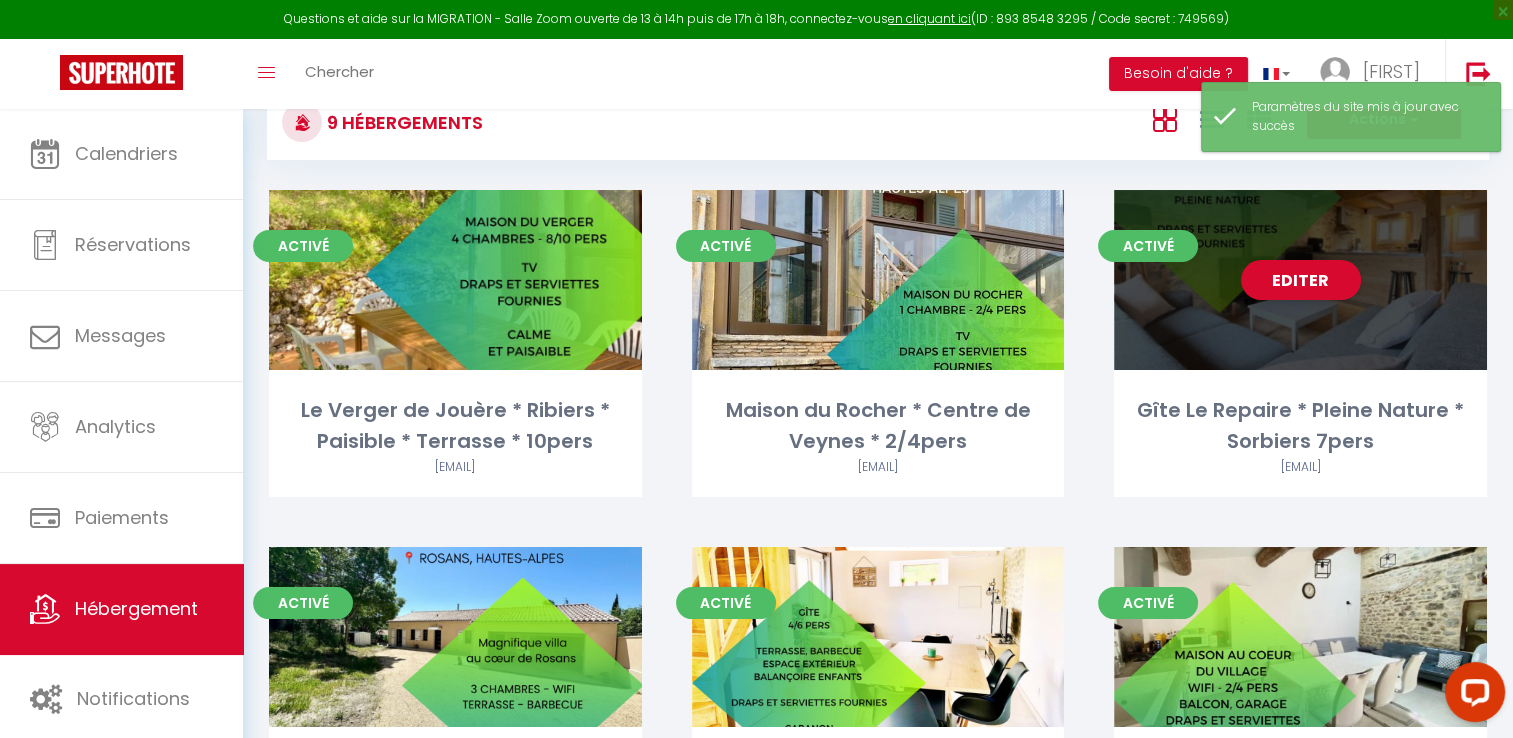 scroll, scrollTop: 167, scrollLeft: 0, axis: vertical 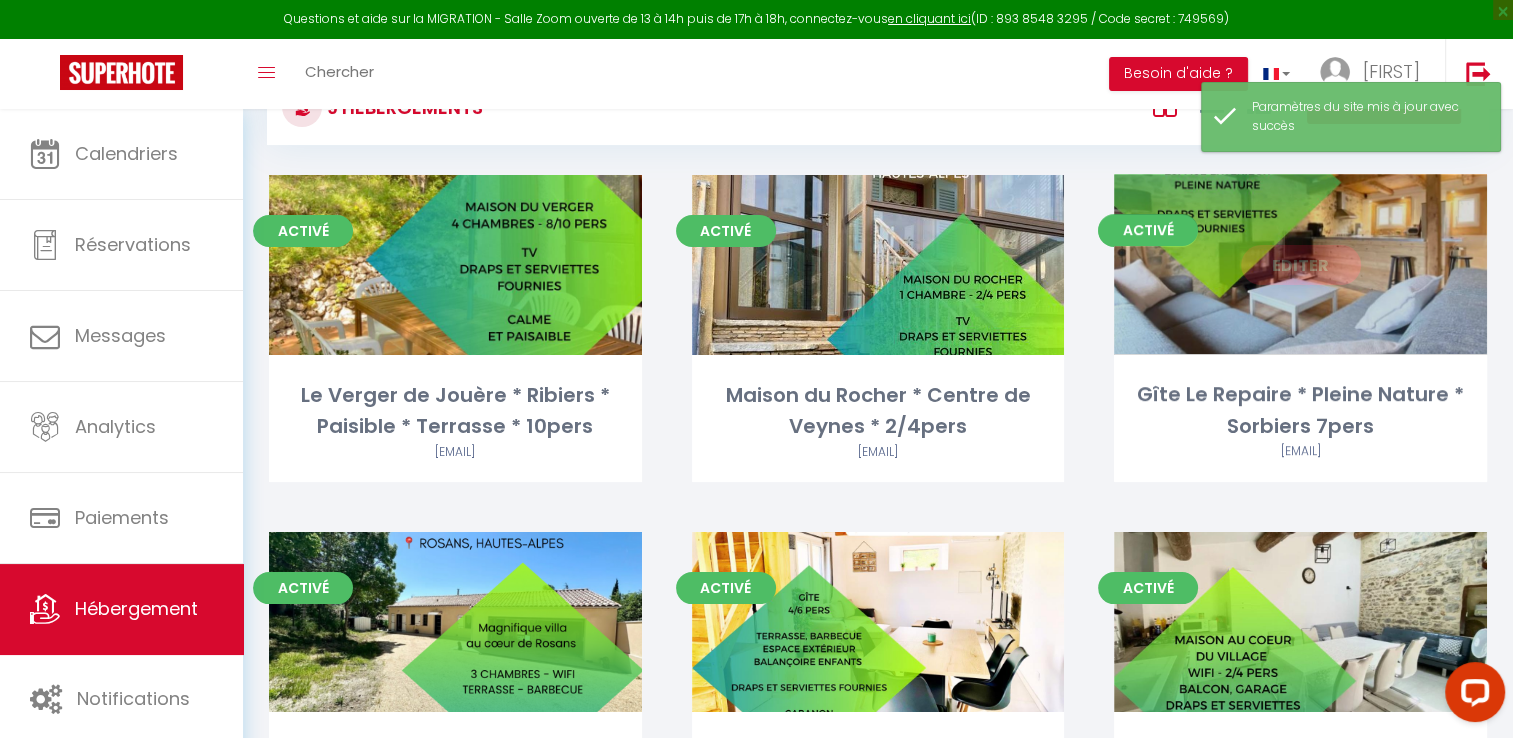 click on "Editer" at bounding box center (1301, 265) 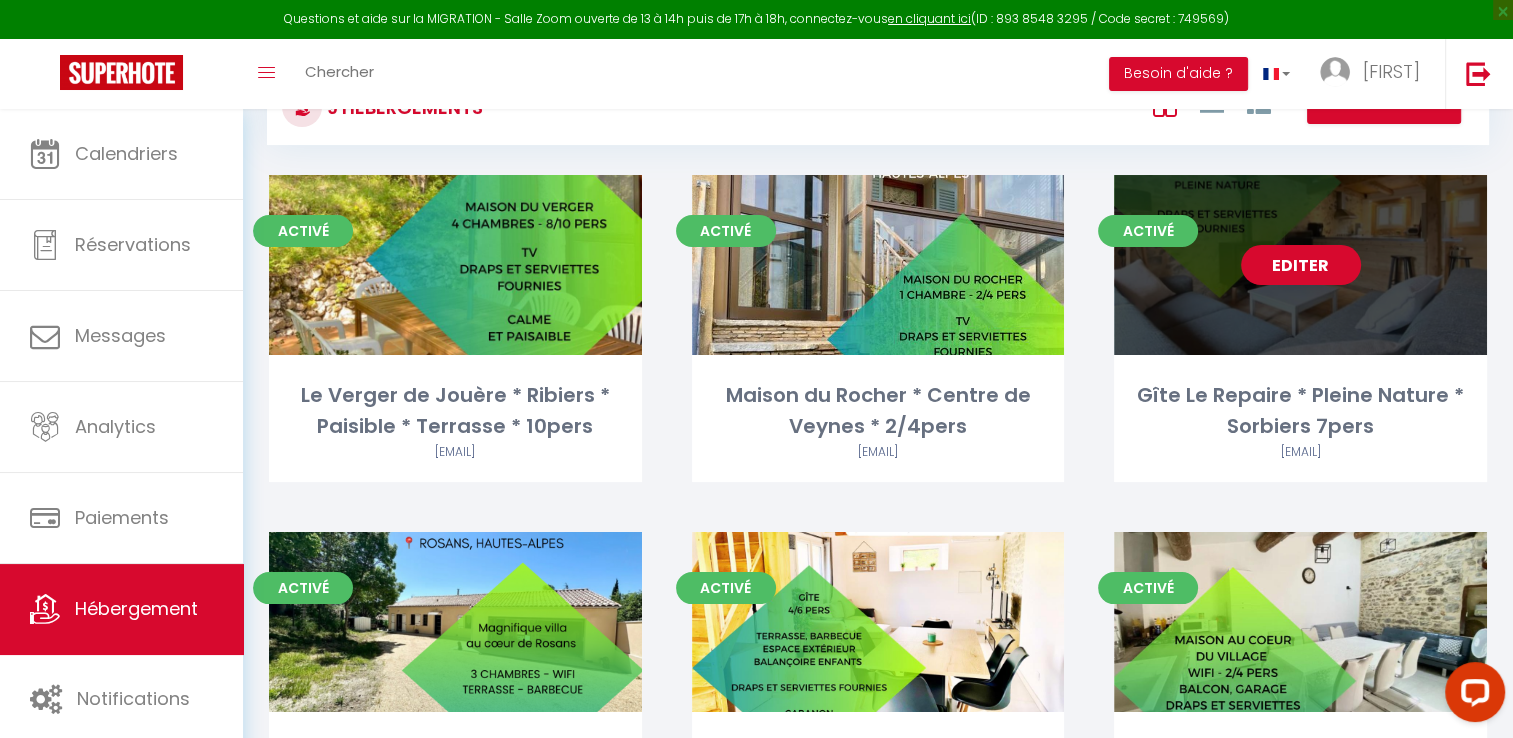 click on "Editer" at bounding box center (1301, 265) 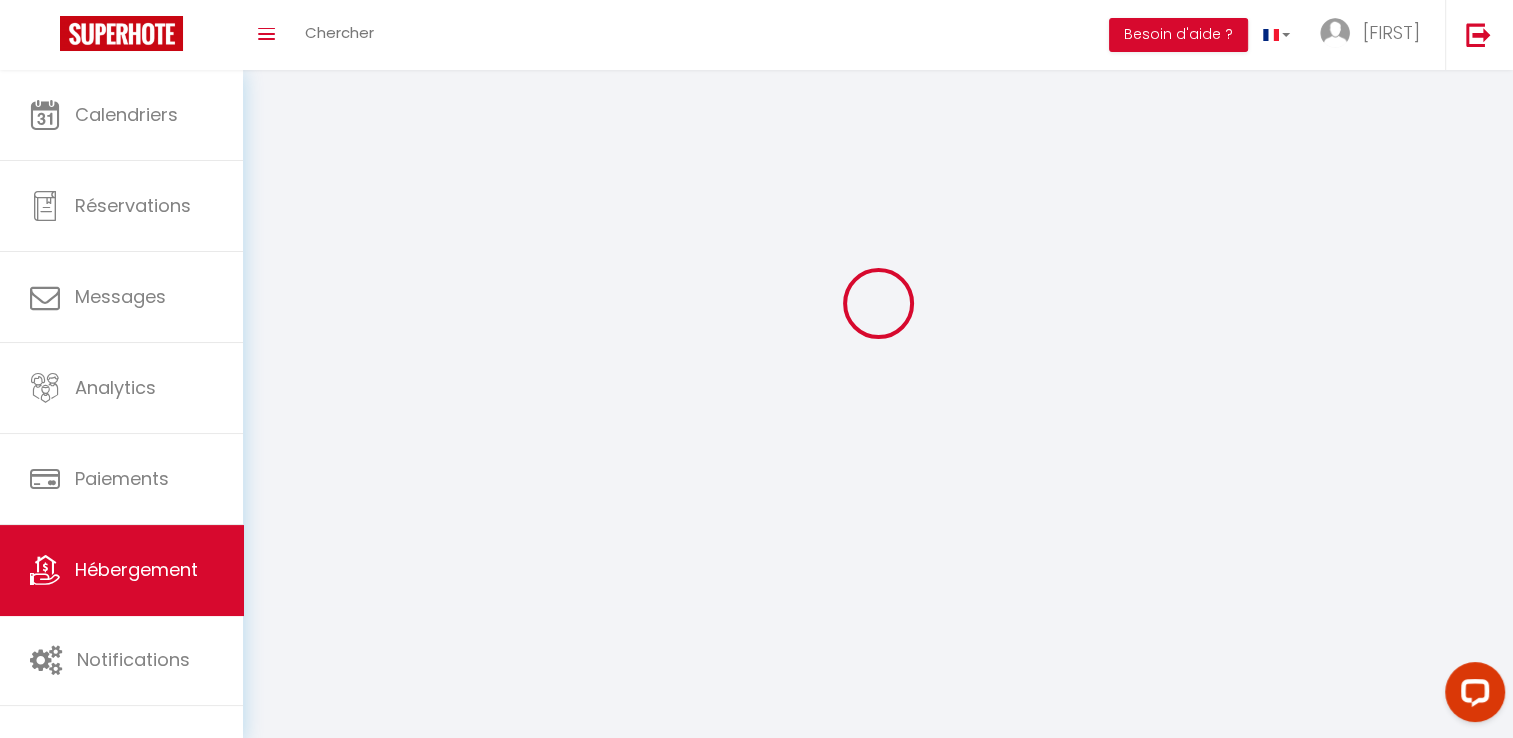 scroll, scrollTop: 0, scrollLeft: 0, axis: both 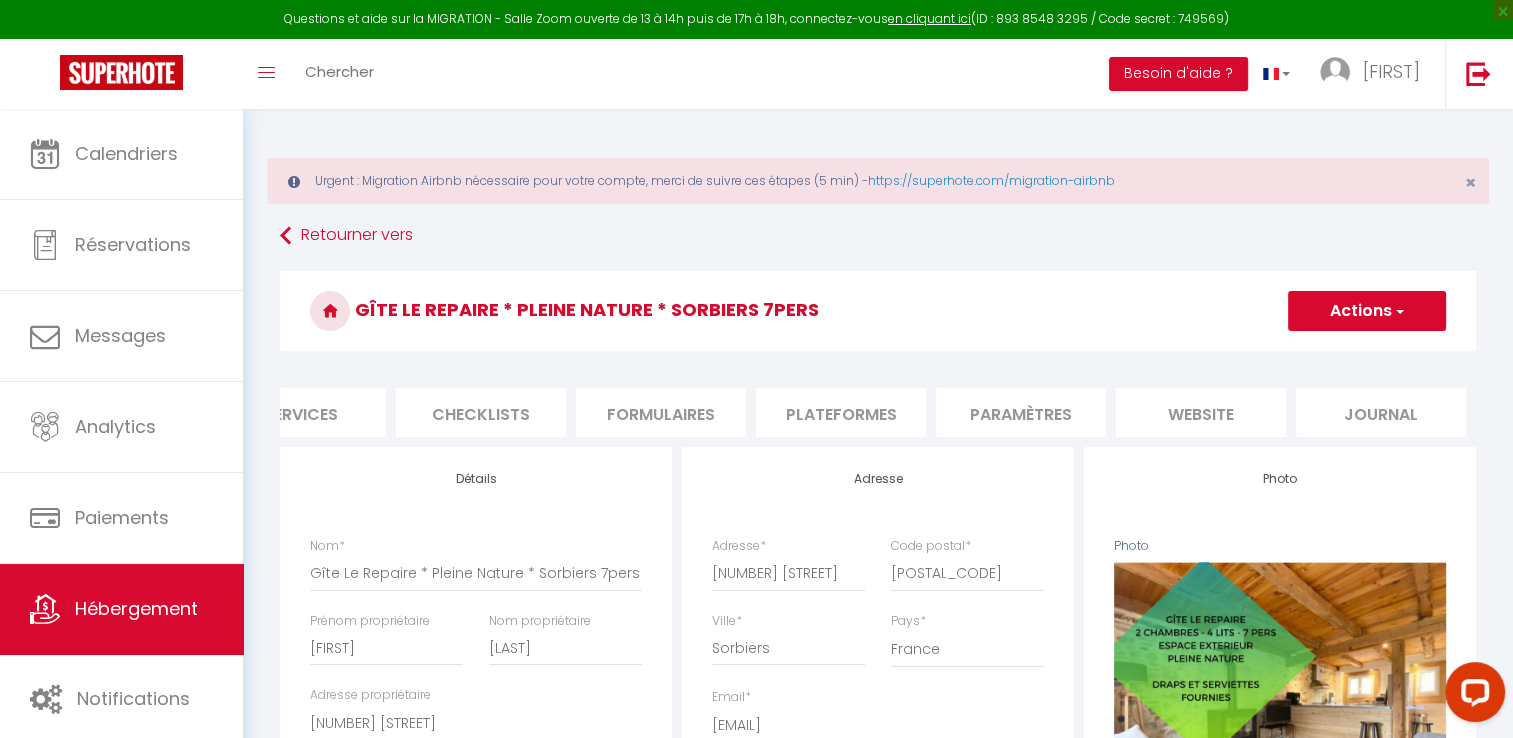 click on "website" at bounding box center [1201, 412] 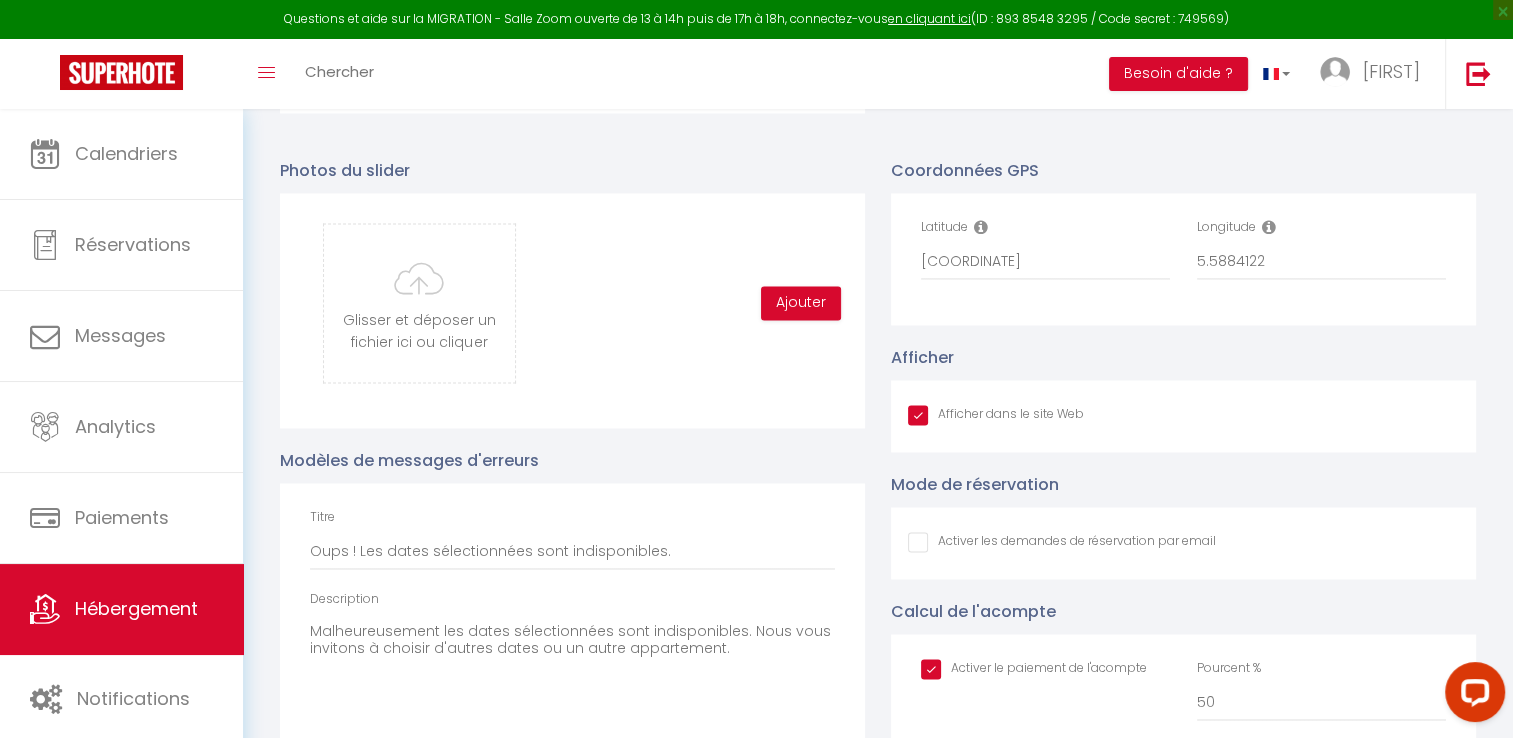 scroll, scrollTop: 3147, scrollLeft: 0, axis: vertical 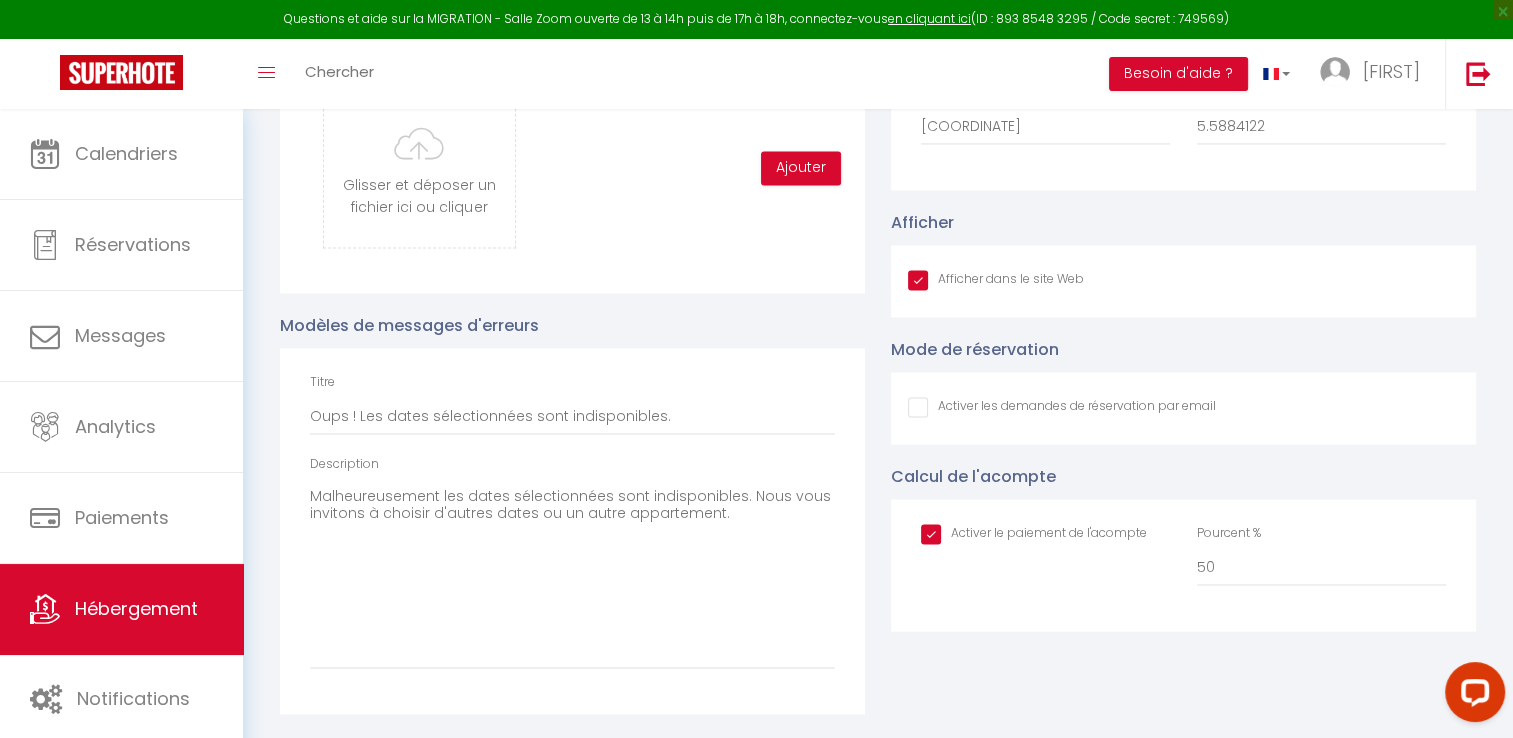 click at bounding box center (1034, 534) 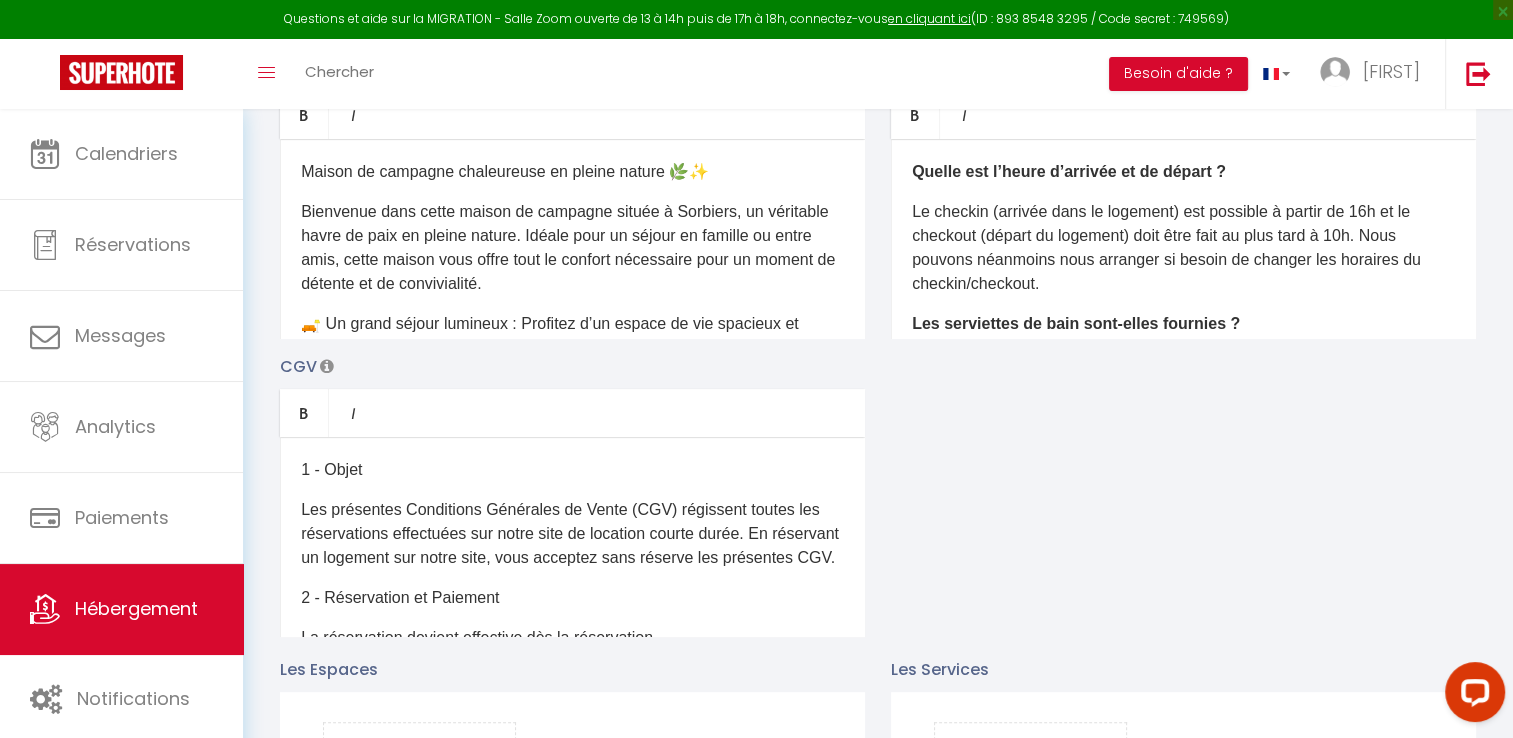 scroll, scrollTop: 0, scrollLeft: 0, axis: both 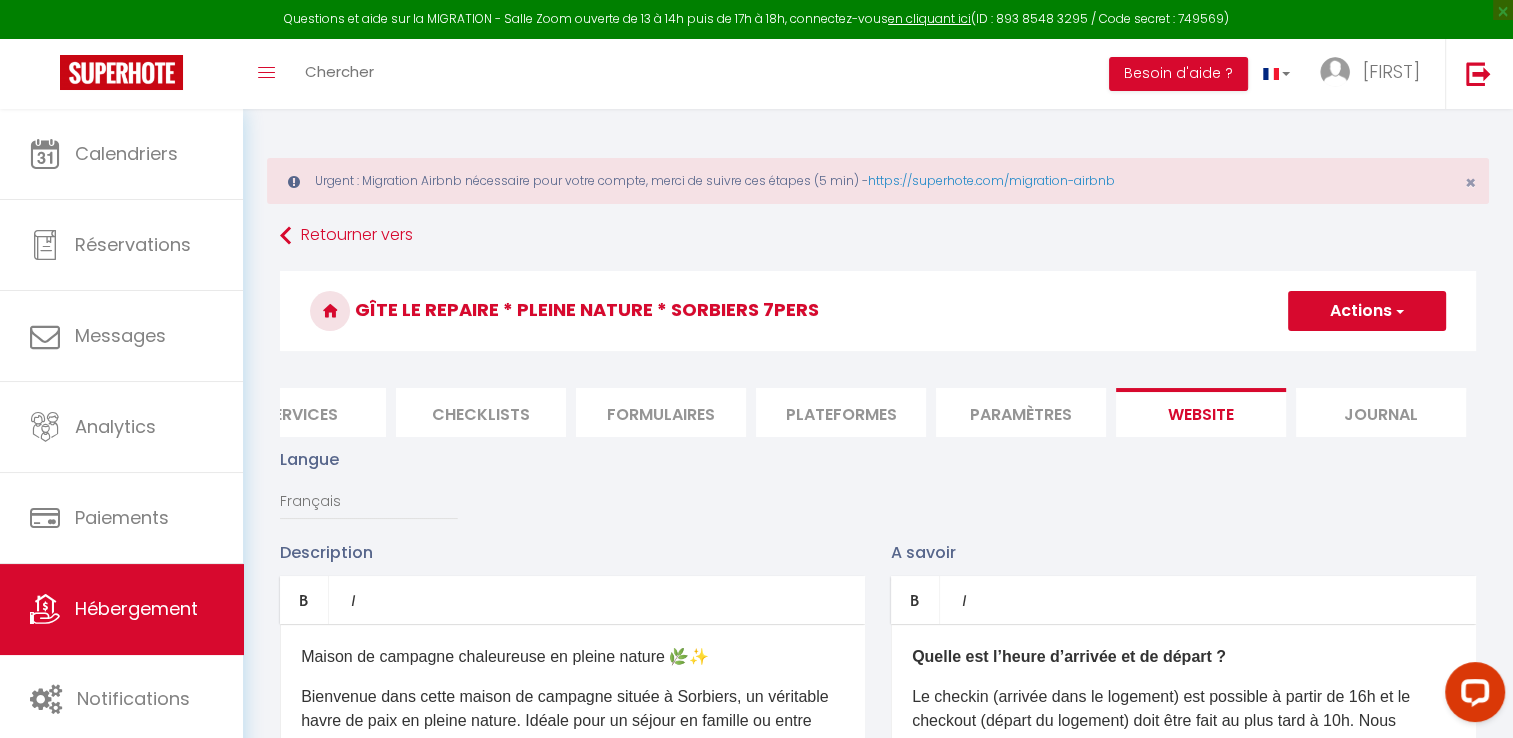 click on "Actions" at bounding box center (1367, 311) 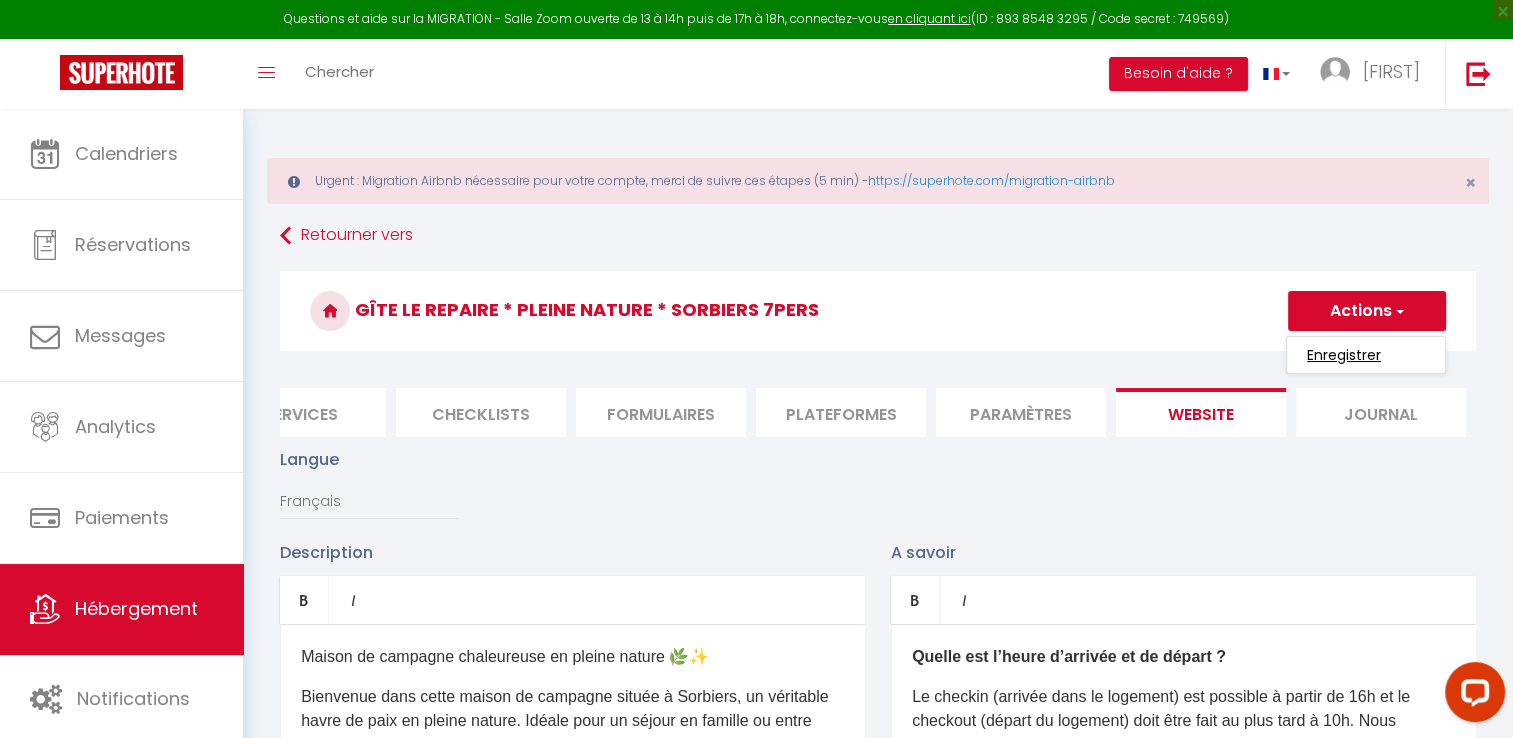 click on "Enregistrer" at bounding box center [1344, 355] 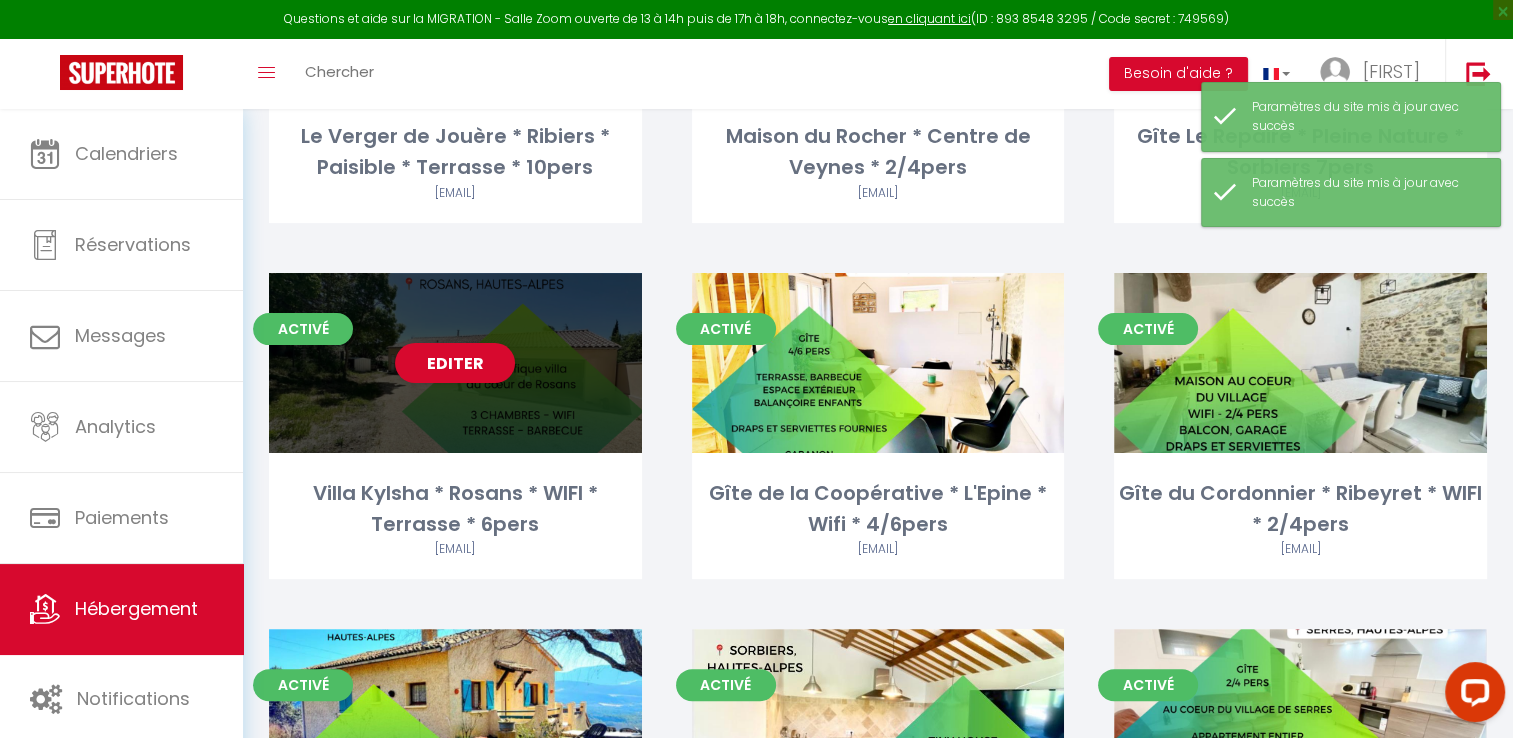 scroll, scrollTop: 432, scrollLeft: 0, axis: vertical 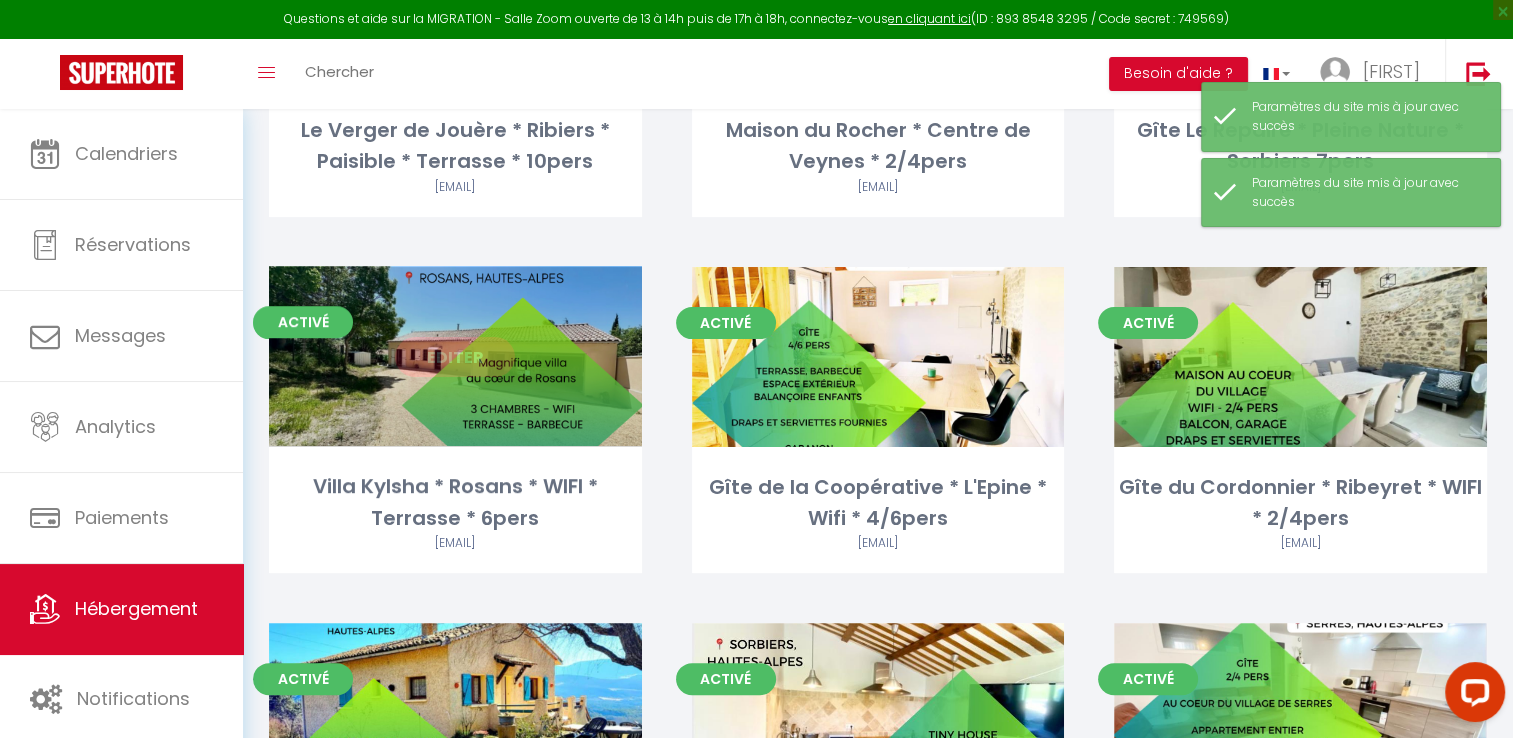 click on "Editer" at bounding box center [455, 357] 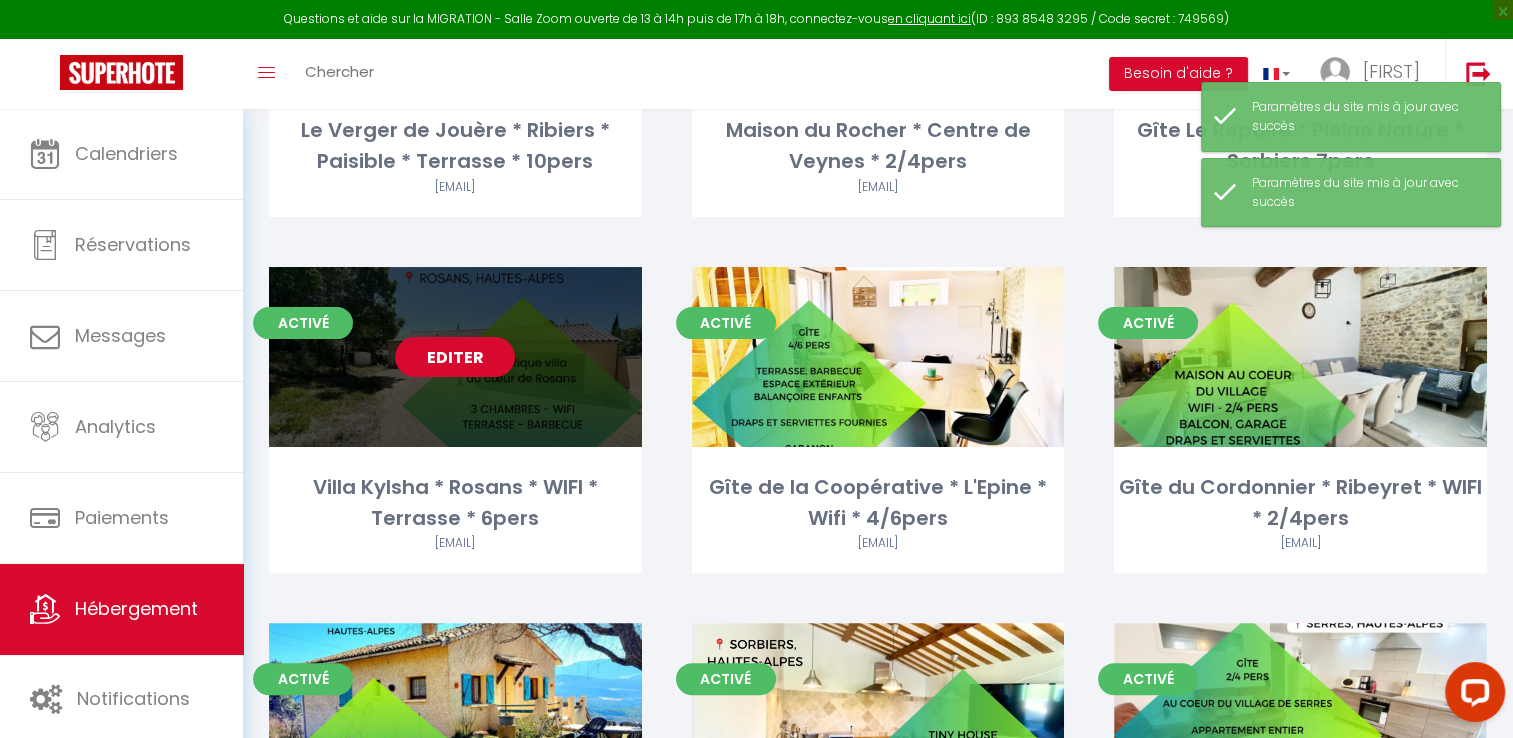 click on "Editer" at bounding box center (455, 357) 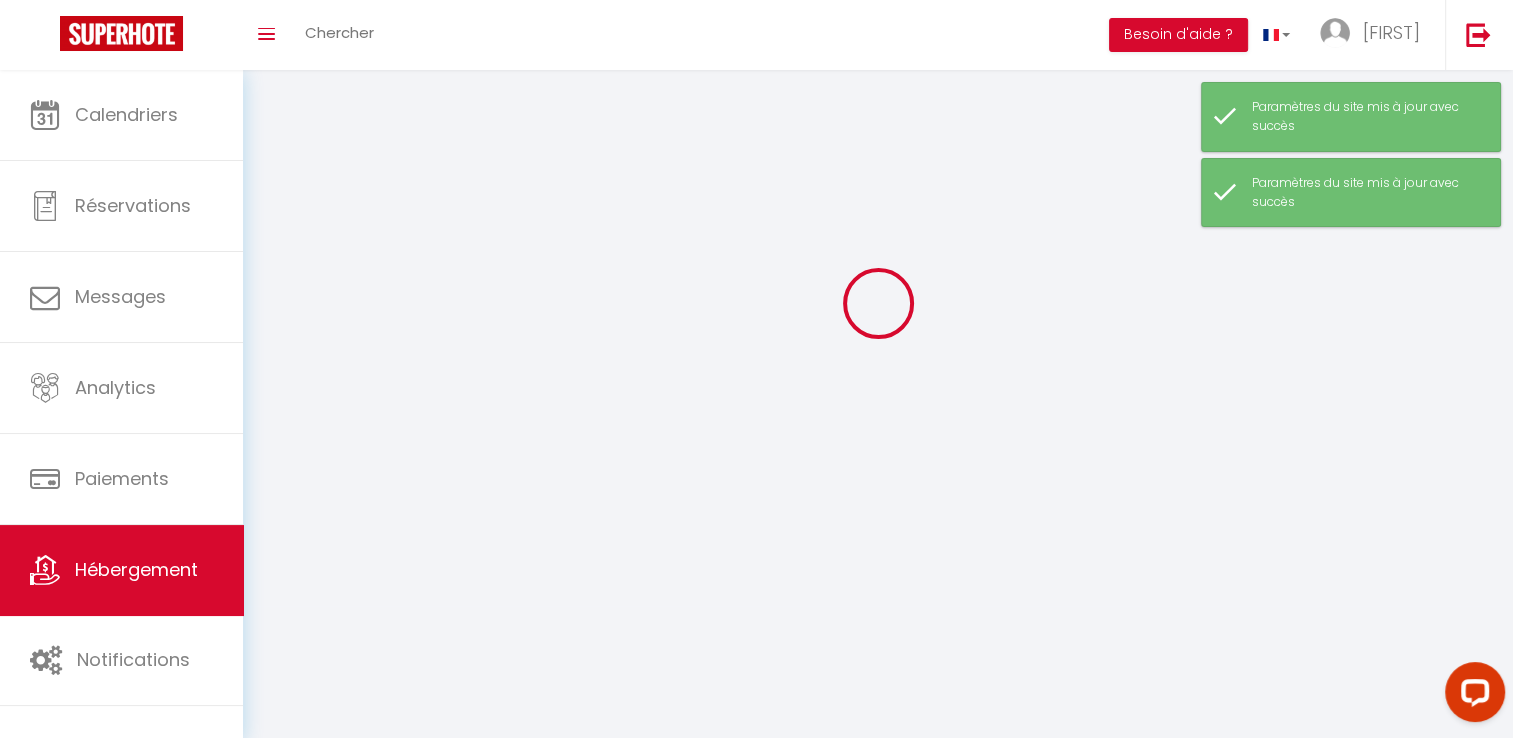 scroll, scrollTop: 0, scrollLeft: 0, axis: both 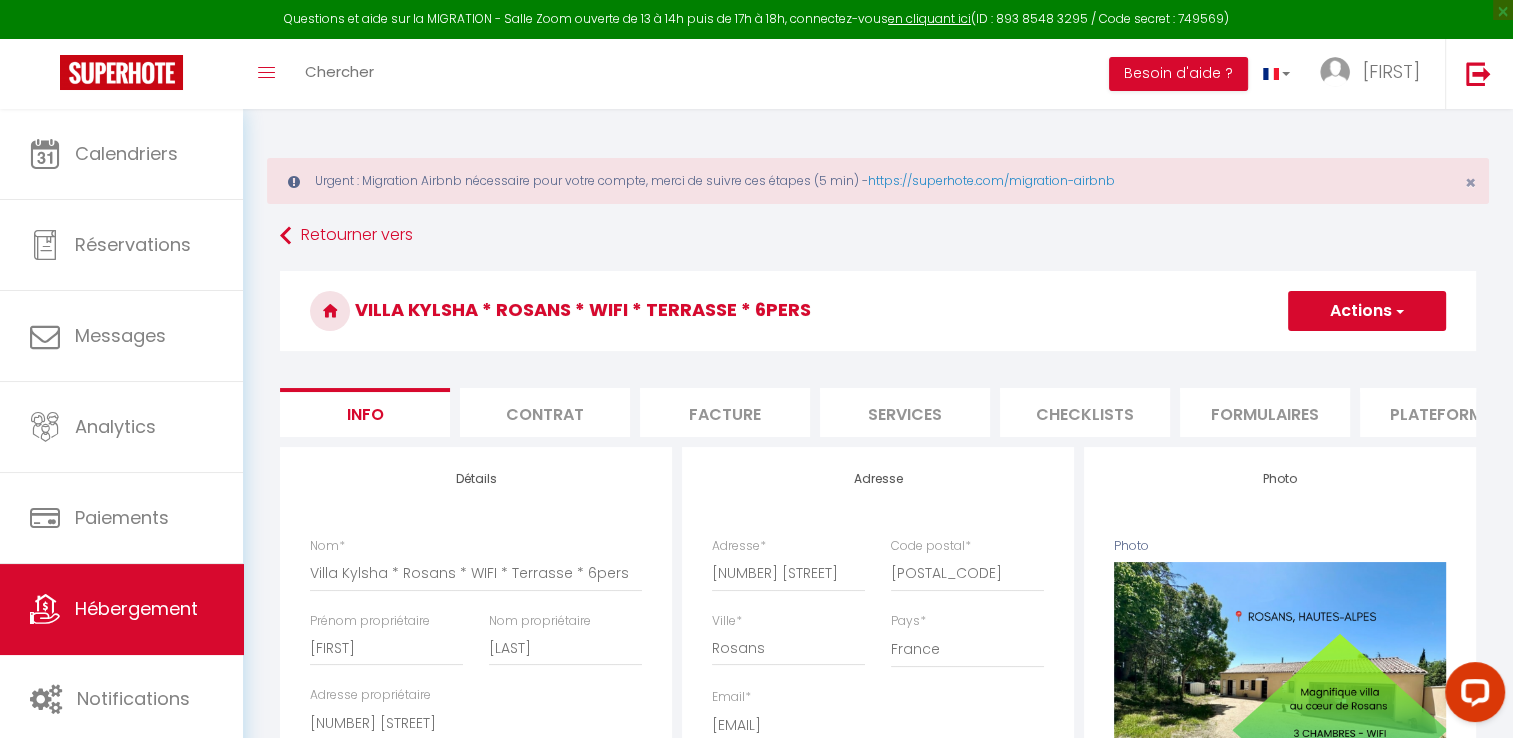 click on "Actions" at bounding box center (1367, 311) 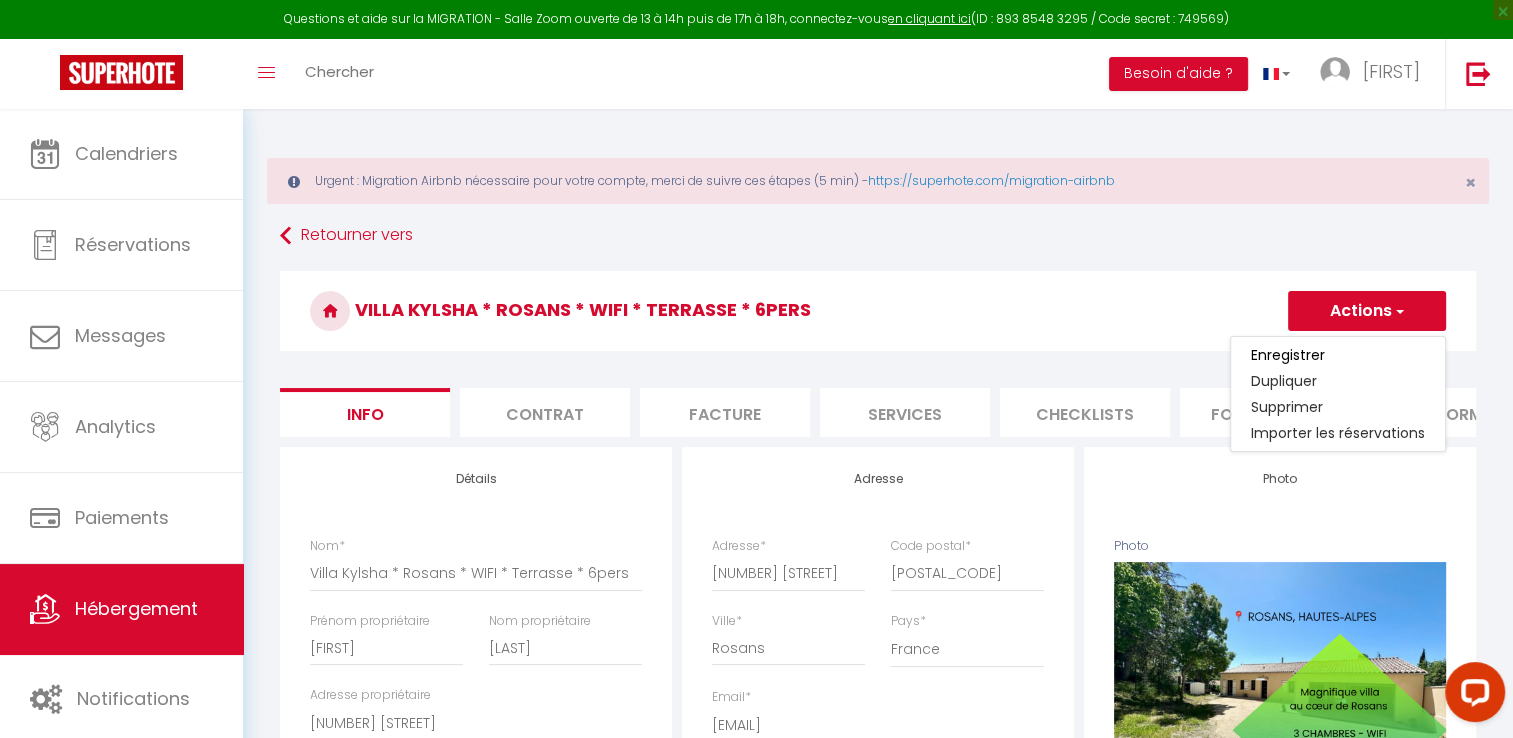 click on "Plateformes" at bounding box center [1445, 412] 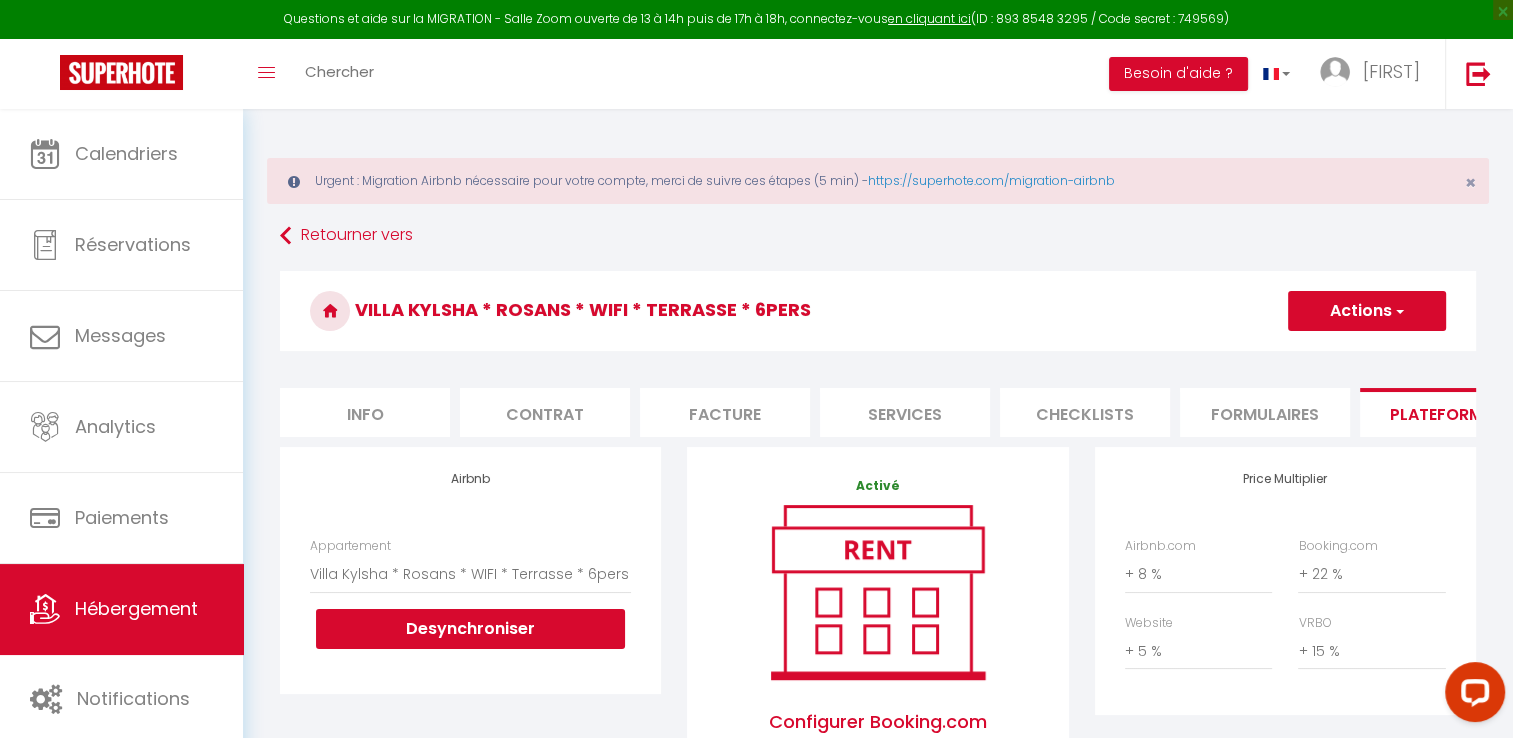 scroll, scrollTop: 0, scrollLeft: 604, axis: horizontal 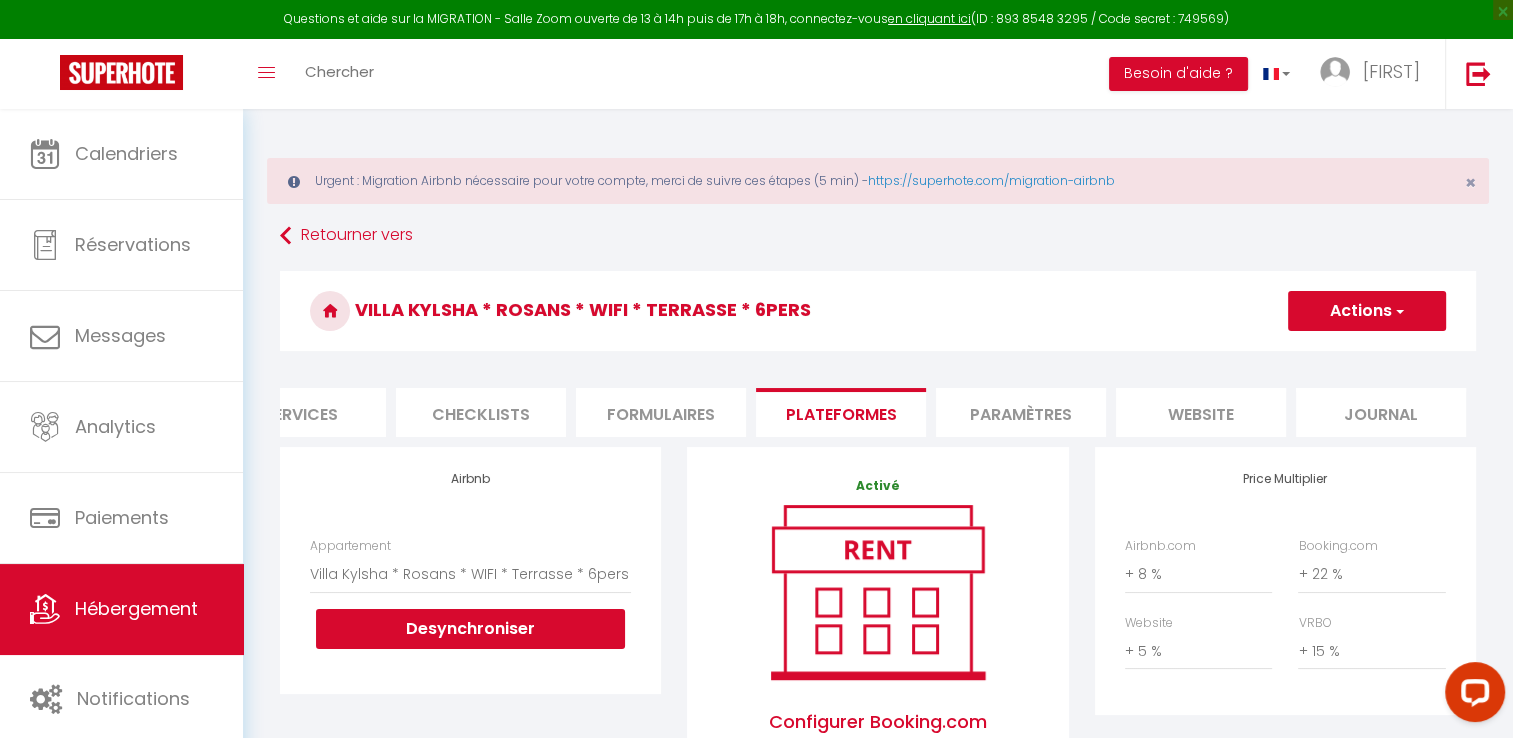 click on "website" at bounding box center [1201, 412] 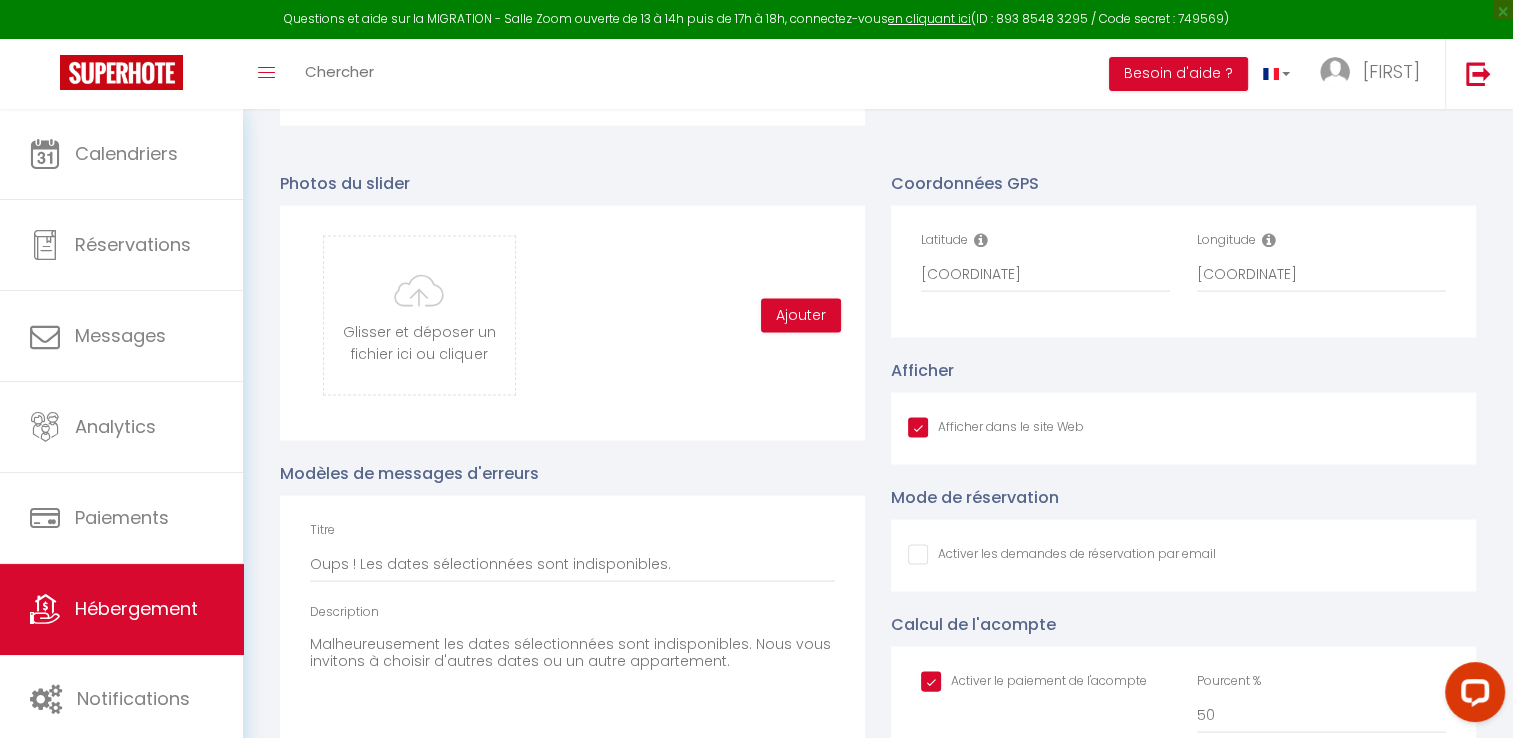 scroll, scrollTop: 4038, scrollLeft: 0, axis: vertical 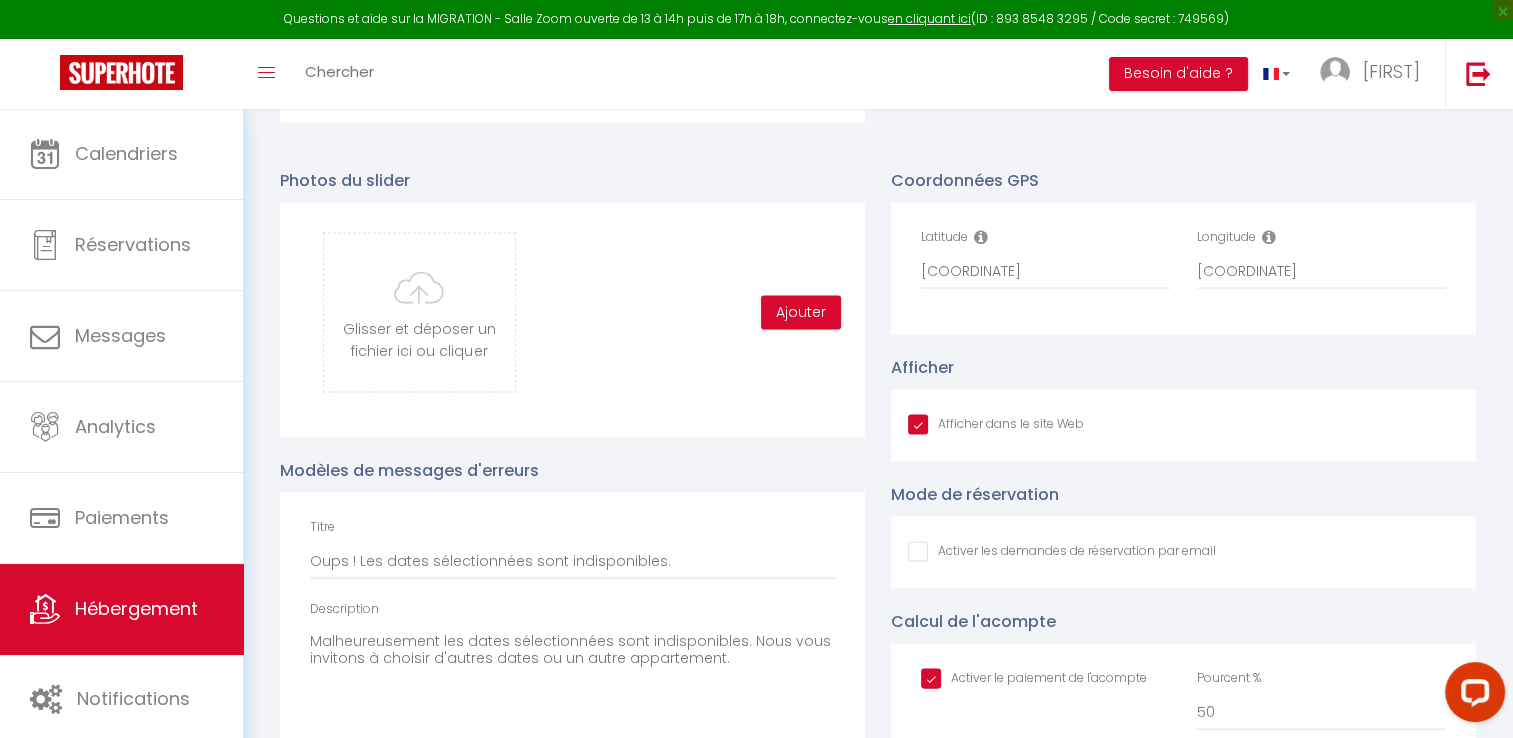 click at bounding box center (1034, 679) 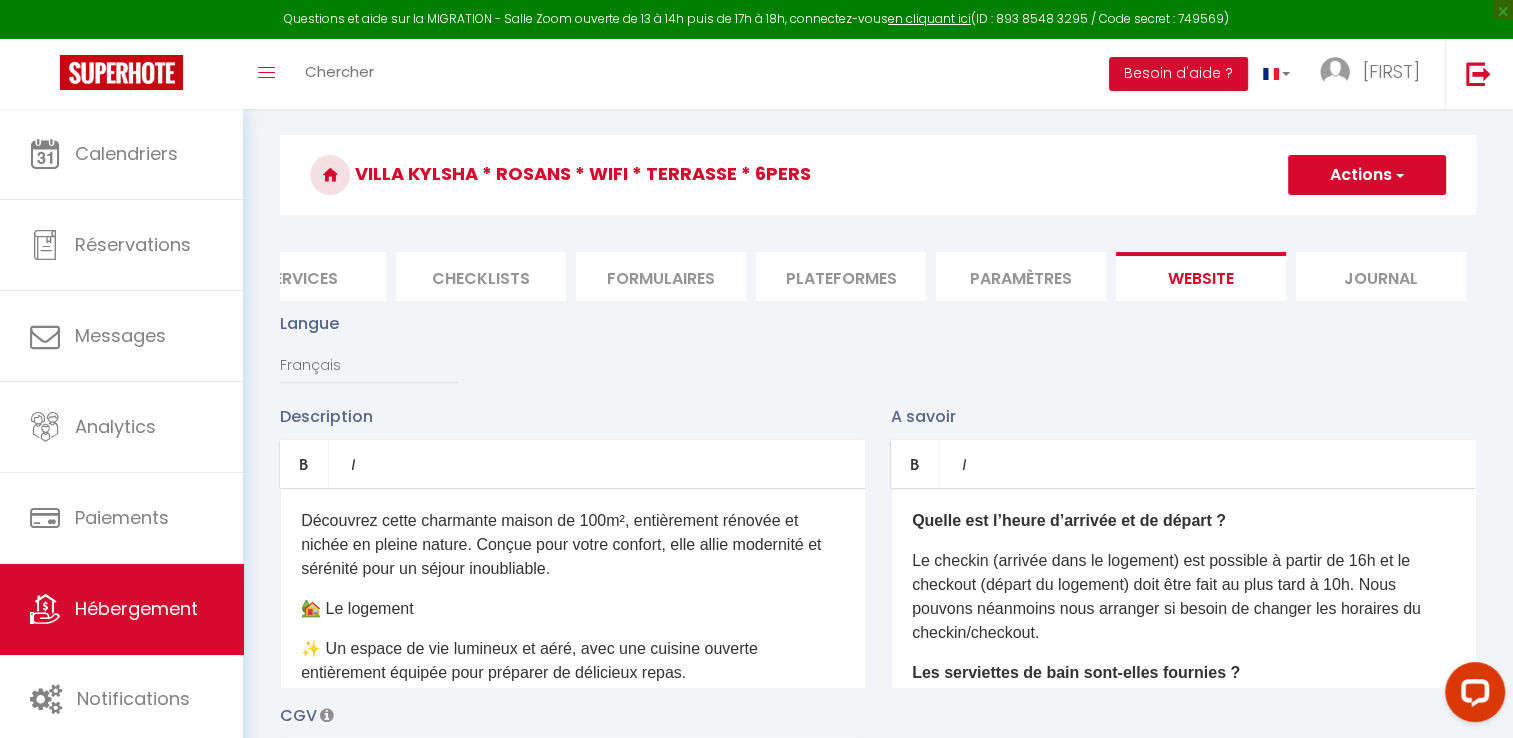 scroll, scrollTop: 0, scrollLeft: 0, axis: both 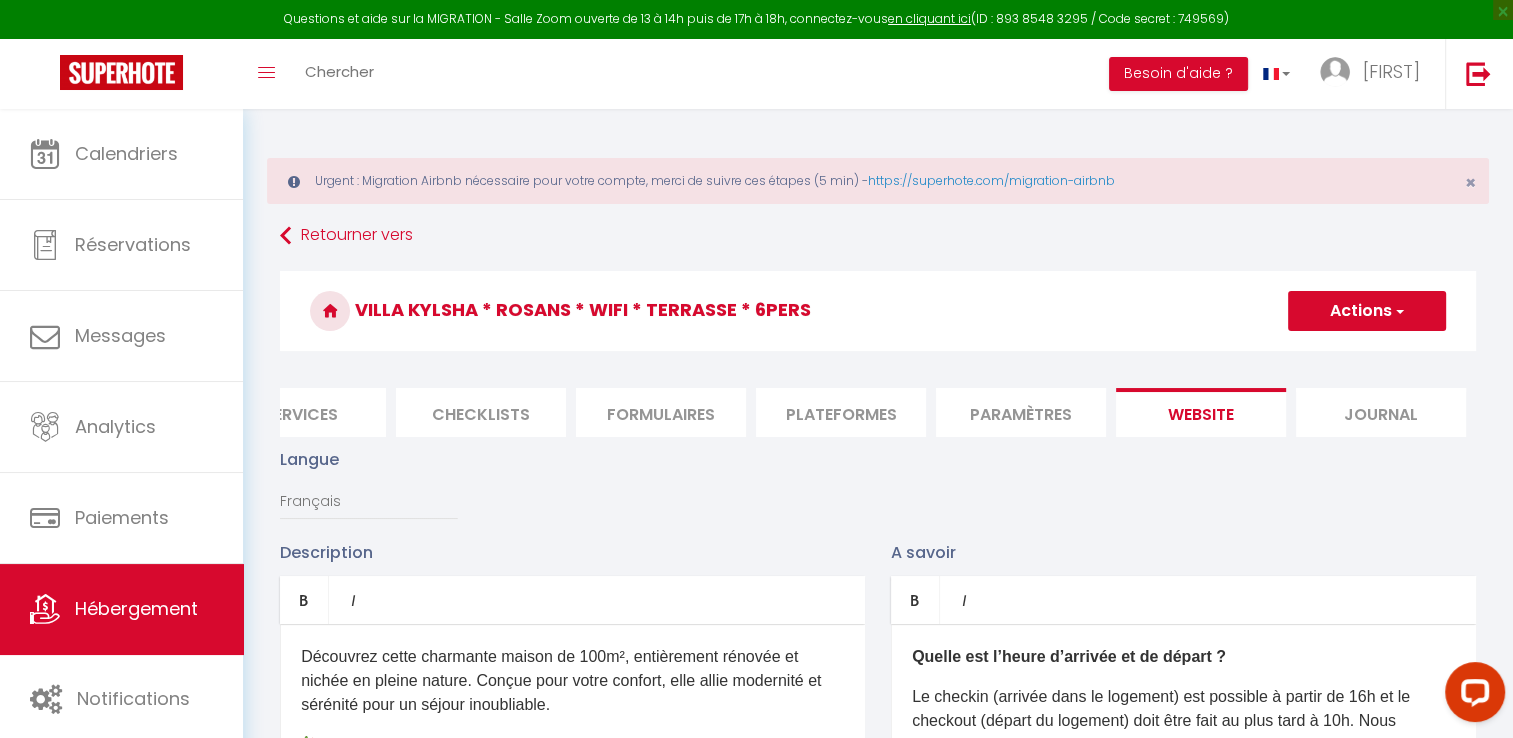 click on "Actions" at bounding box center [1367, 311] 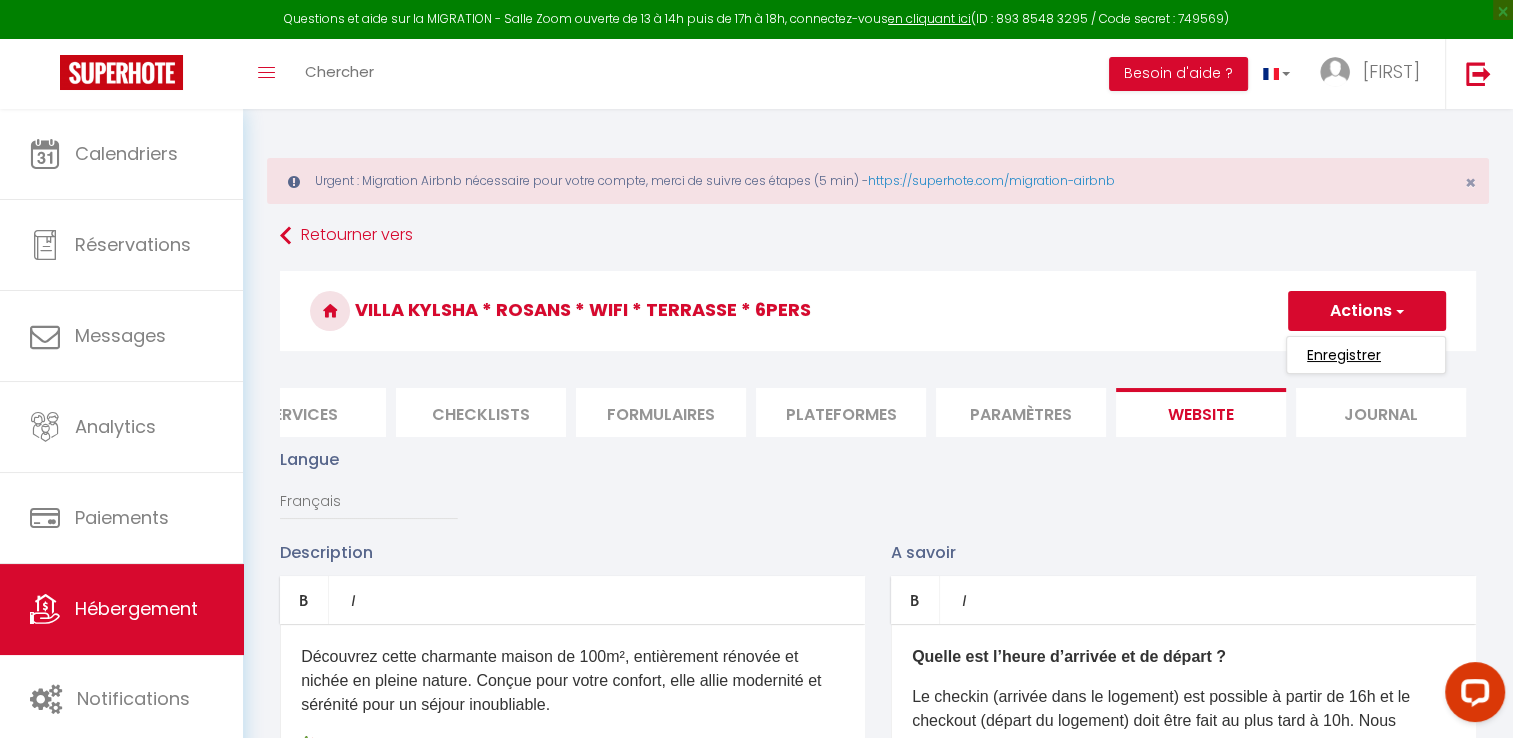 click on "Enregistrer" at bounding box center (1344, 355) 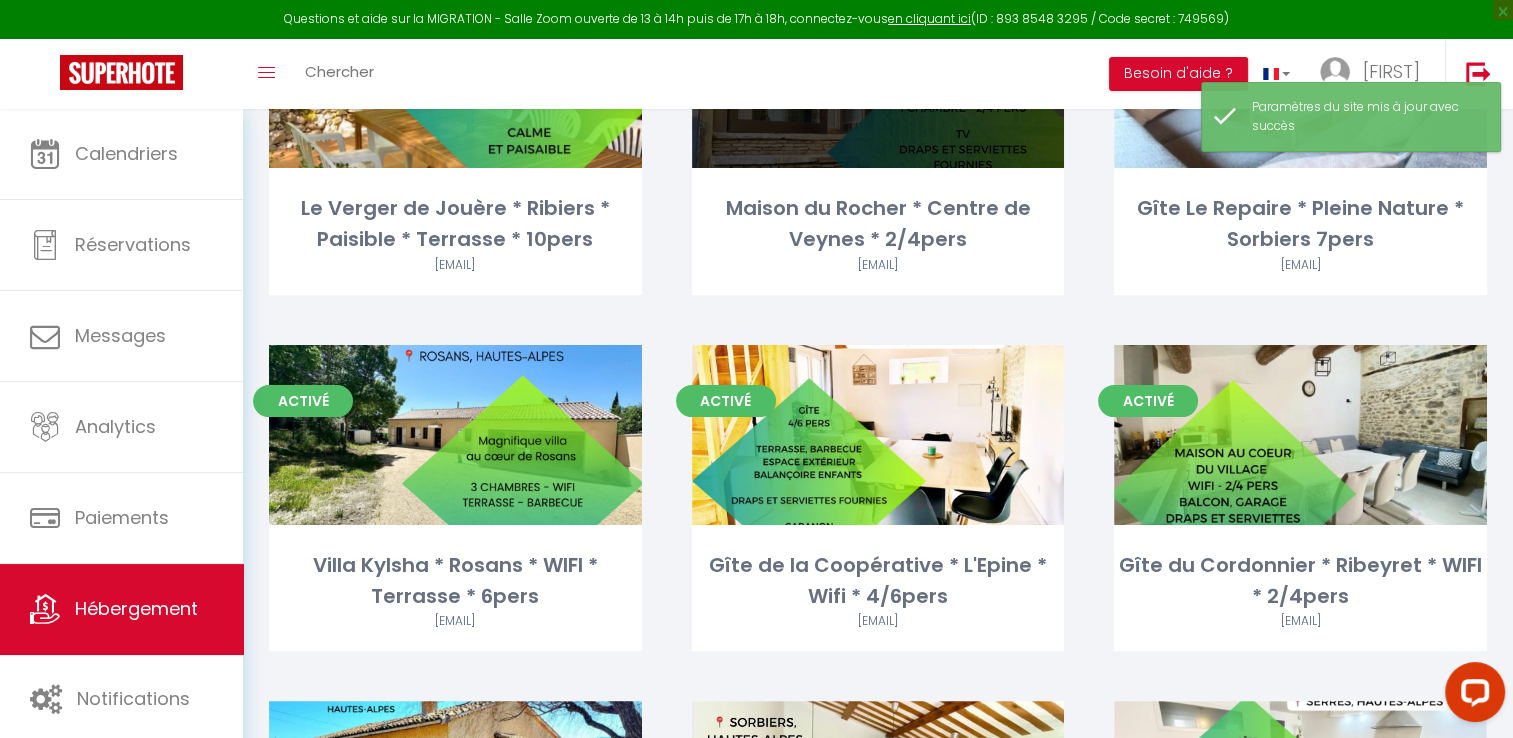scroll, scrollTop: 358, scrollLeft: 0, axis: vertical 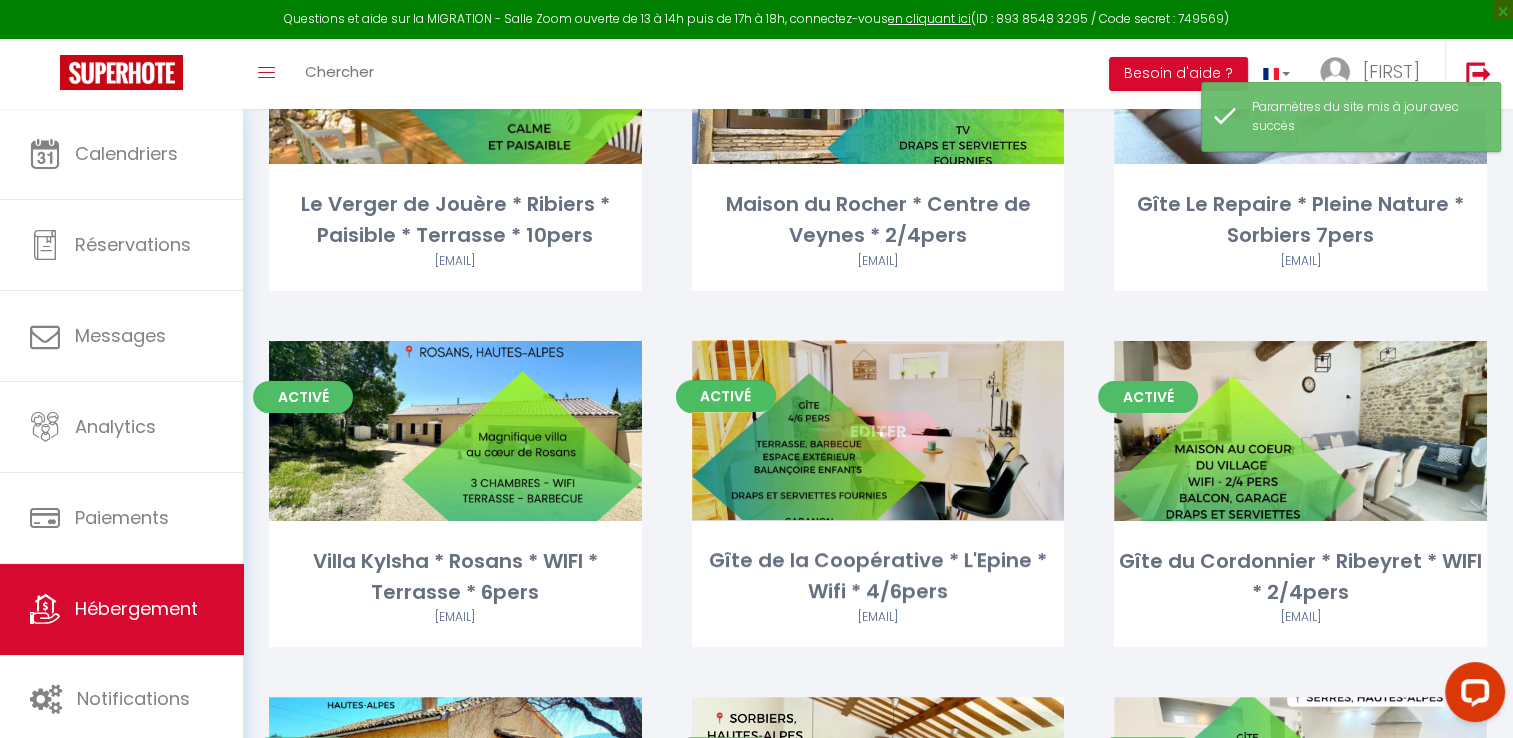 click on "Editer" at bounding box center [878, 431] 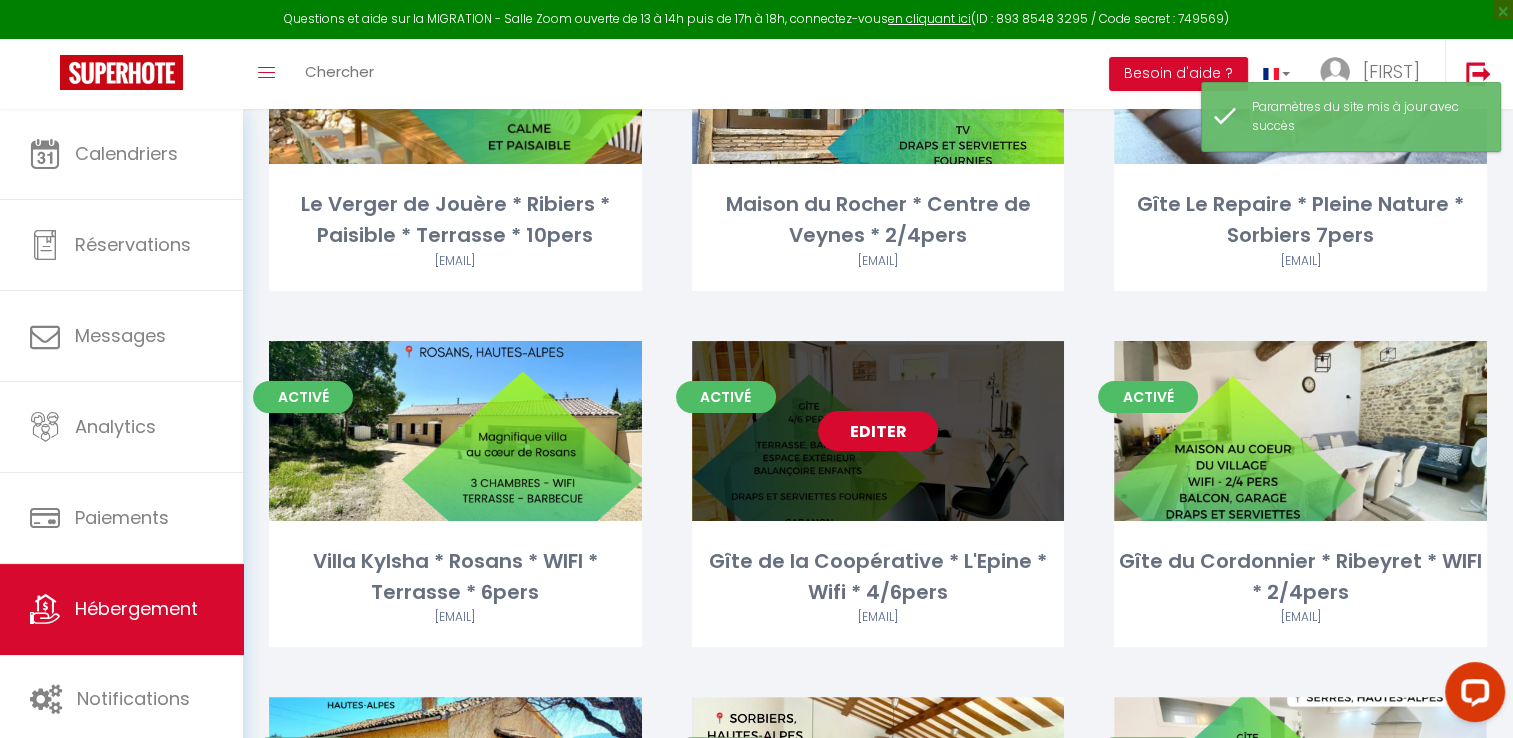 click on "Editer" at bounding box center (878, 431) 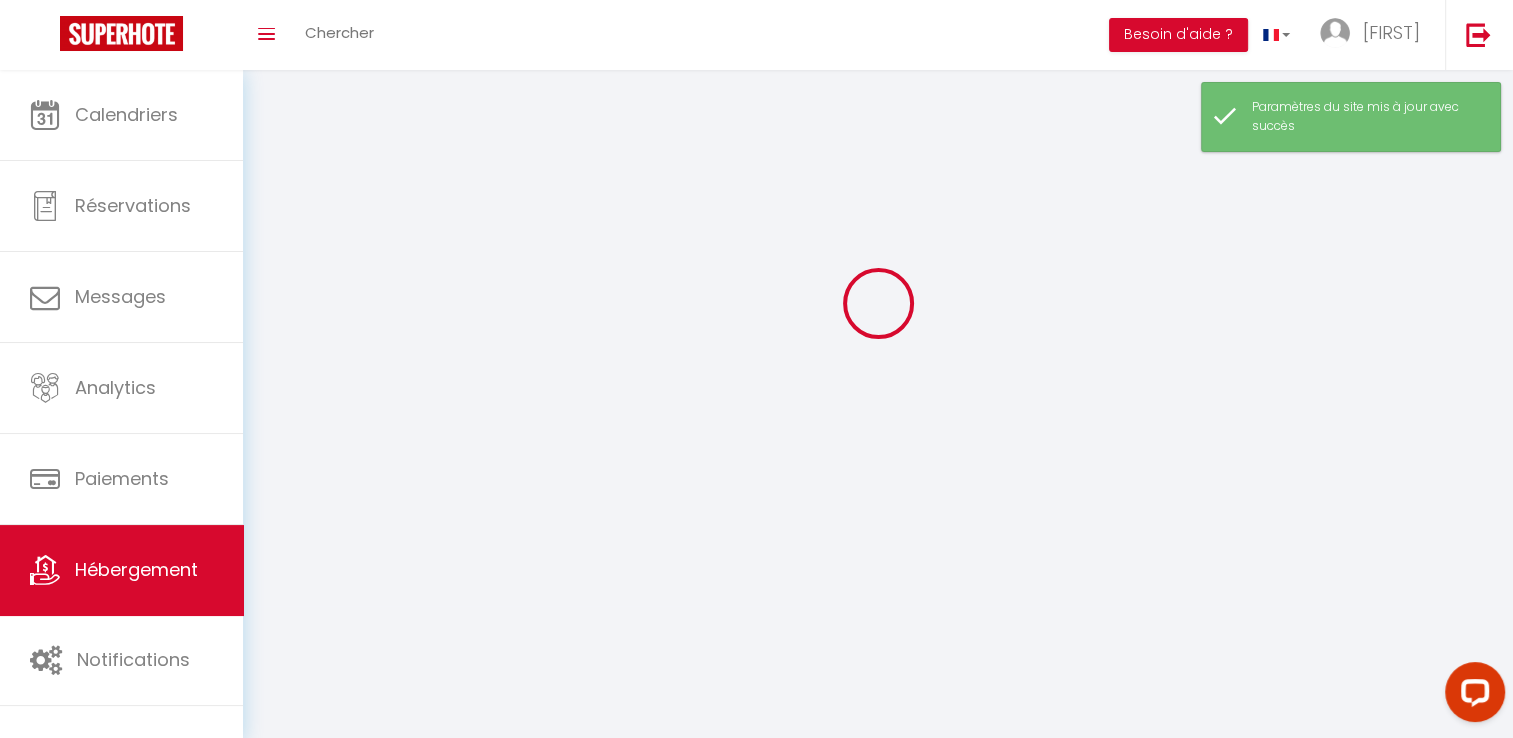 scroll, scrollTop: 0, scrollLeft: 0, axis: both 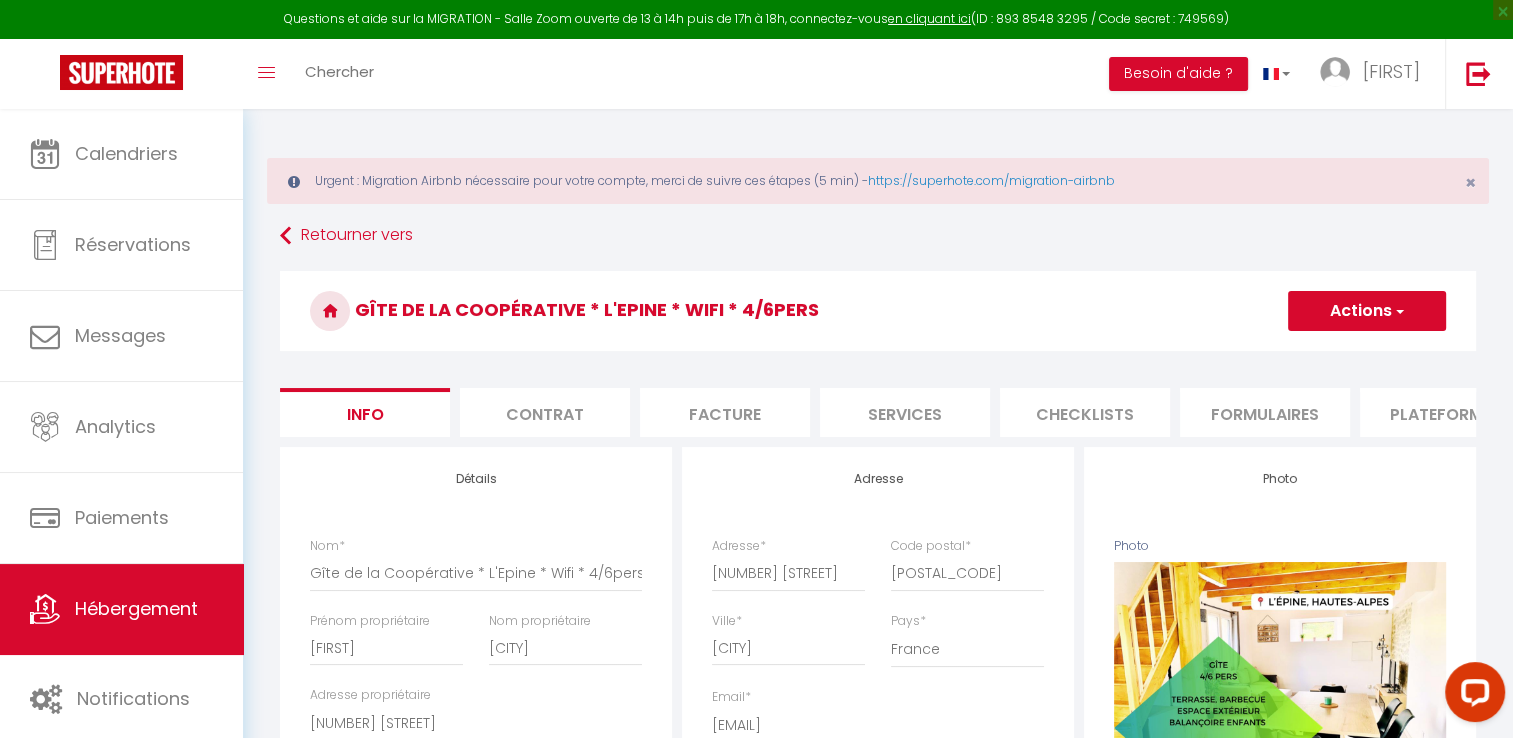 click on "Plateformes" at bounding box center (1445, 412) 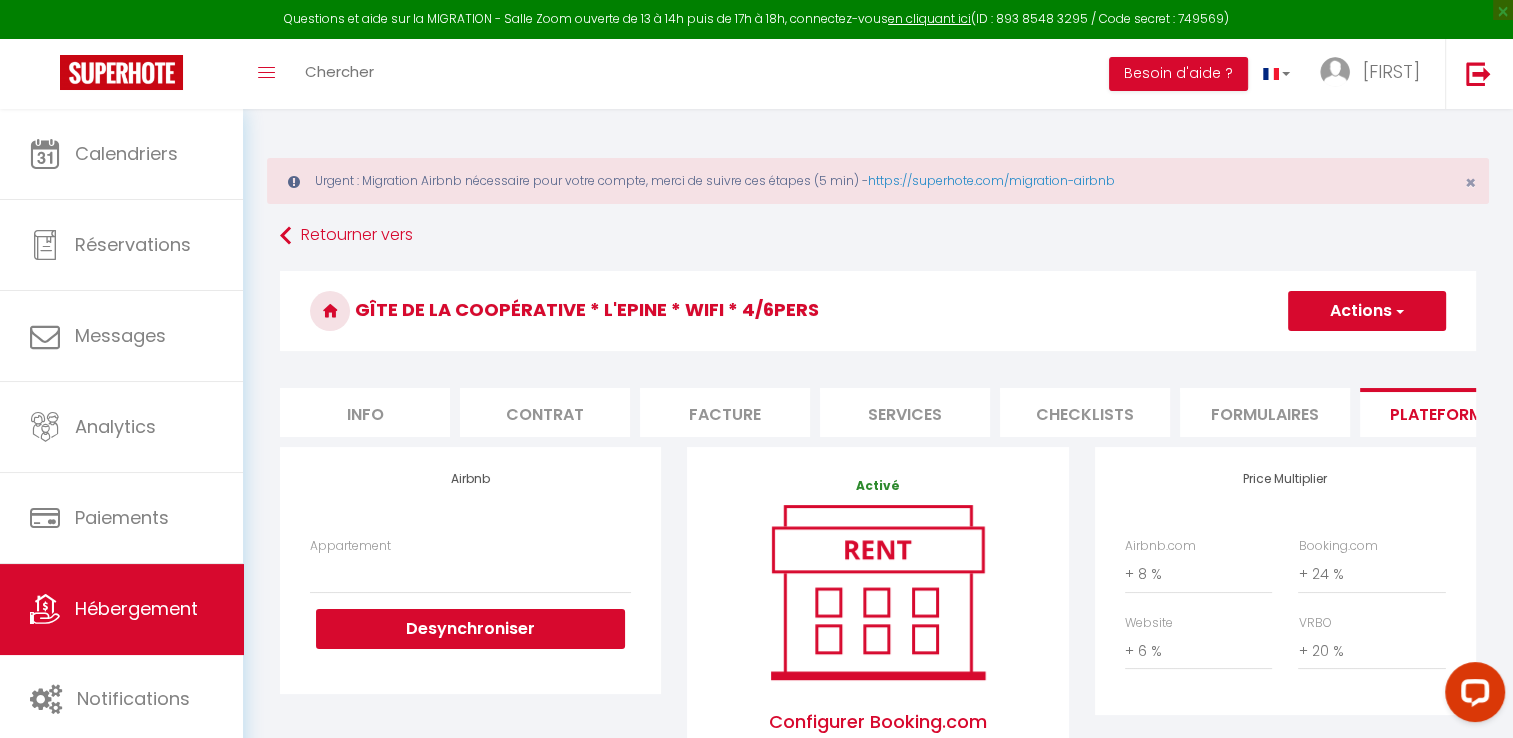 scroll, scrollTop: 0, scrollLeft: 236, axis: horizontal 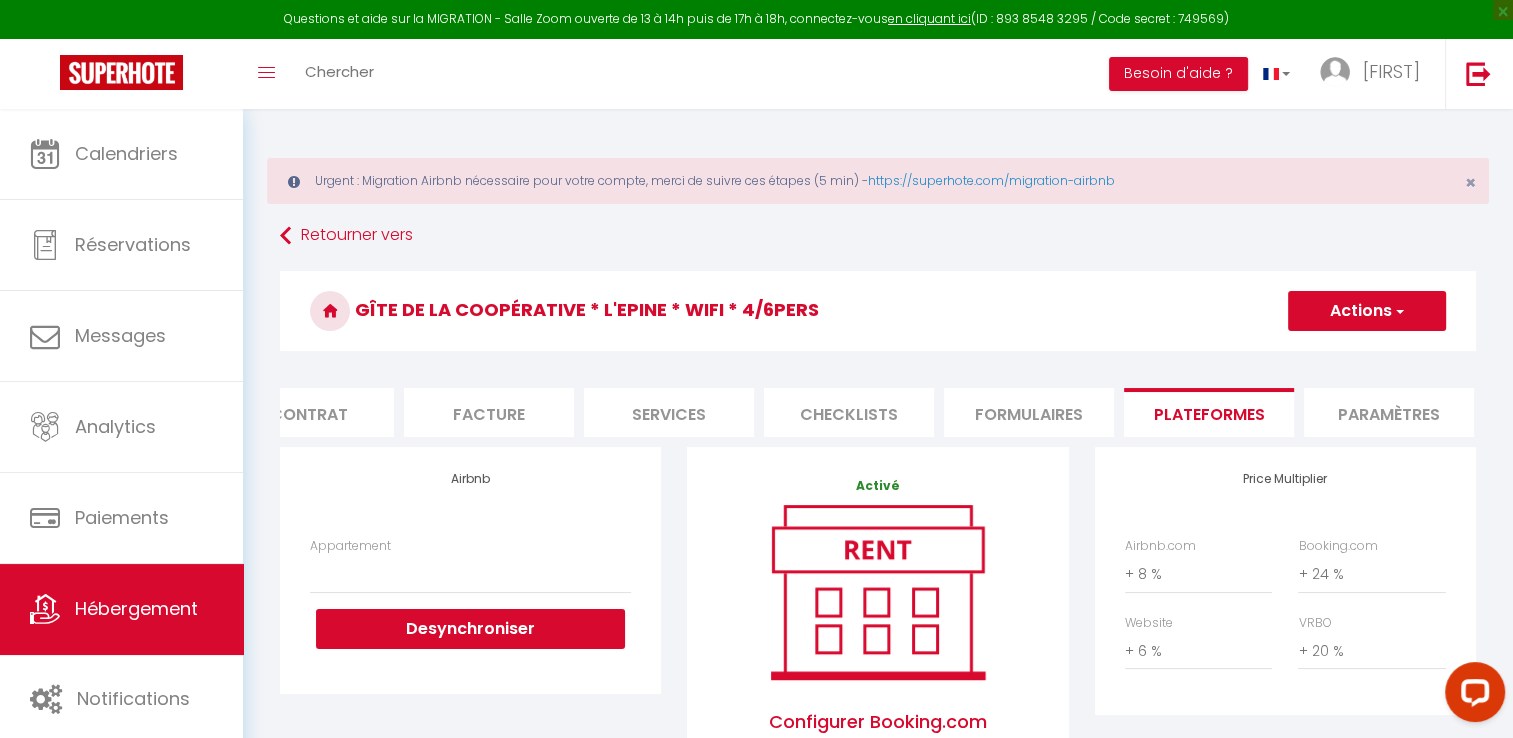 click on "Paramètres" at bounding box center (1389, 412) 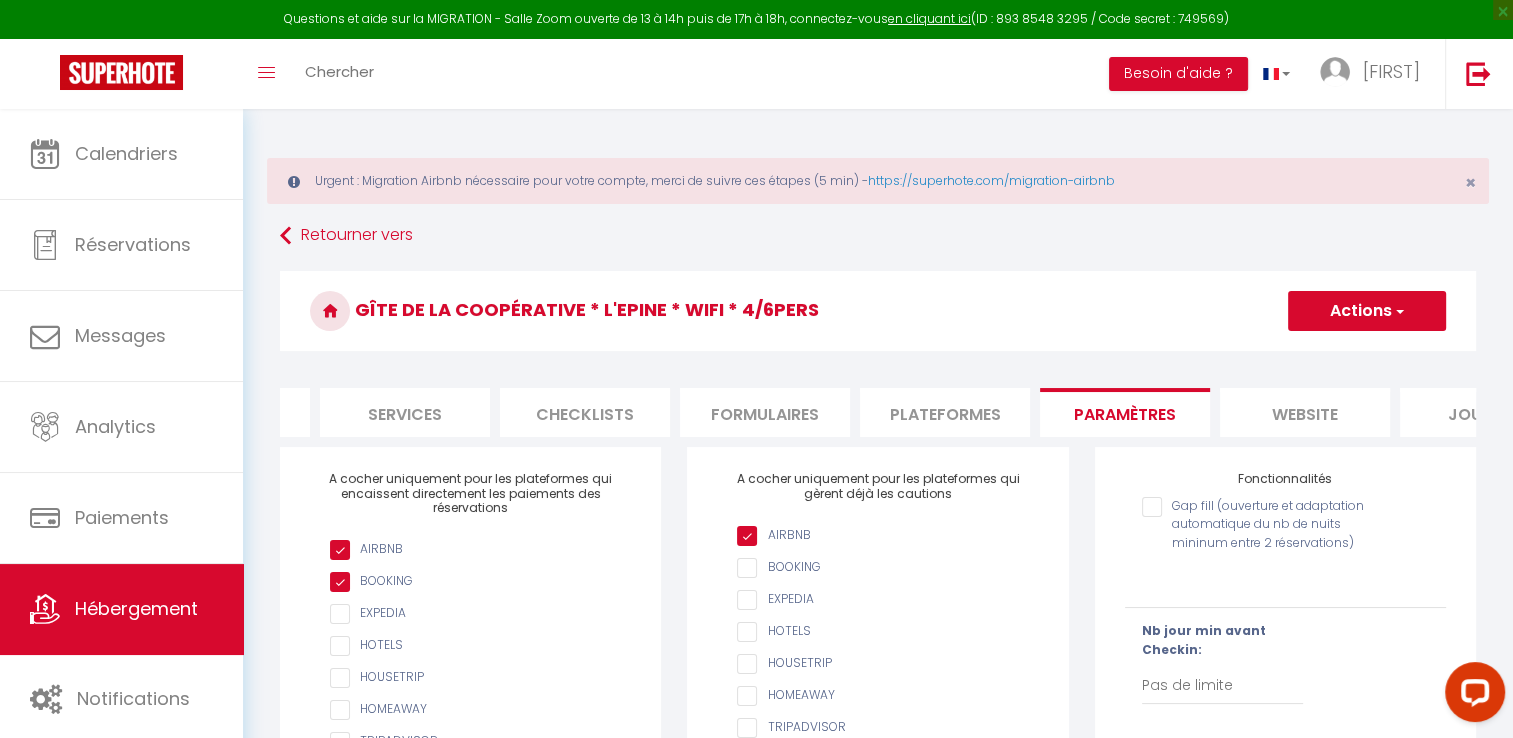 scroll, scrollTop: 0, scrollLeft: 500, axis: horizontal 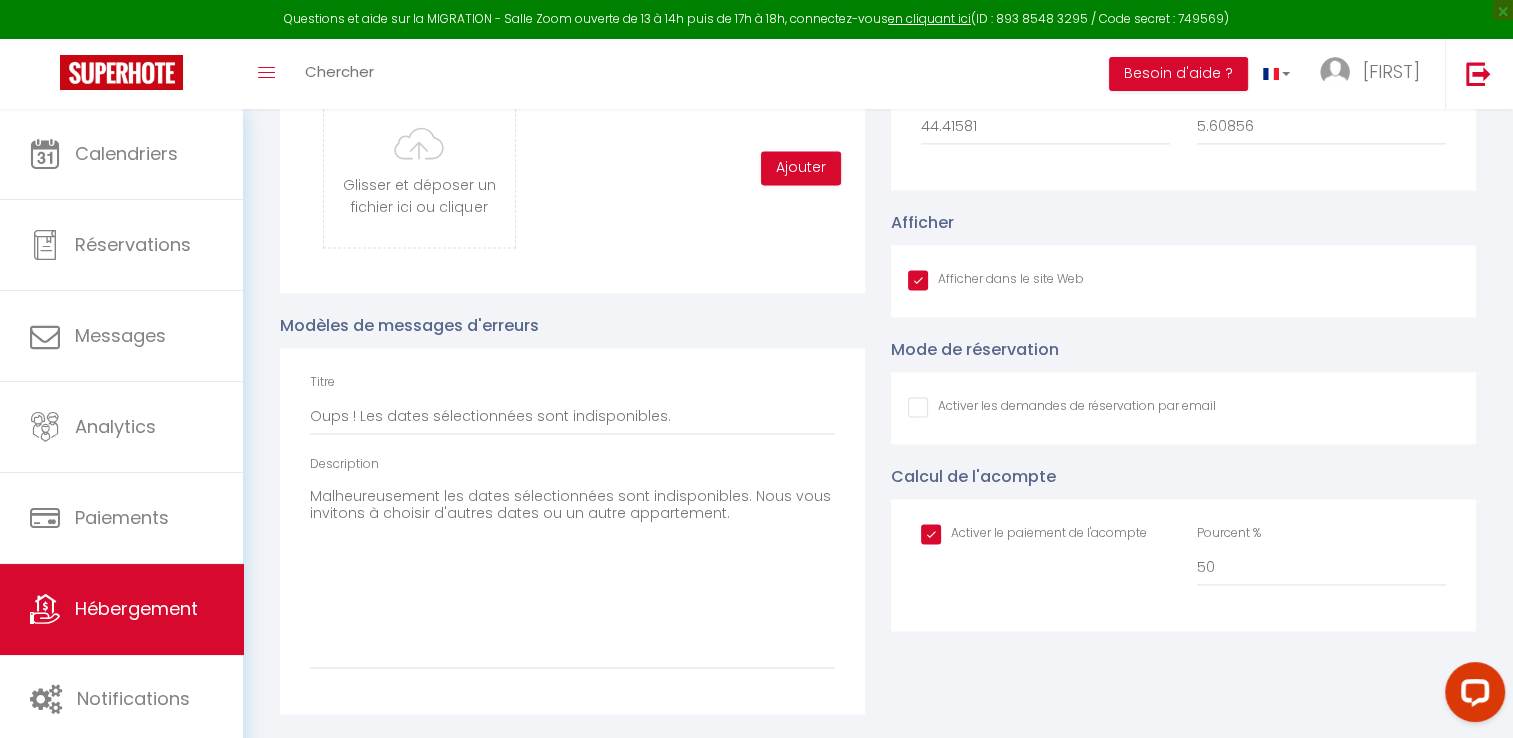 click at bounding box center (1034, 534) 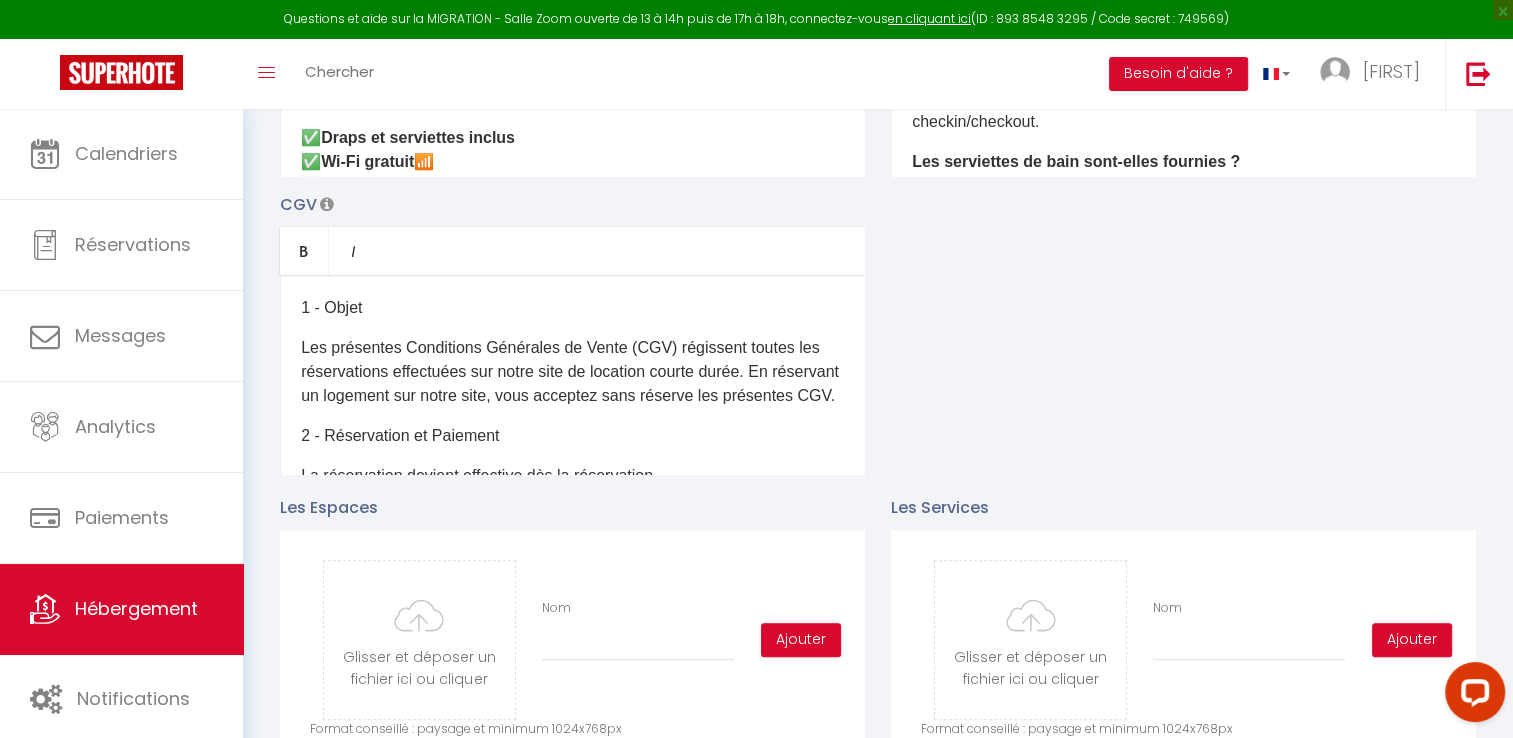 scroll, scrollTop: 0, scrollLeft: 0, axis: both 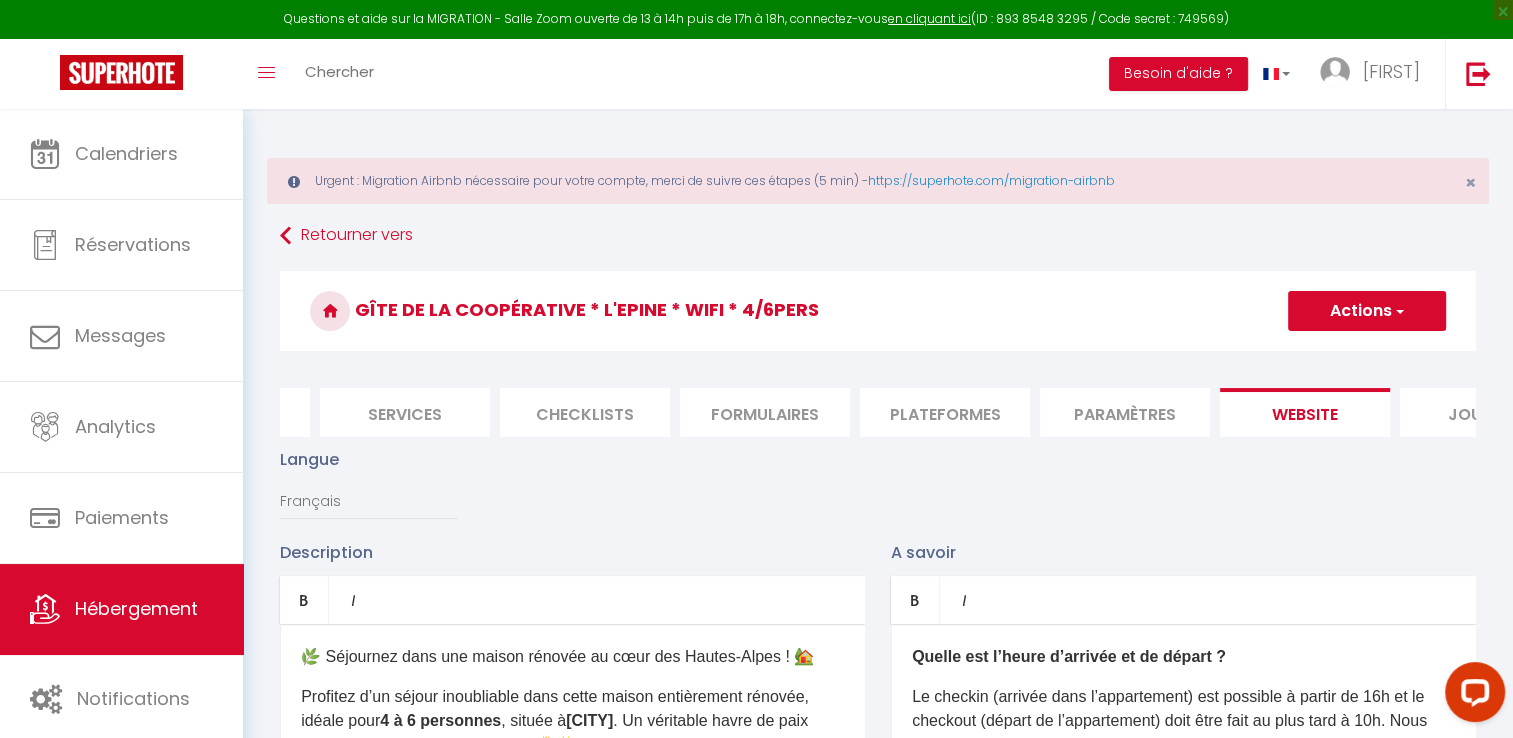 click on "Actions" at bounding box center (1367, 311) 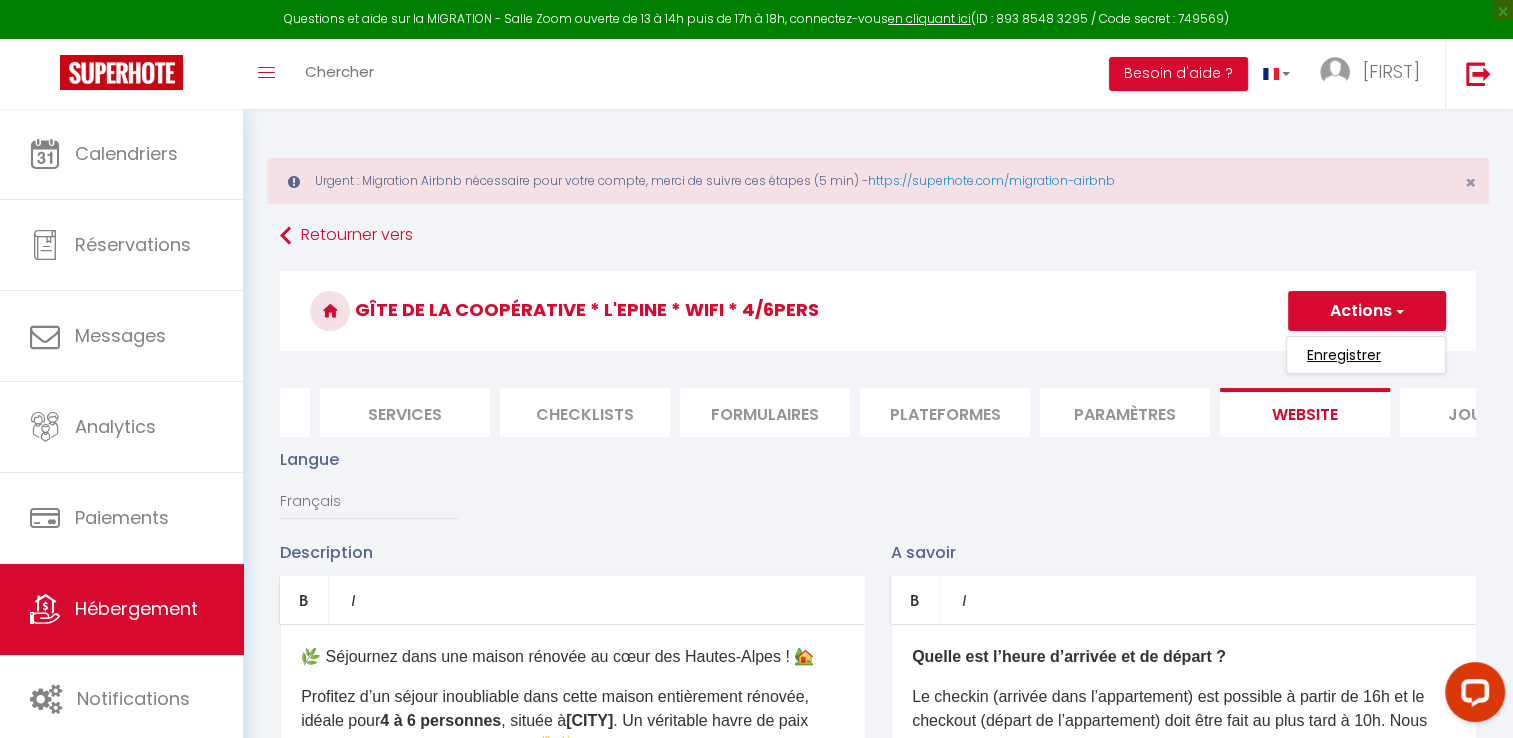 click on "Enregistrer" at bounding box center (1344, 355) 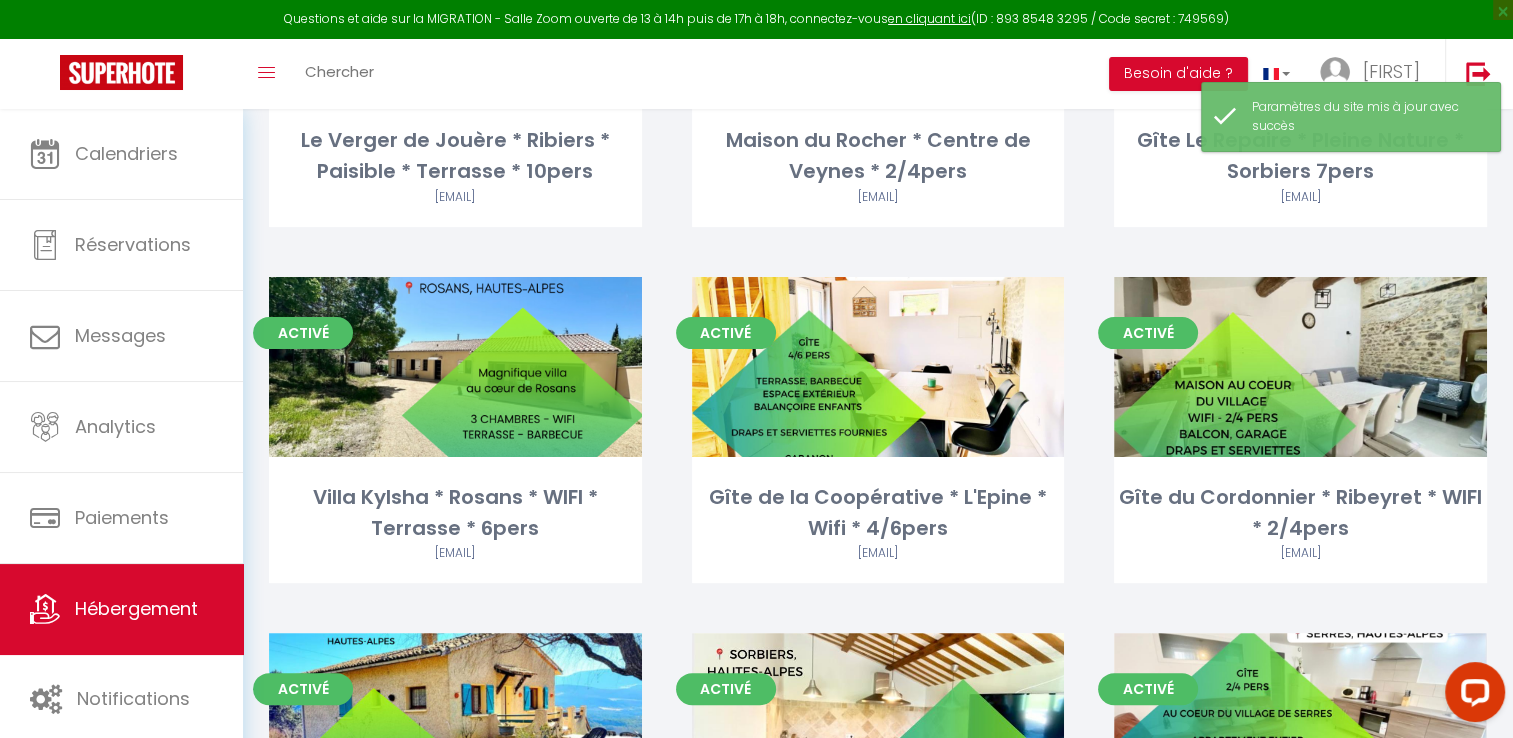 scroll, scrollTop: 423, scrollLeft: 0, axis: vertical 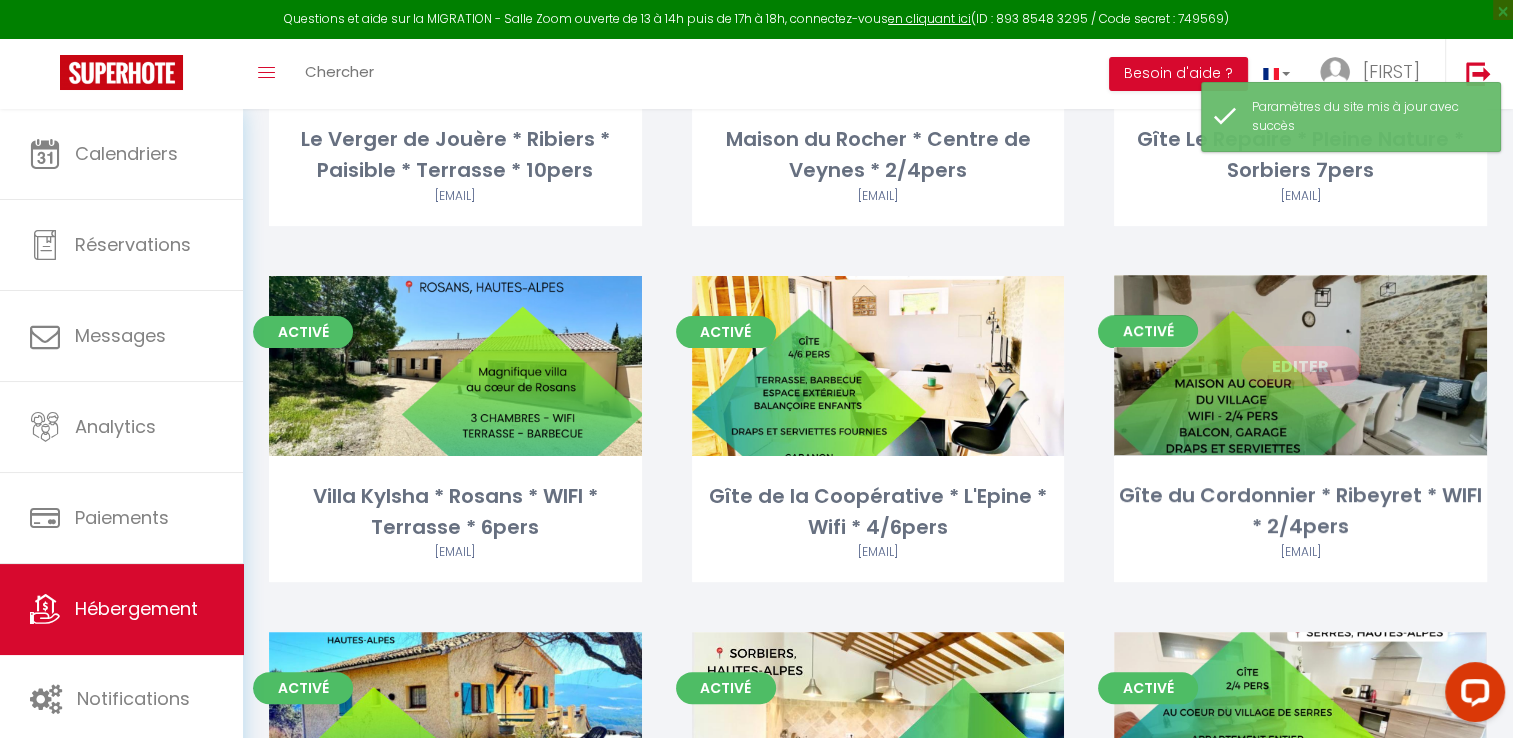 click on "Editer" at bounding box center [1301, 366] 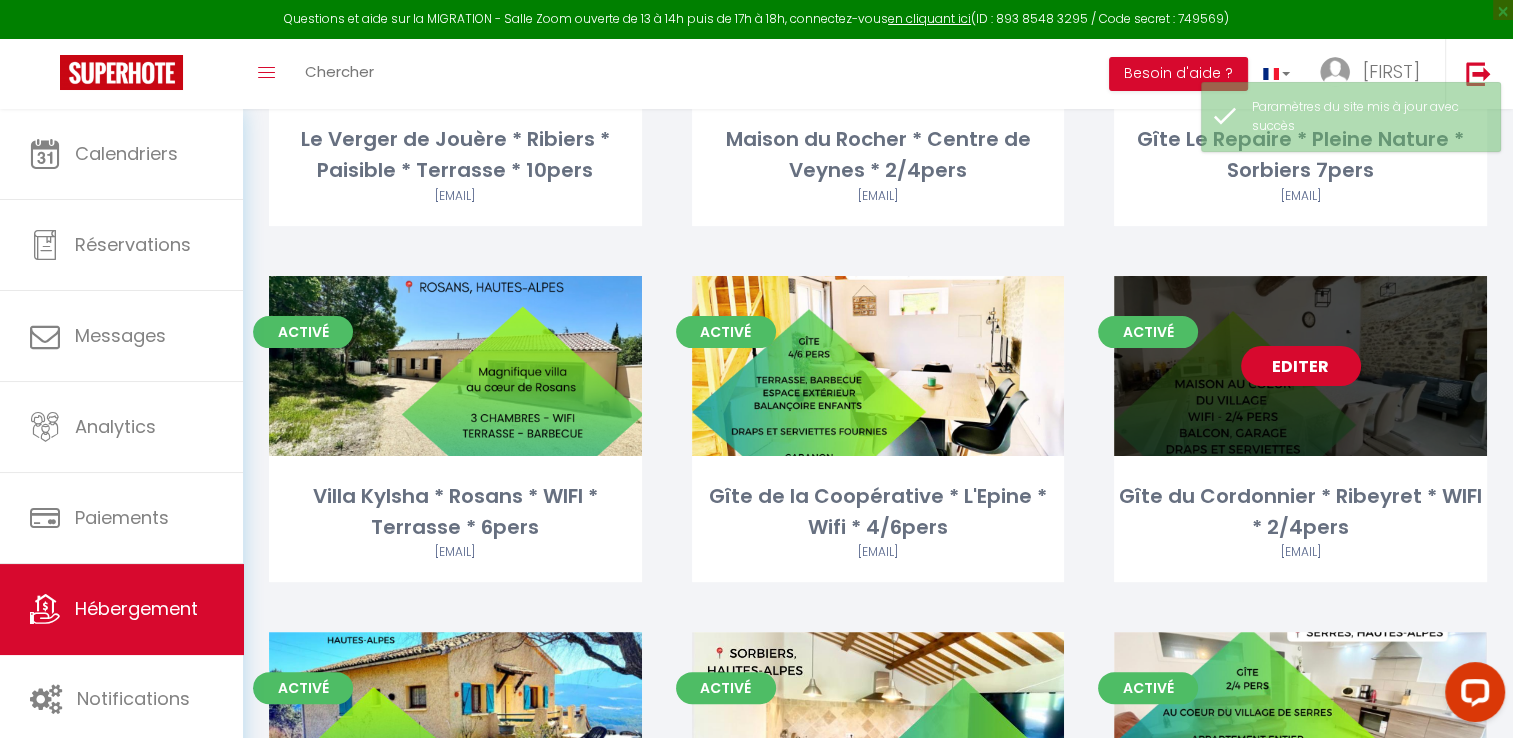 click on "Editer" at bounding box center (1301, 366) 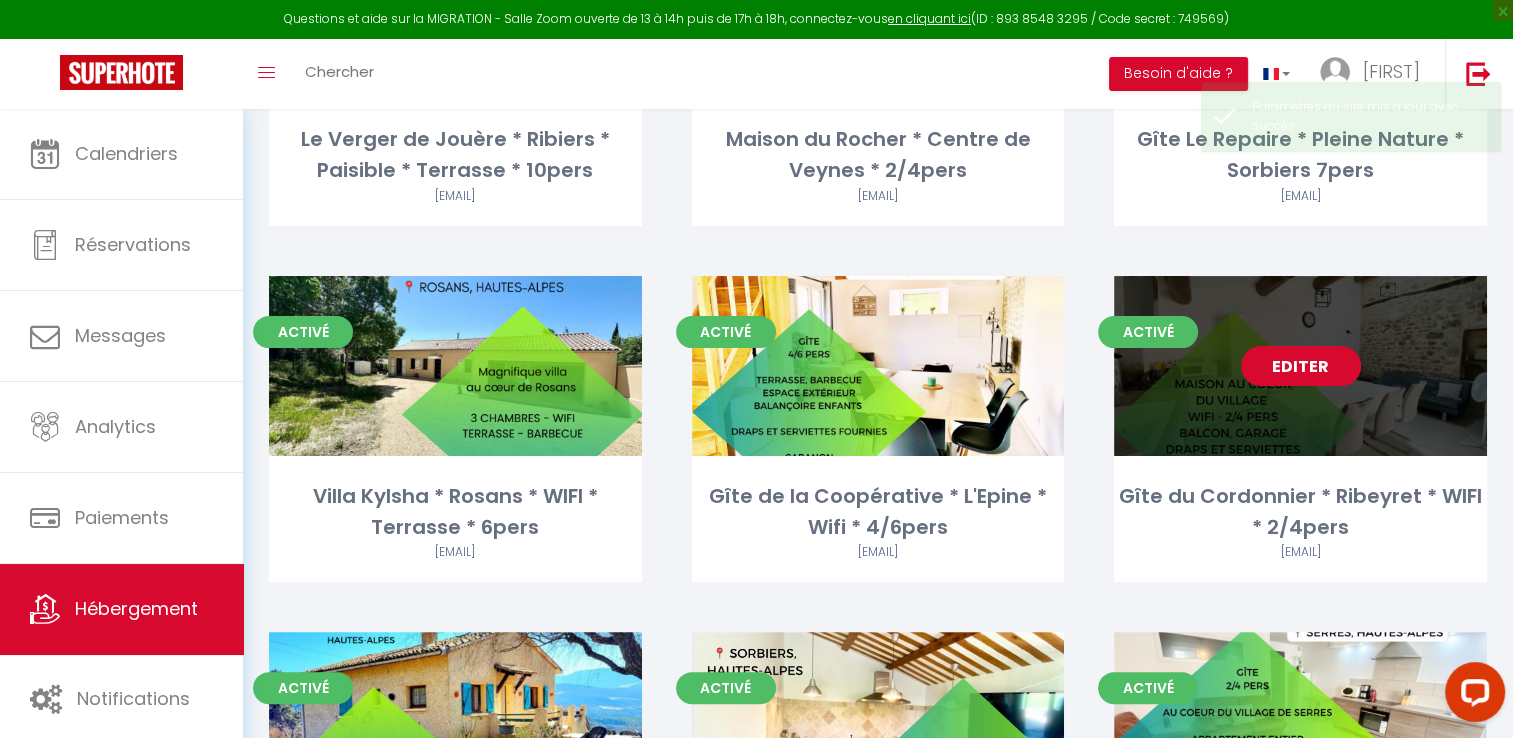 scroll, scrollTop: 0, scrollLeft: 0, axis: both 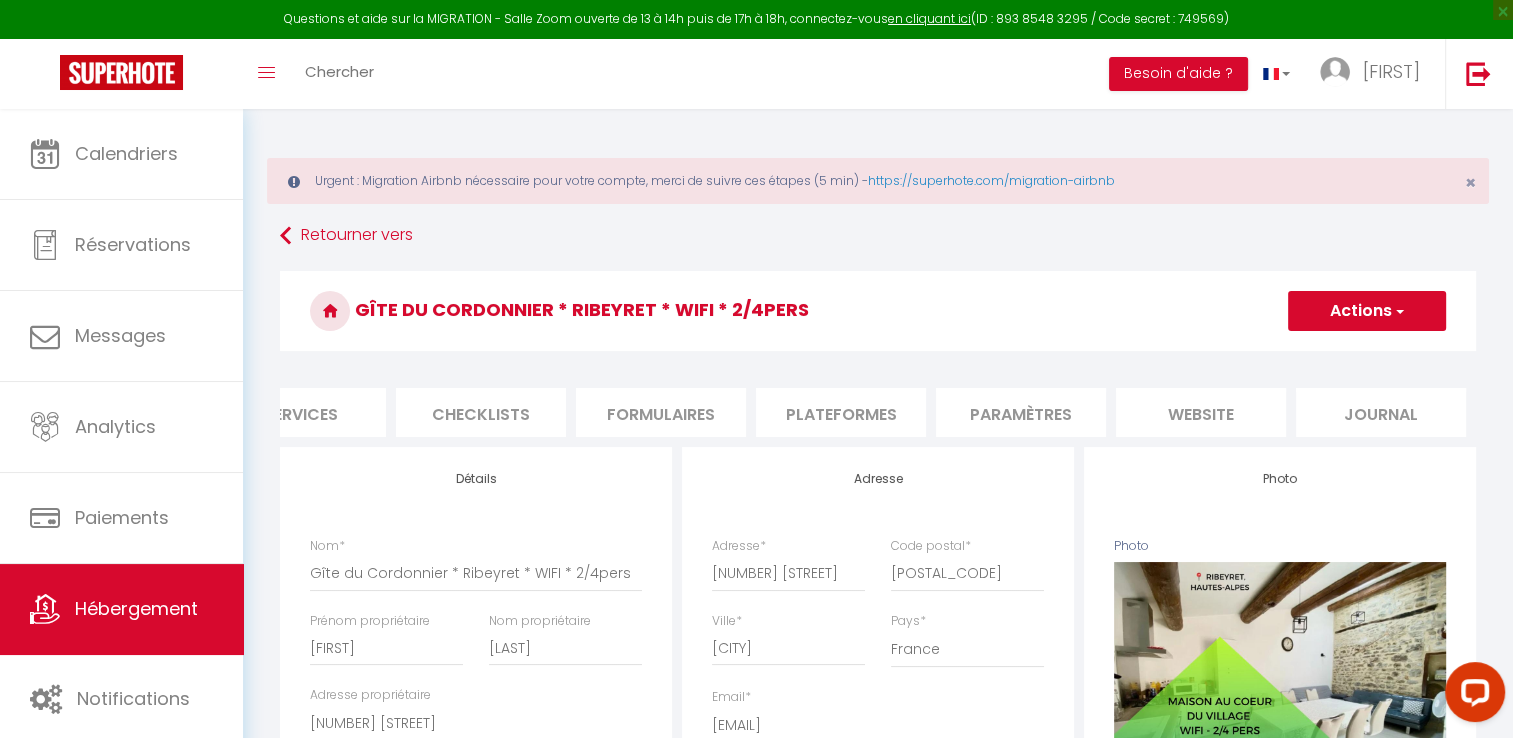 click on "website" at bounding box center [1201, 412] 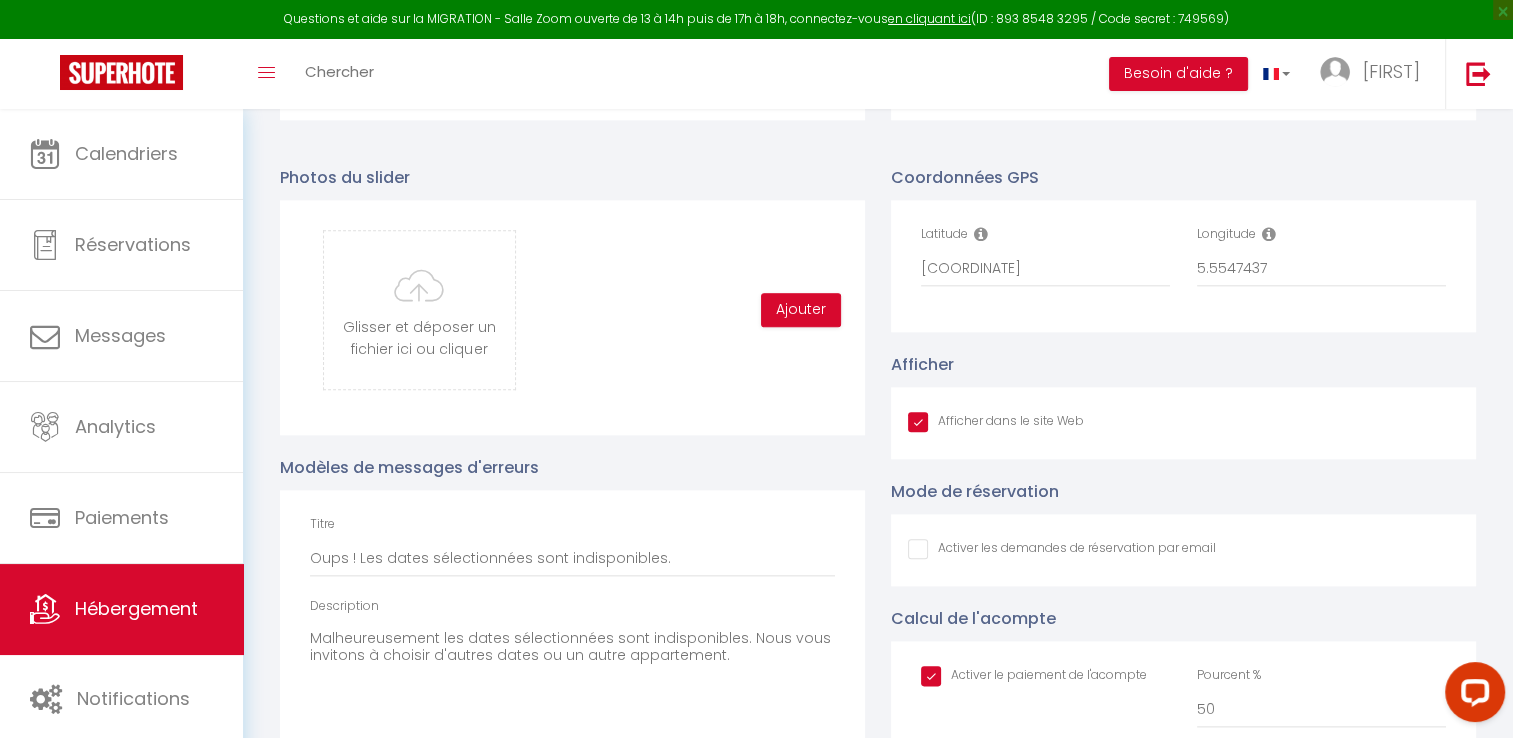 scroll, scrollTop: 2307, scrollLeft: 0, axis: vertical 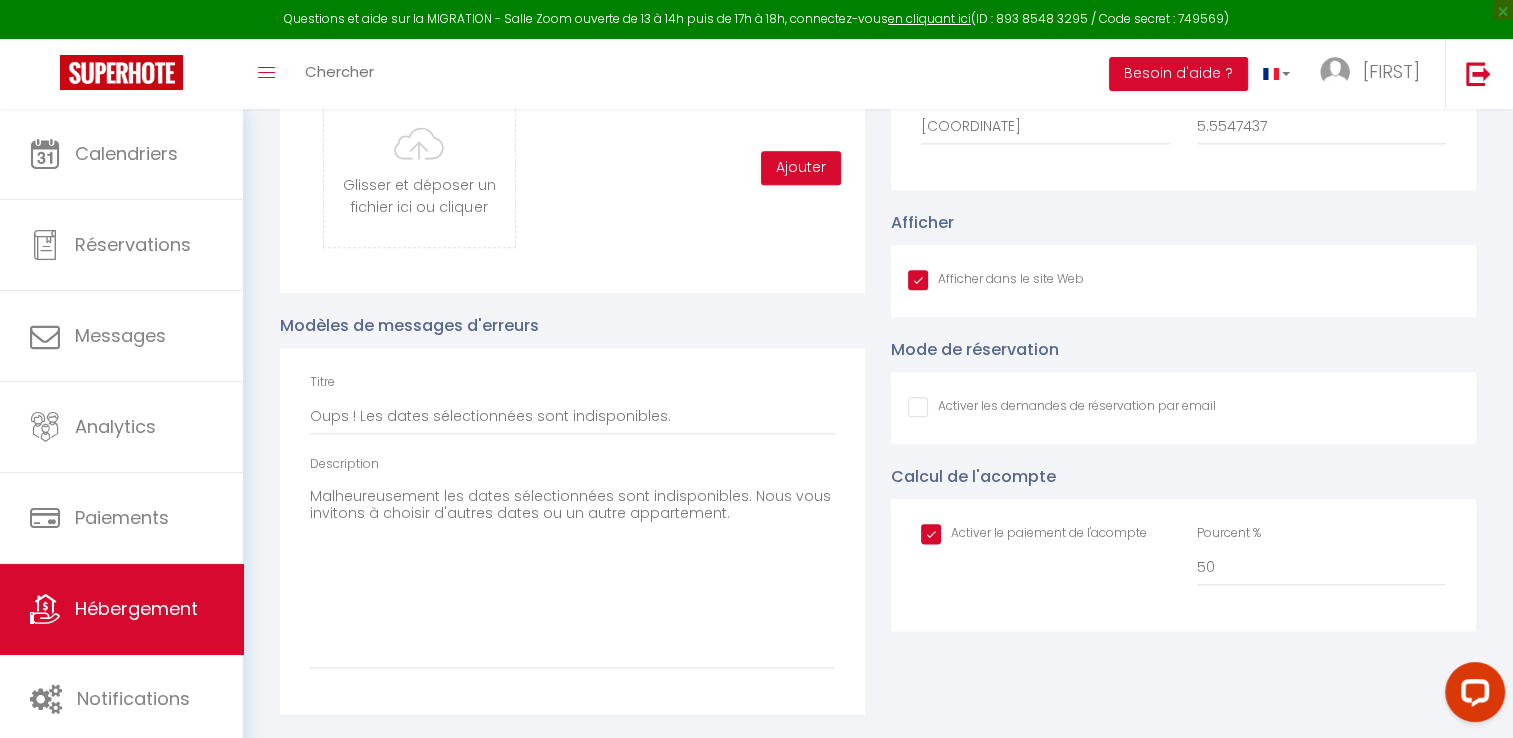click at bounding box center [1034, 534] 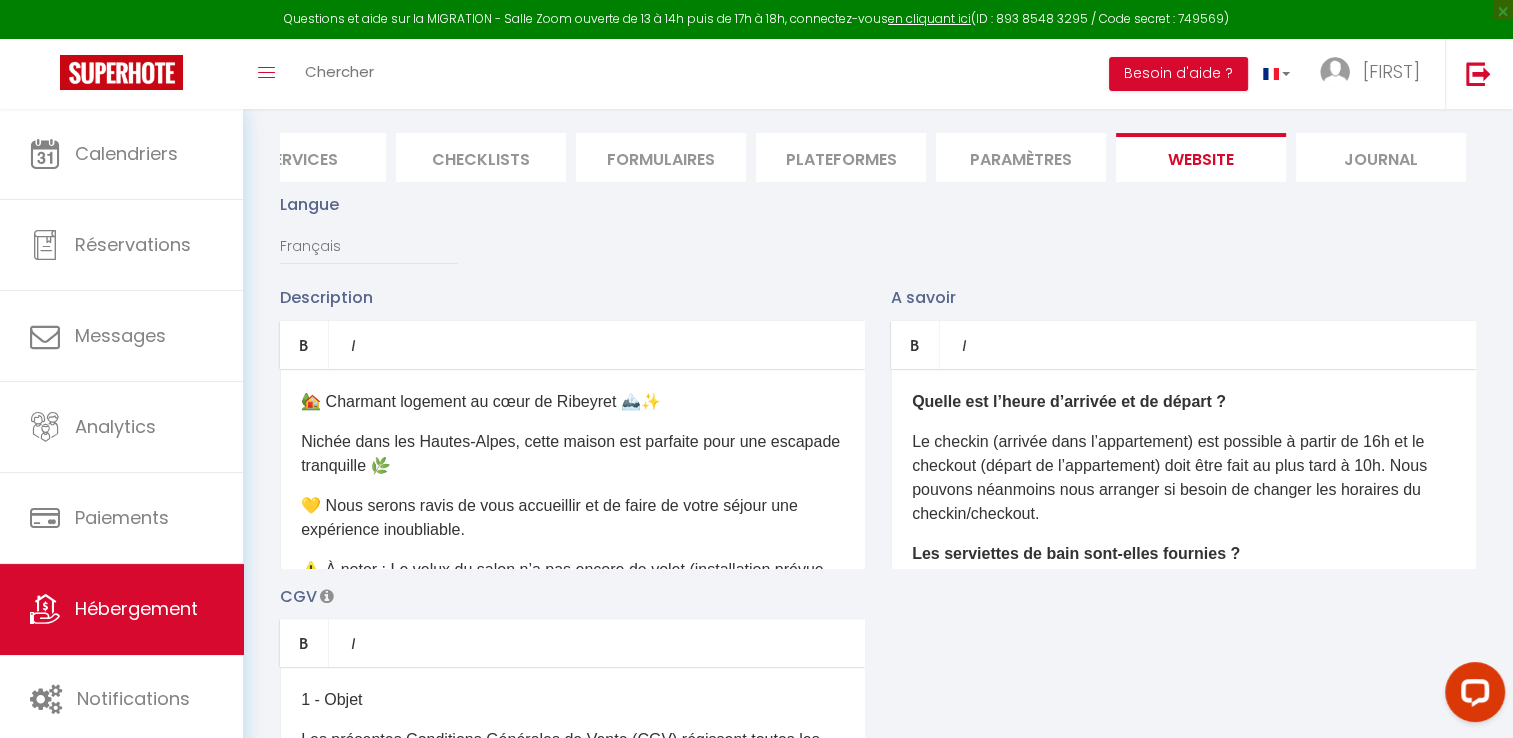 scroll, scrollTop: 0, scrollLeft: 0, axis: both 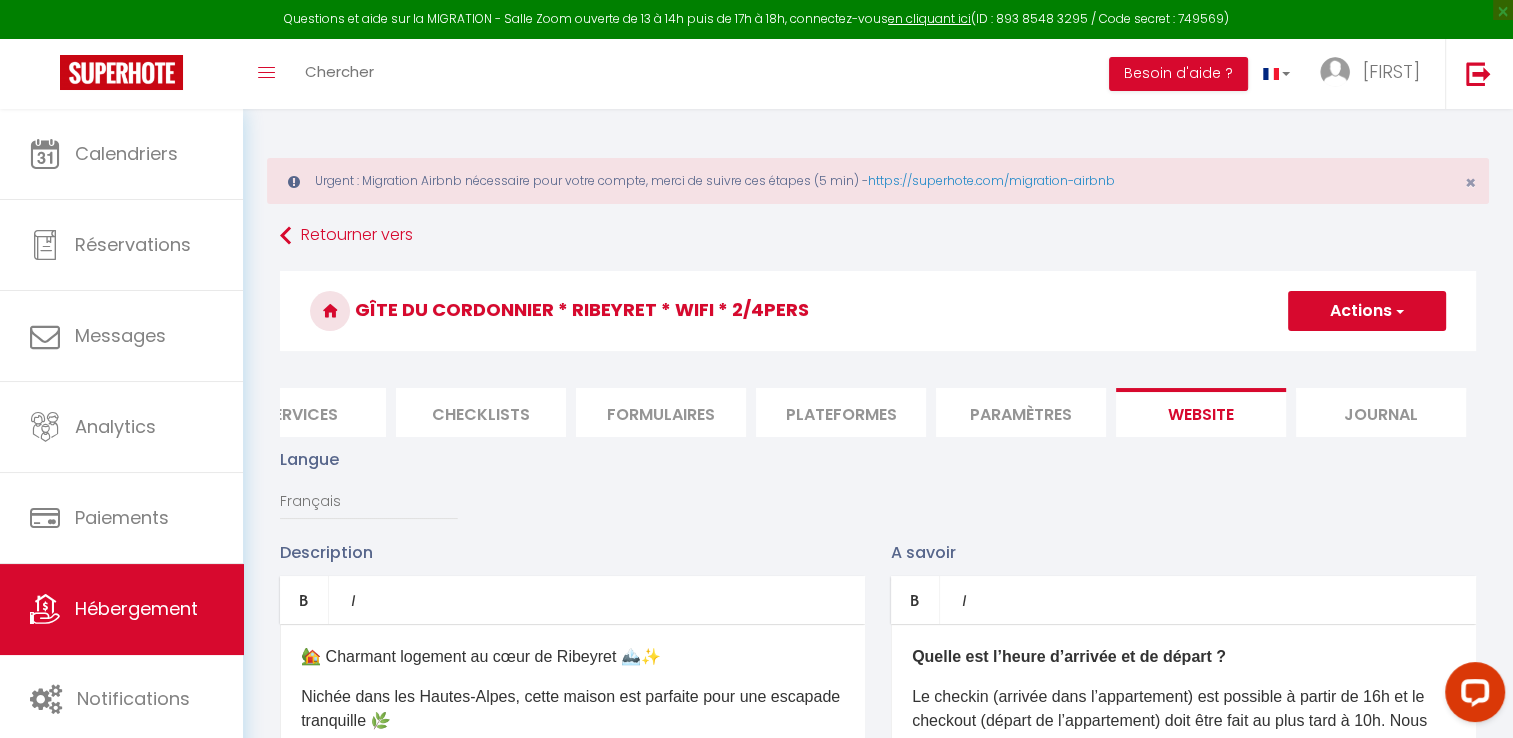 drag, startPoint x: 1374, startPoint y: 334, endPoint x: 1377, endPoint y: 318, distance: 16.27882 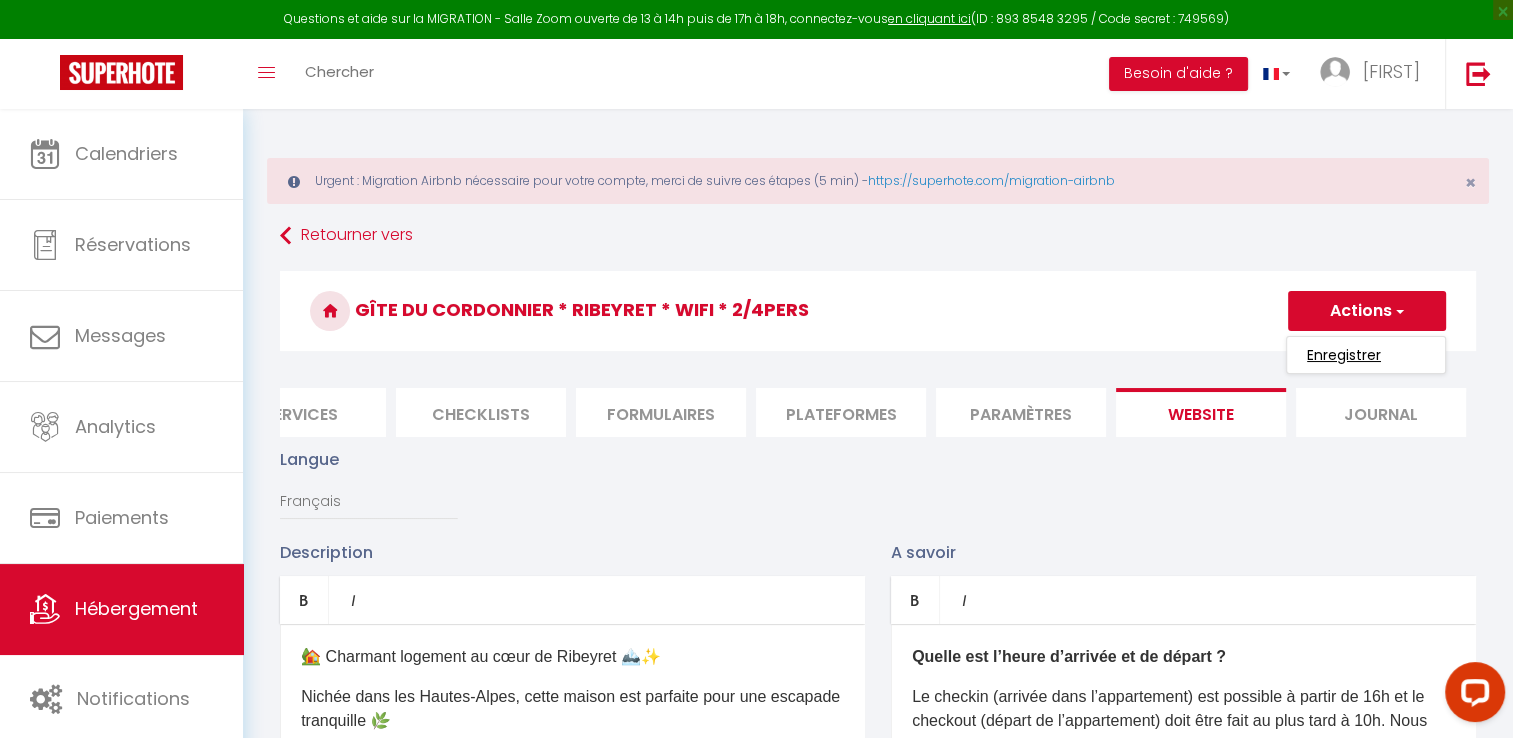 click on "Enregistrer" at bounding box center [1344, 355] 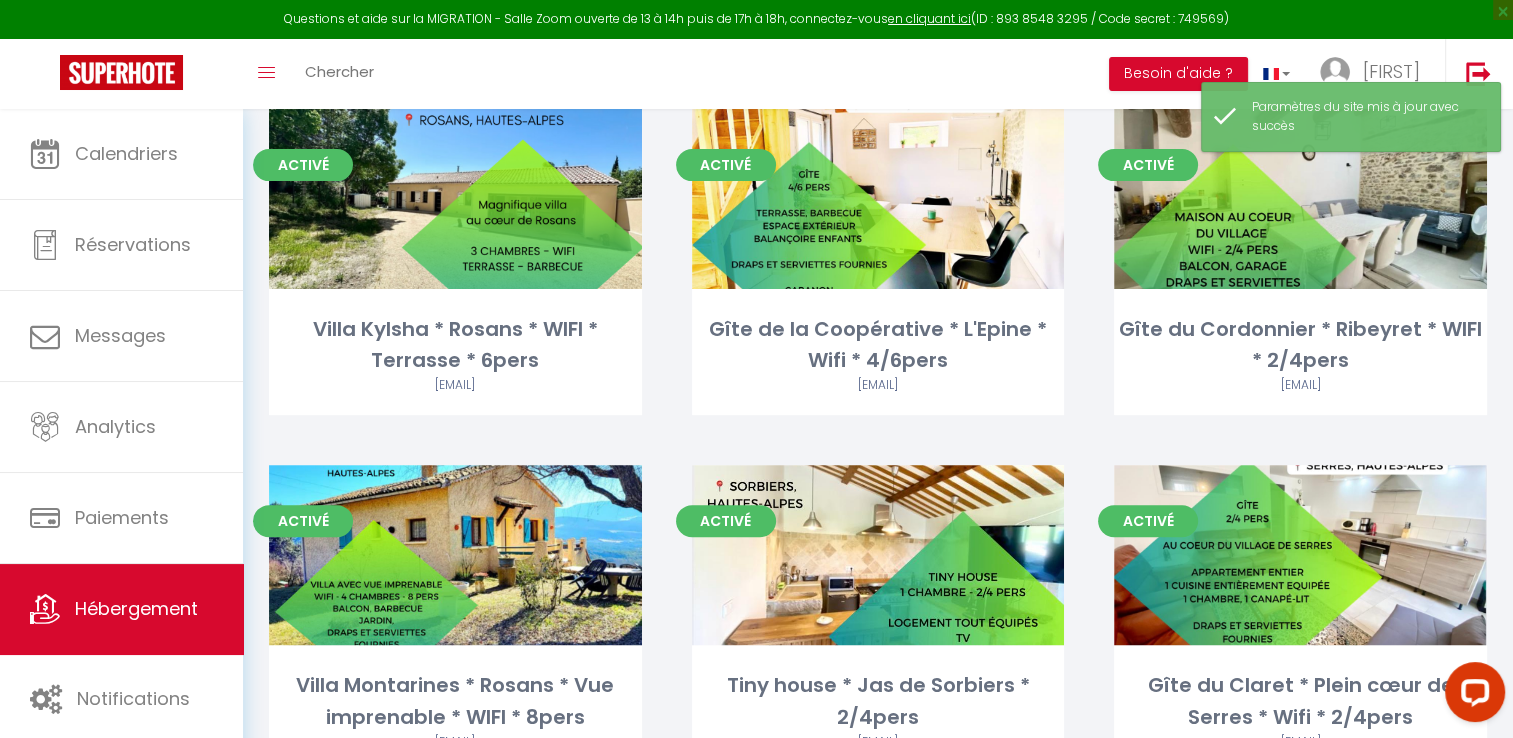 scroll, scrollTop: 591, scrollLeft: 0, axis: vertical 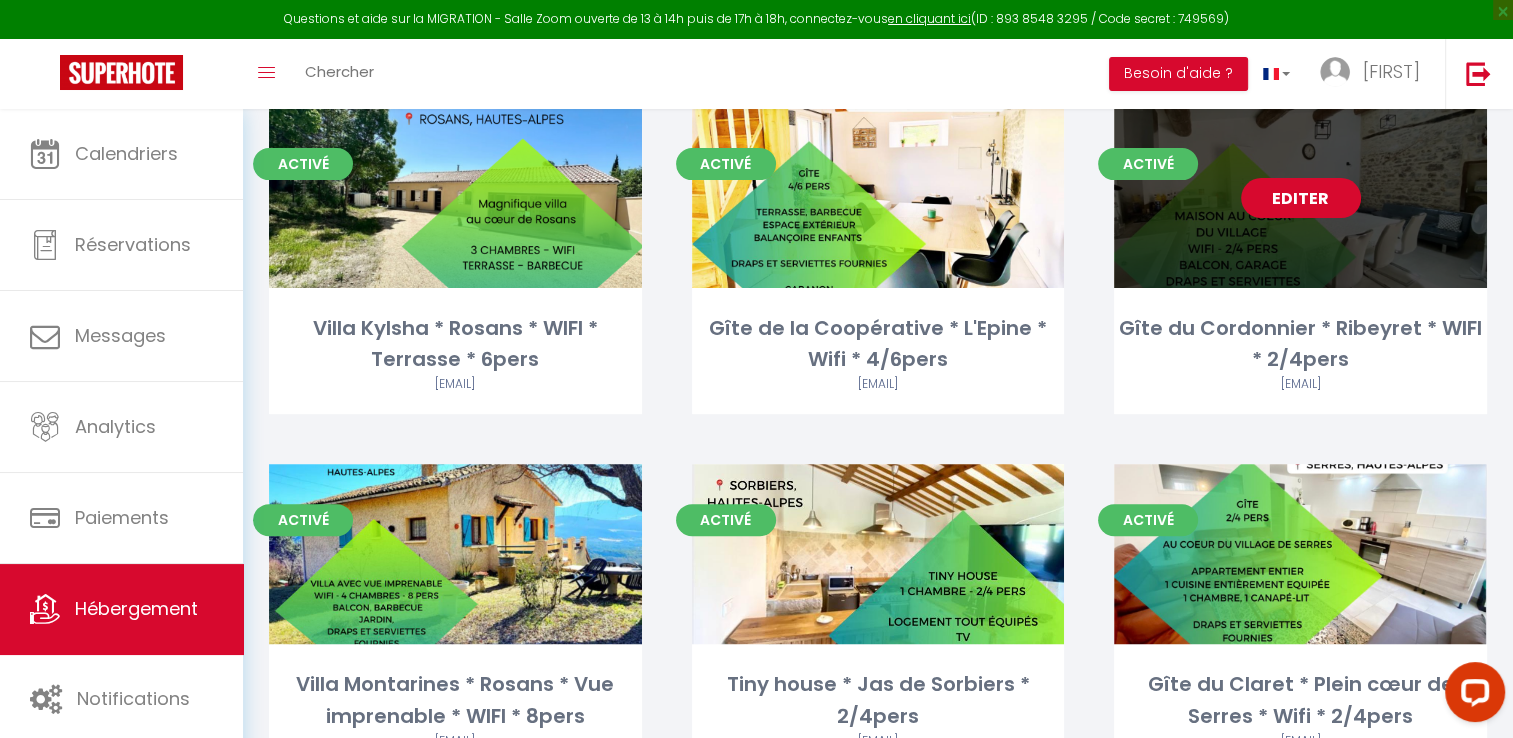 click on "Editer" at bounding box center (1301, 198) 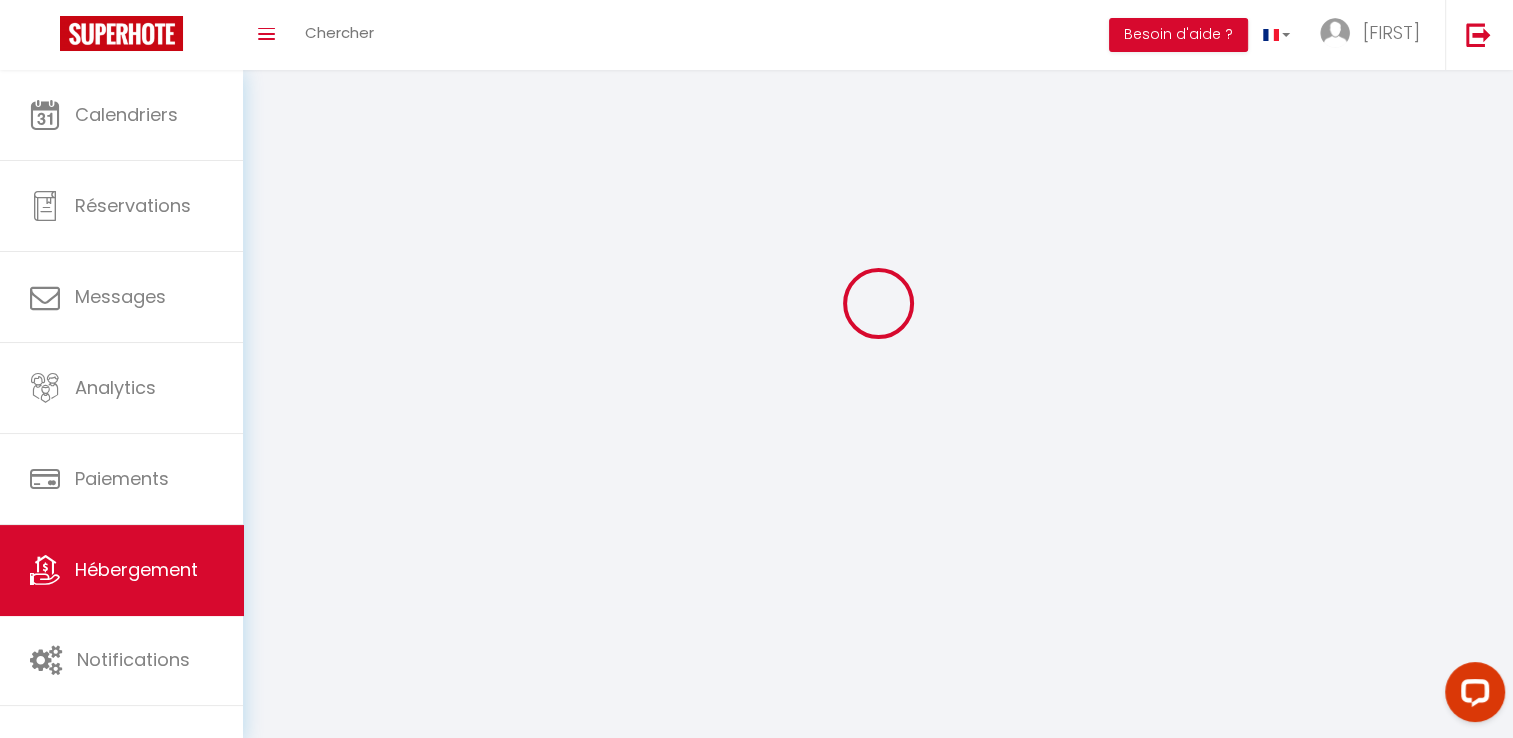 scroll, scrollTop: 0, scrollLeft: 0, axis: both 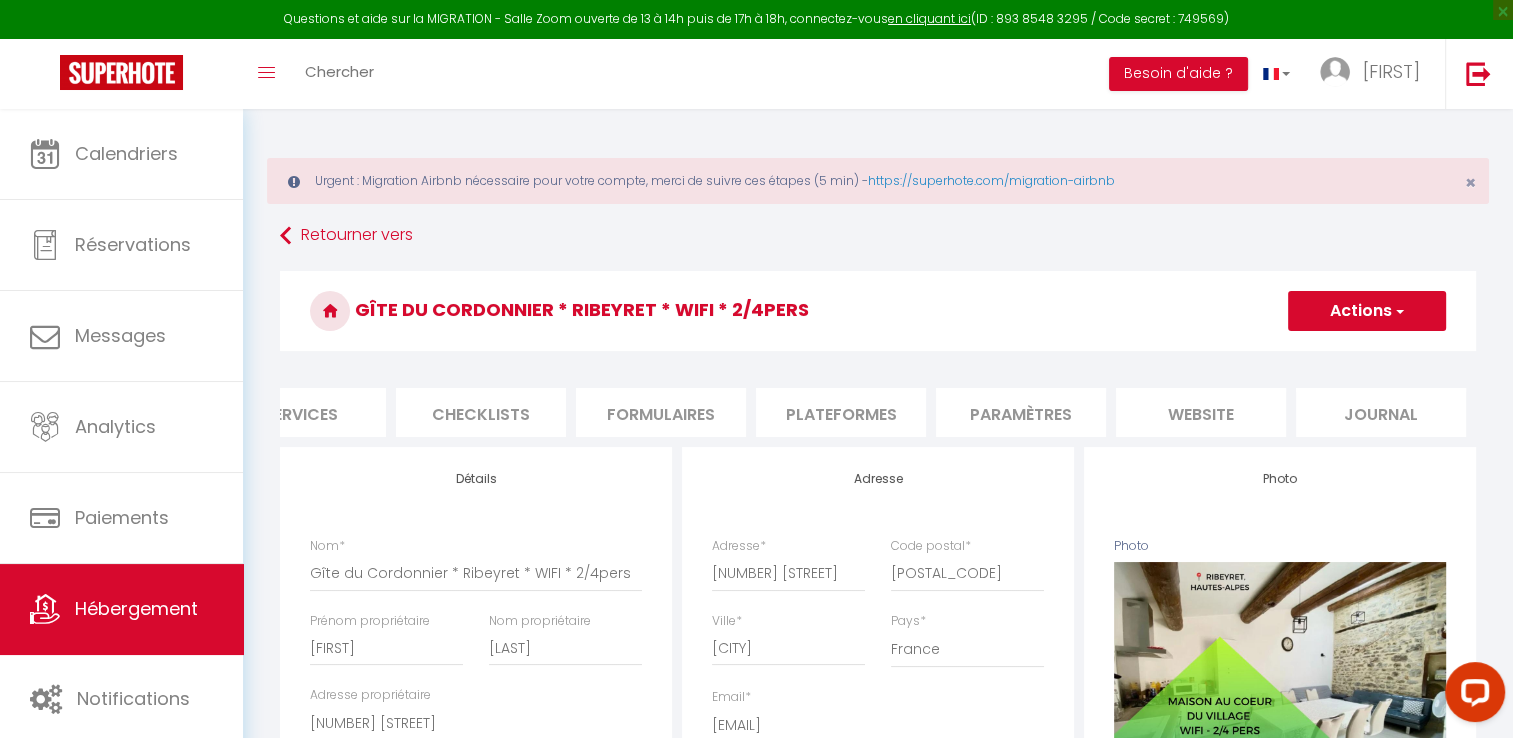 click on "website" at bounding box center (1201, 412) 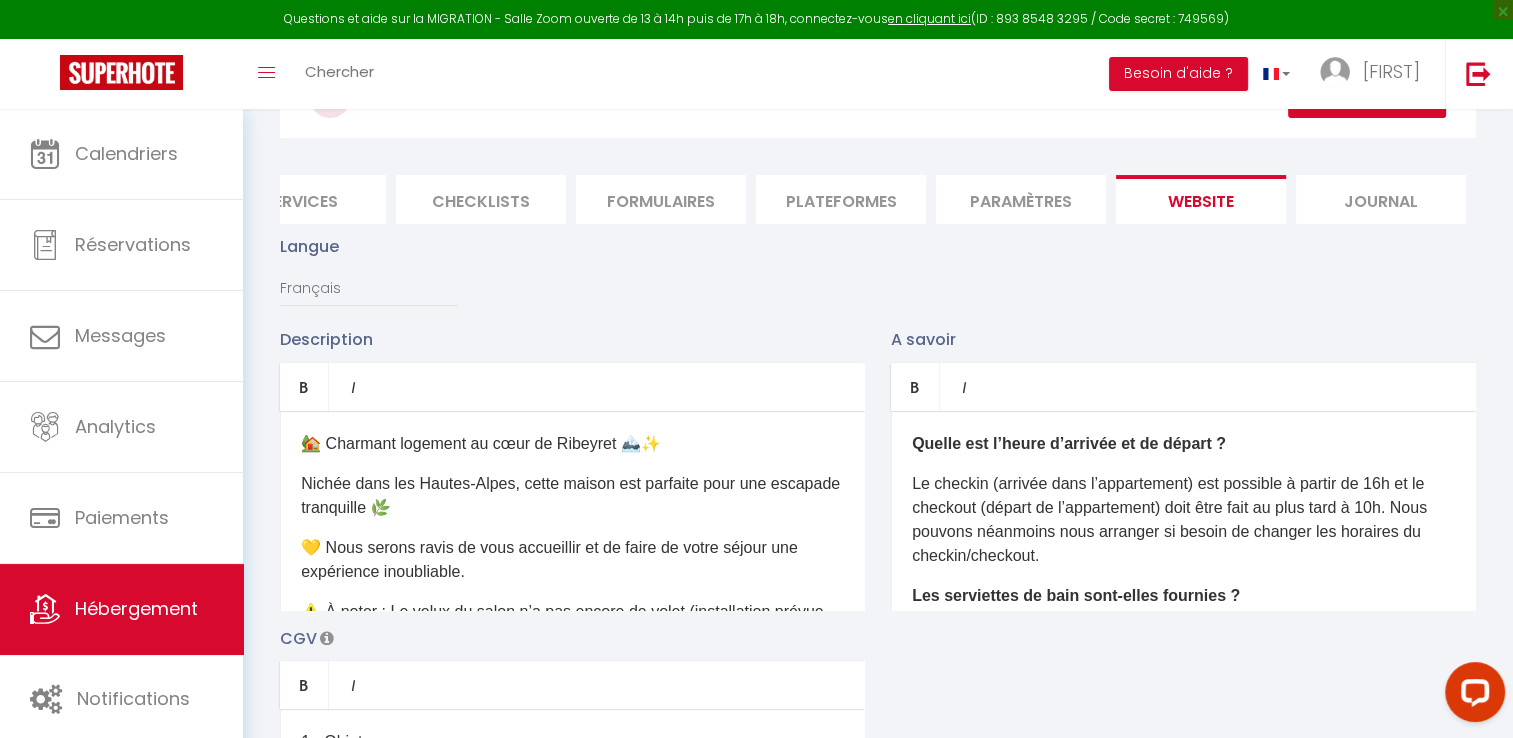 scroll, scrollTop: 86, scrollLeft: 0, axis: vertical 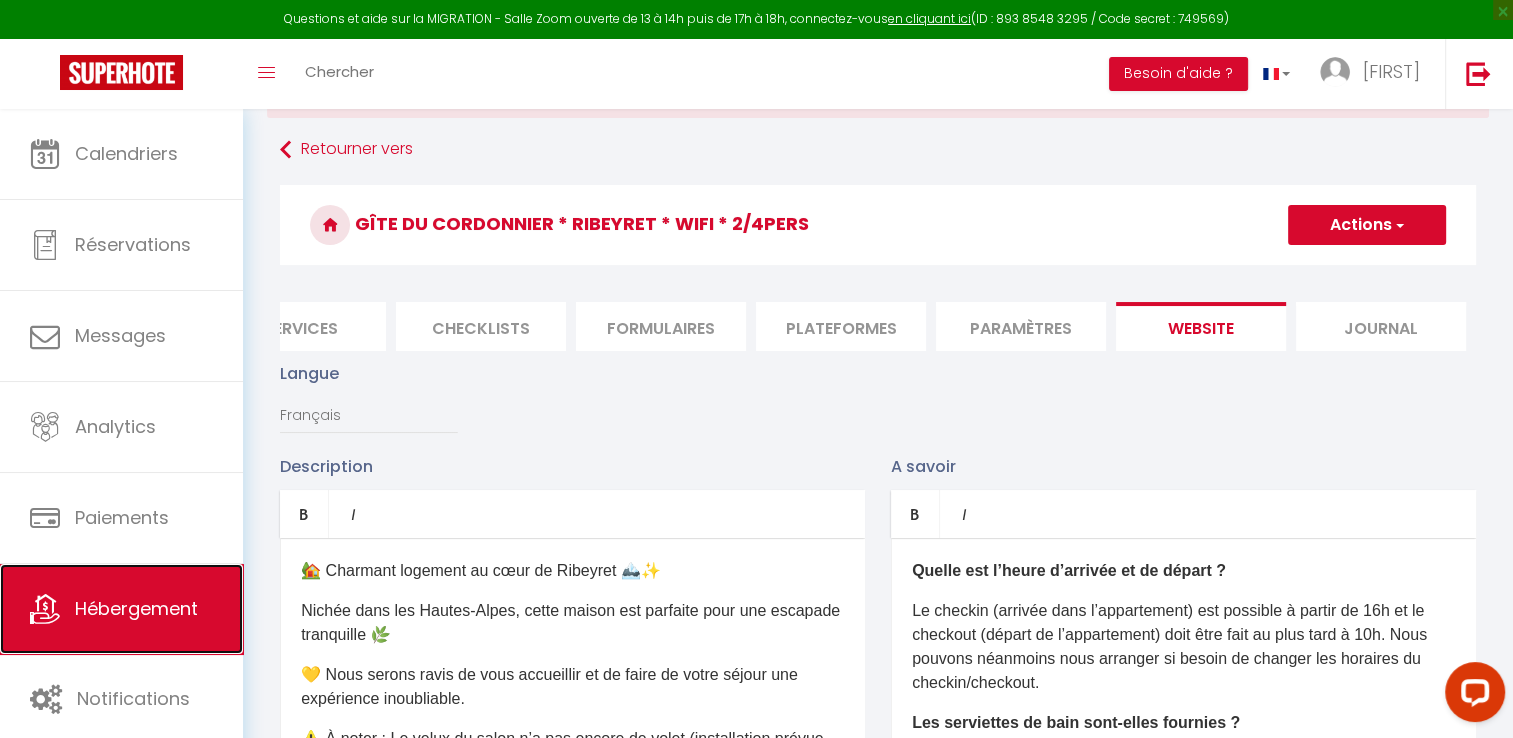 click on "Hébergement" at bounding box center [136, 608] 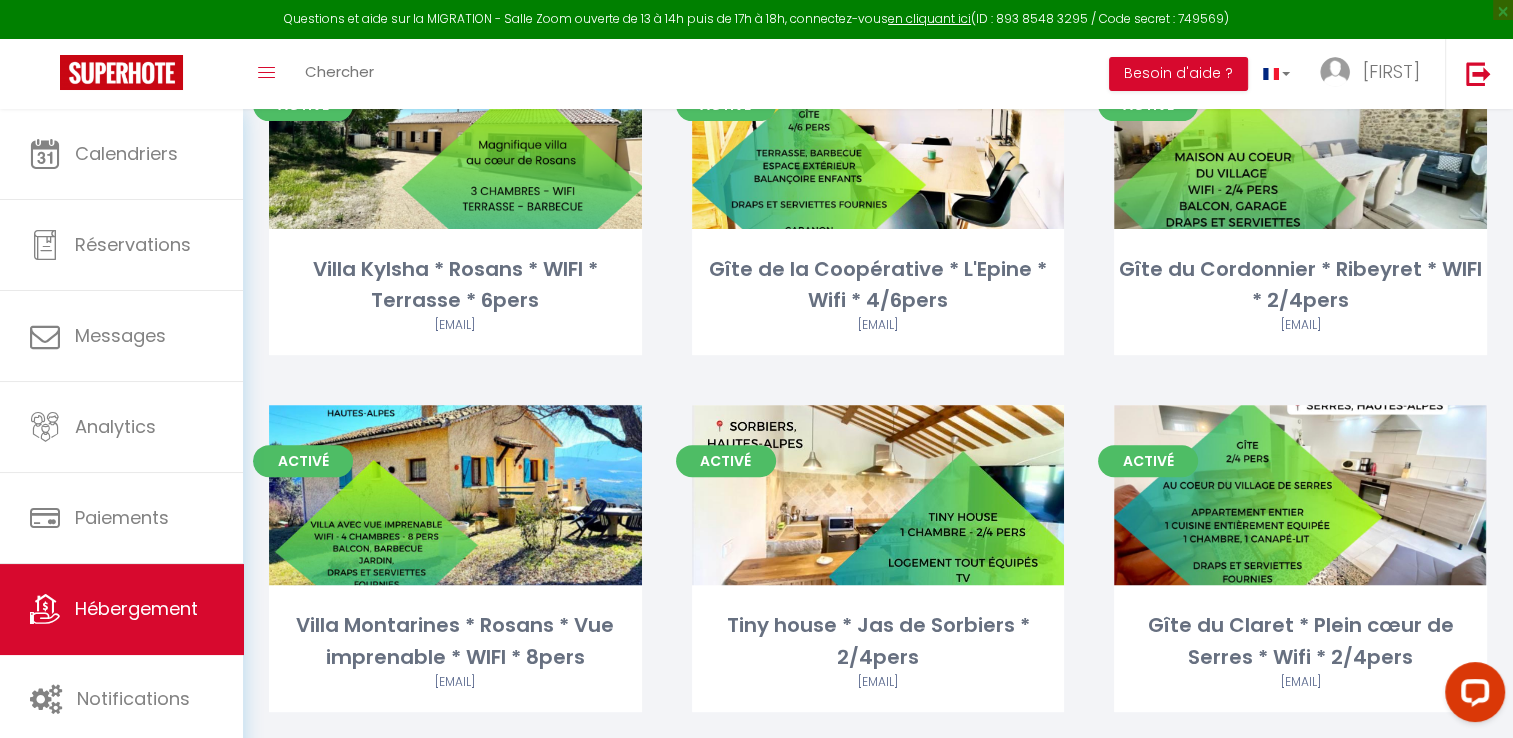 scroll, scrollTop: 696, scrollLeft: 0, axis: vertical 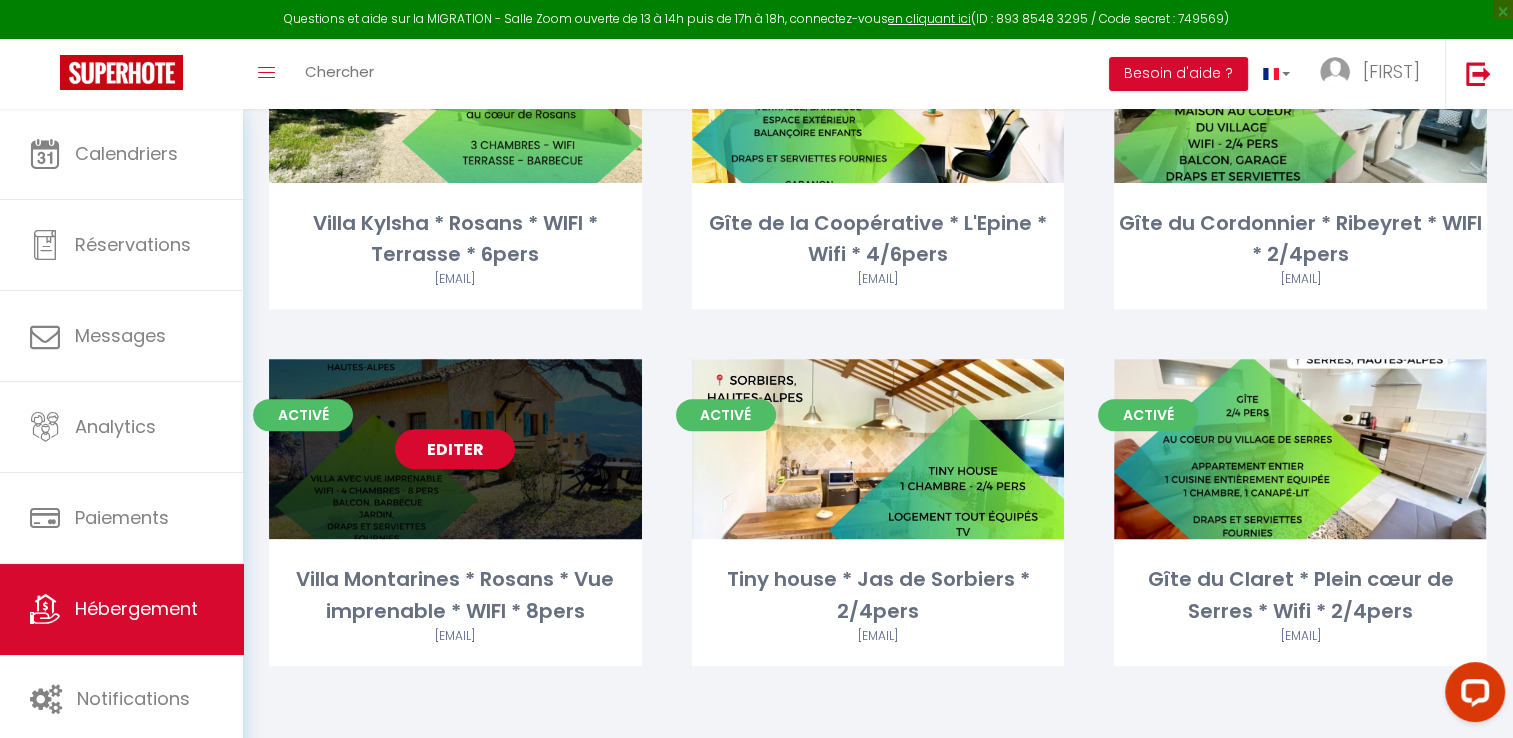 click on "Editer" at bounding box center [455, 449] 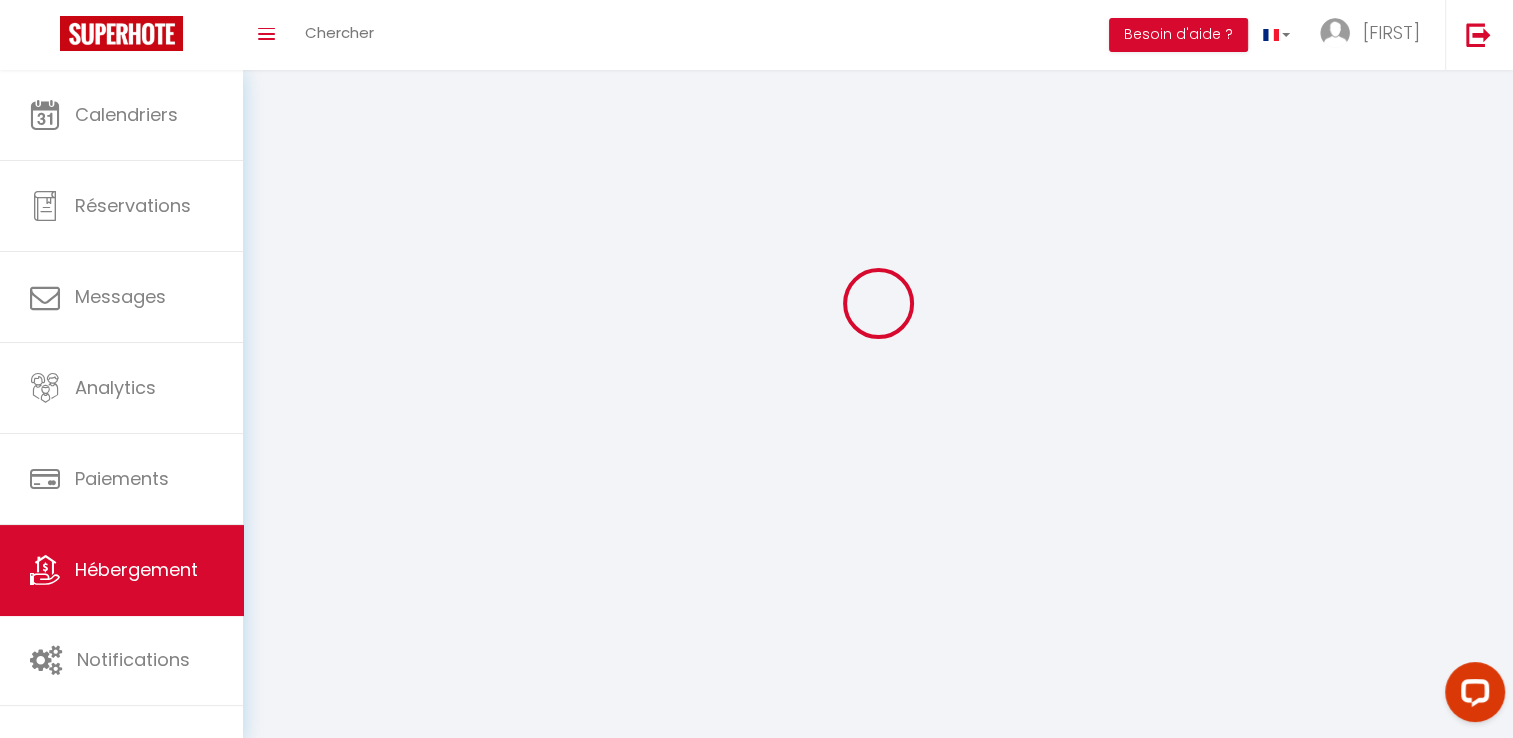 scroll, scrollTop: 0, scrollLeft: 0, axis: both 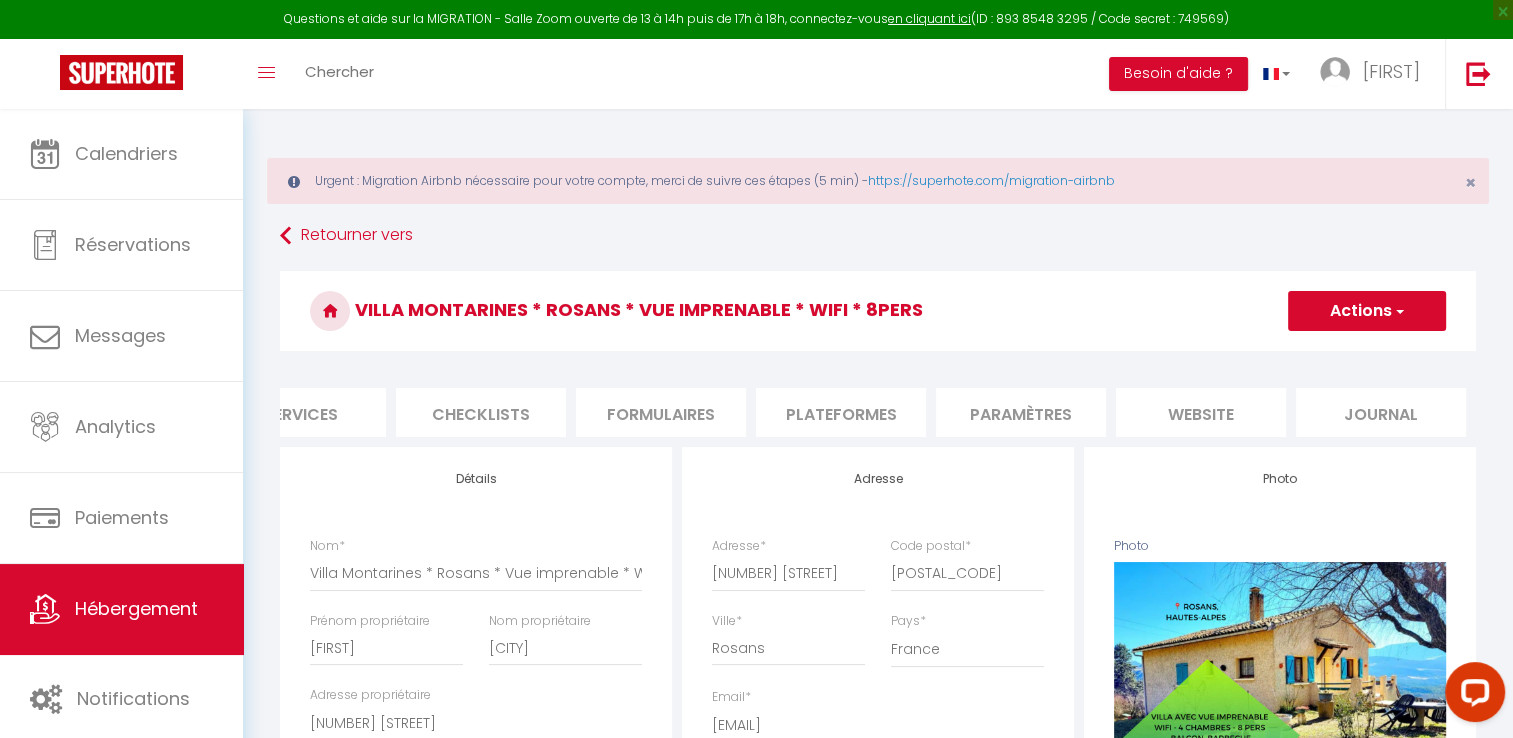 click on "website" at bounding box center [1201, 412] 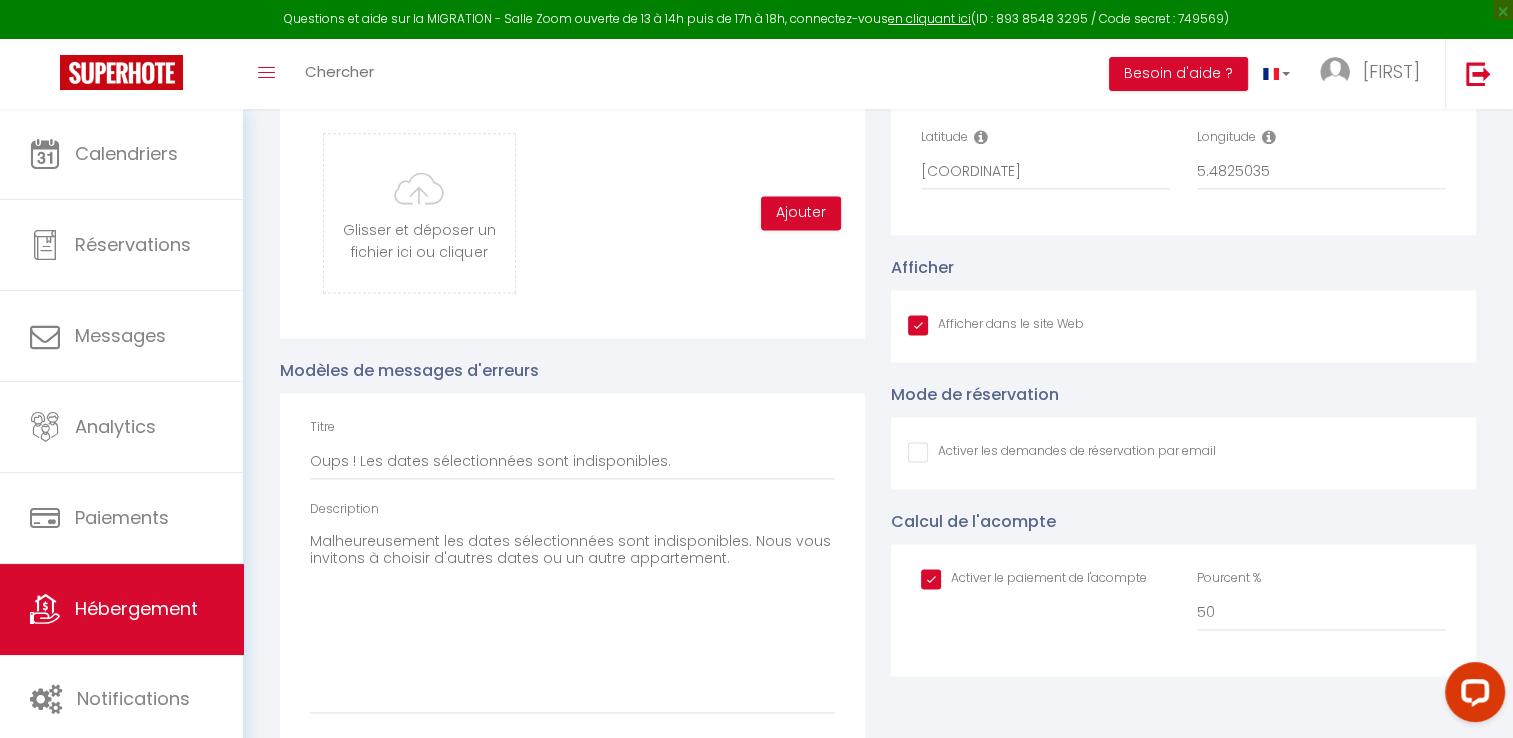 scroll, scrollTop: 2727, scrollLeft: 0, axis: vertical 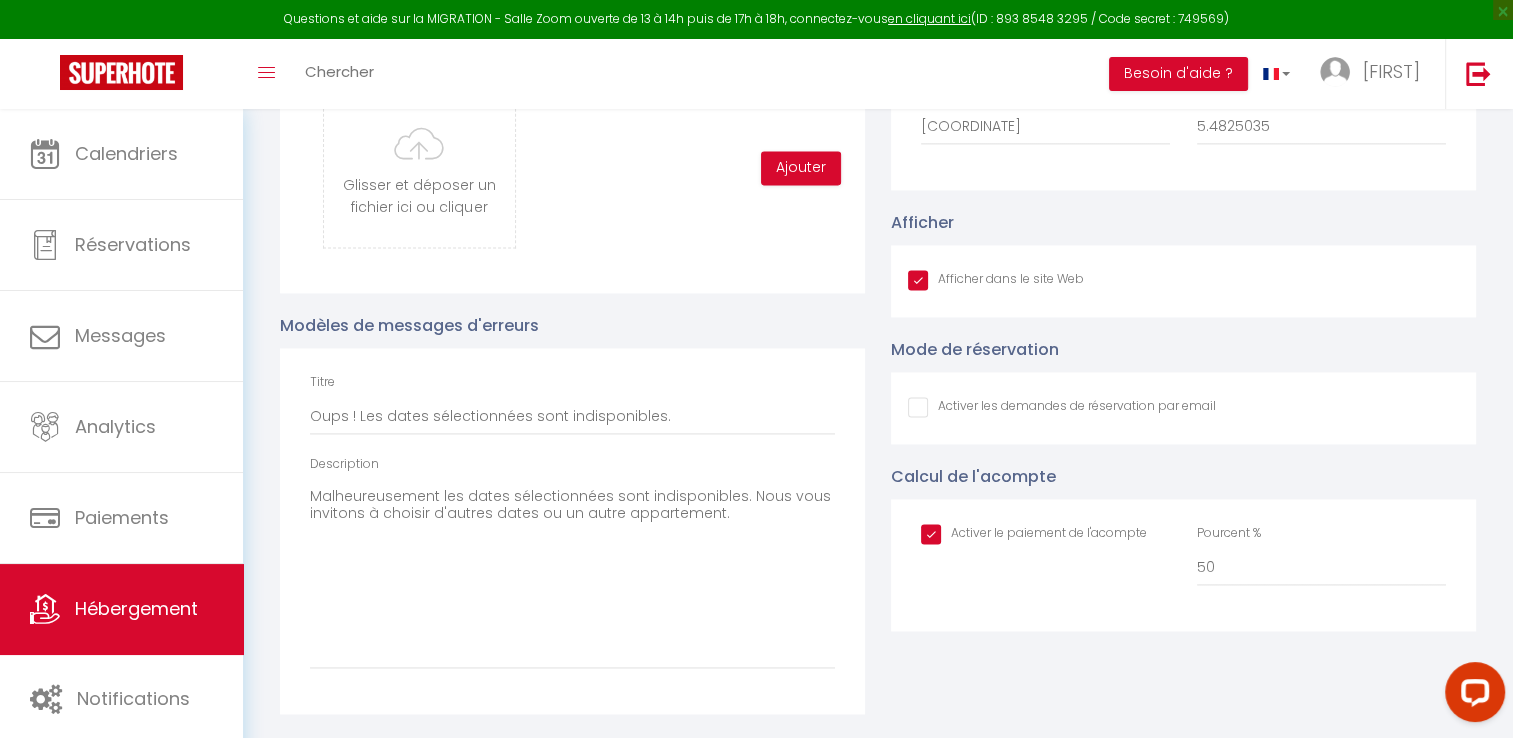 click at bounding box center [1034, 534] 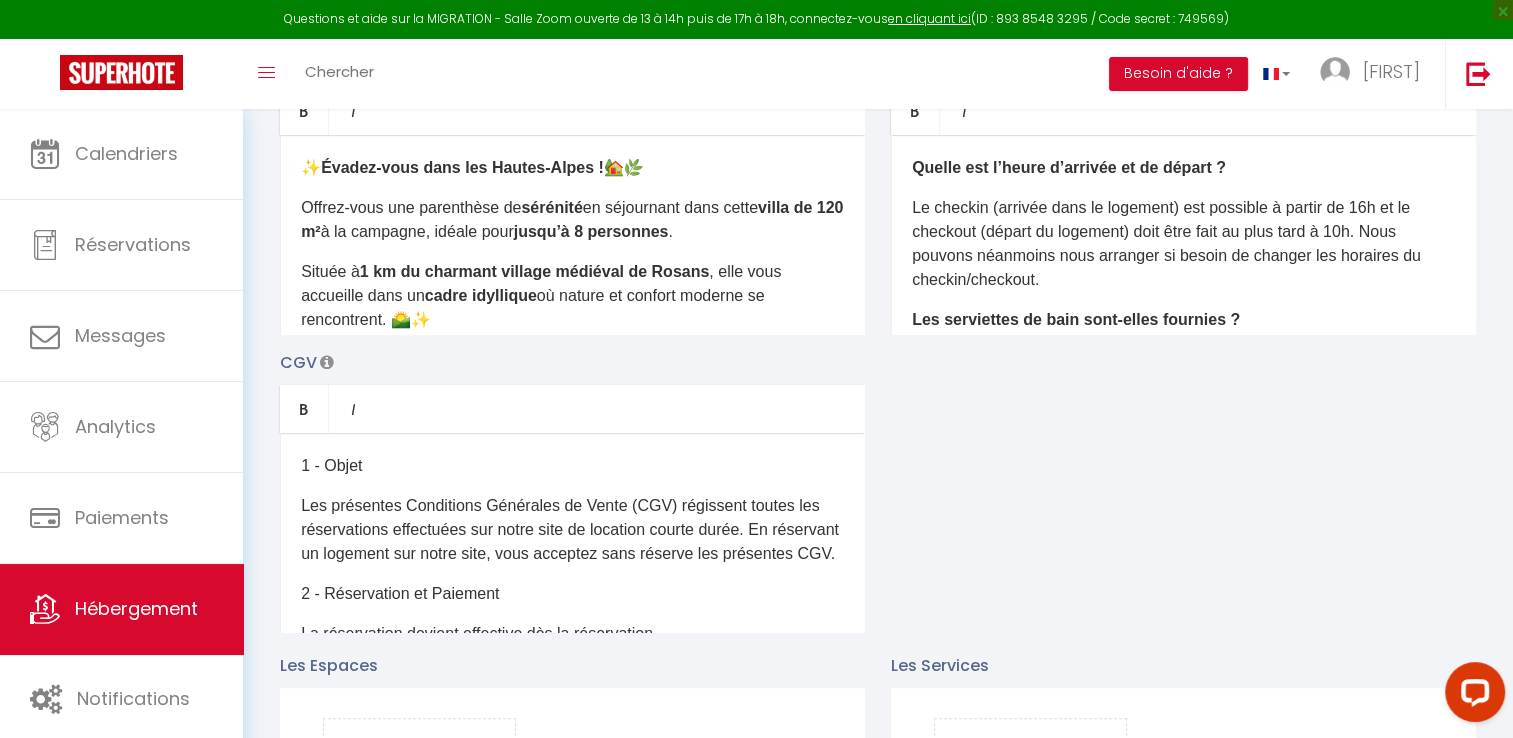 scroll, scrollTop: 0, scrollLeft: 0, axis: both 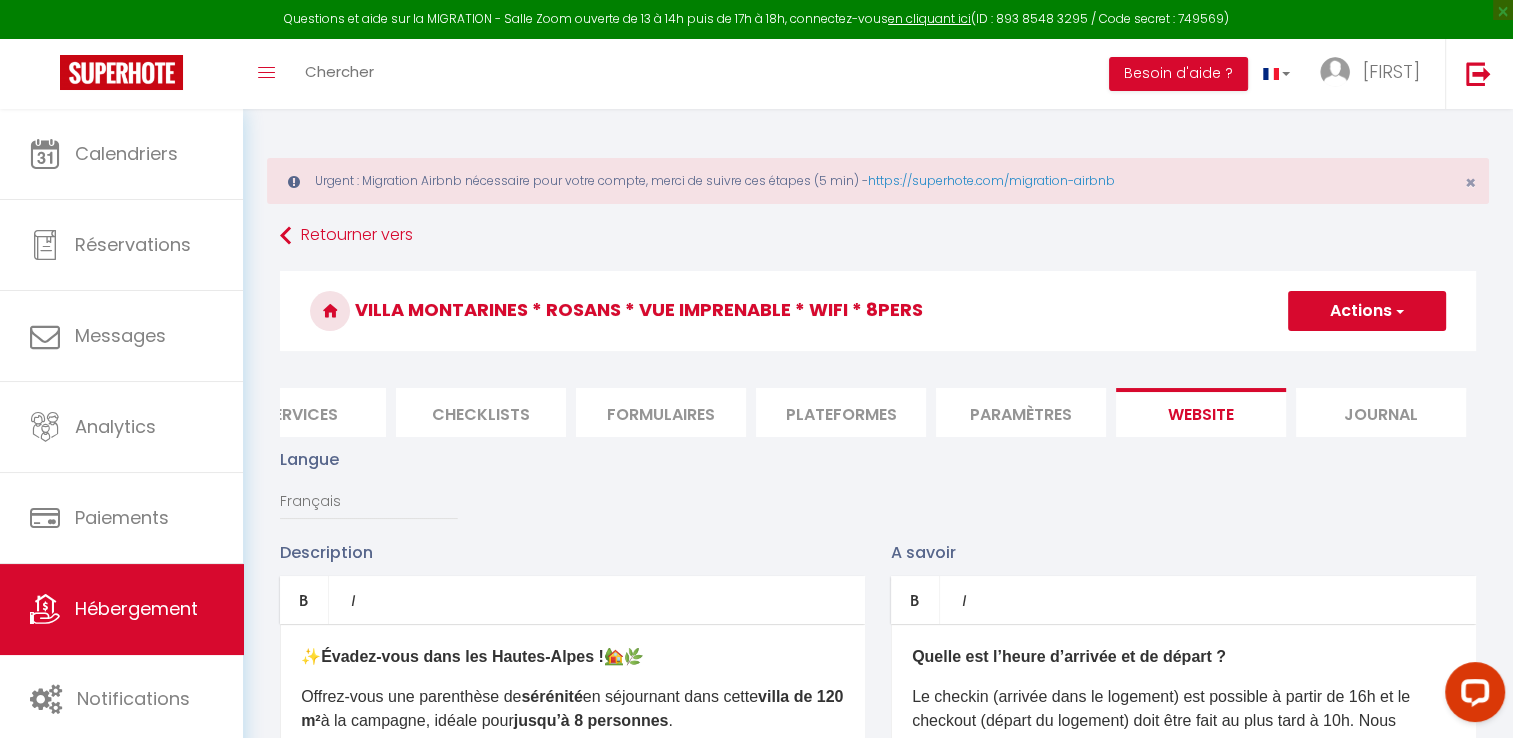 click on "Actions" at bounding box center (1367, 311) 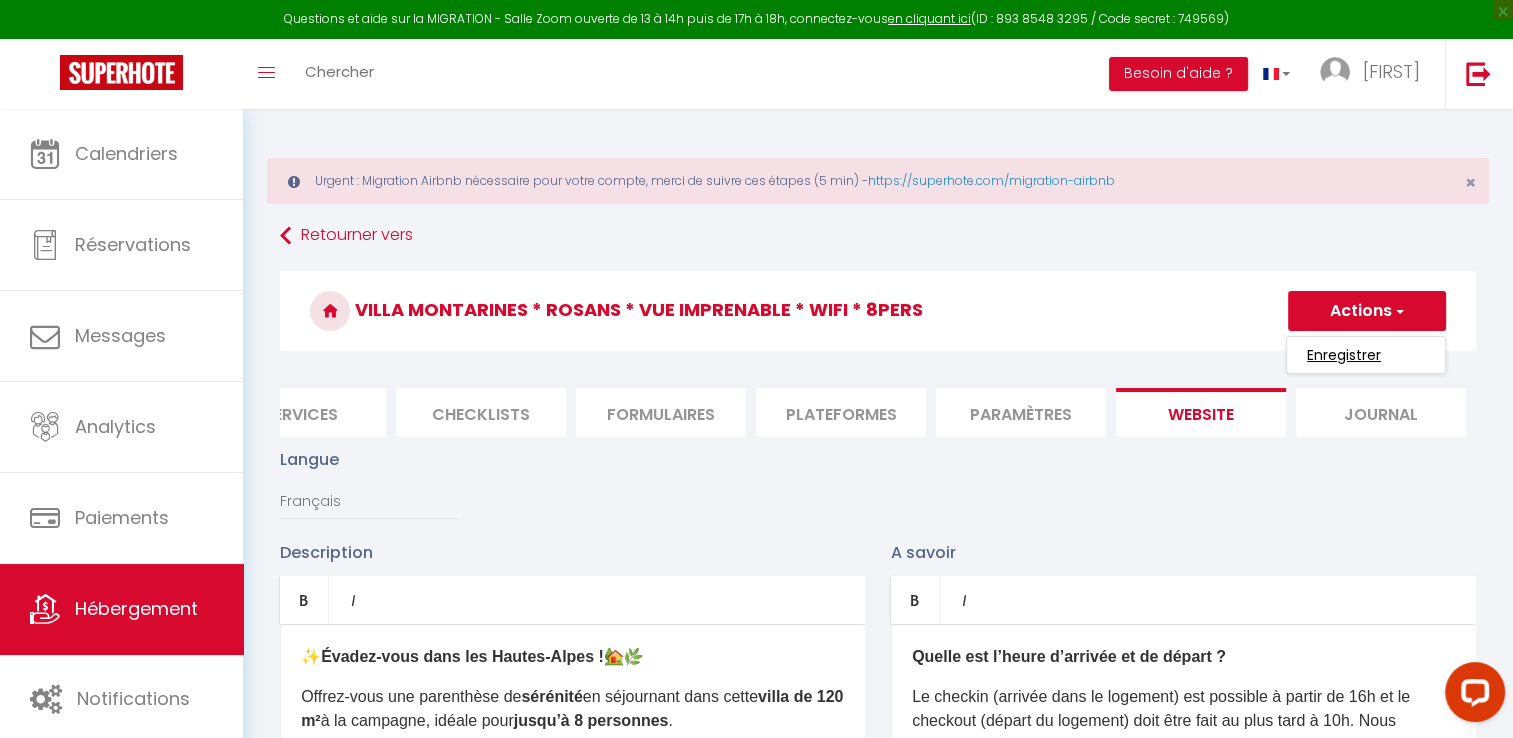 click on "Enregistrer" at bounding box center (1344, 355) 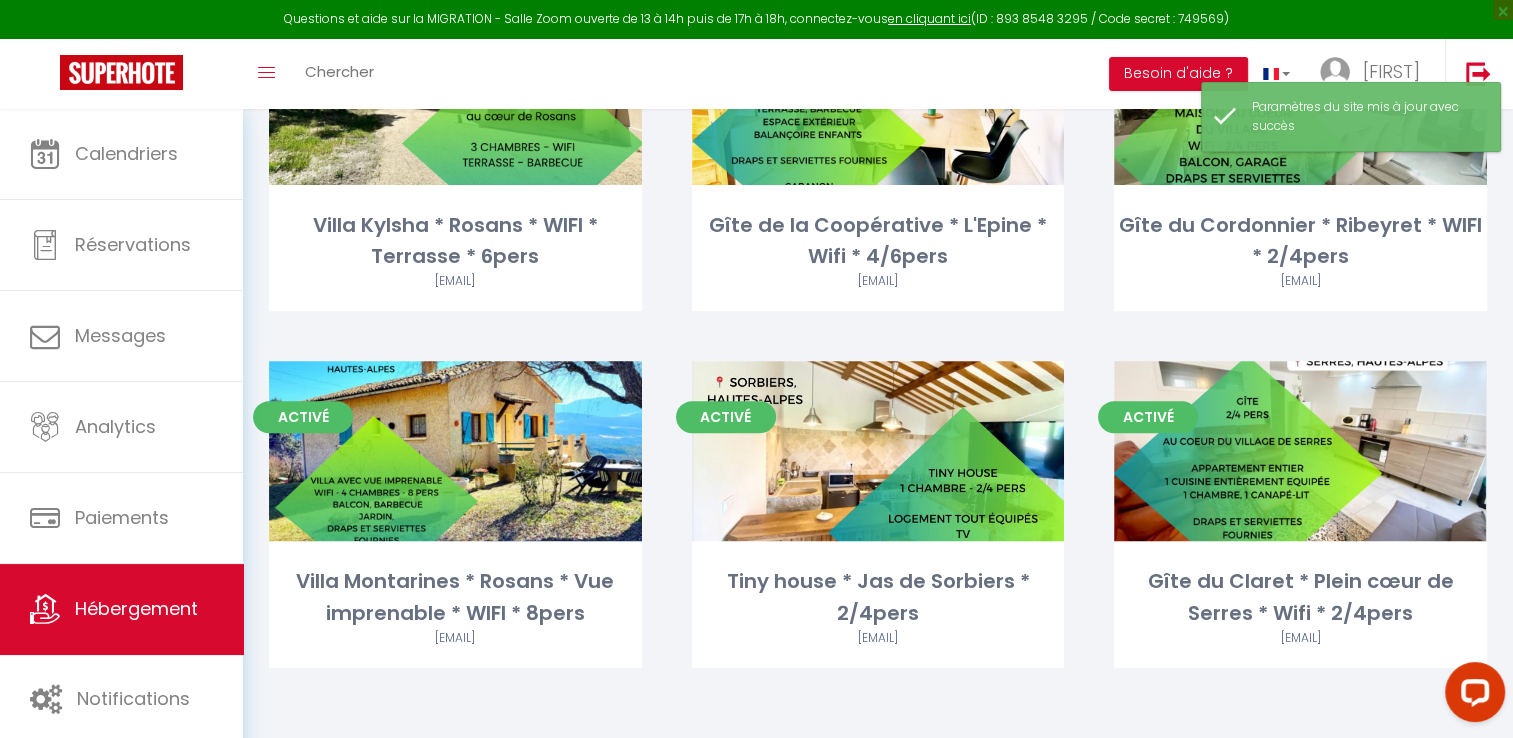 scroll, scrollTop: 696, scrollLeft: 0, axis: vertical 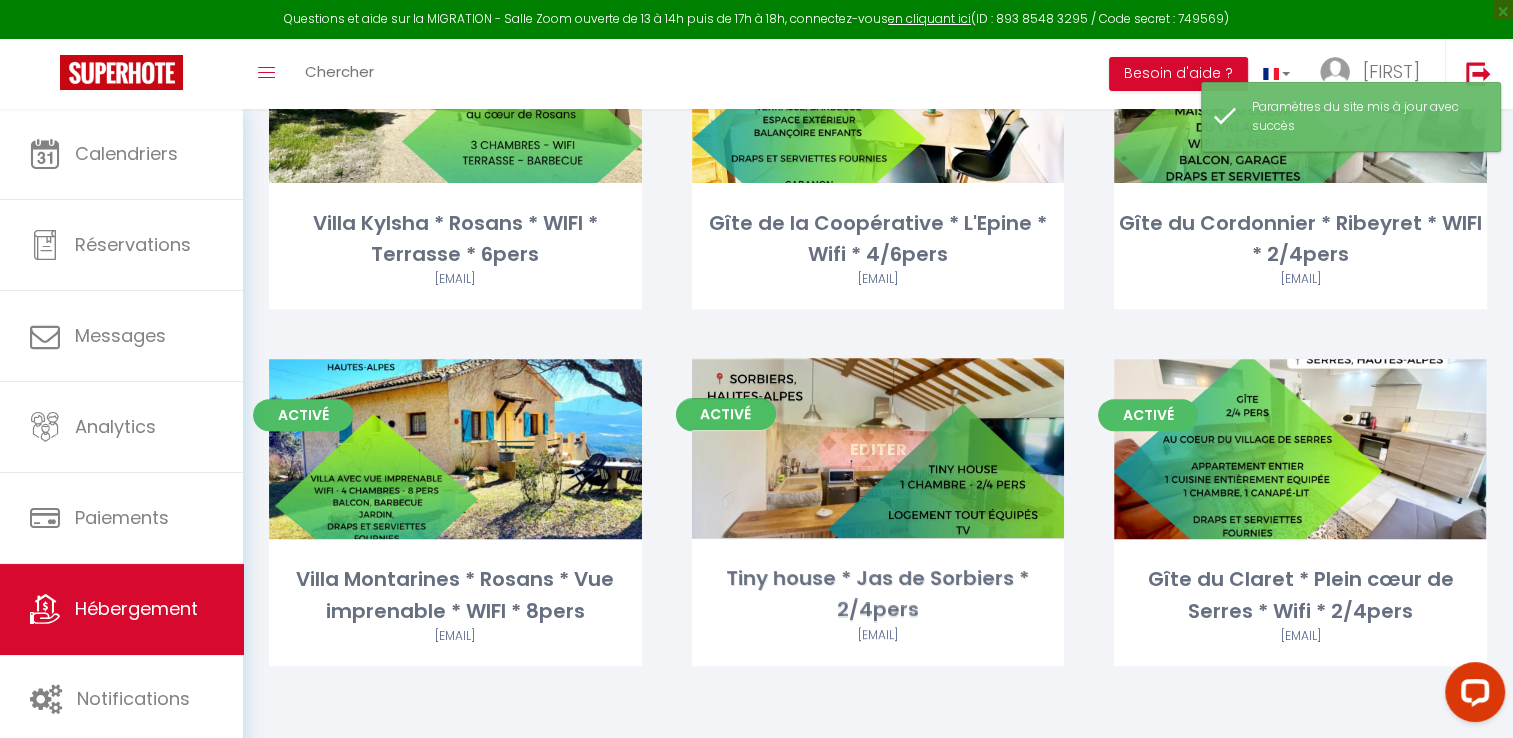 click on "Editer" at bounding box center (878, 449) 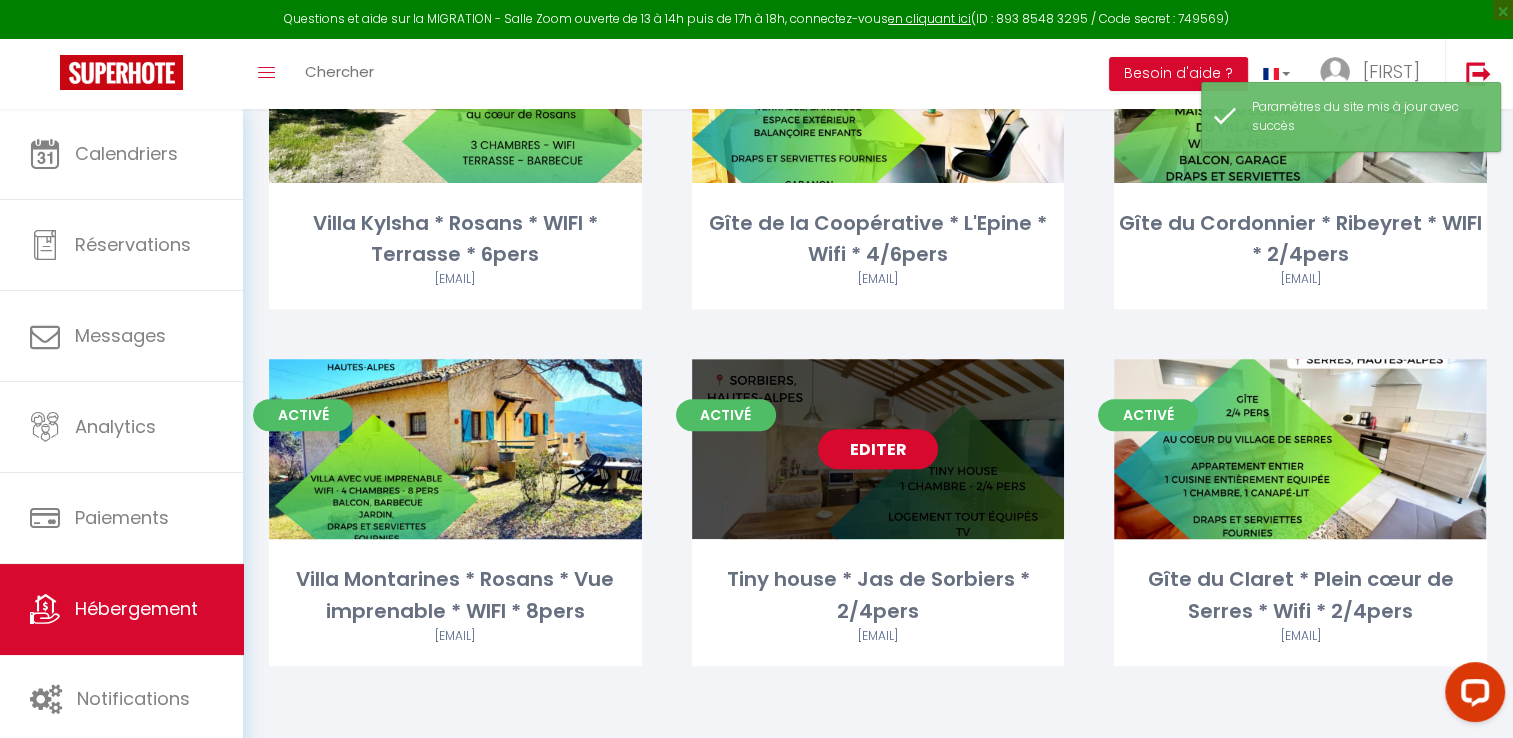 click on "Editer" at bounding box center [878, 449] 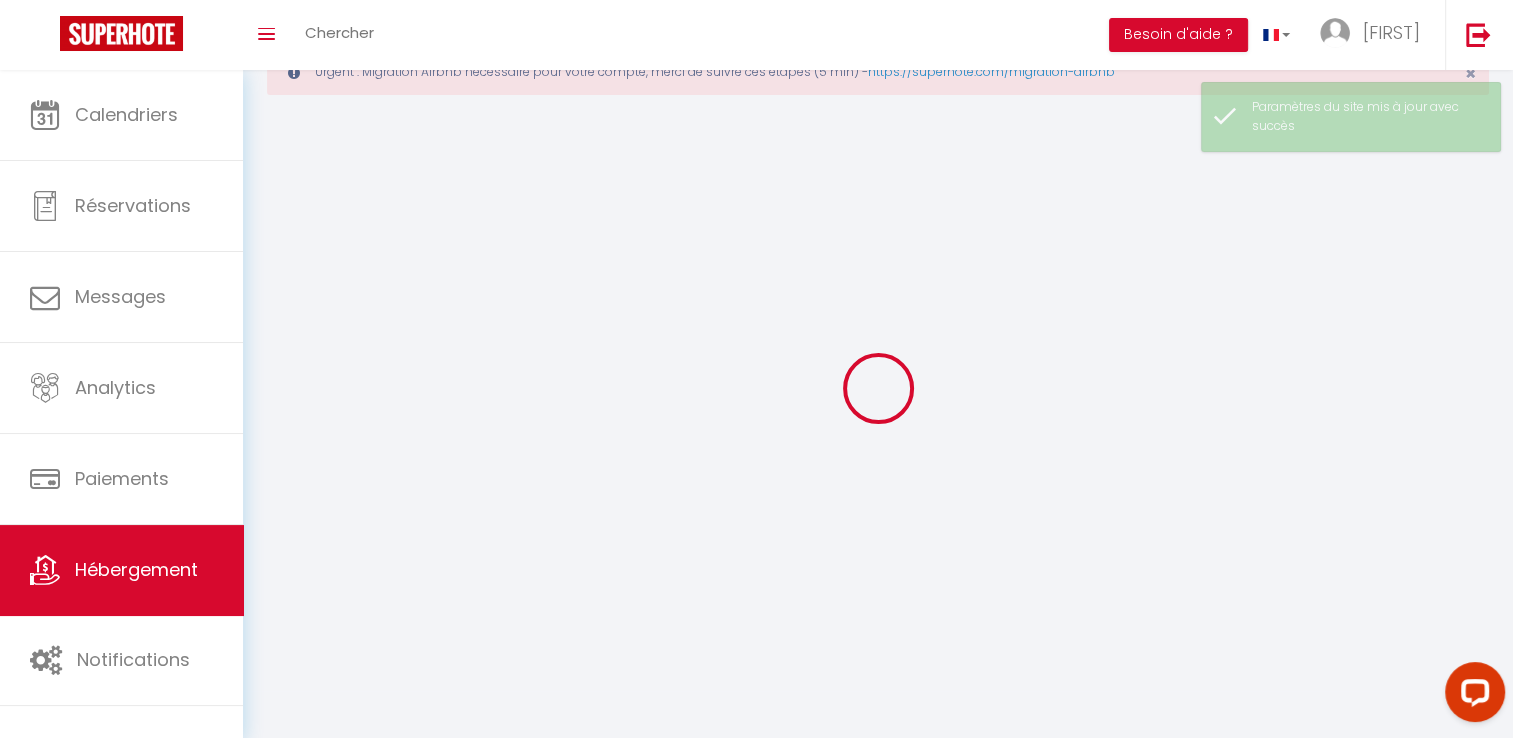 scroll, scrollTop: 0, scrollLeft: 0, axis: both 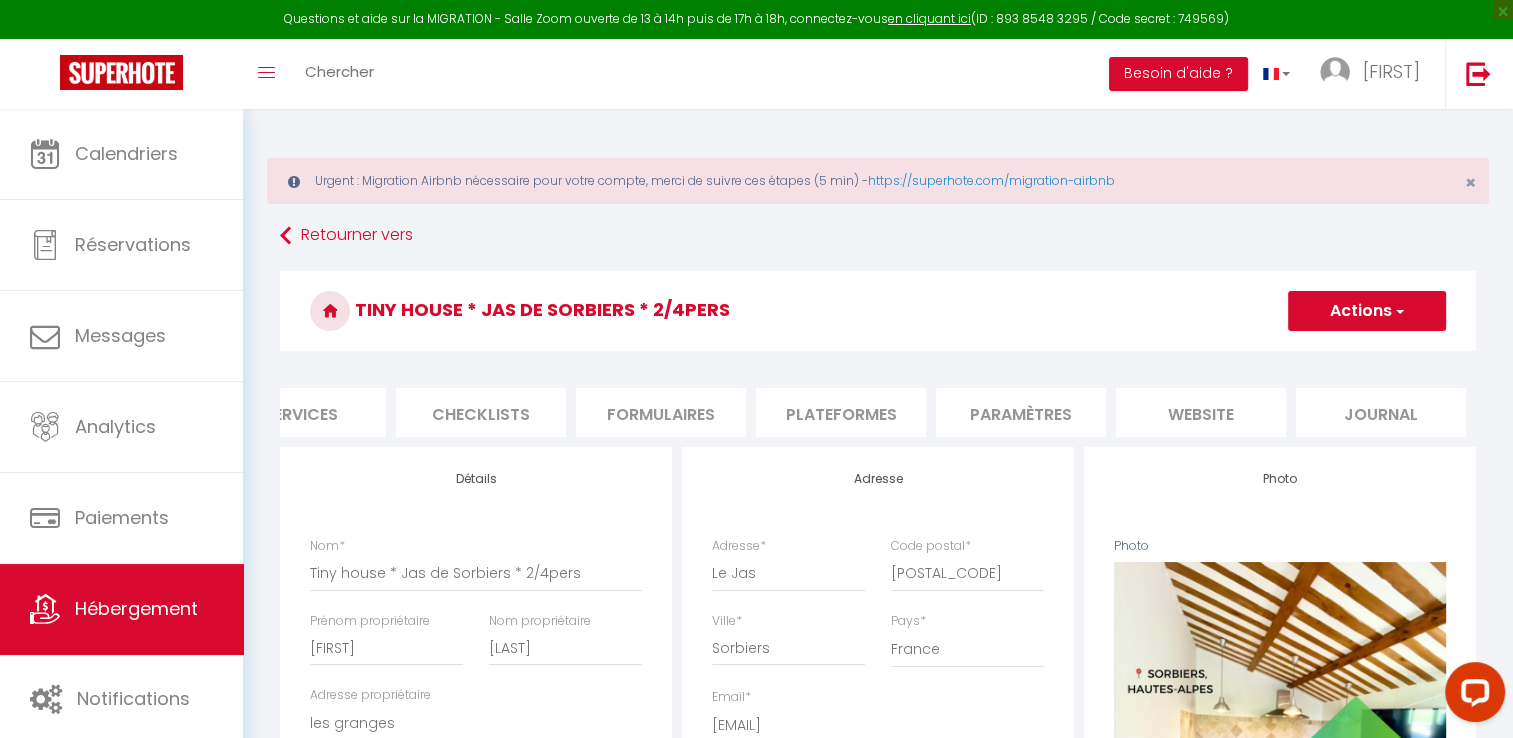 click on "website" at bounding box center [1201, 412] 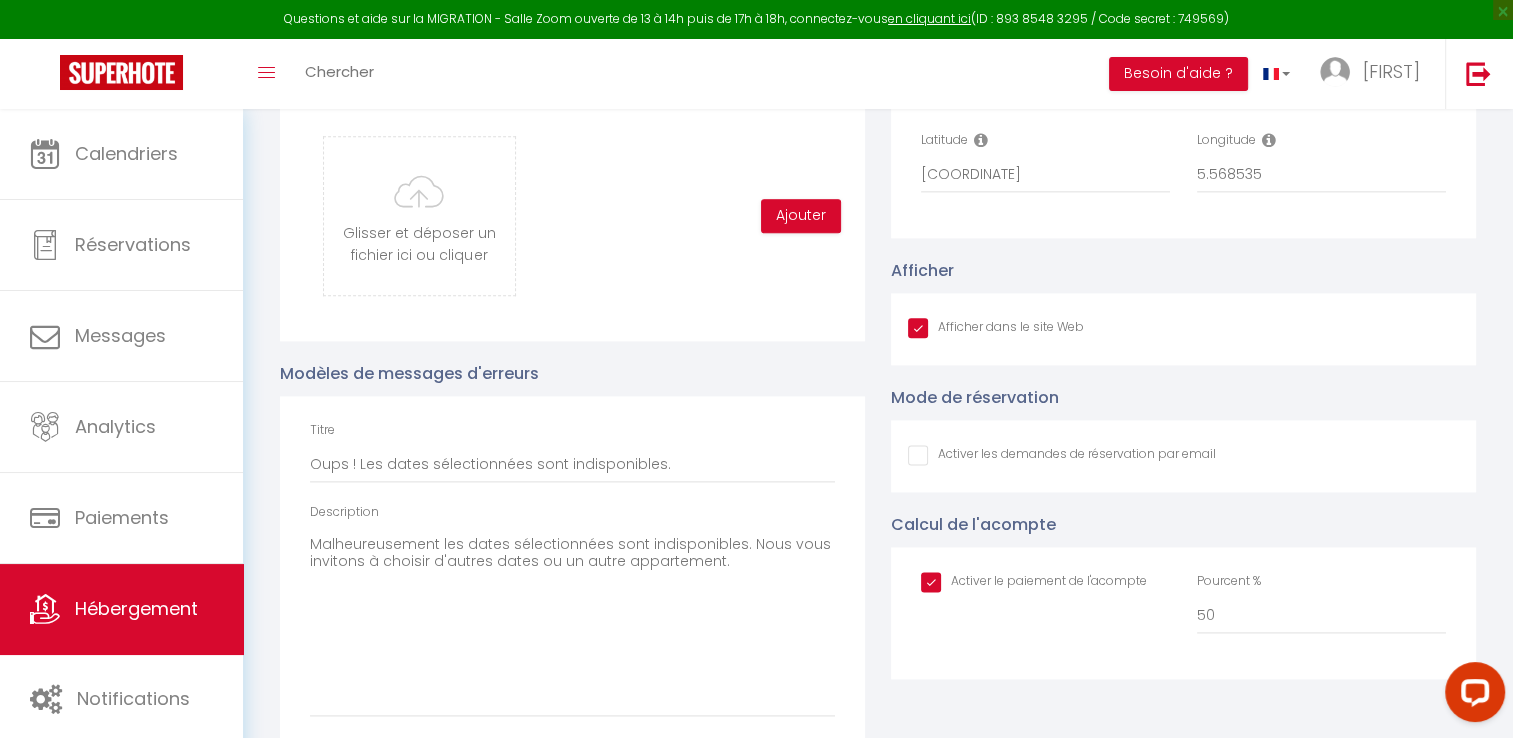 scroll, scrollTop: 2516, scrollLeft: 0, axis: vertical 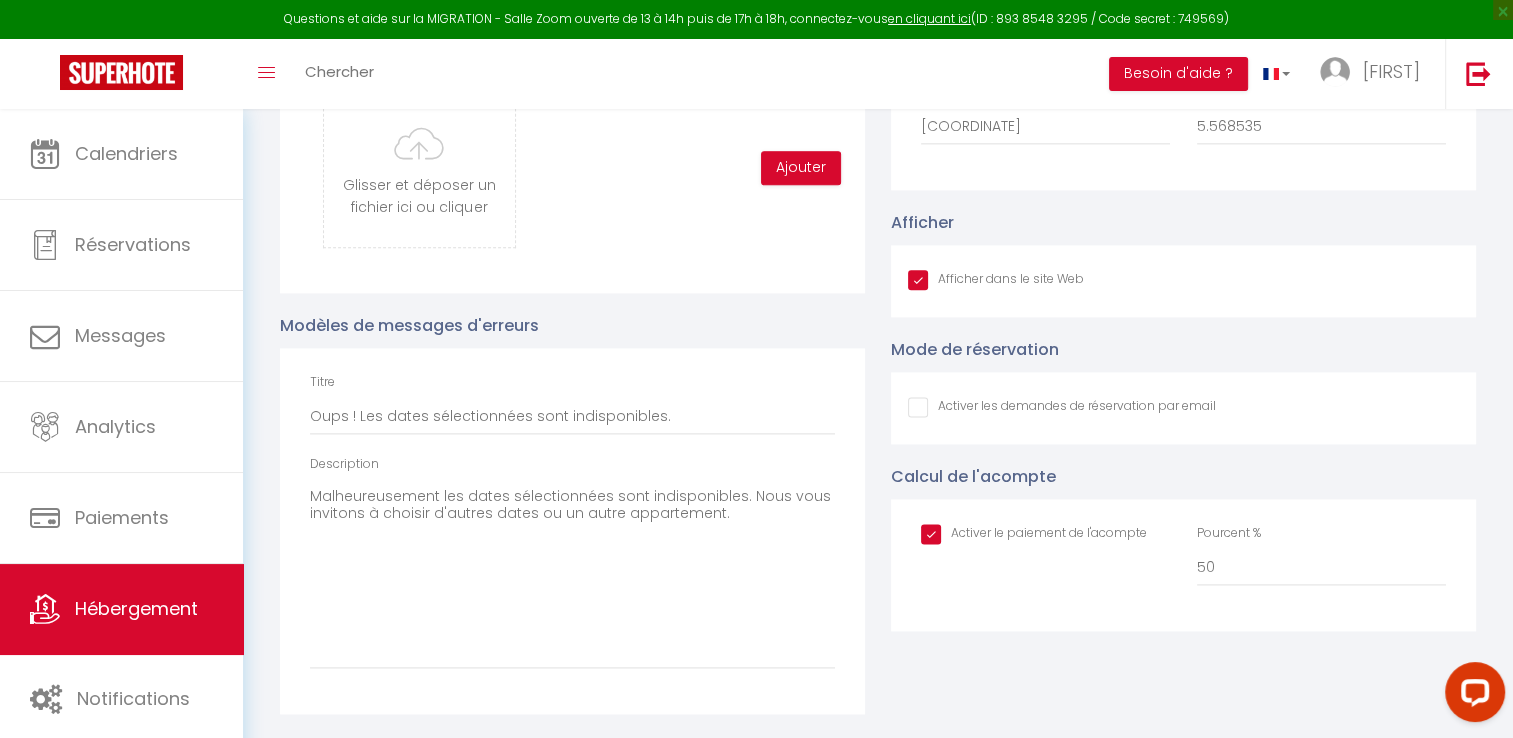 click at bounding box center (1034, 534) 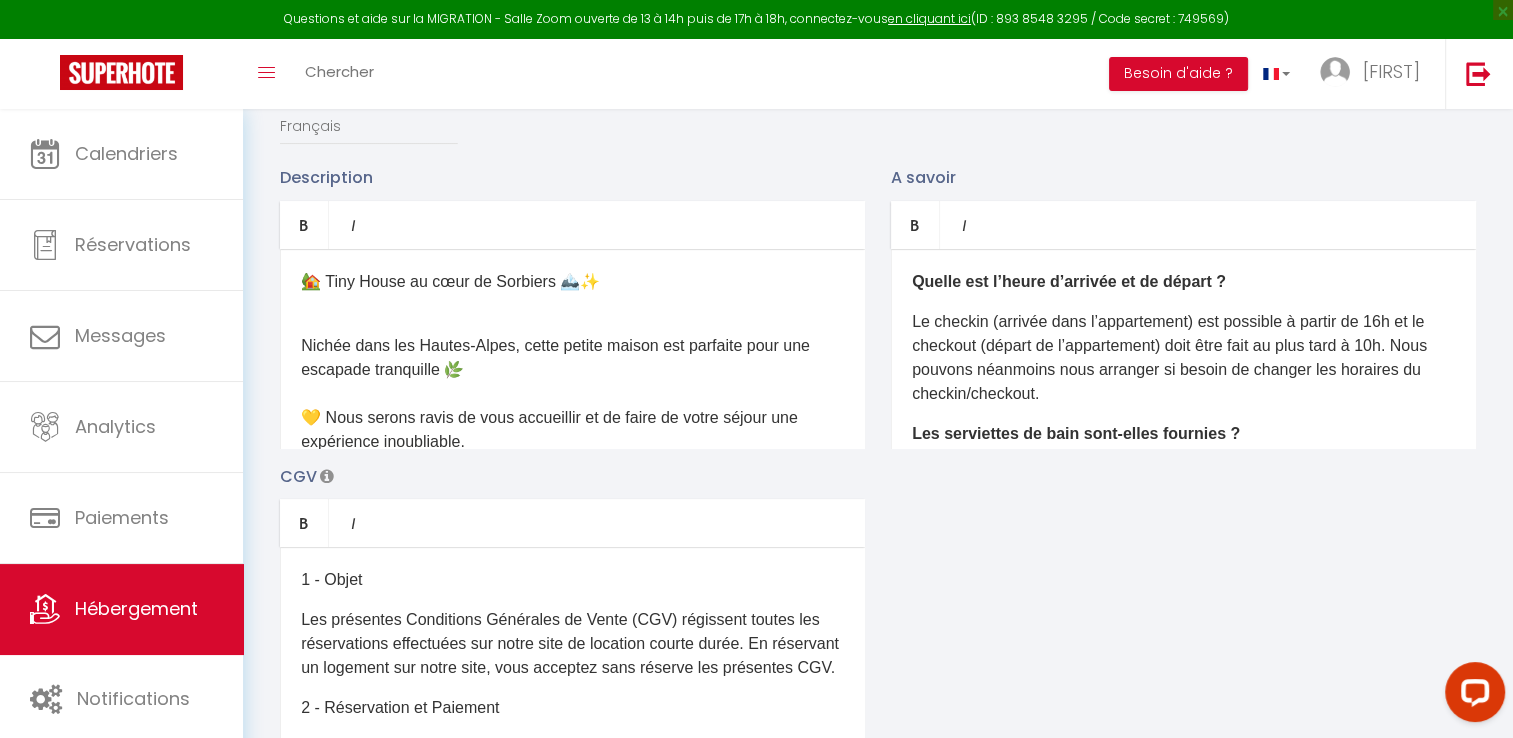 scroll, scrollTop: 0, scrollLeft: 0, axis: both 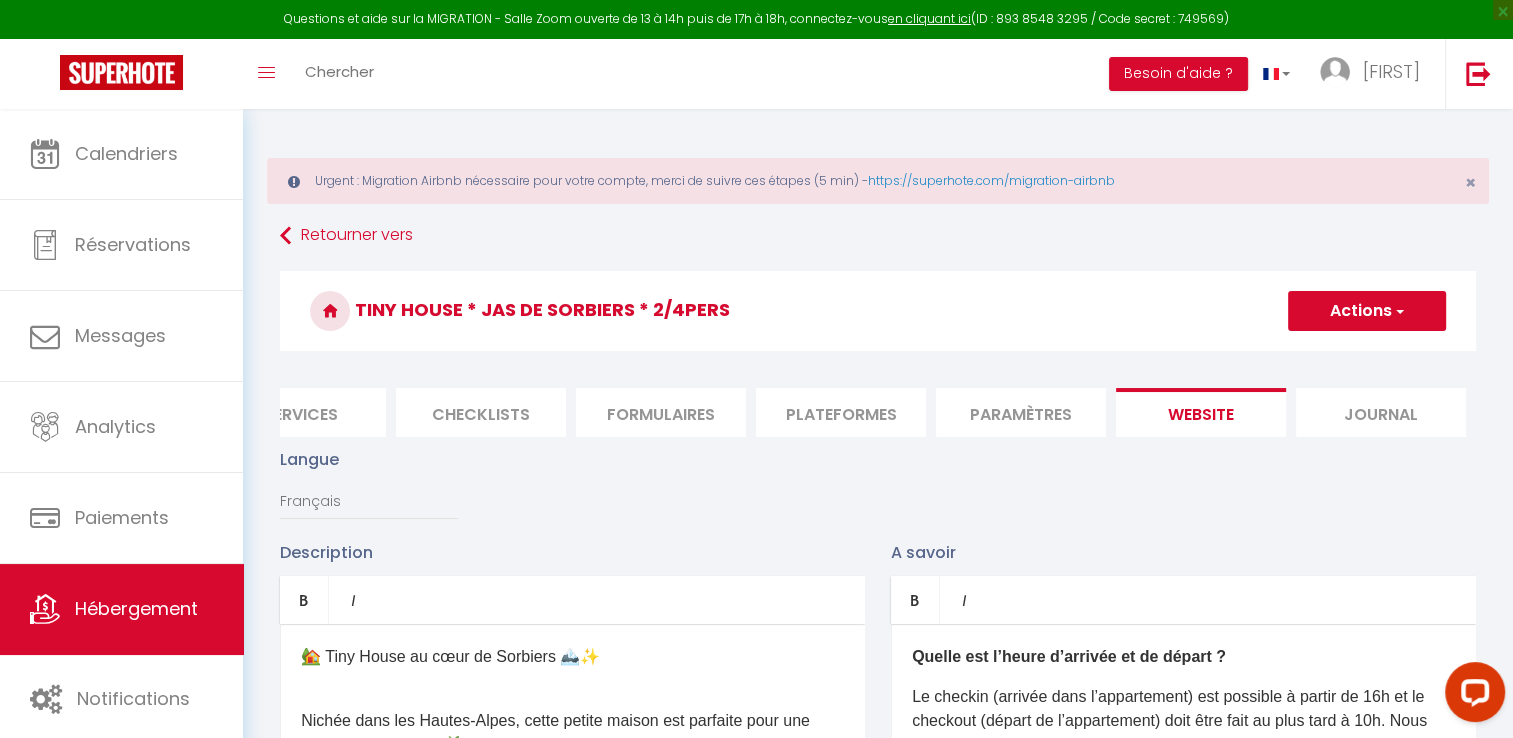click on "Actions" at bounding box center (1367, 311) 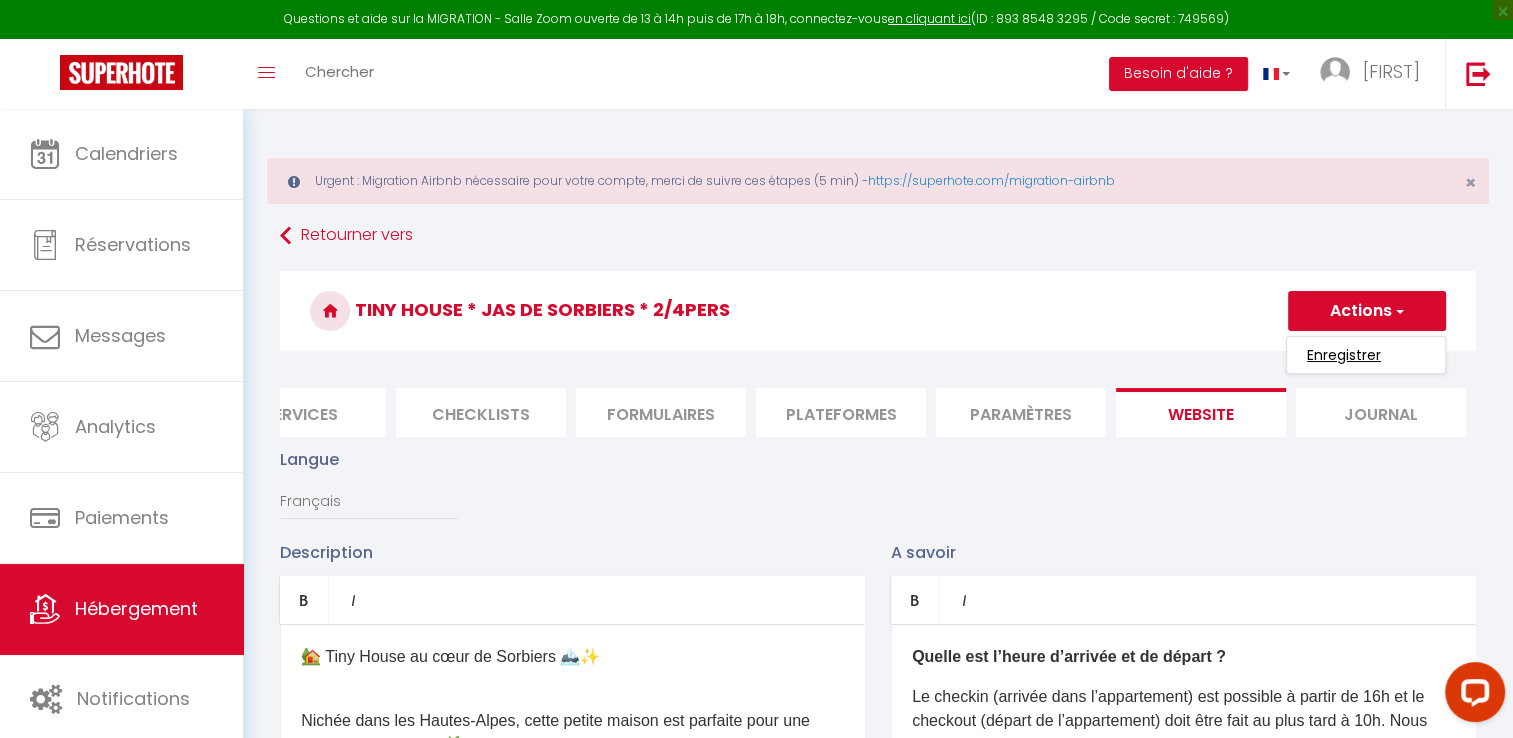 click on "Enregistrer" at bounding box center (1344, 355) 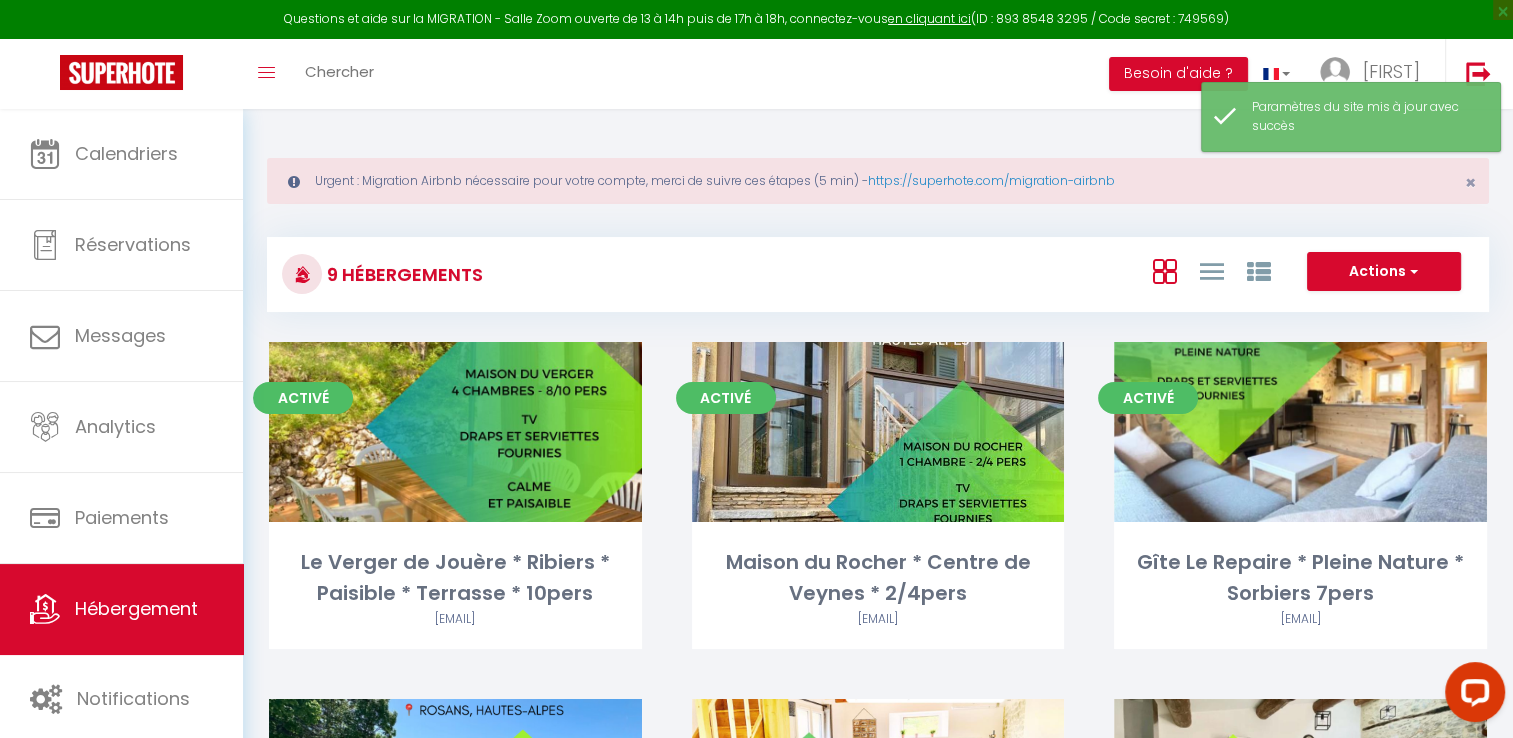 scroll, scrollTop: 696, scrollLeft: 0, axis: vertical 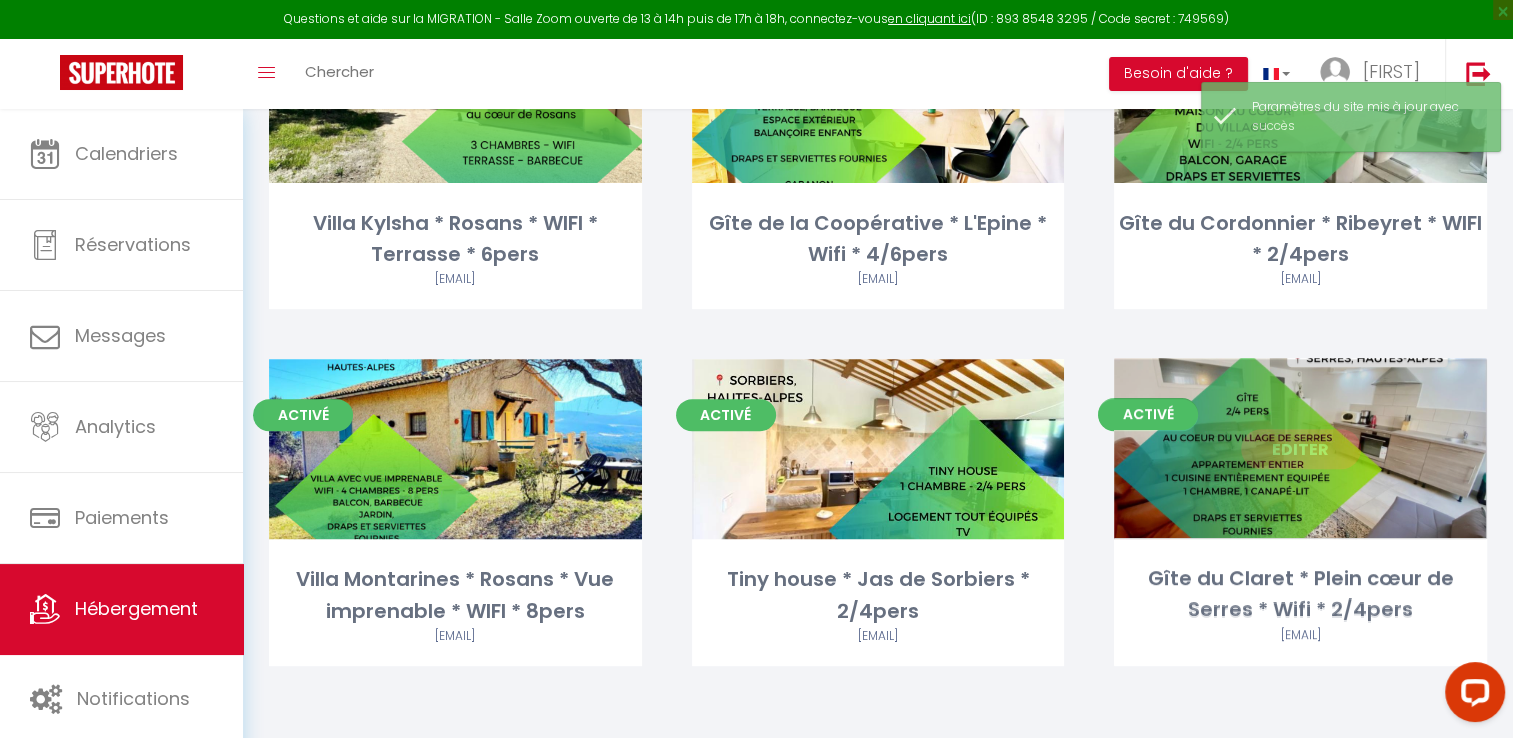 click on "Editer" at bounding box center [1301, 449] 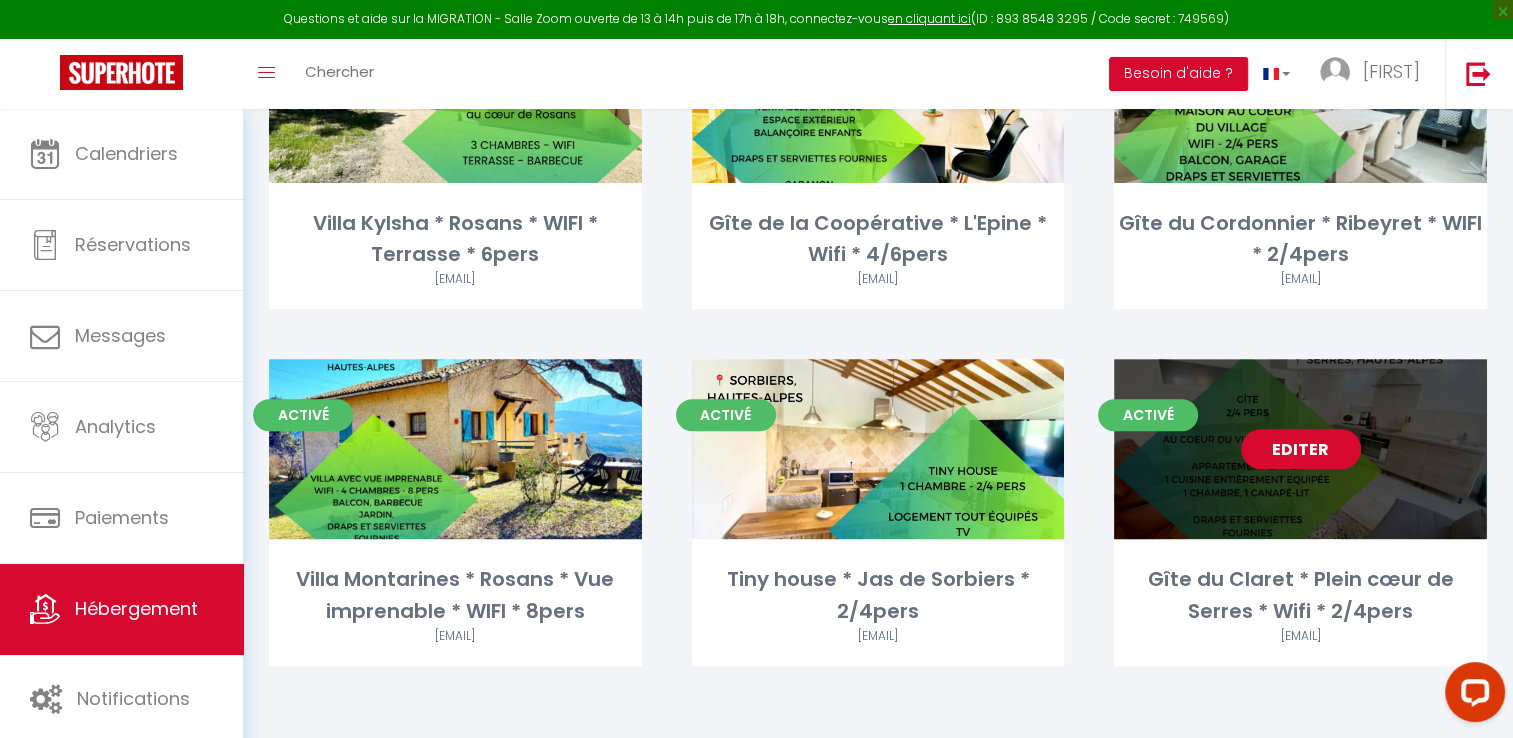 click on "Editer" at bounding box center (1301, 449) 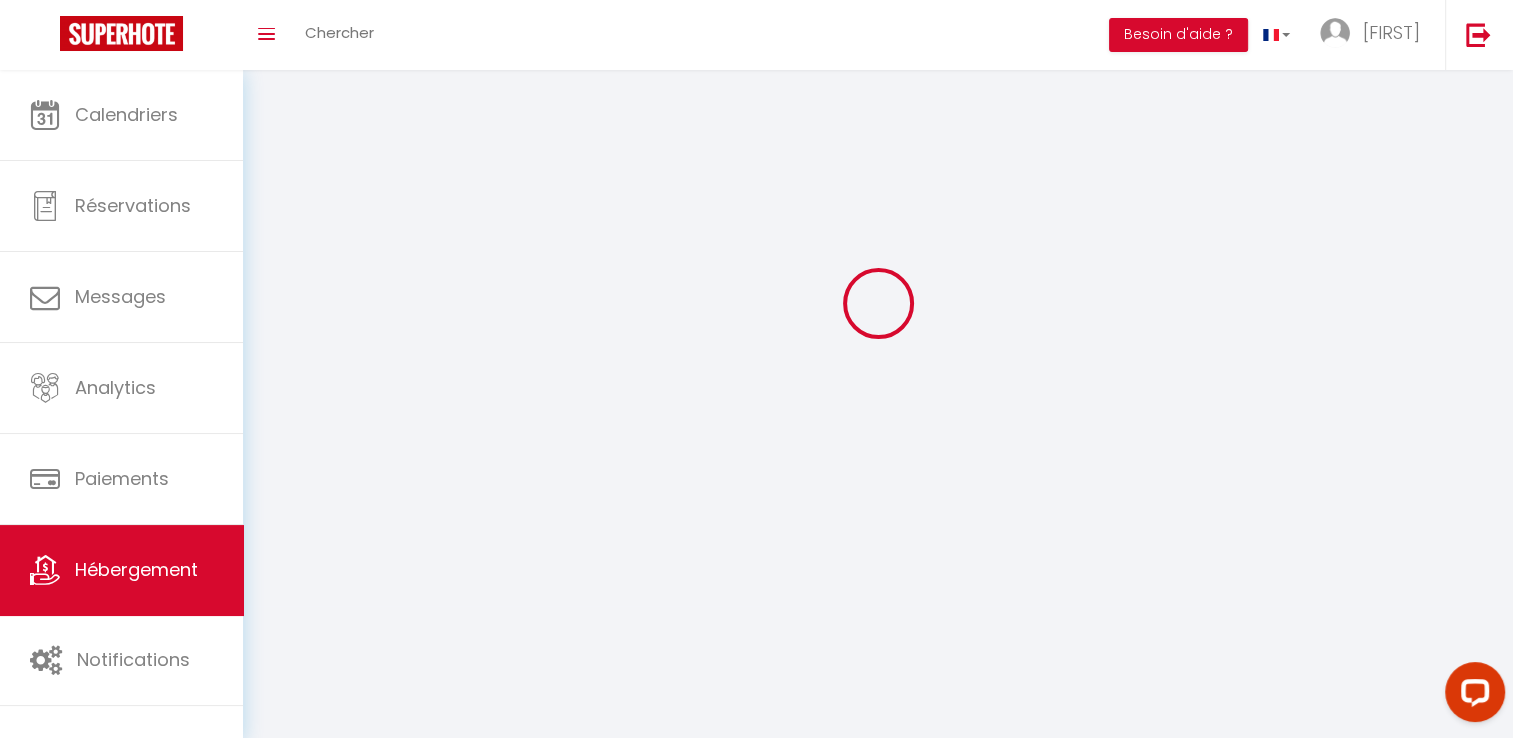 scroll, scrollTop: 0, scrollLeft: 0, axis: both 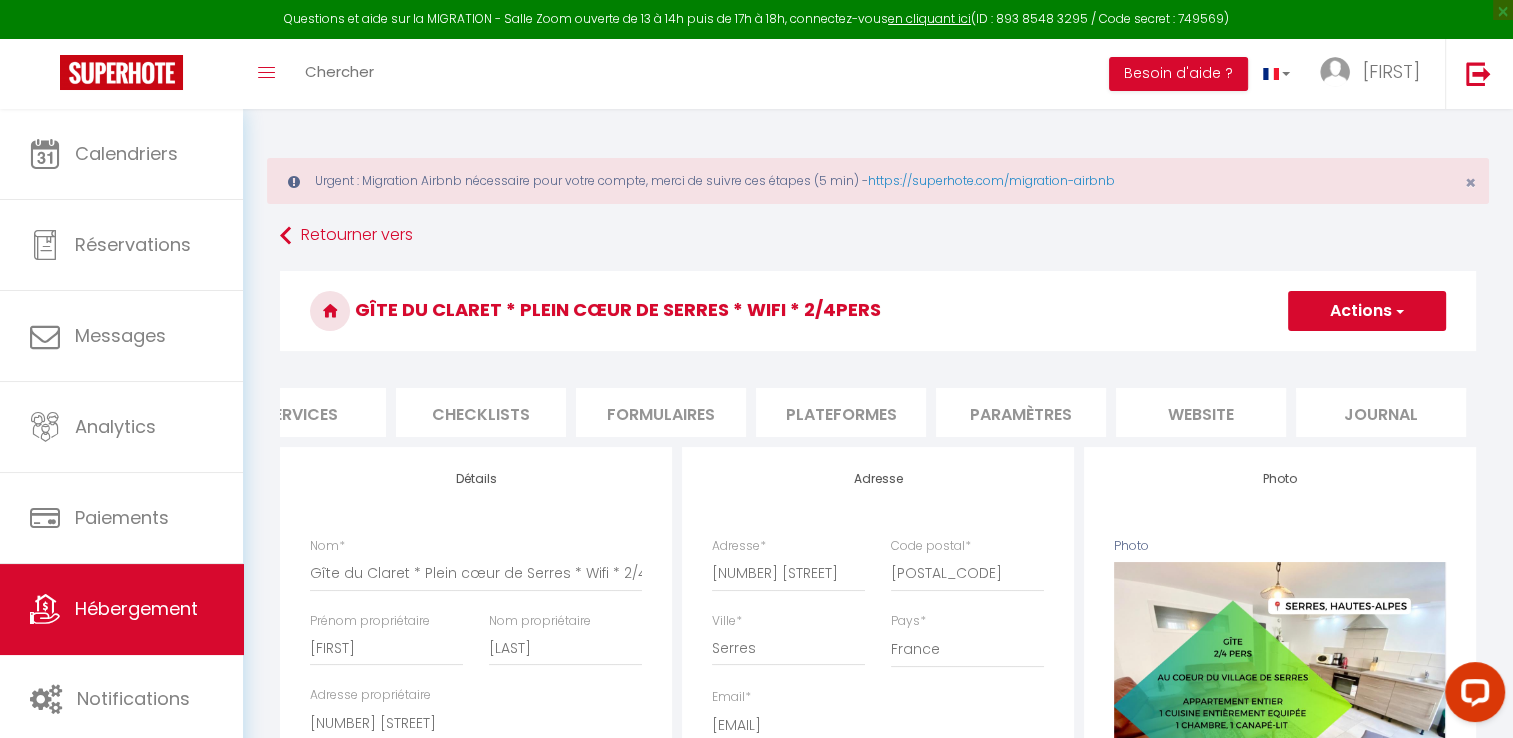 click on "website" at bounding box center [1201, 412] 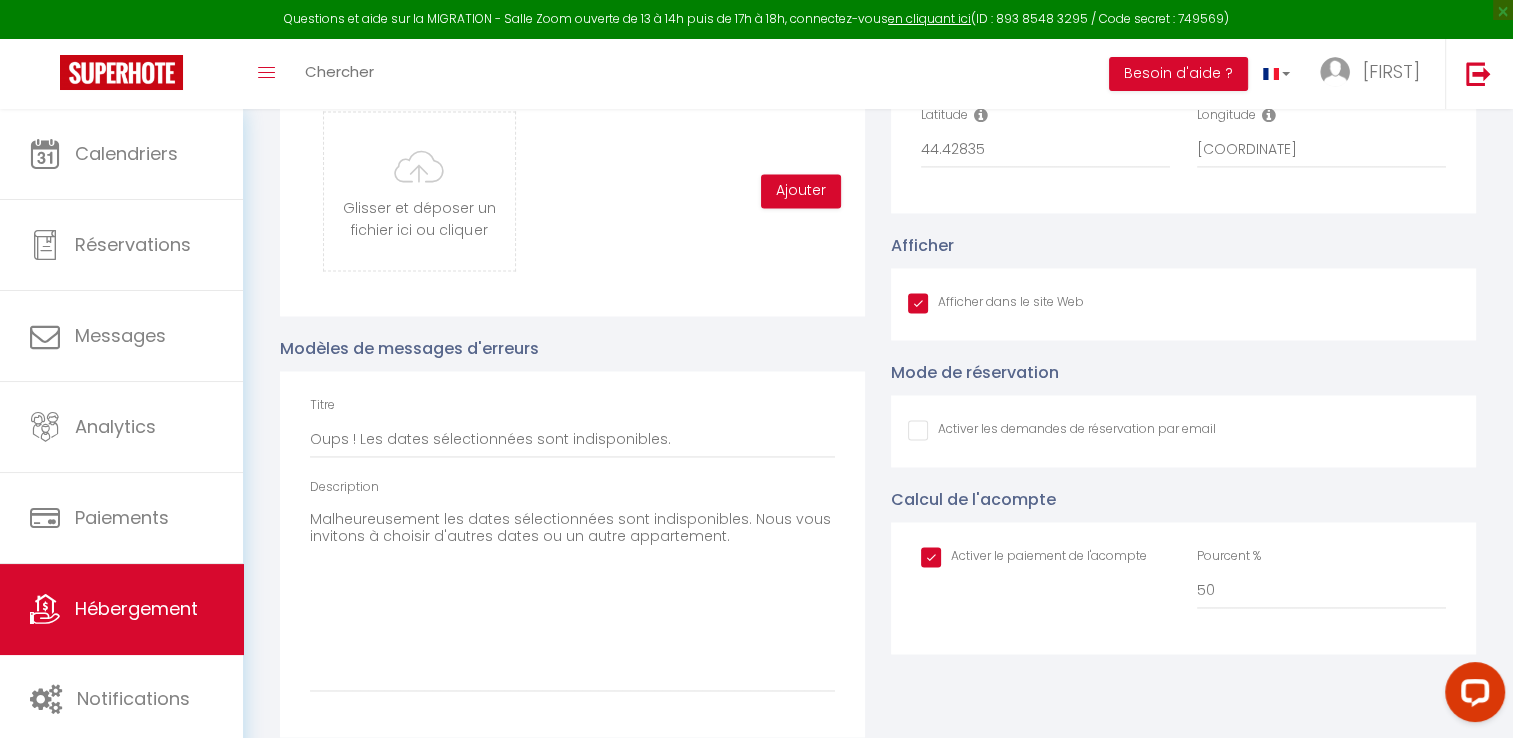 scroll, scrollTop: 2936, scrollLeft: 0, axis: vertical 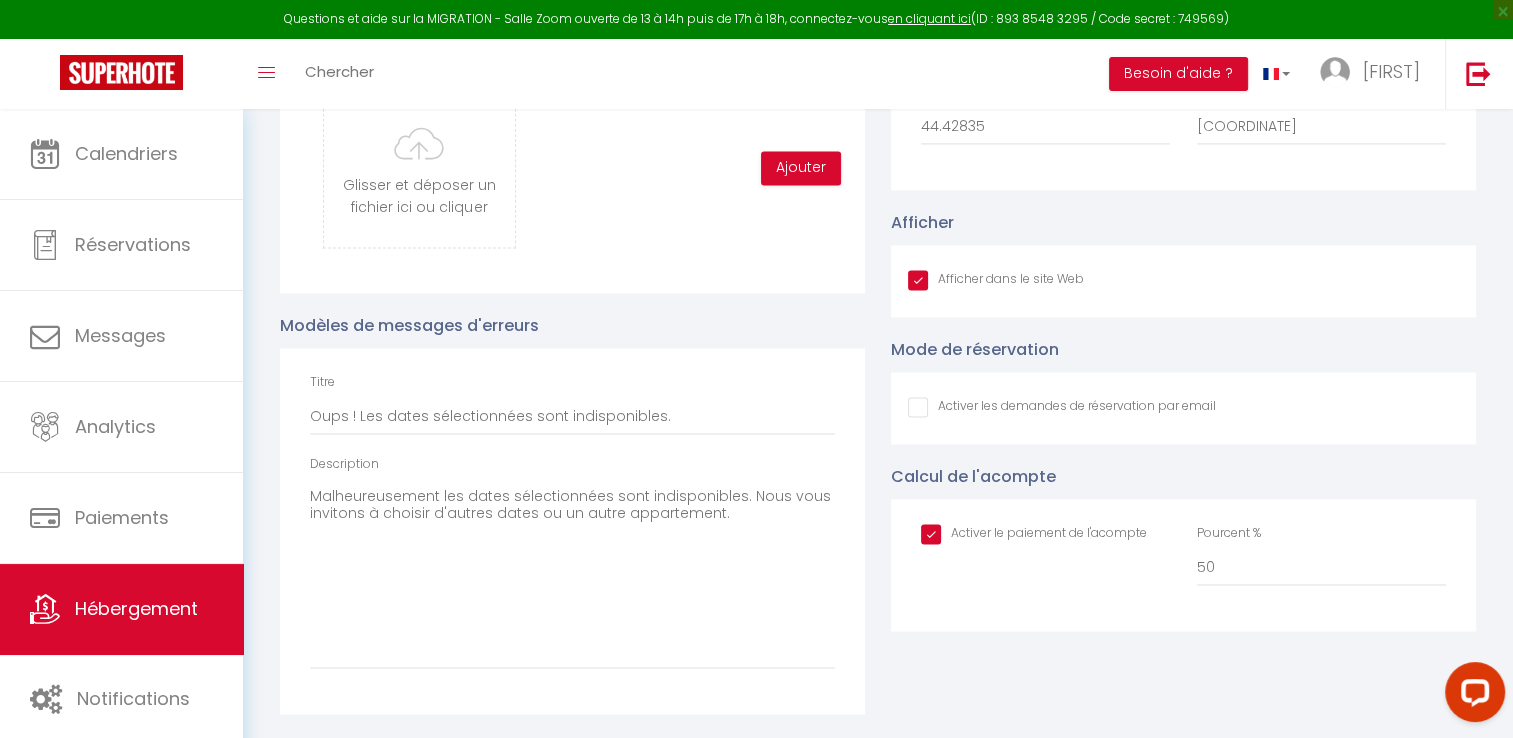 click at bounding box center [1034, 534] 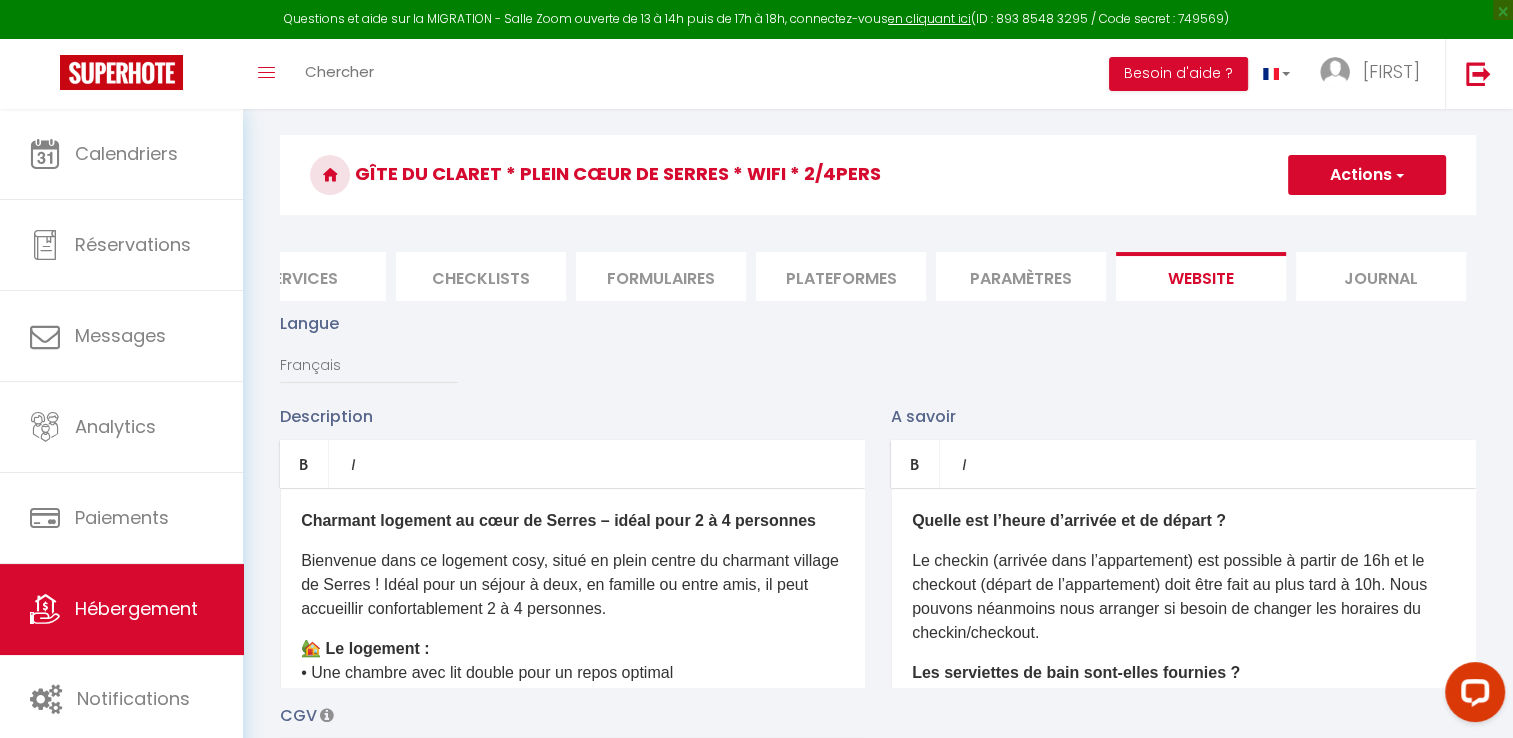 scroll, scrollTop: 0, scrollLeft: 0, axis: both 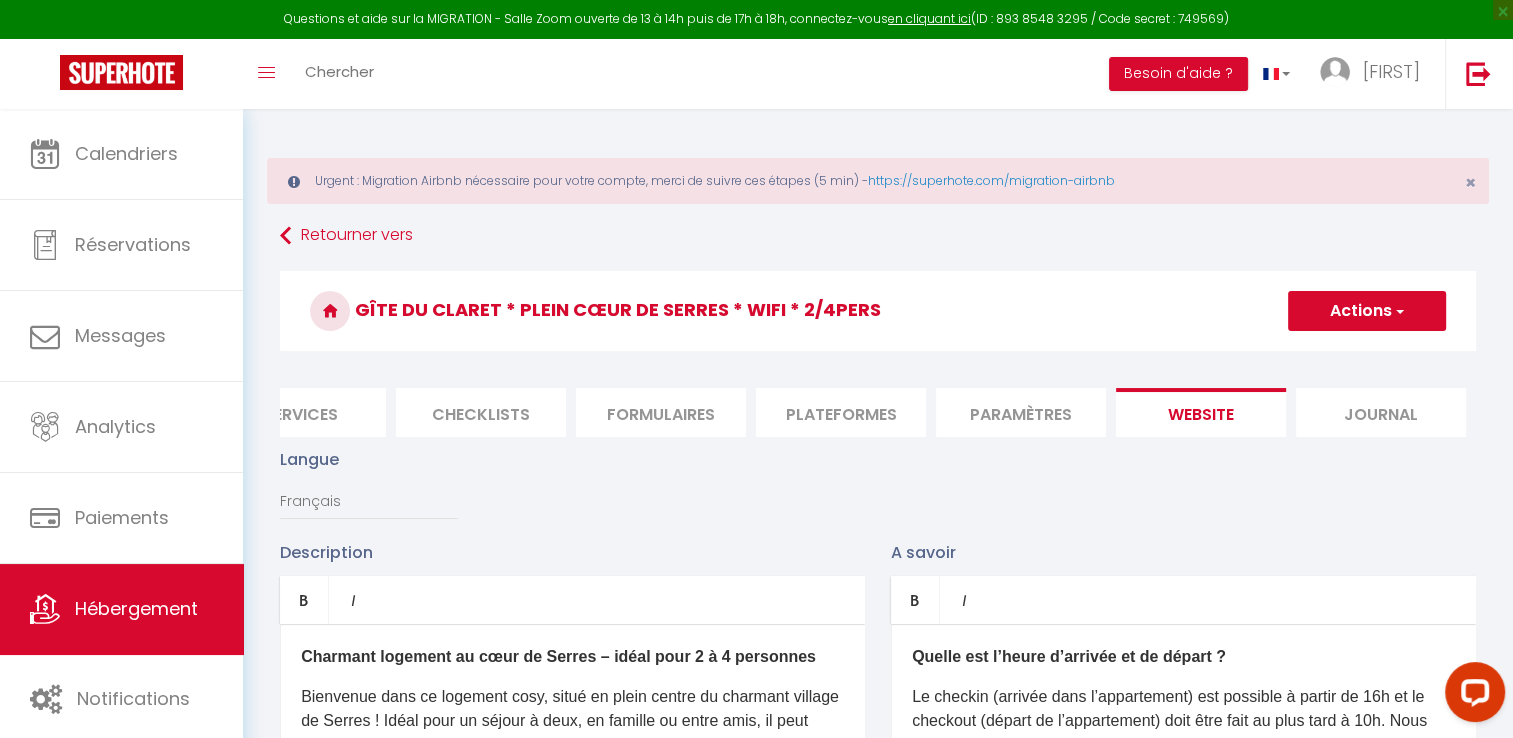 click on "Actions" at bounding box center [1367, 311] 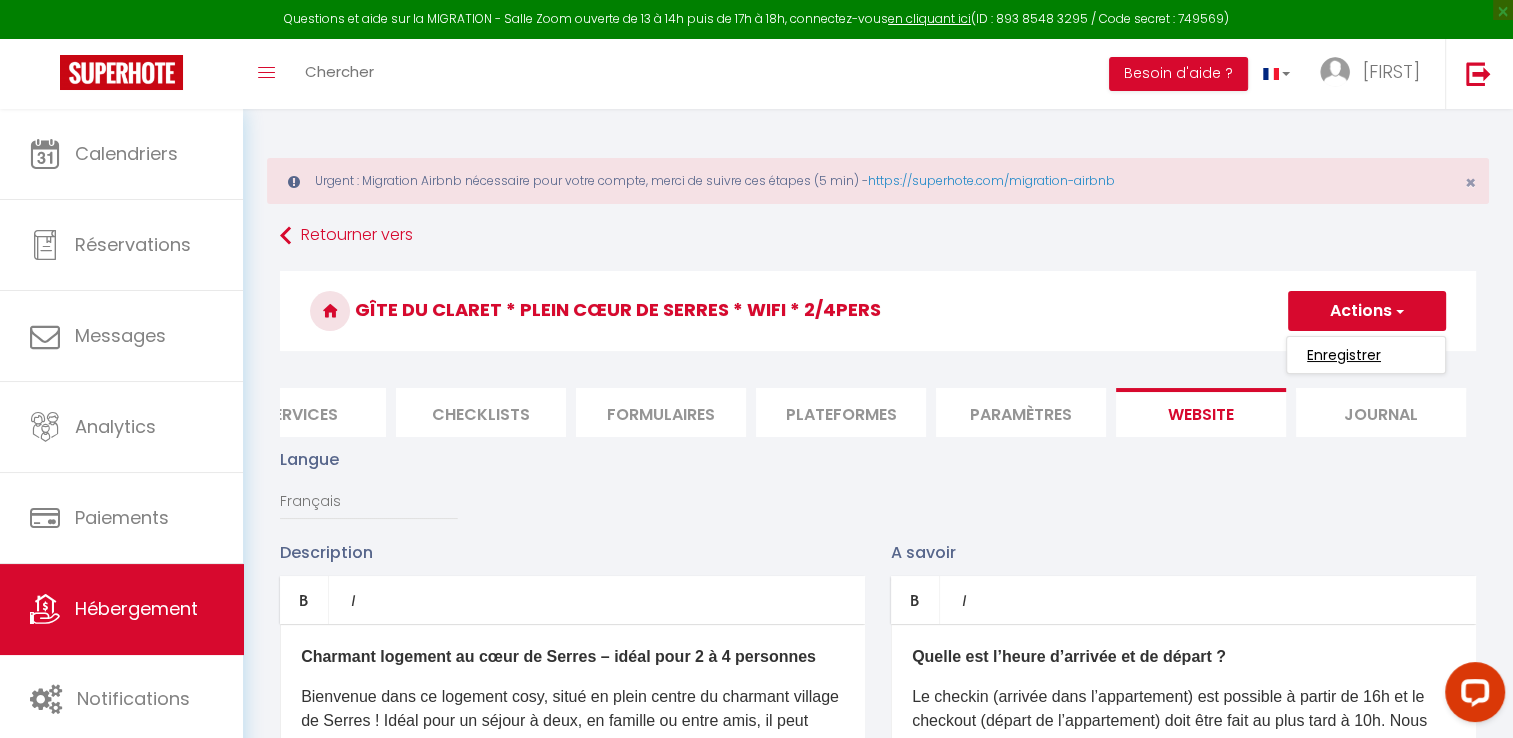 click on "Enregistrer" at bounding box center [1344, 355] 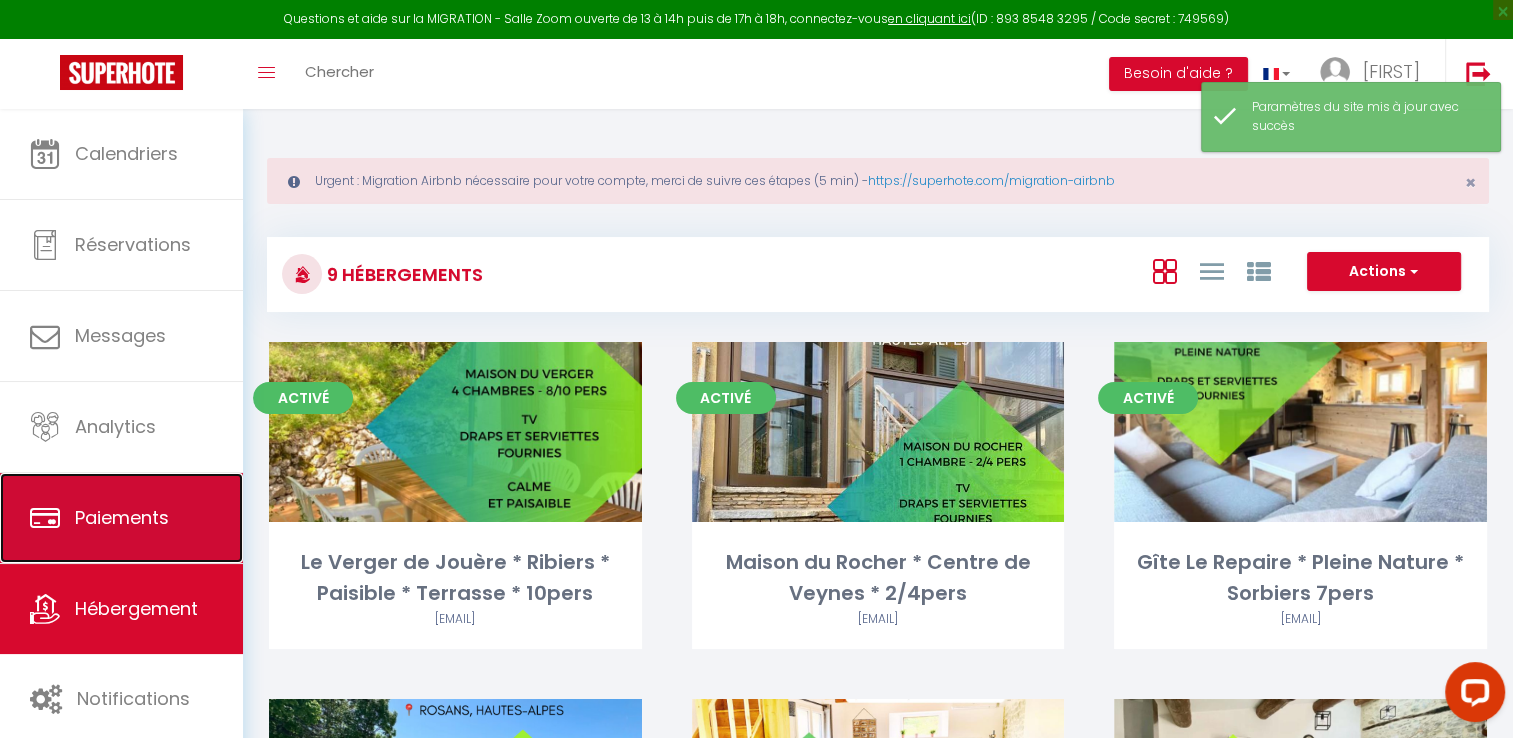 click on "Paiements" at bounding box center (121, 518) 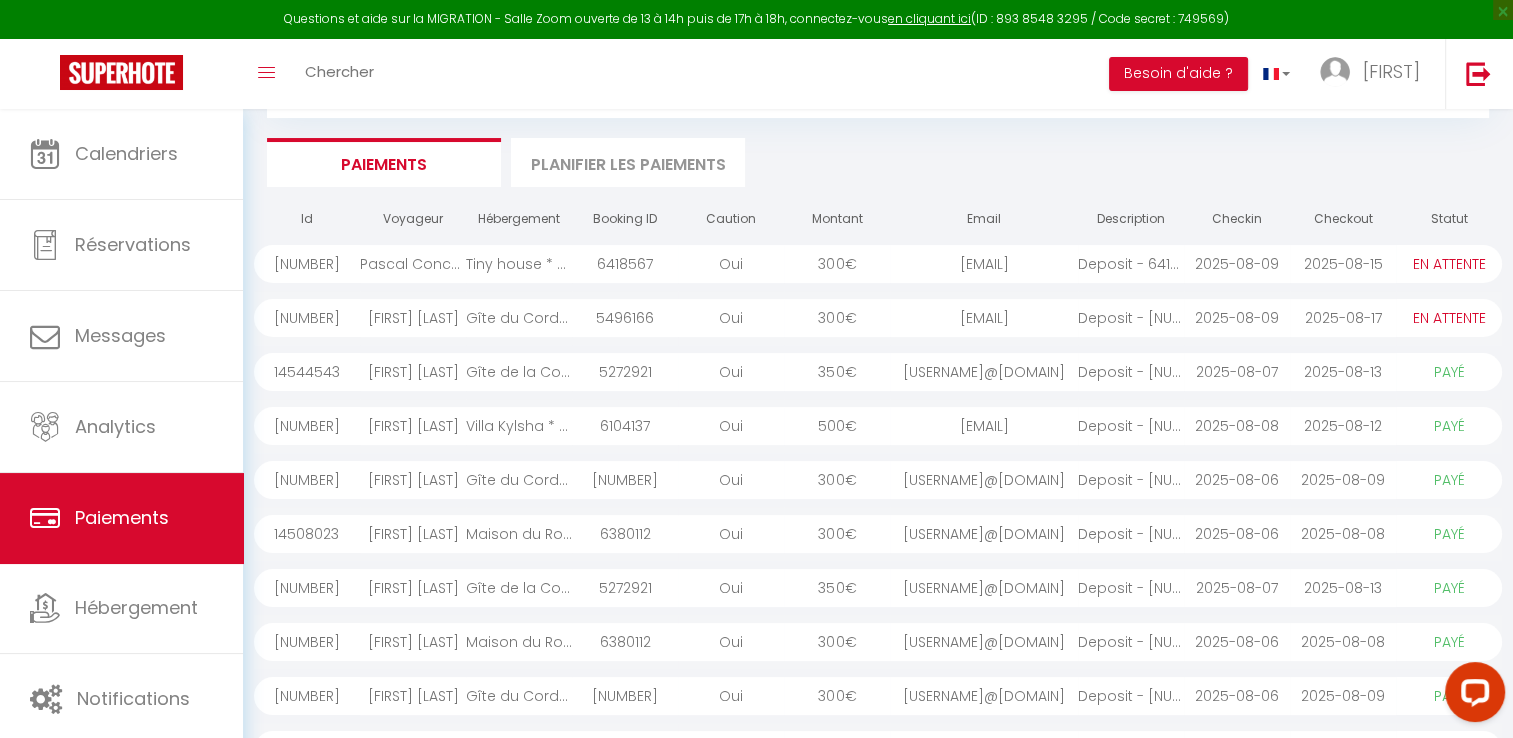 scroll, scrollTop: 192, scrollLeft: 0, axis: vertical 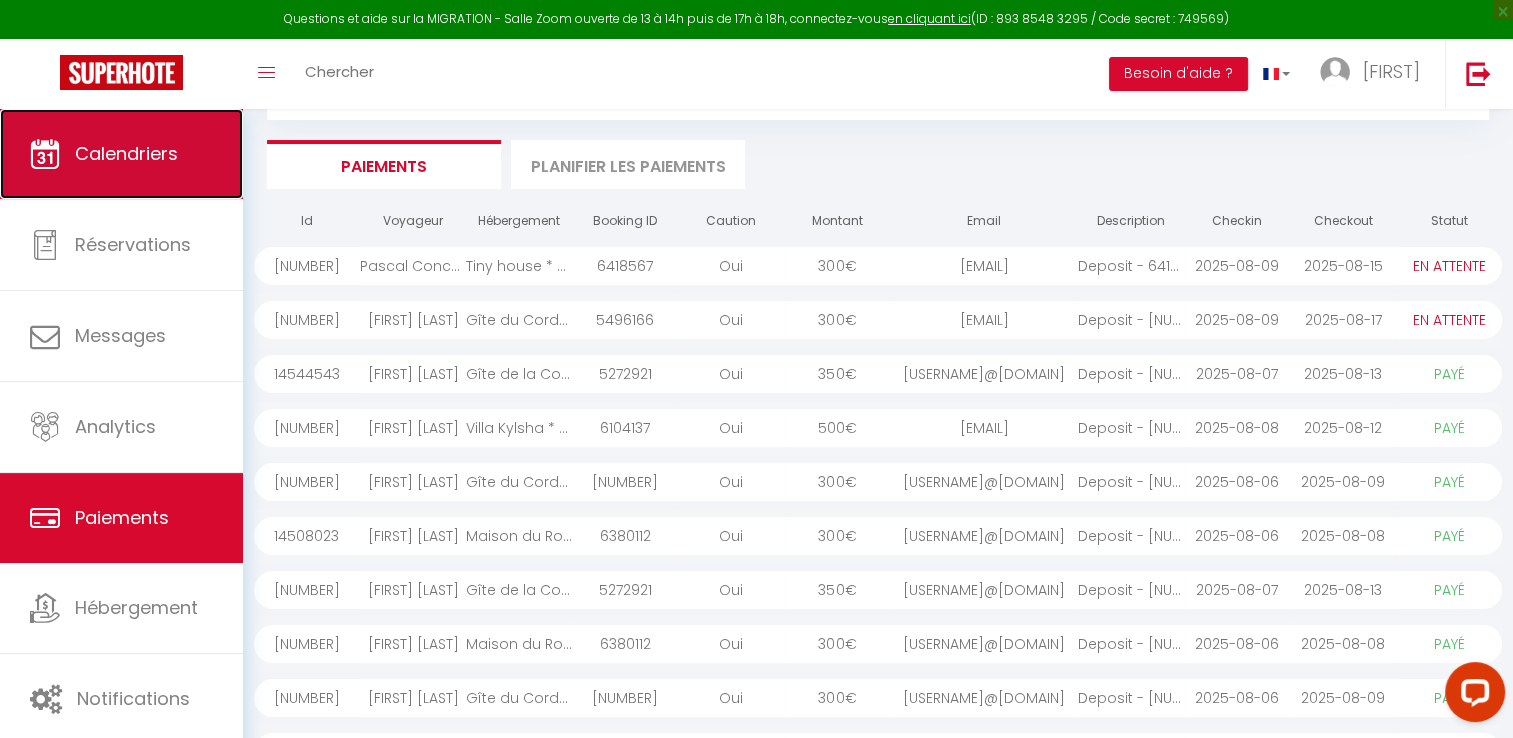 click on "Calendriers" at bounding box center (121, 154) 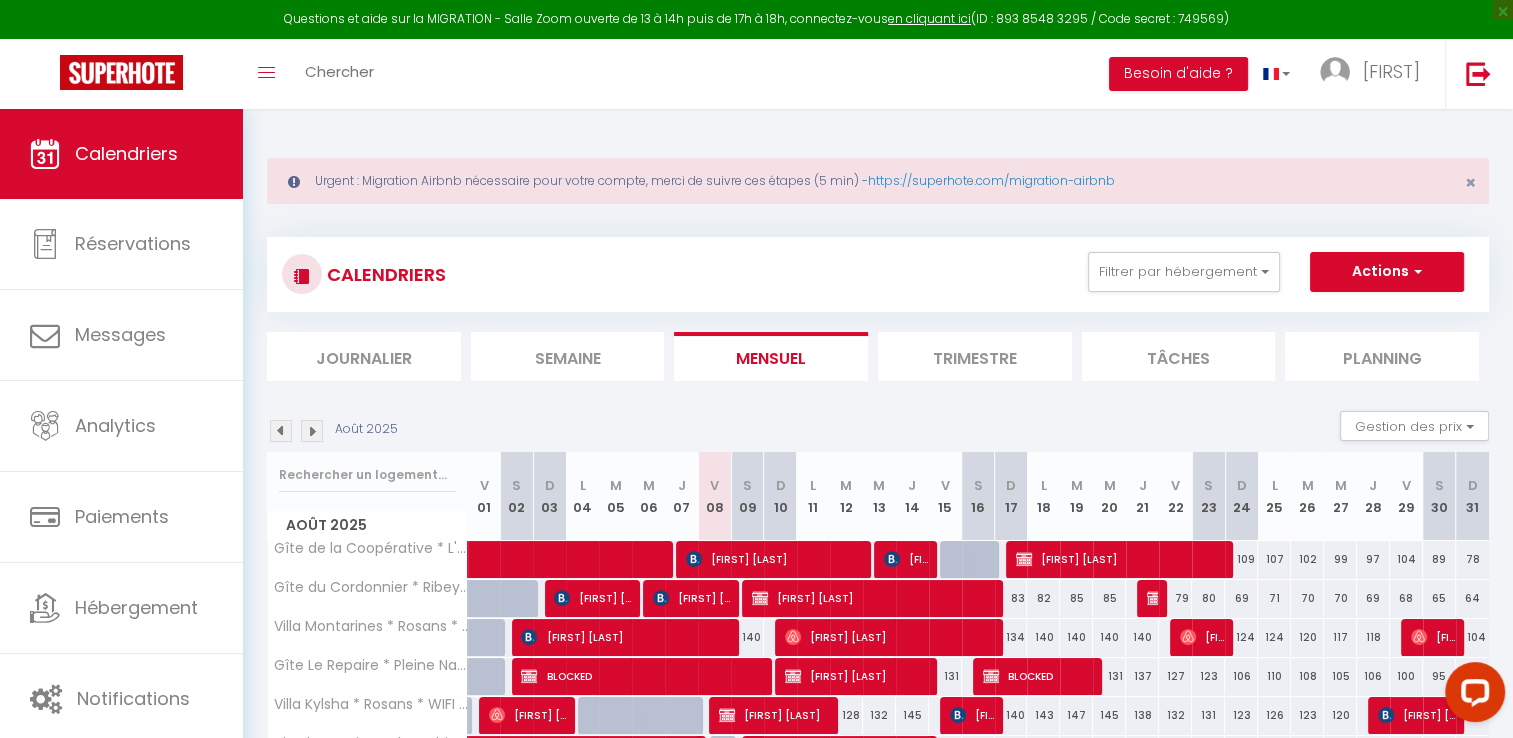 scroll, scrollTop: 232, scrollLeft: 0, axis: vertical 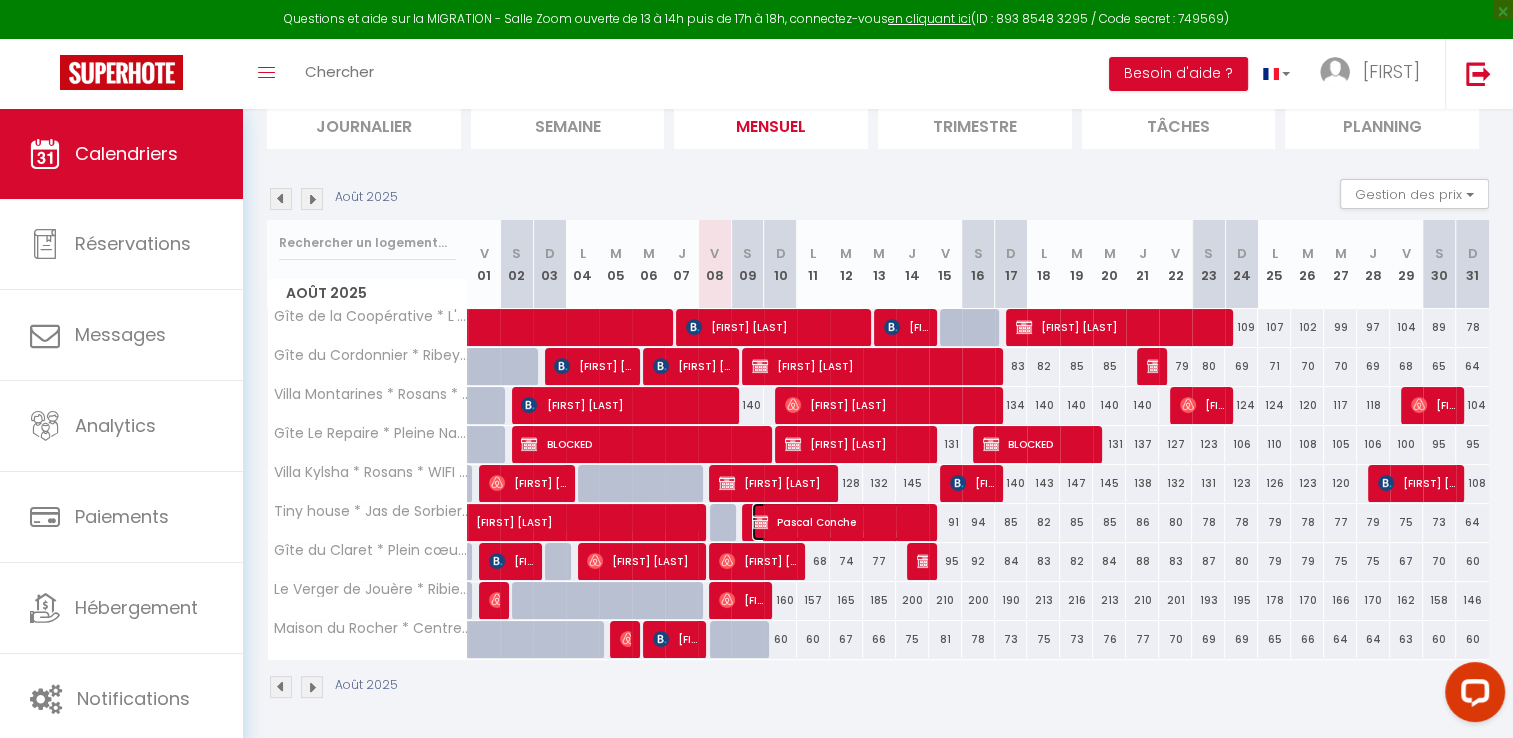 click on "Pascal Conche" at bounding box center [840, 522] 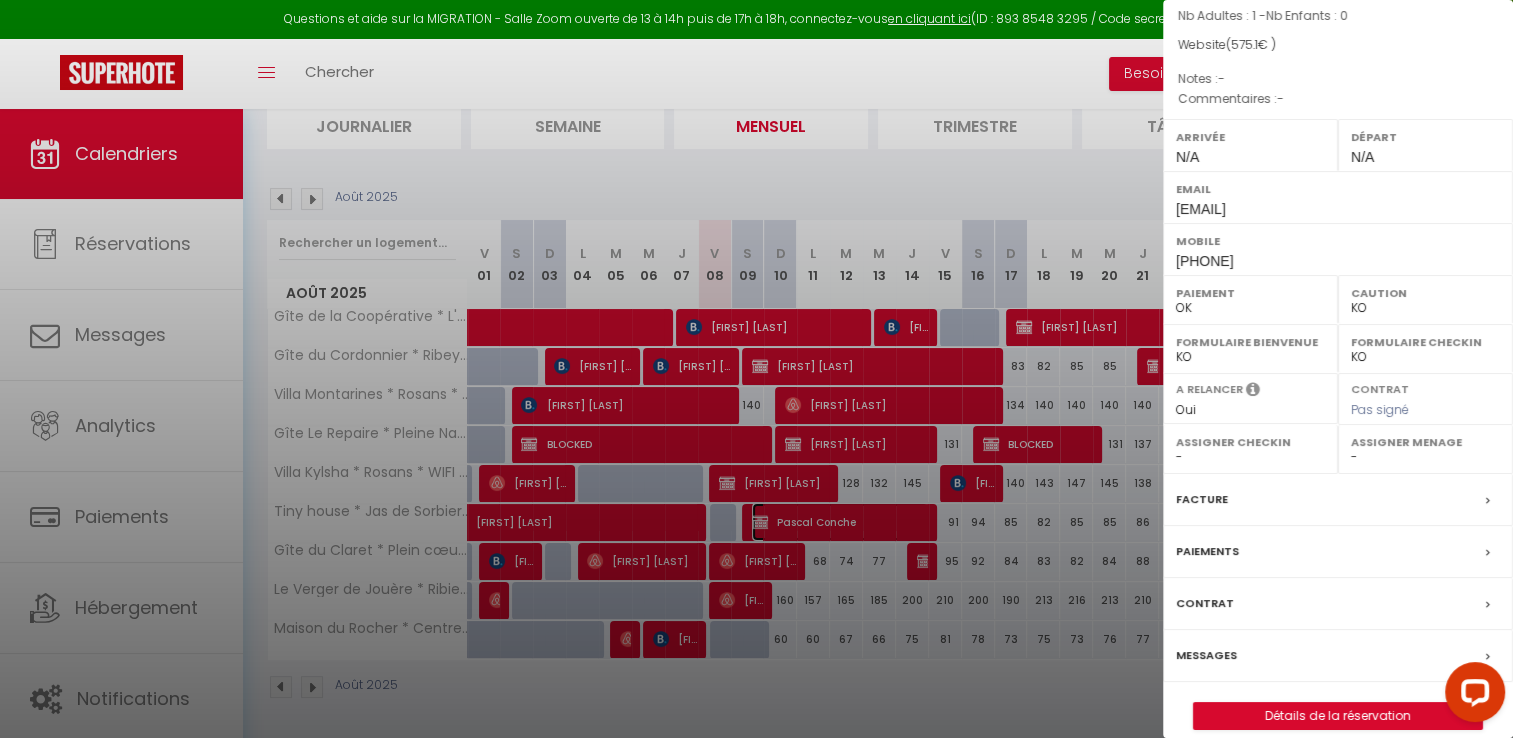 scroll, scrollTop: 182, scrollLeft: 0, axis: vertical 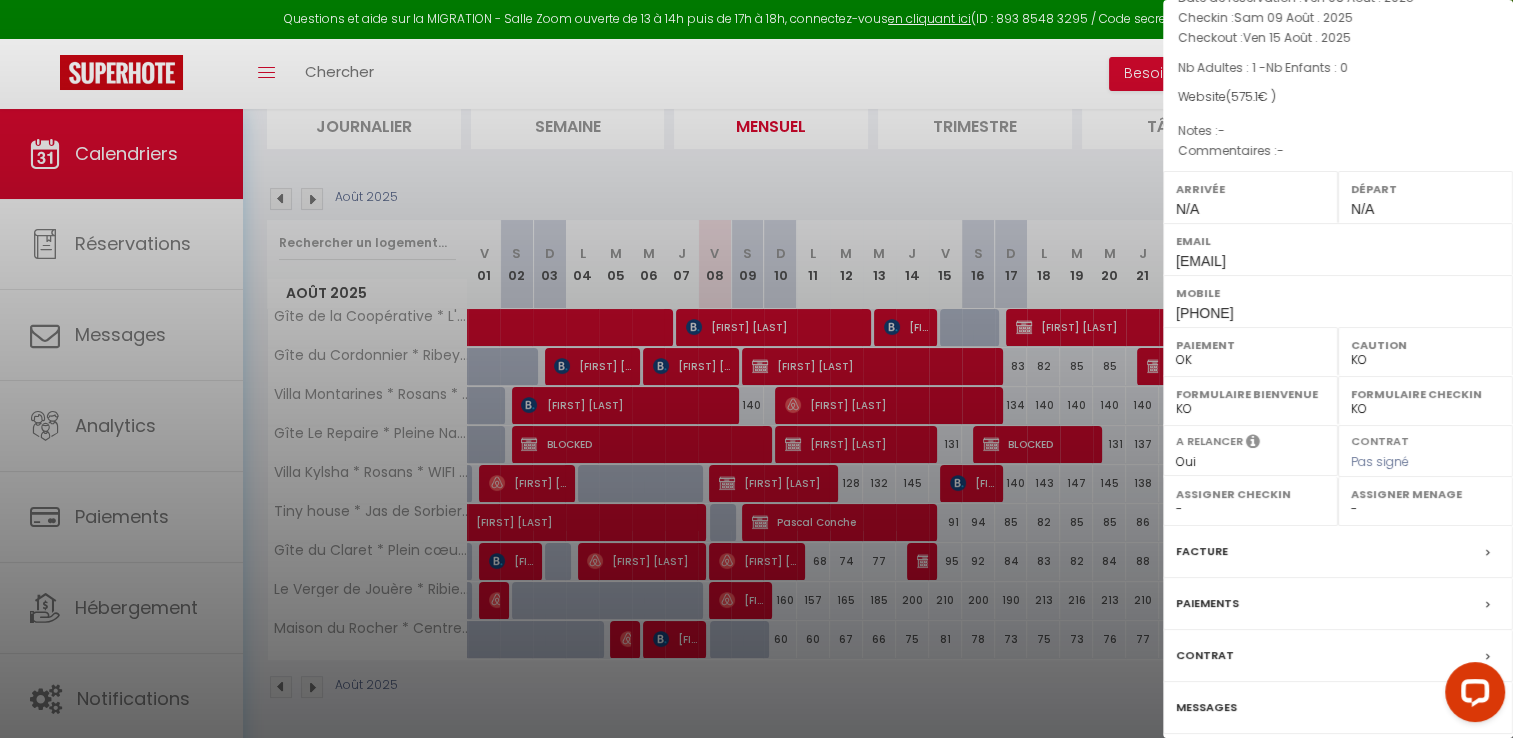 click on "Facture" at bounding box center (1202, 551) 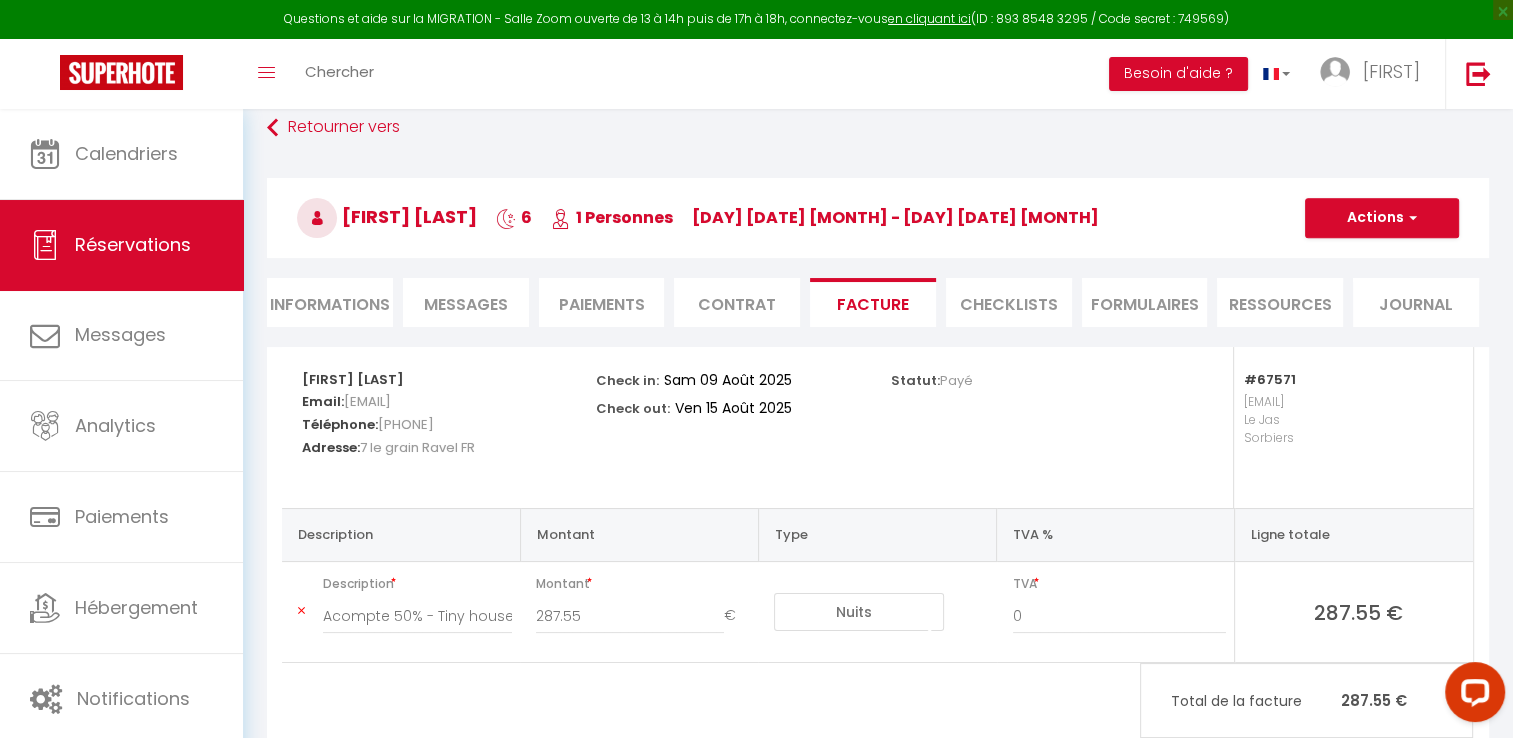 scroll, scrollTop: 166, scrollLeft: 0, axis: vertical 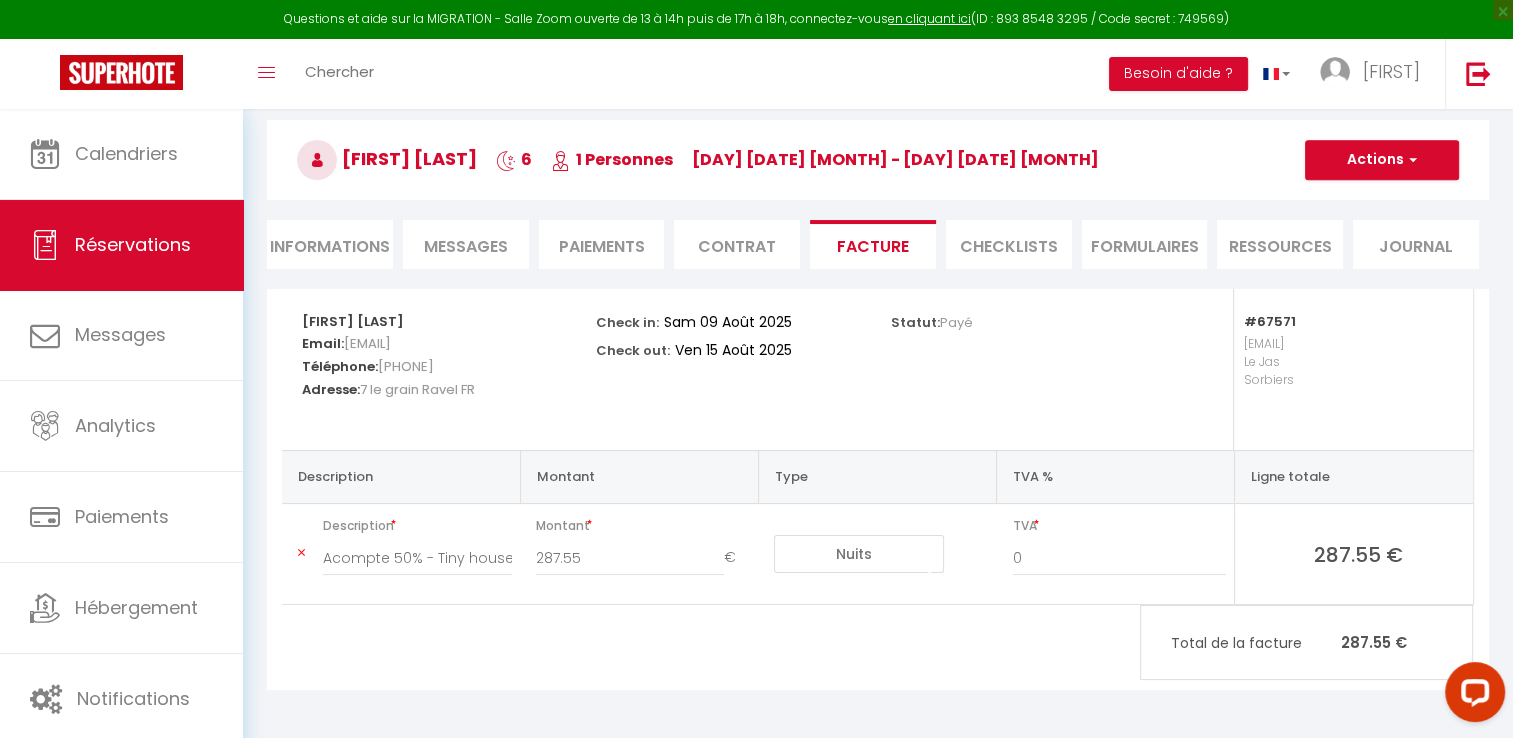 click on "Pascal Conche Email: [EMAIL] Téléphone: [PHONE] Adresse: [NUMBER] [STREET] [COUNTRY] Check in: [DAY] [DATE] [YEAR] Check out: [DAY] [DATE] [YEAR] Statut: Payé #[NUMBER] [EMAIL] Le Jas Sorbiers Description Montant Type TVA % Ligne totale Description Acompte 50% - Tiny house * Jas de Sorbiers * 2/4pers - Pascal Conche Montant 287.55 € Nuits Frais de ménage Taxe de séjour Autre Frais de service hôte Frais de paiement (booking) Réduction TVA 0 287.55 € Total de la facture 287.55 €" at bounding box center (878, 489) 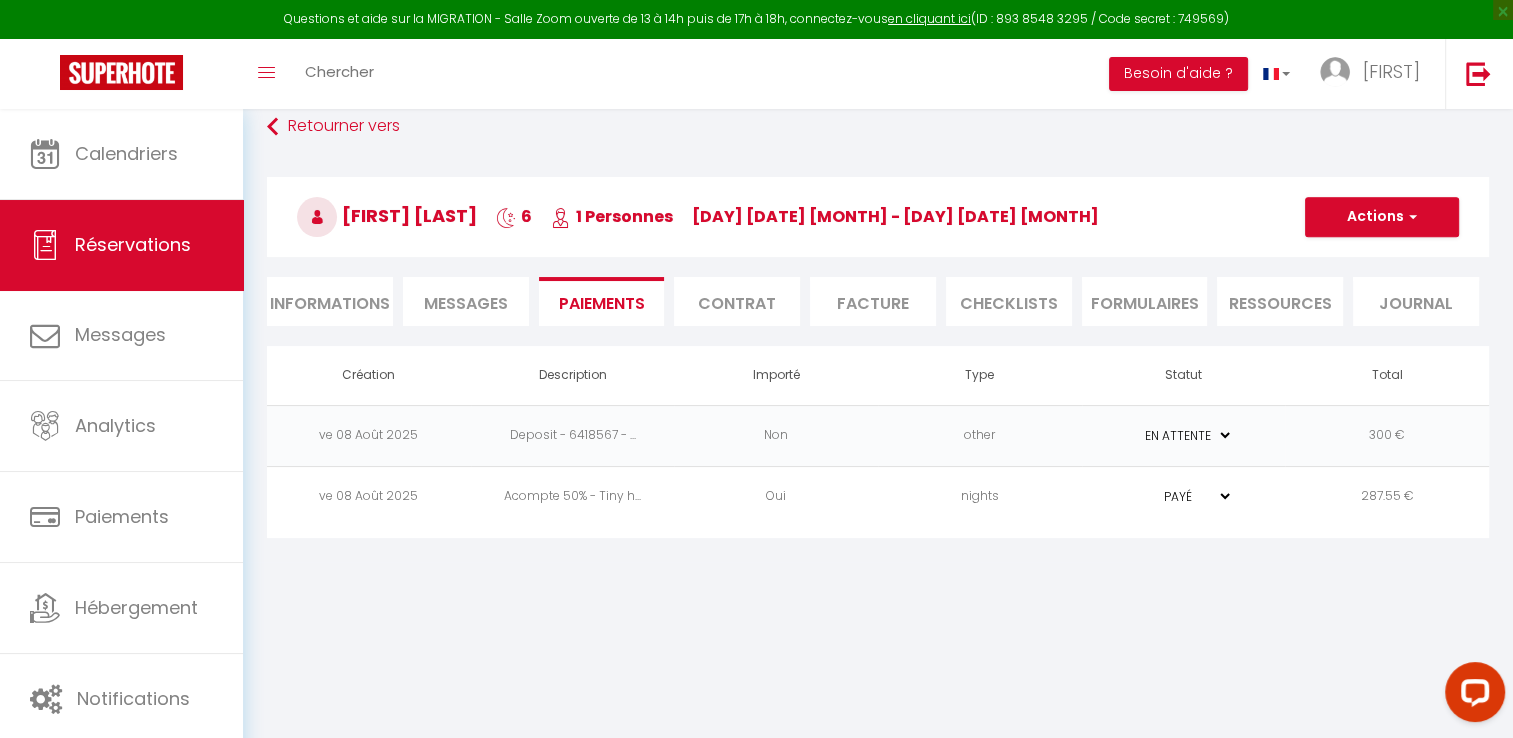 scroll, scrollTop: 108, scrollLeft: 0, axis: vertical 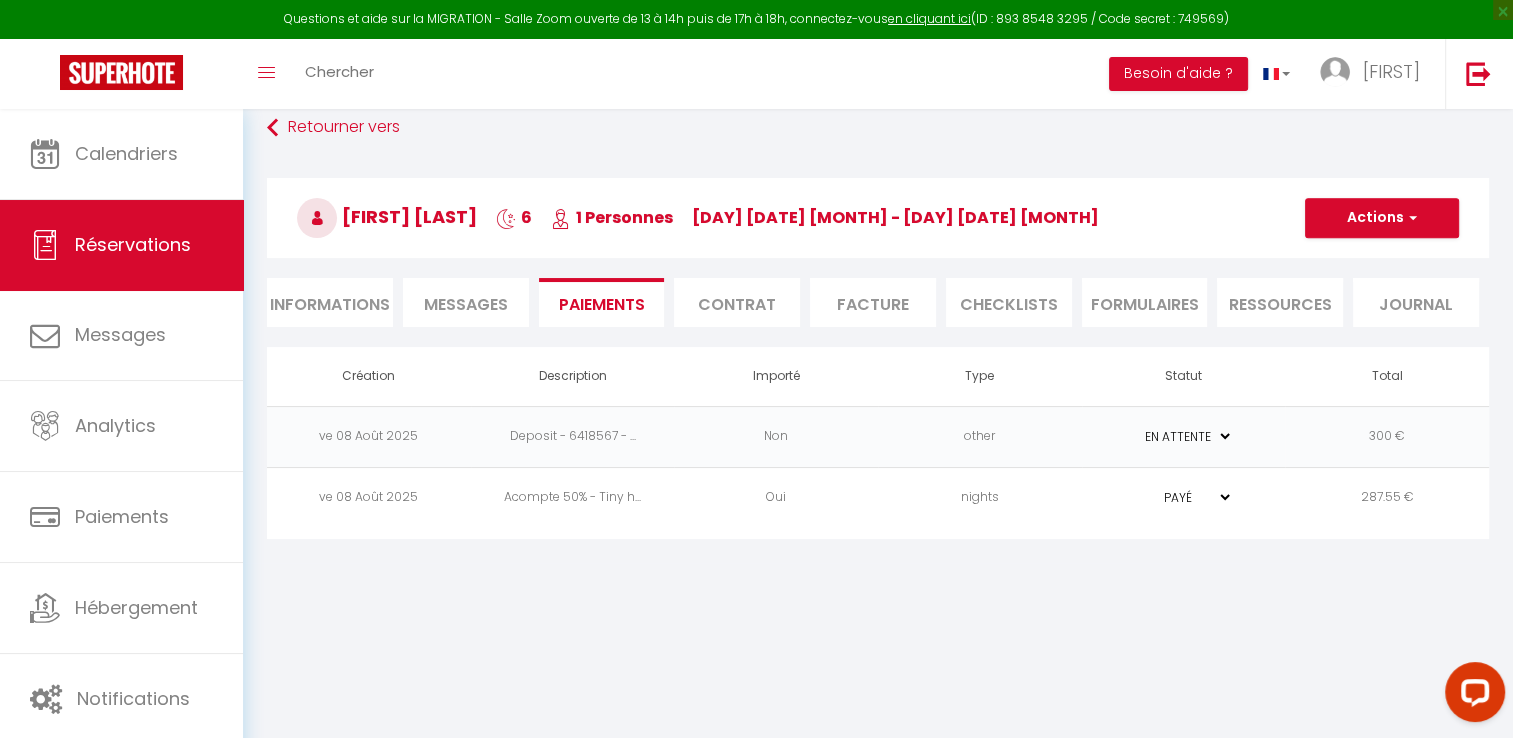 click on "Informations" at bounding box center [330, 302] 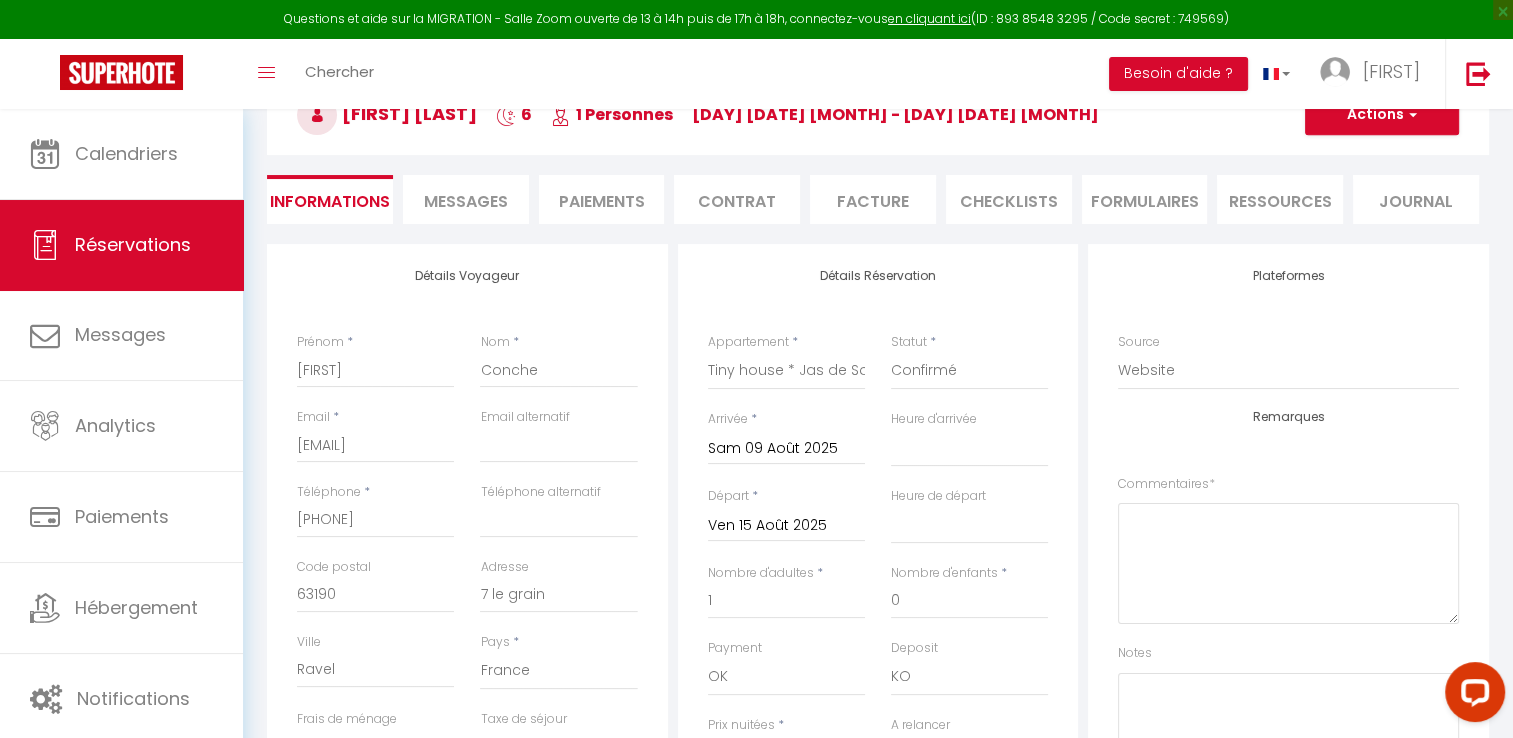 scroll, scrollTop: 209, scrollLeft: 0, axis: vertical 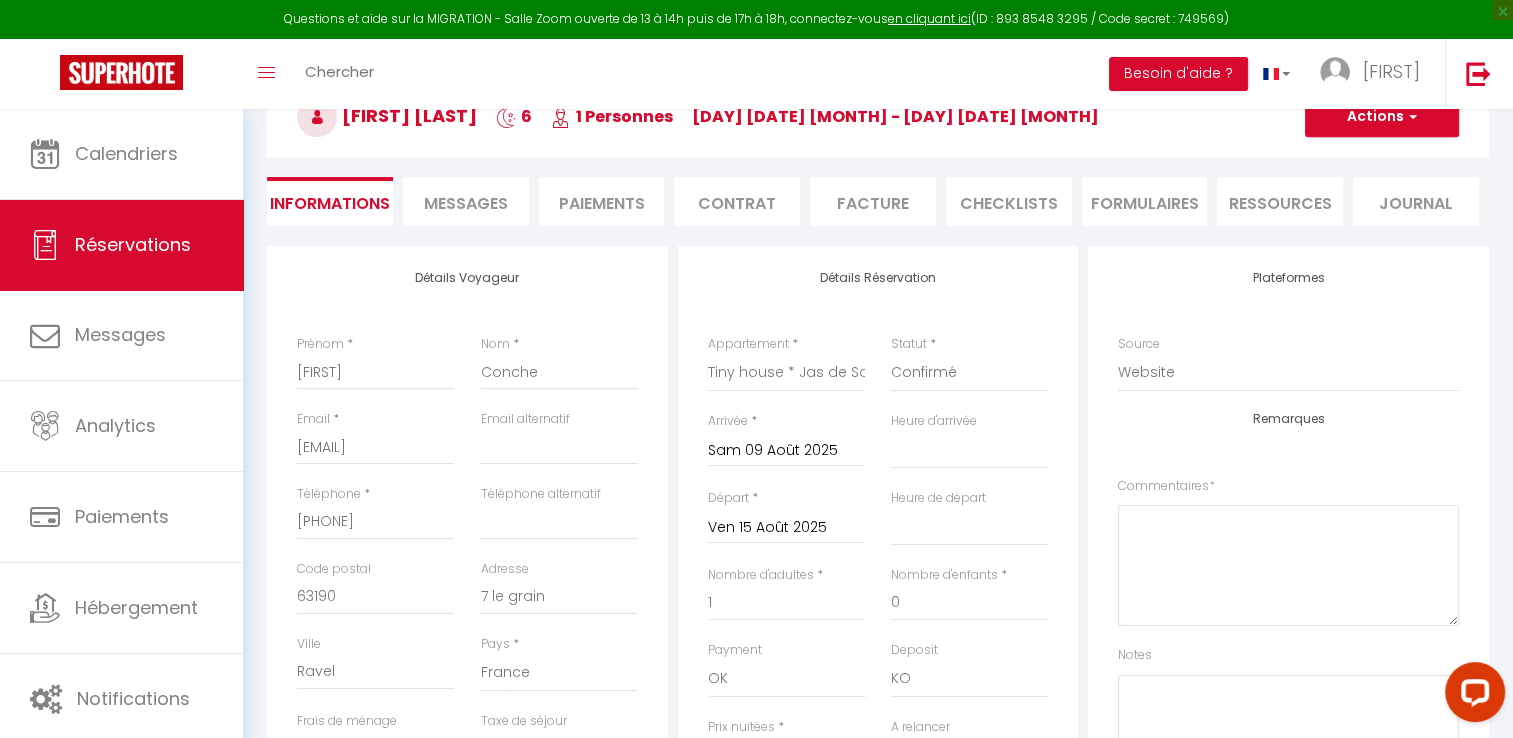 click on "Paiements" at bounding box center (602, 201) 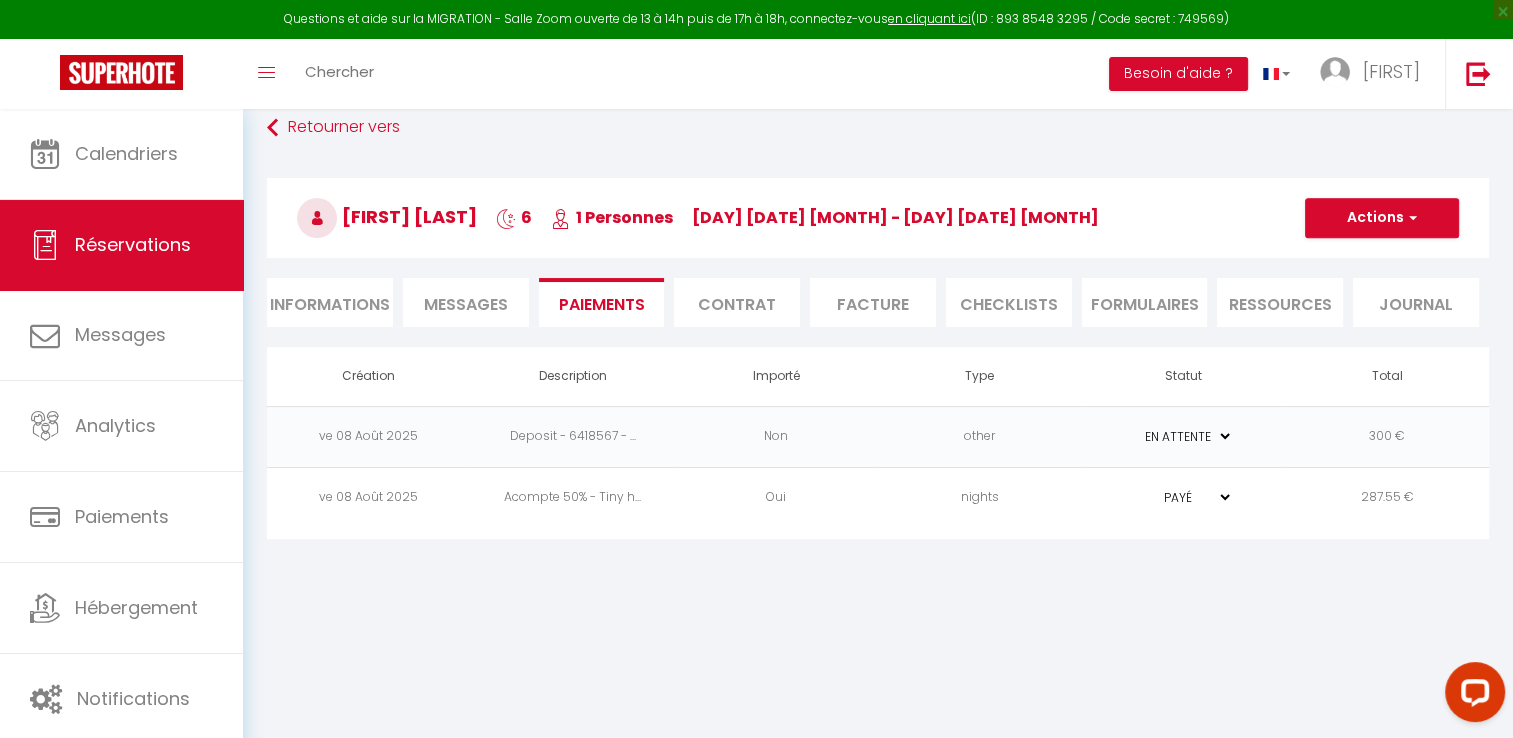 click on "Informations" at bounding box center [330, 302] 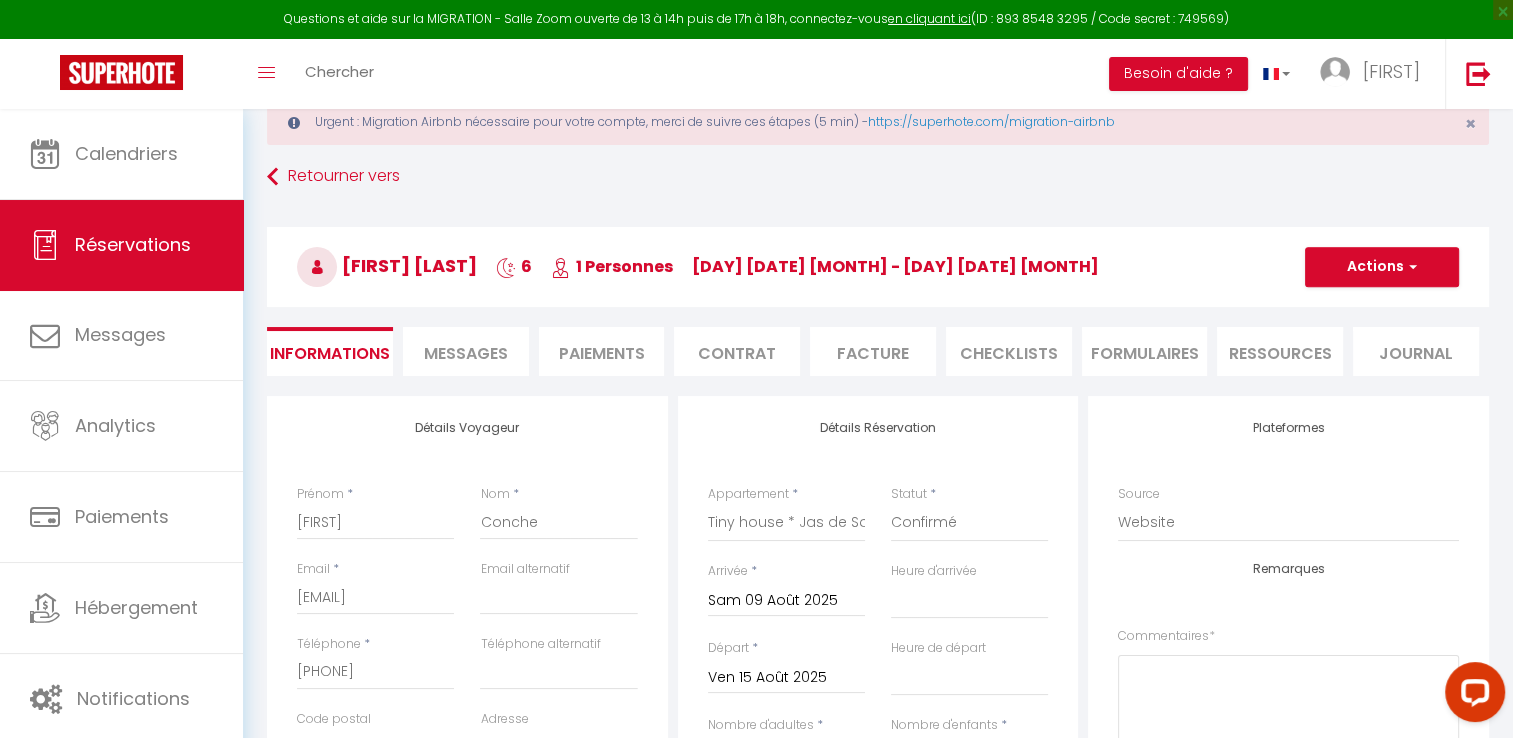 scroll, scrollTop: 0, scrollLeft: 0, axis: both 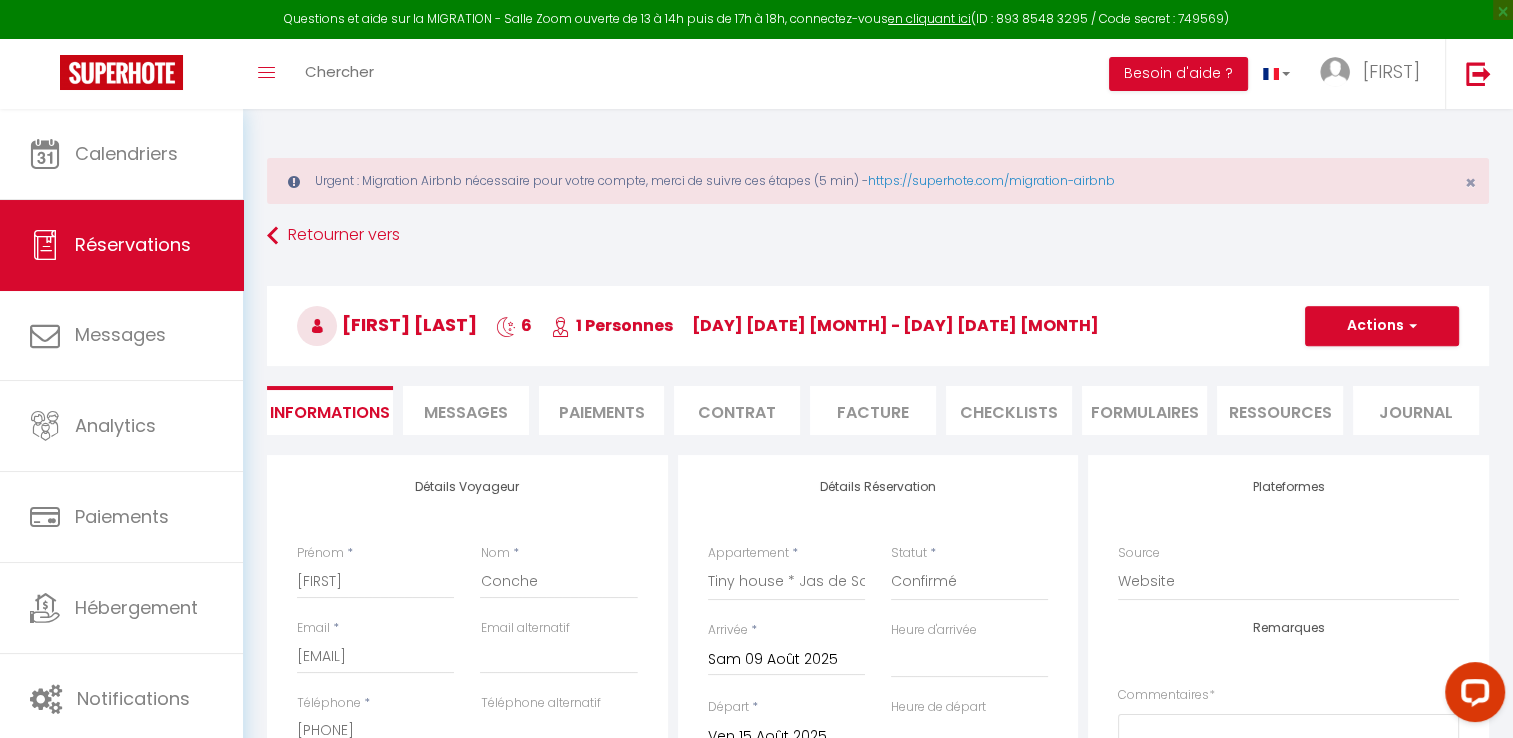click on "Messages" at bounding box center (466, 412) 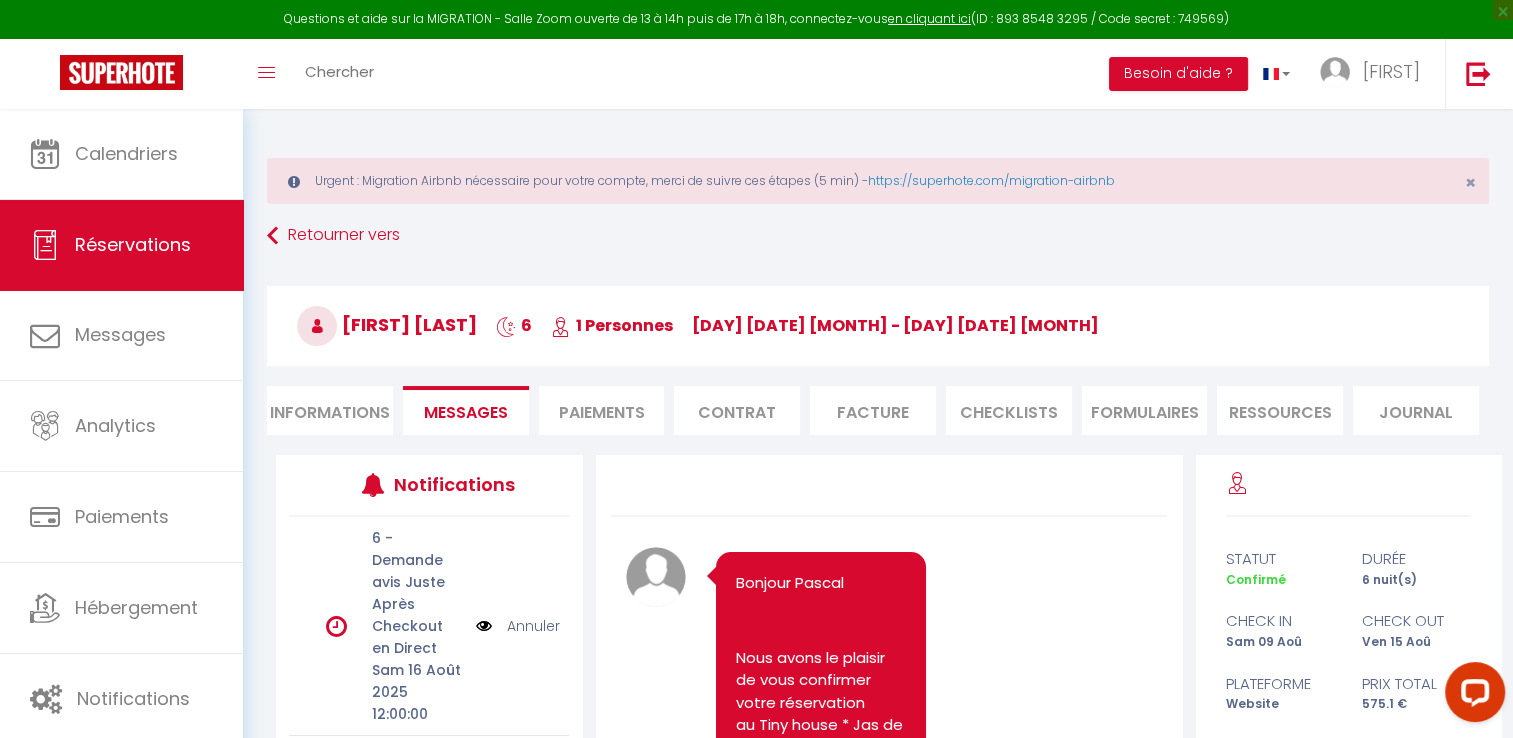click on "Paiements" at bounding box center (602, 410) 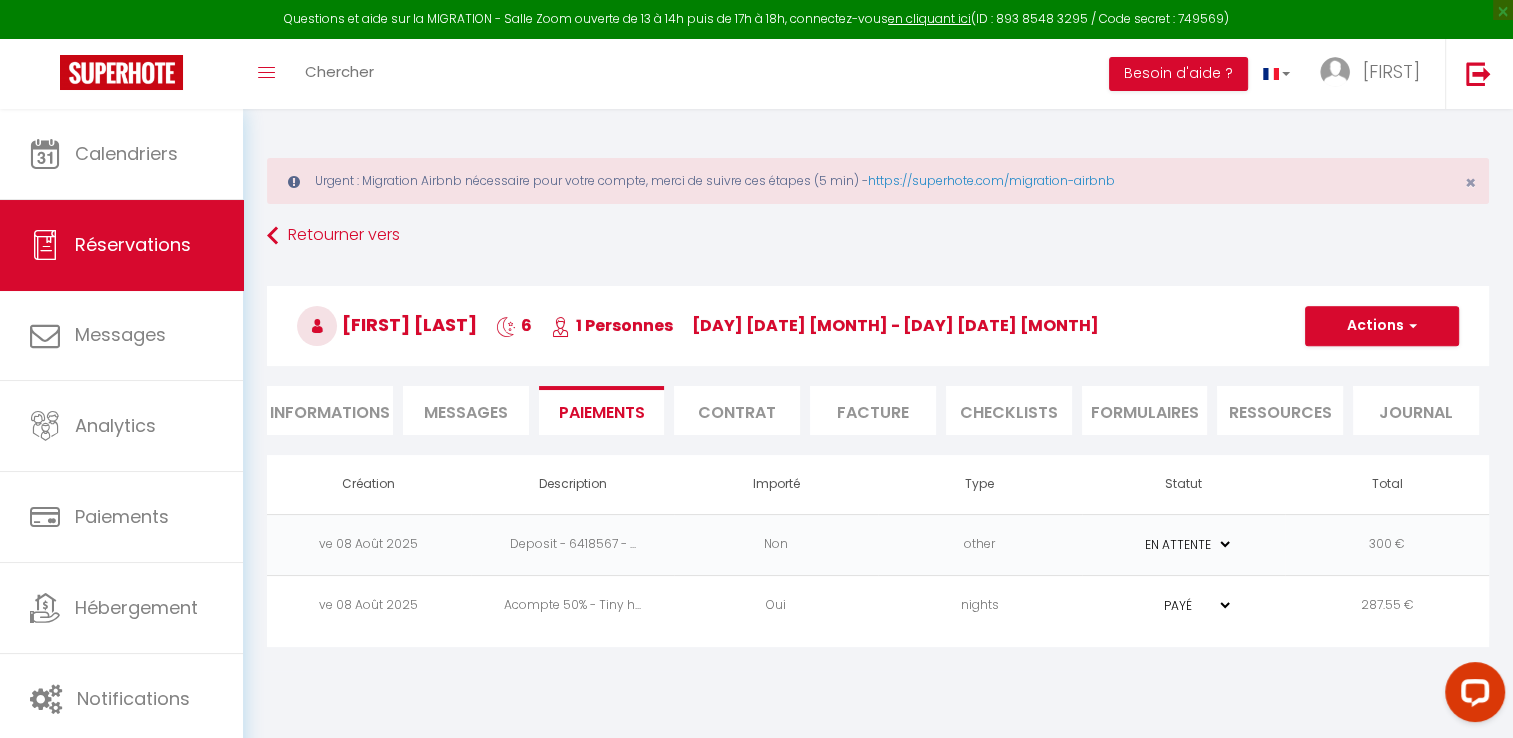 scroll, scrollTop: 108, scrollLeft: 0, axis: vertical 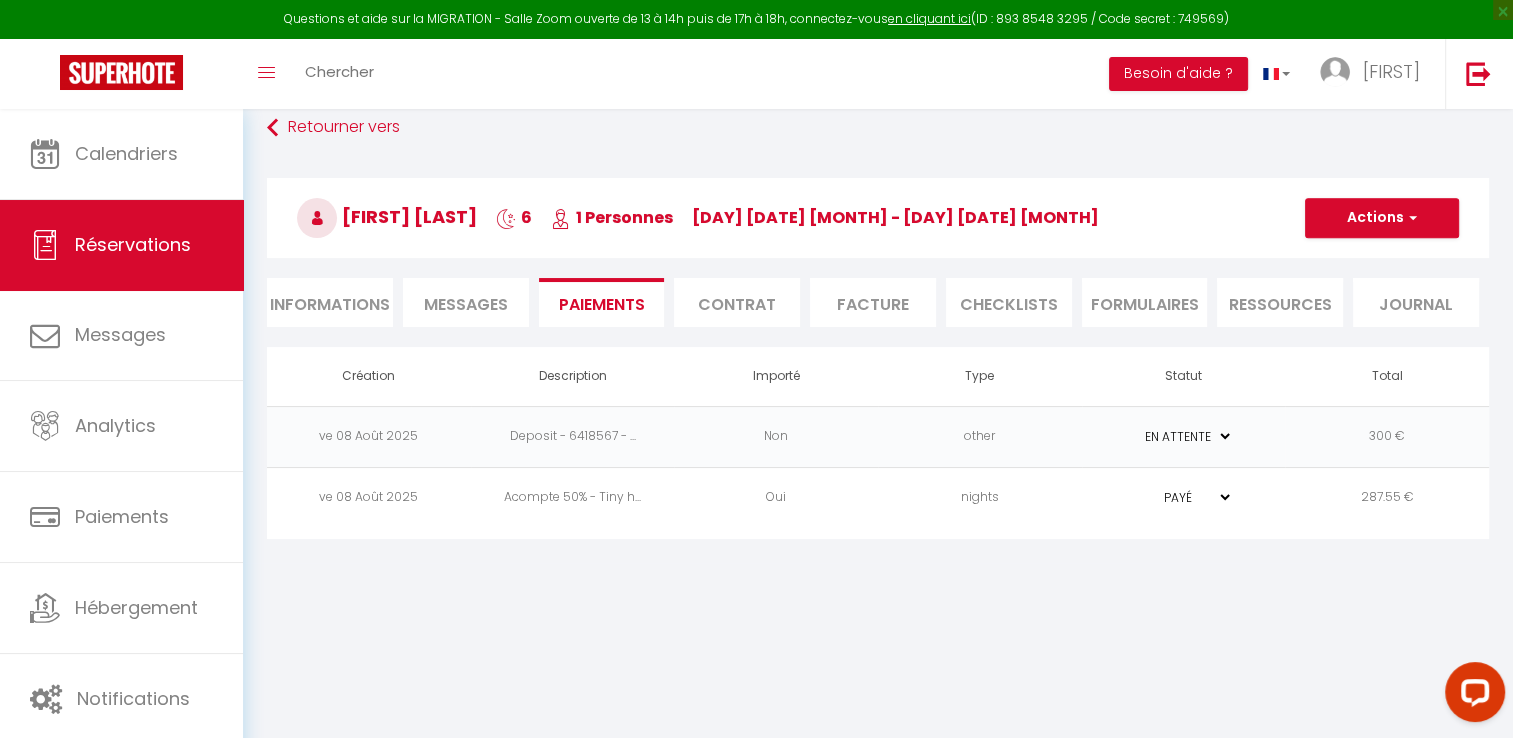 click on "Contrat" at bounding box center [737, 302] 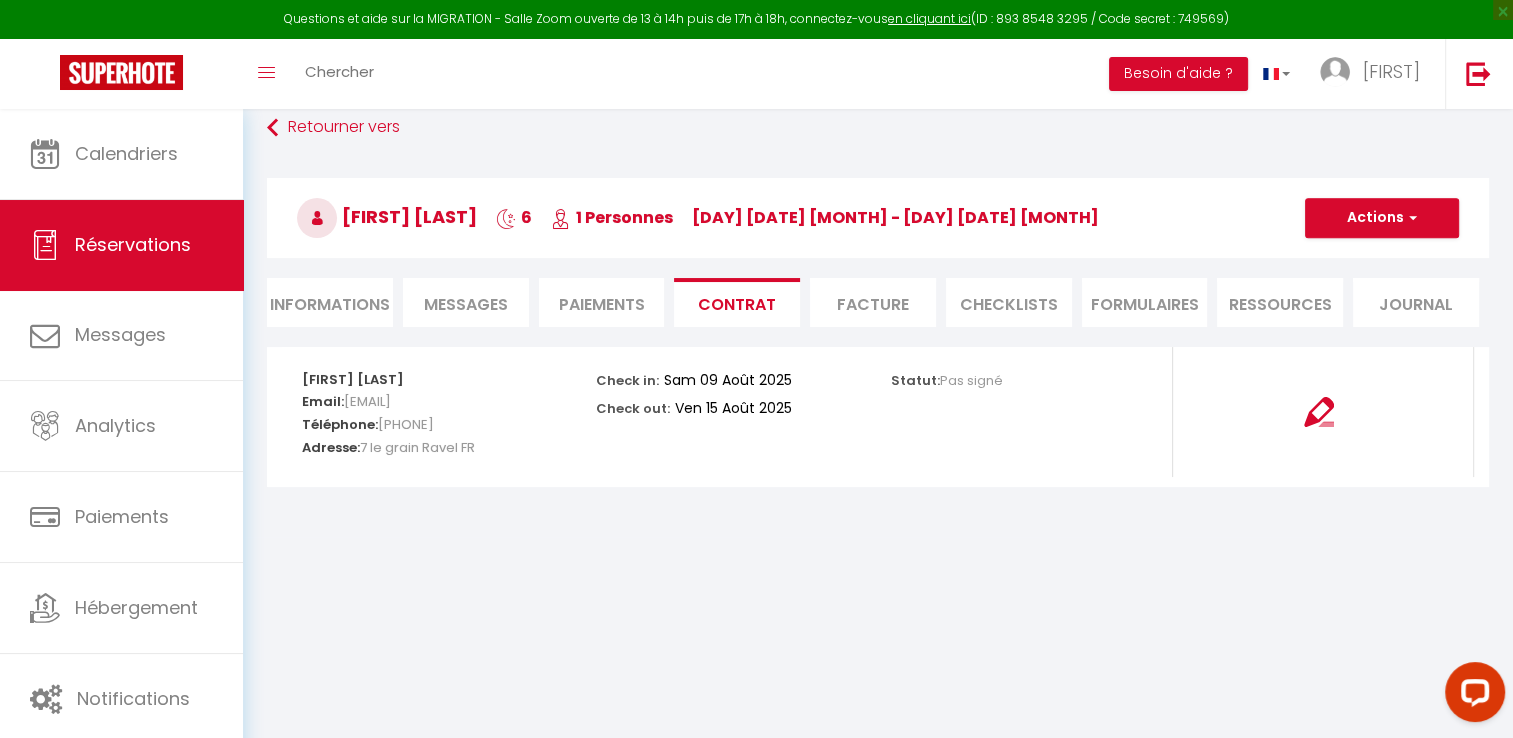 click on "Facture" at bounding box center (873, 302) 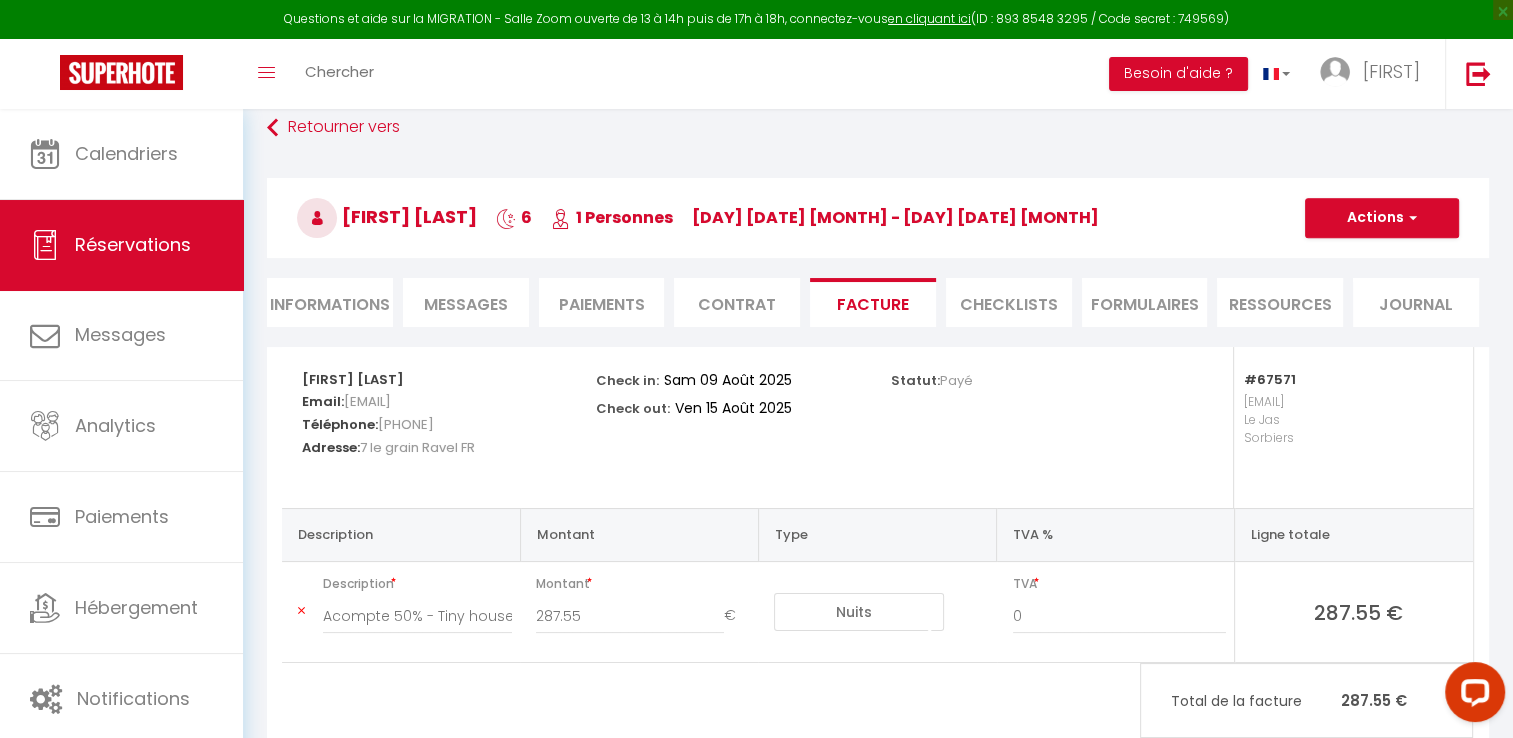 scroll, scrollTop: 166, scrollLeft: 0, axis: vertical 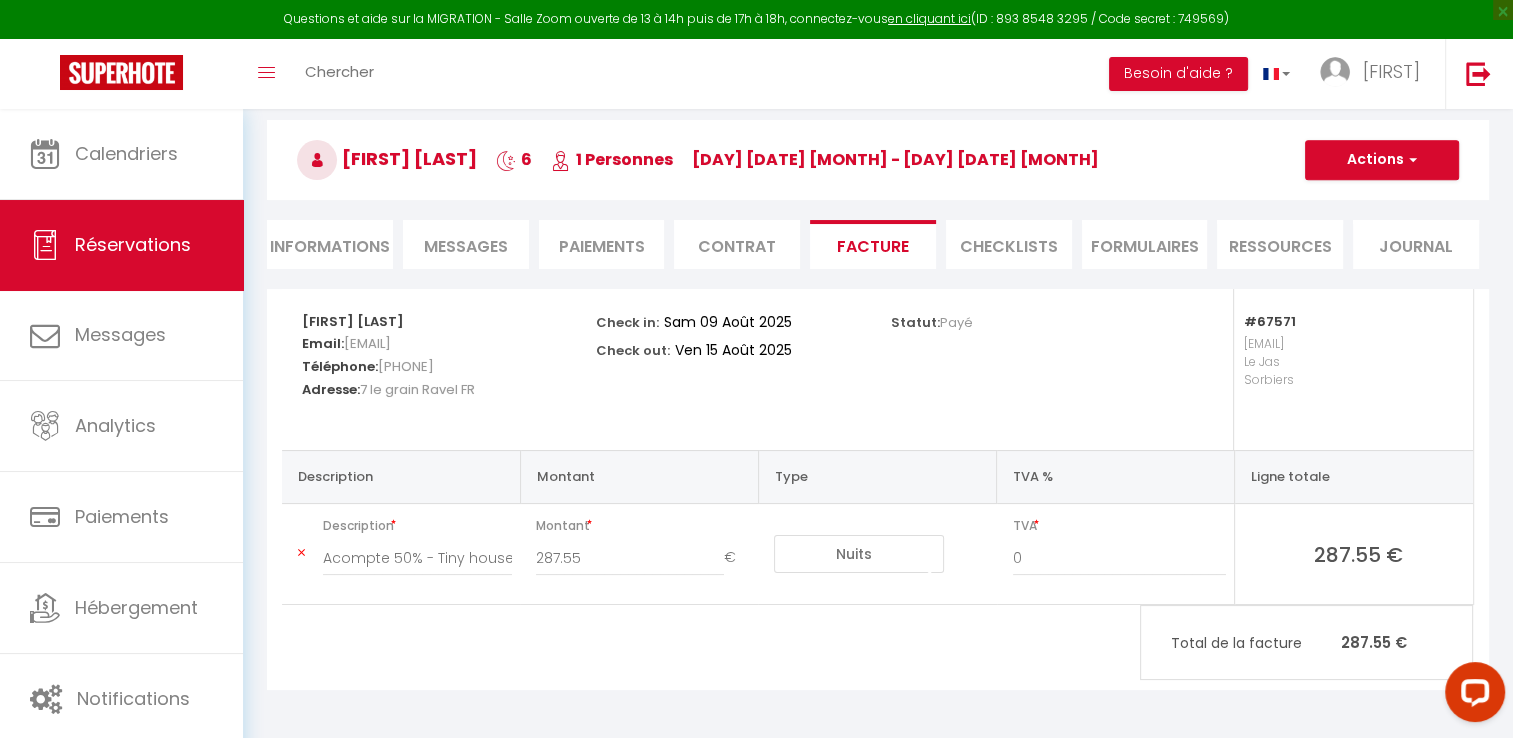 click on "CHECKLISTS" at bounding box center [1009, 244] 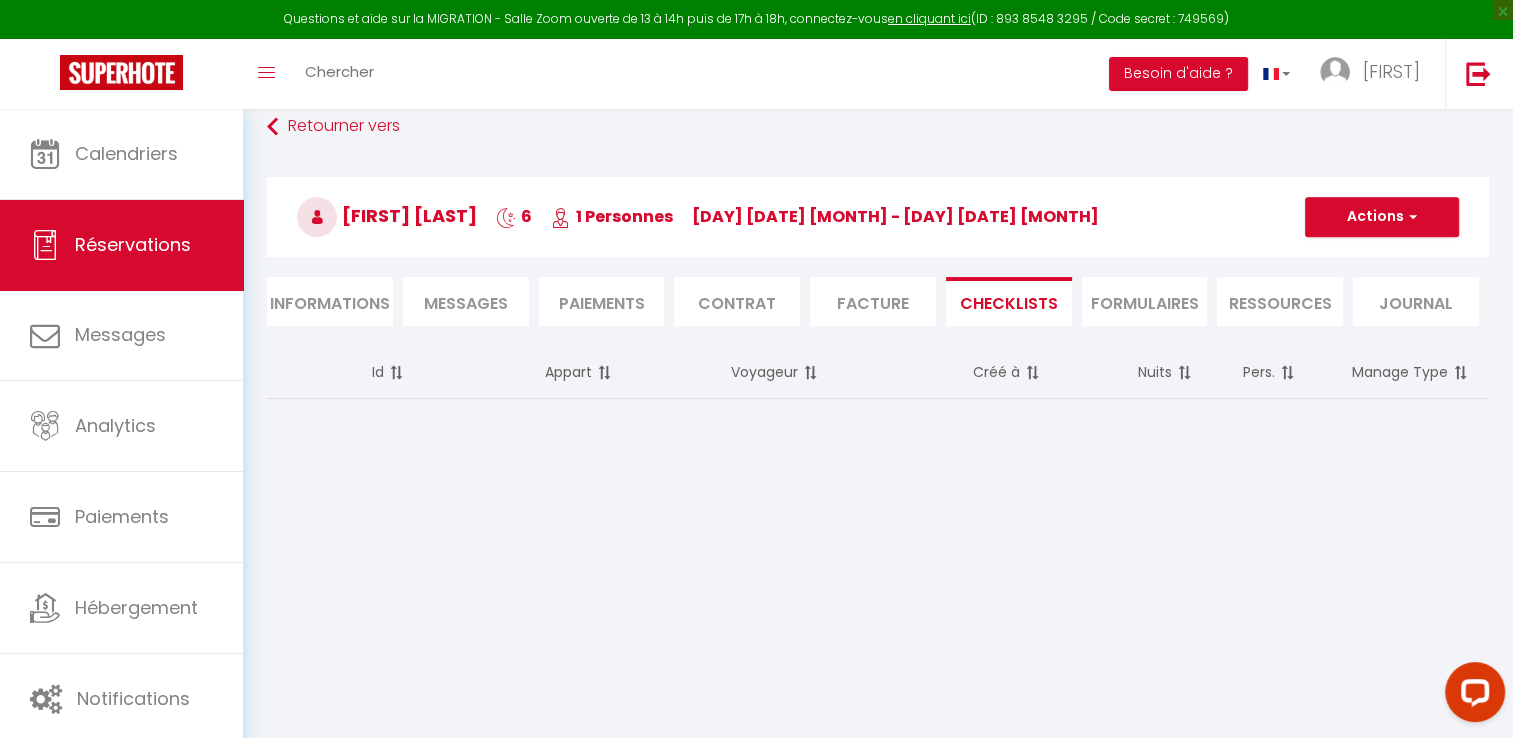 scroll, scrollTop: 108, scrollLeft: 0, axis: vertical 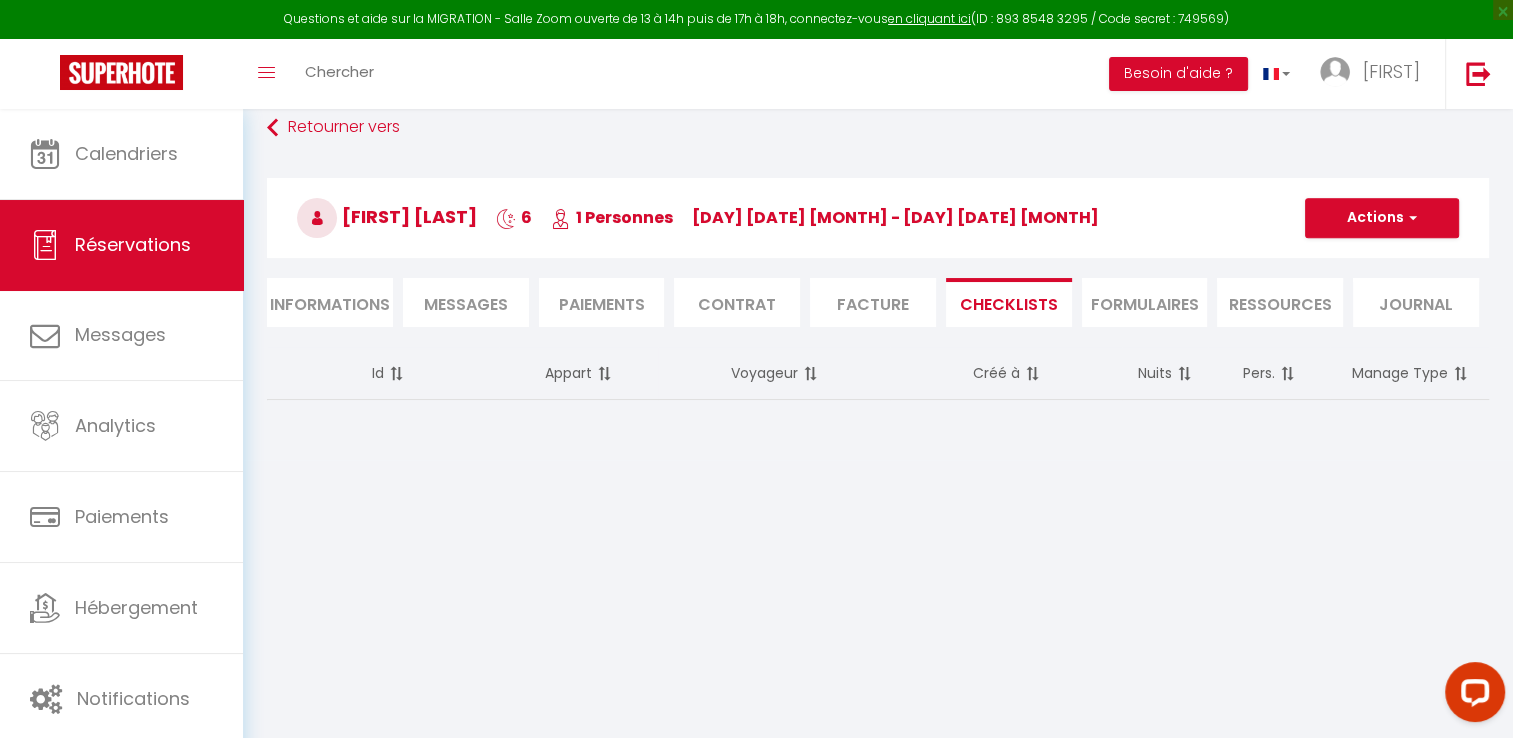 click on "FORMULAIRES" at bounding box center [1145, 302] 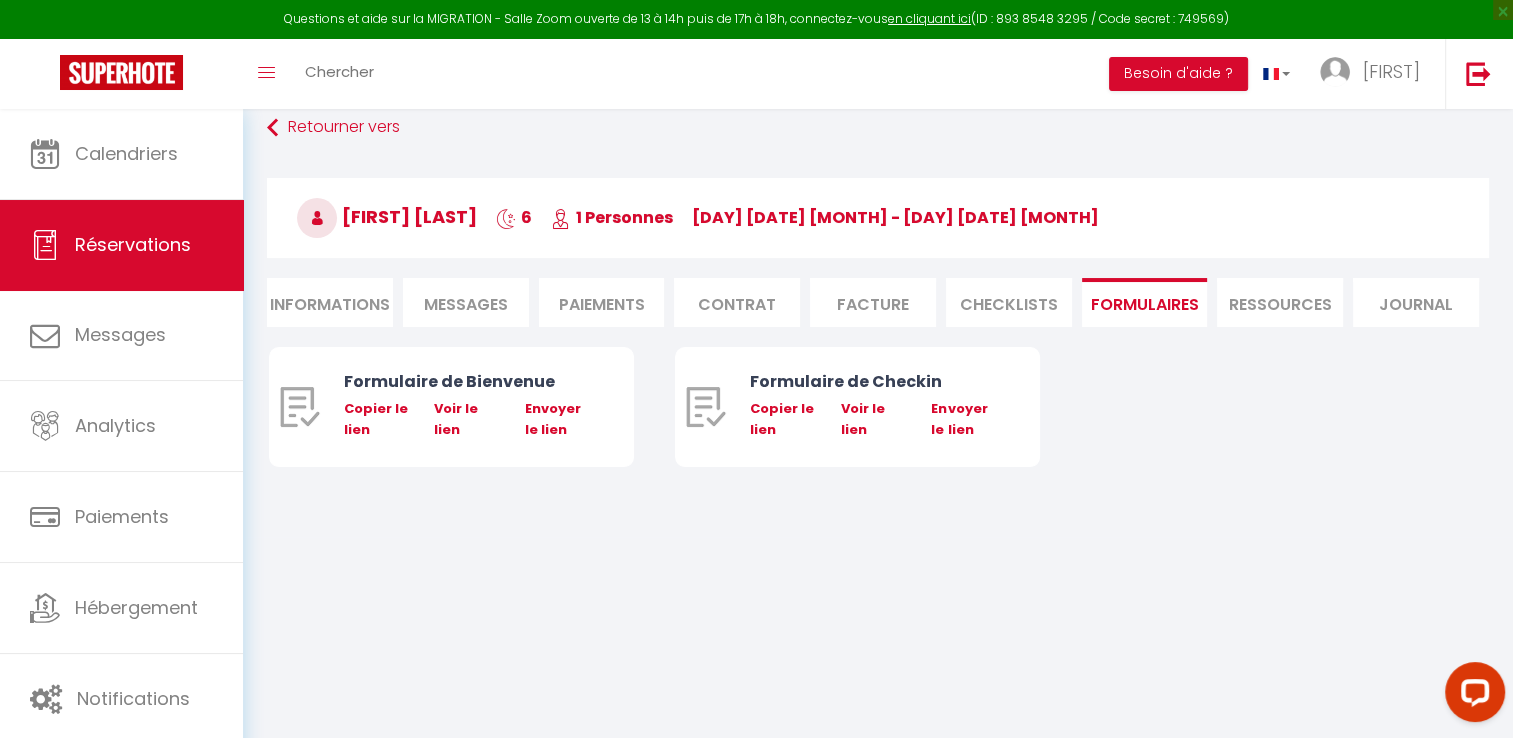click on "Ressources" at bounding box center [1280, 302] 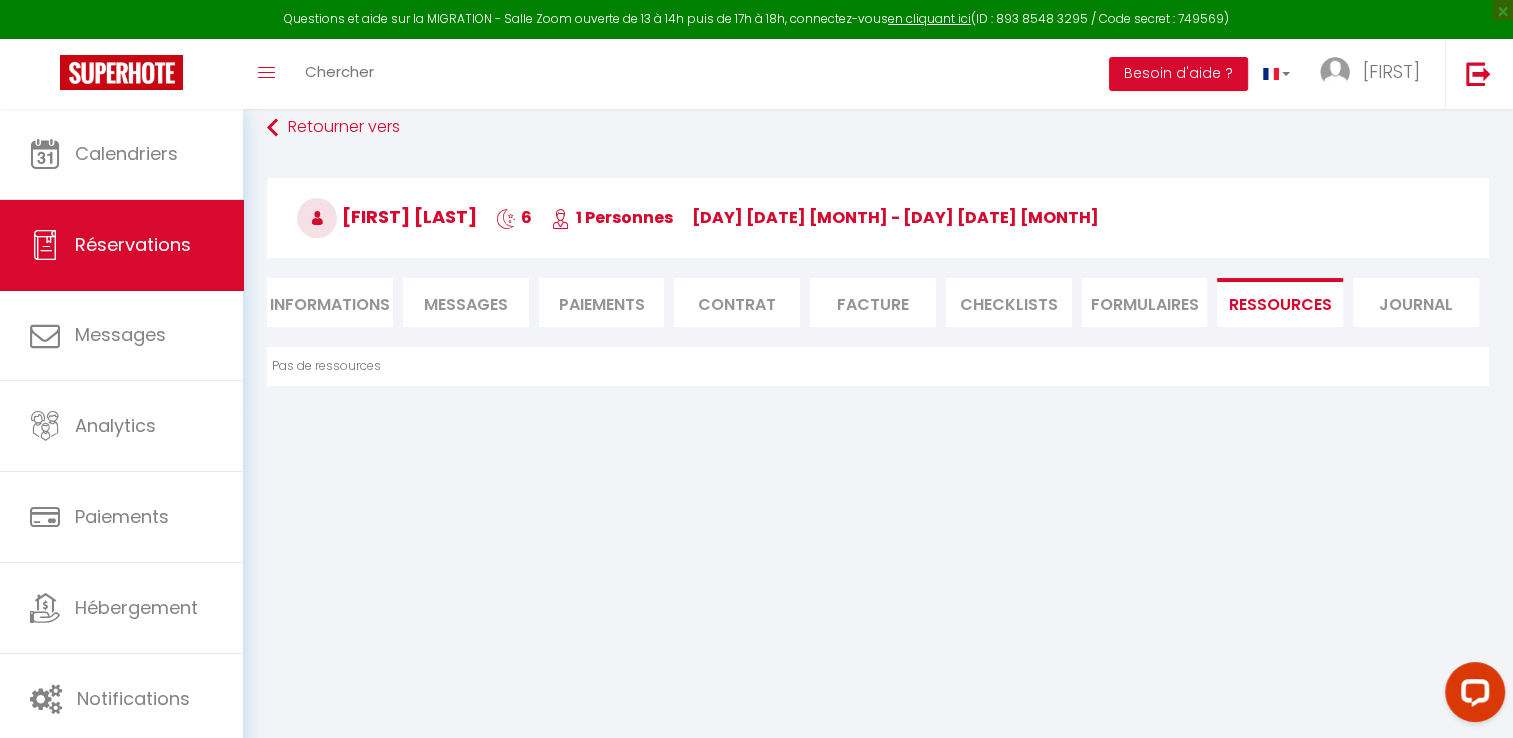 click on "Journal" at bounding box center [1416, 302] 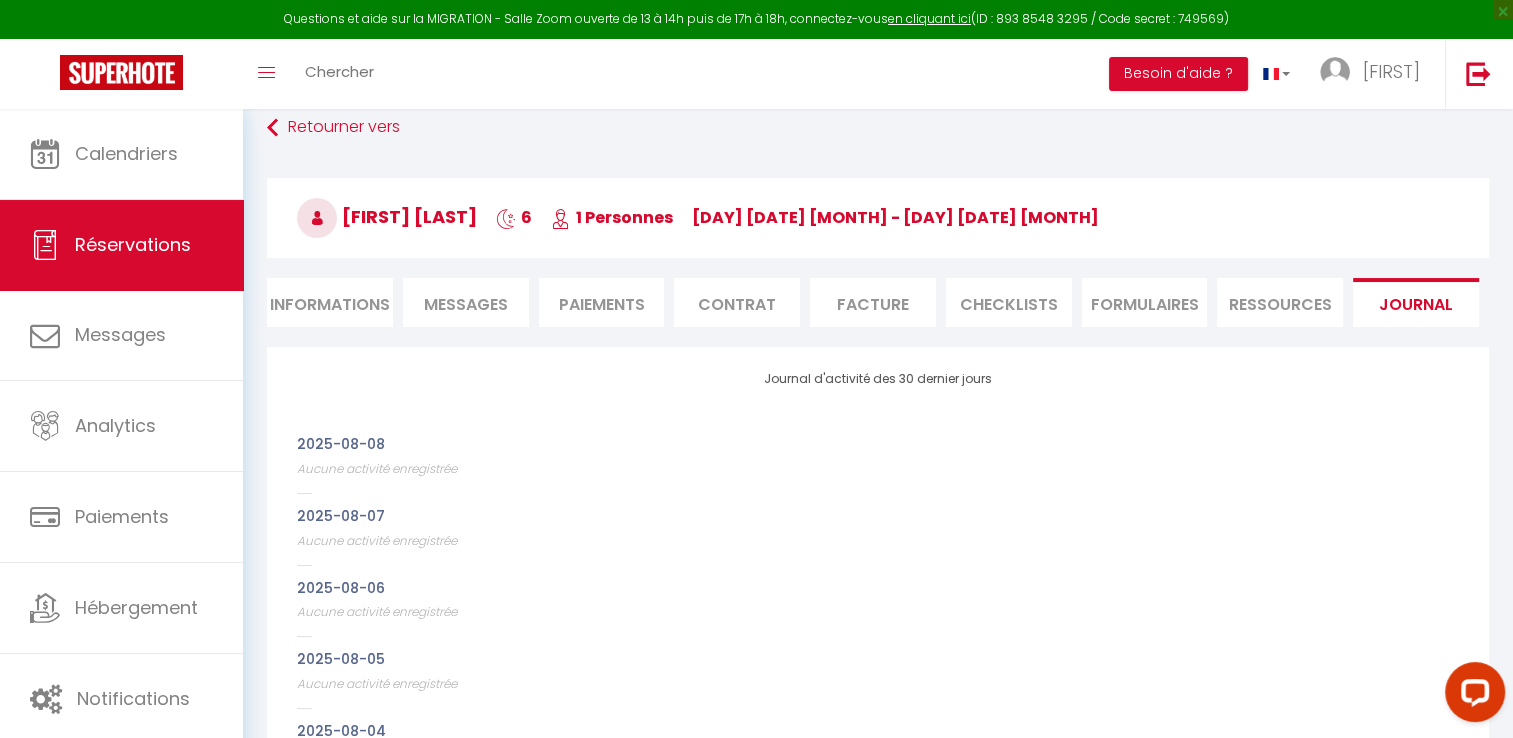 scroll, scrollTop: 166, scrollLeft: 0, axis: vertical 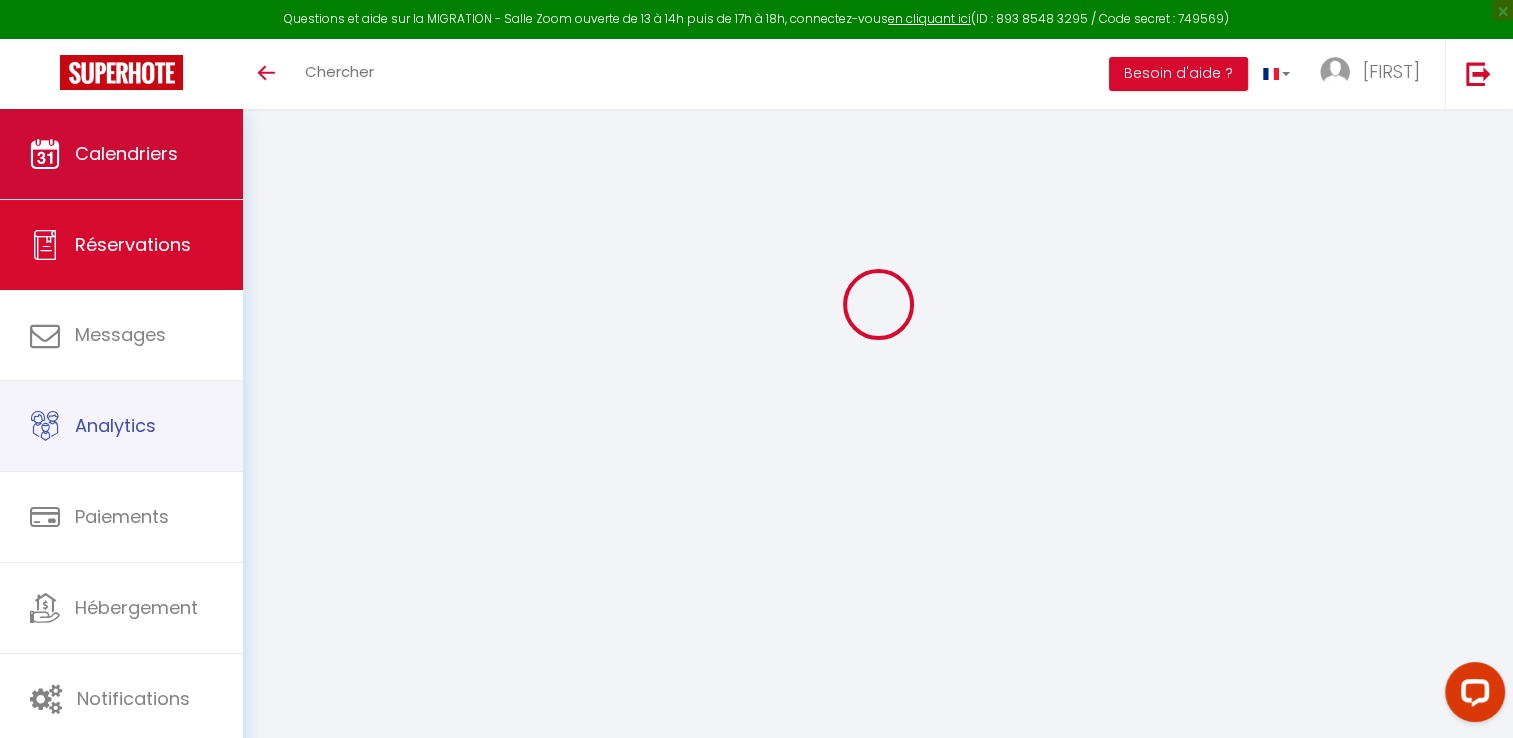 click on "Messages" at bounding box center [121, 335] 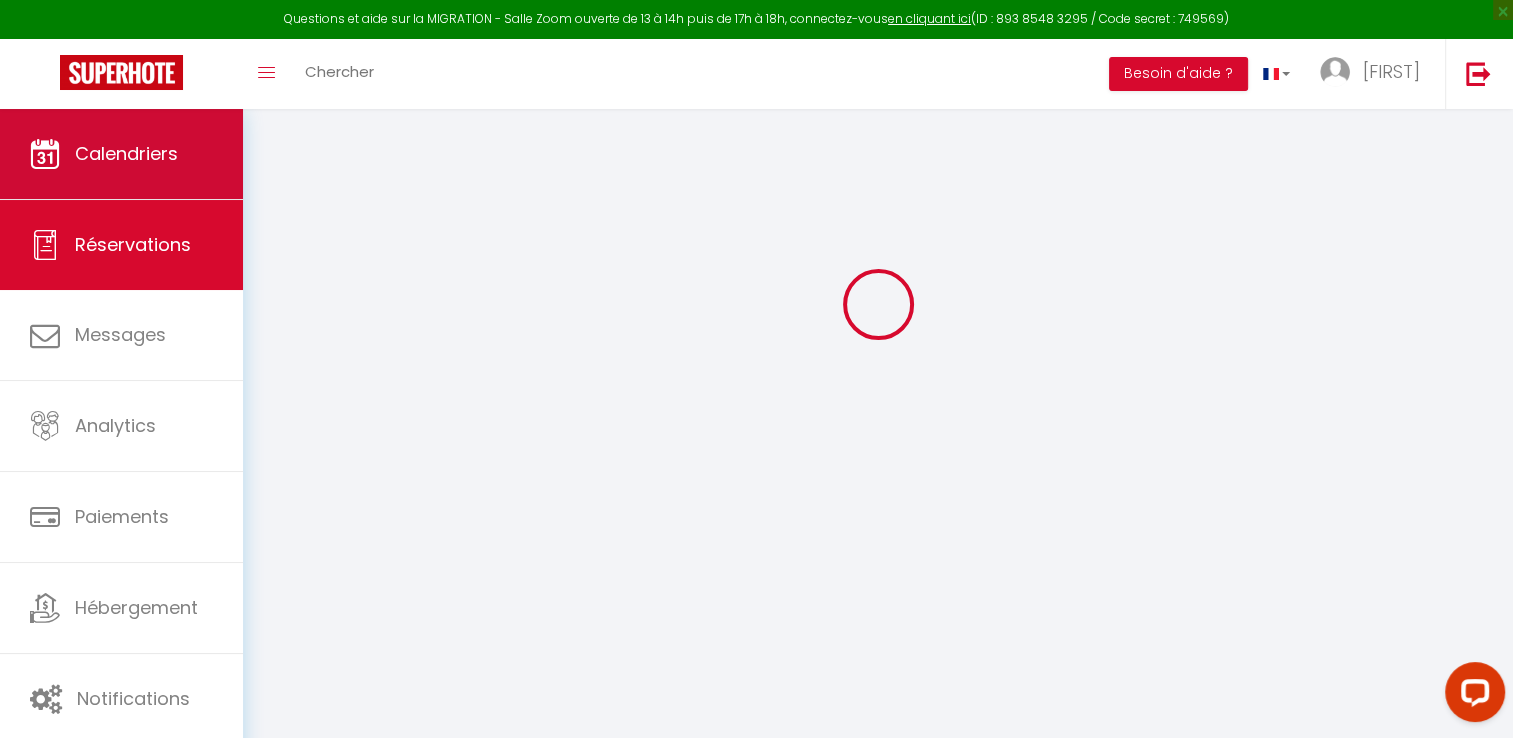 select on "message" 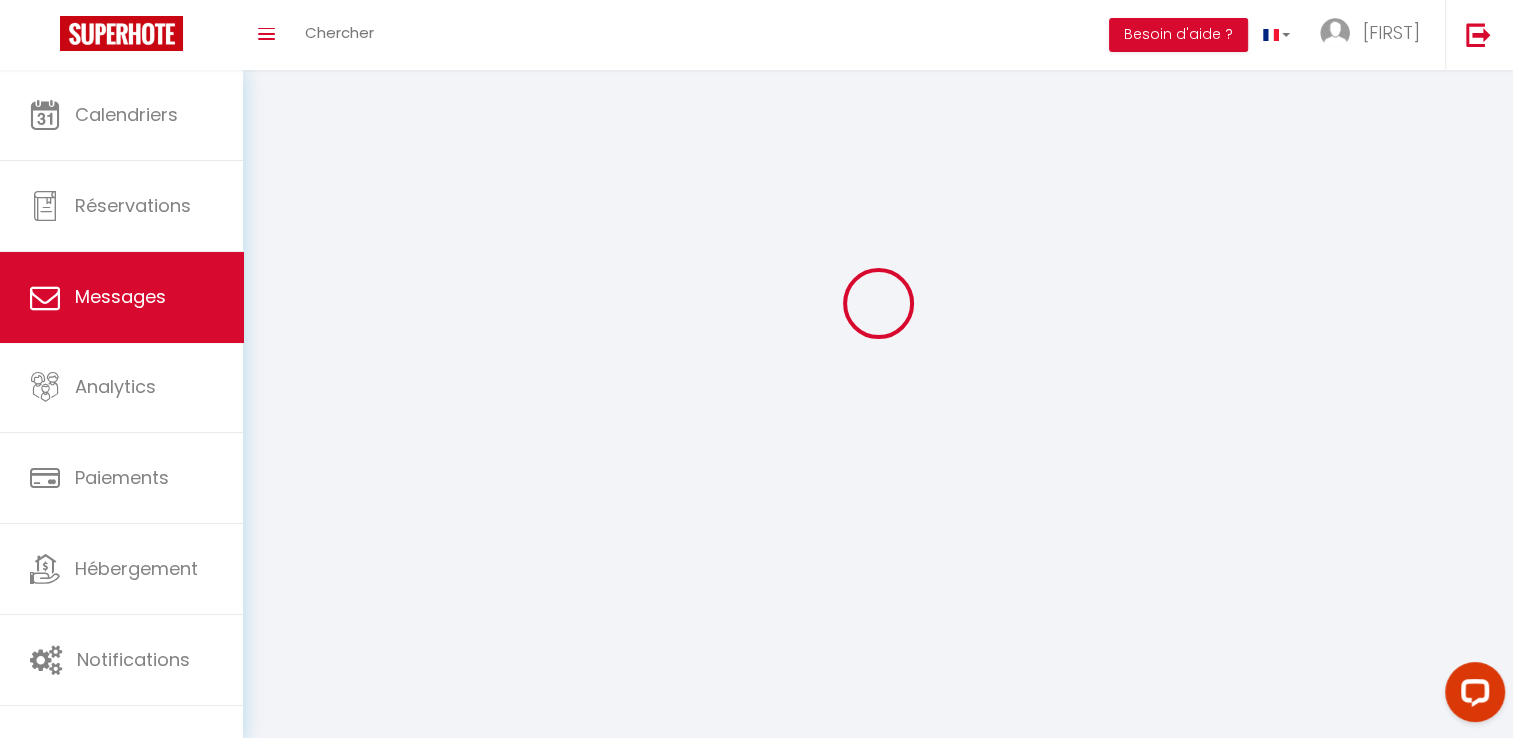 scroll, scrollTop: 0, scrollLeft: 0, axis: both 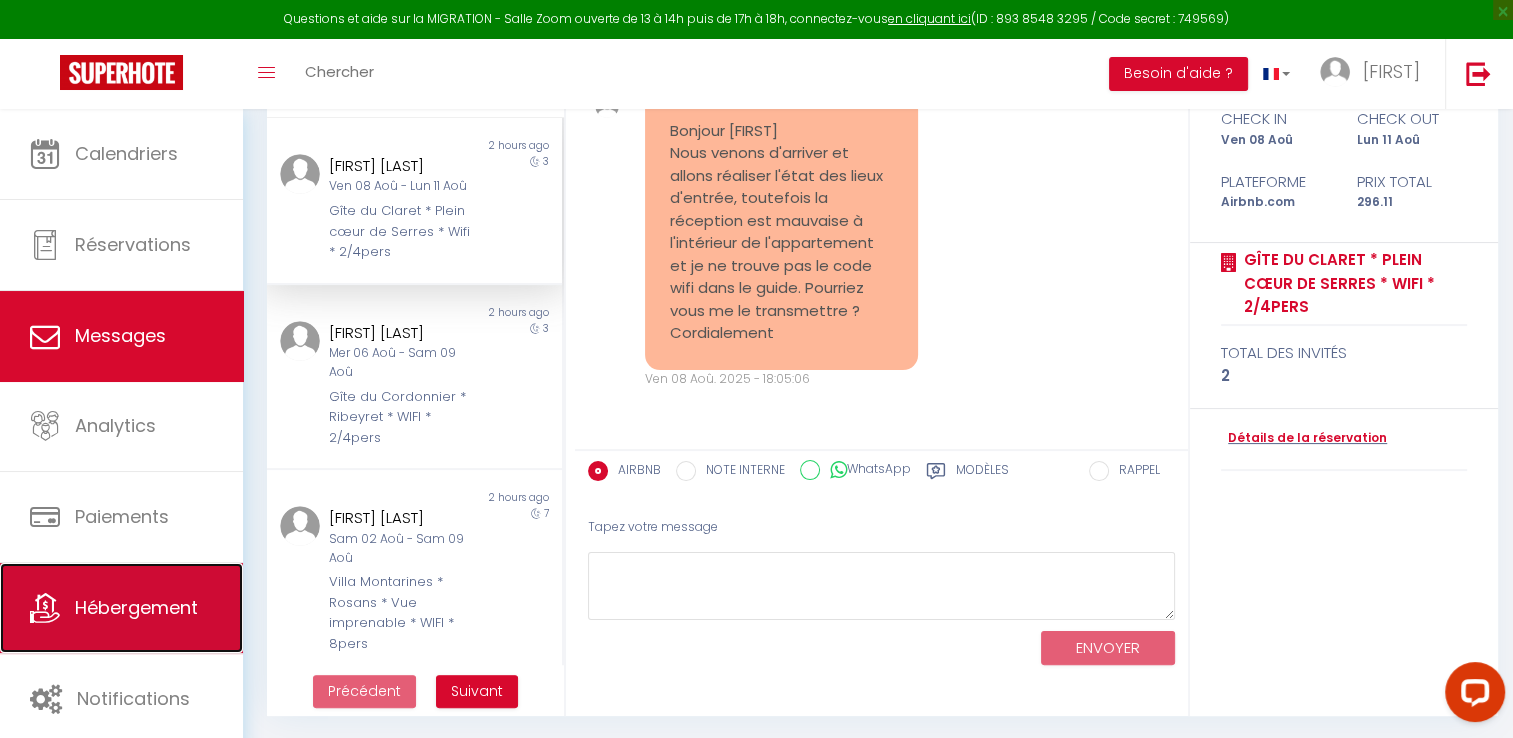 click on "Hébergement" at bounding box center [121, 608] 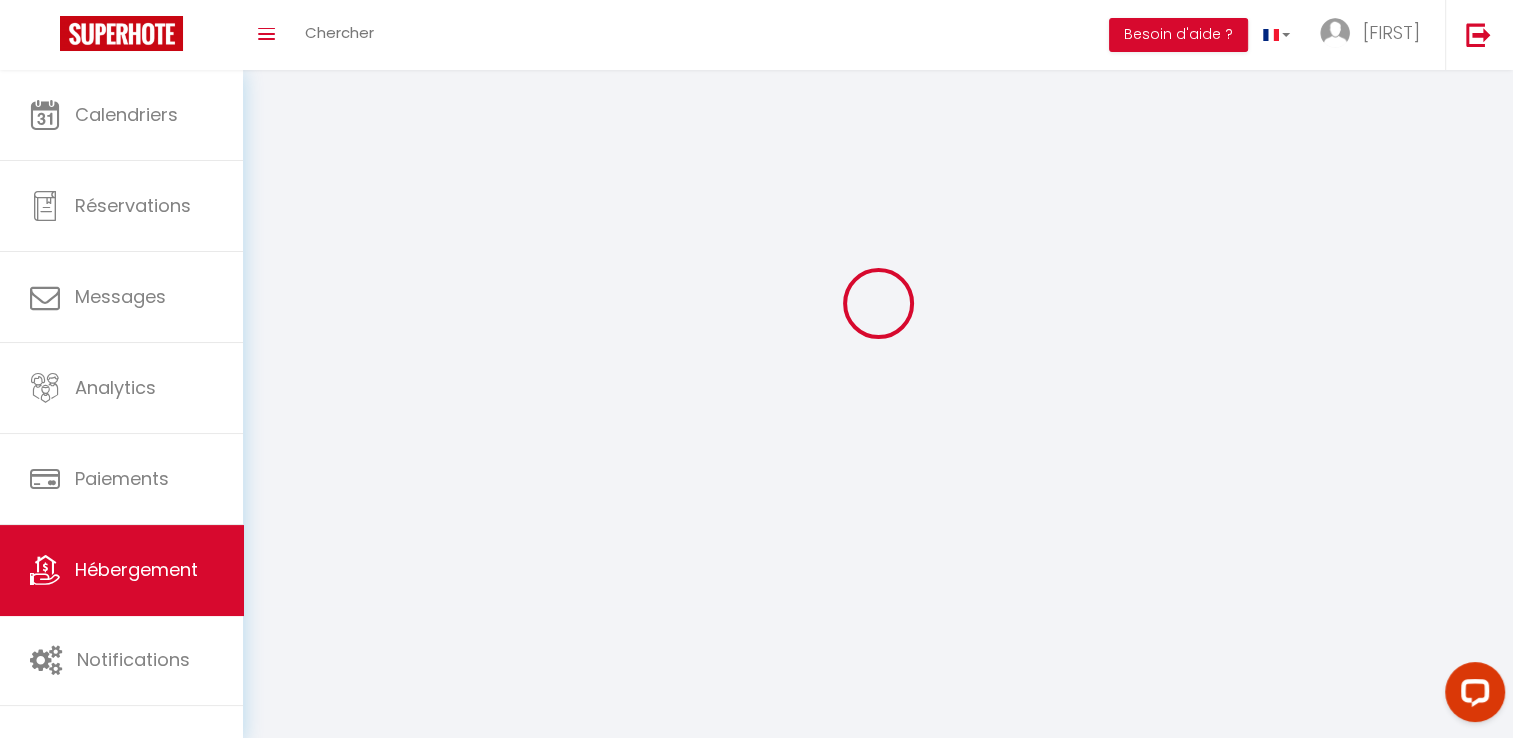 scroll, scrollTop: 0, scrollLeft: 0, axis: both 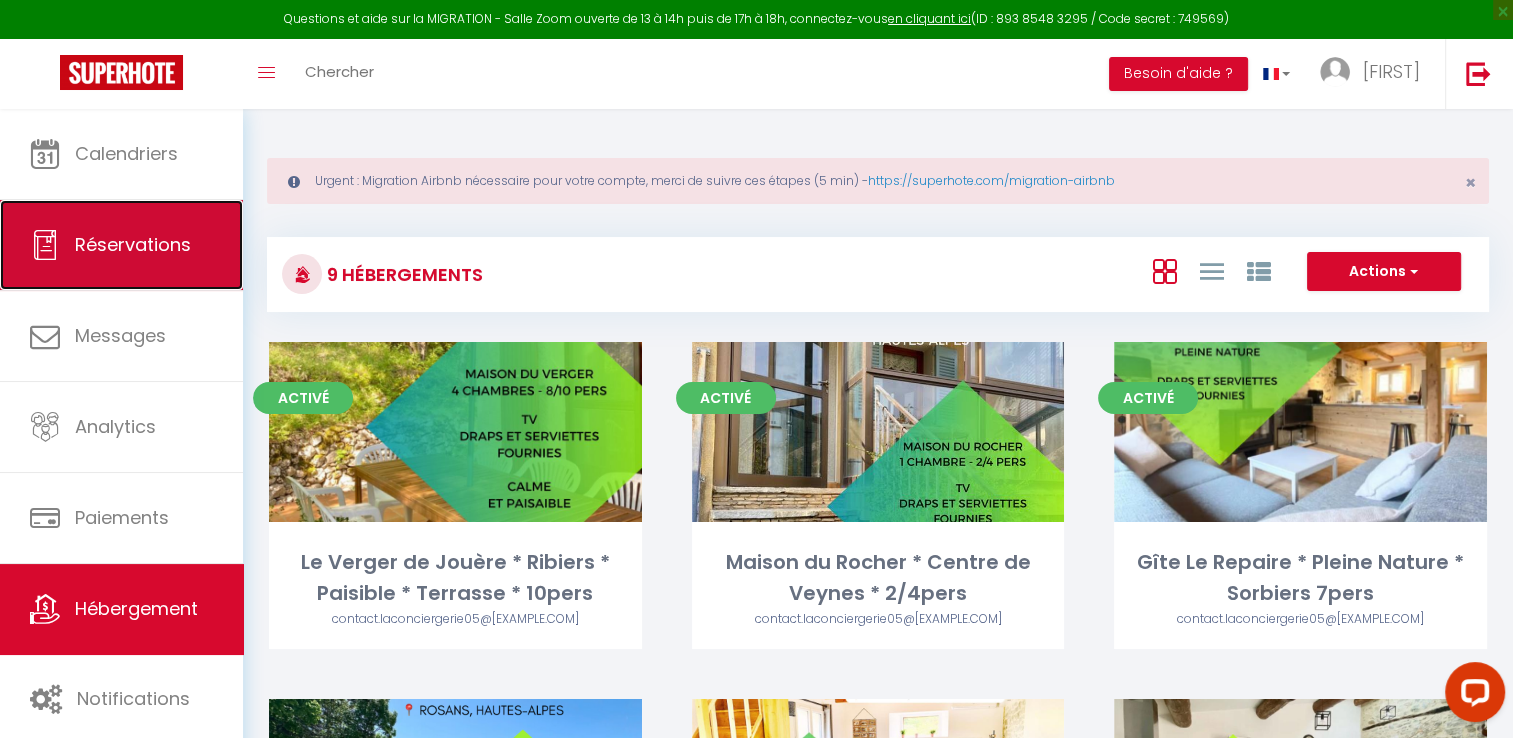 click on "Réservations" at bounding box center [121, 245] 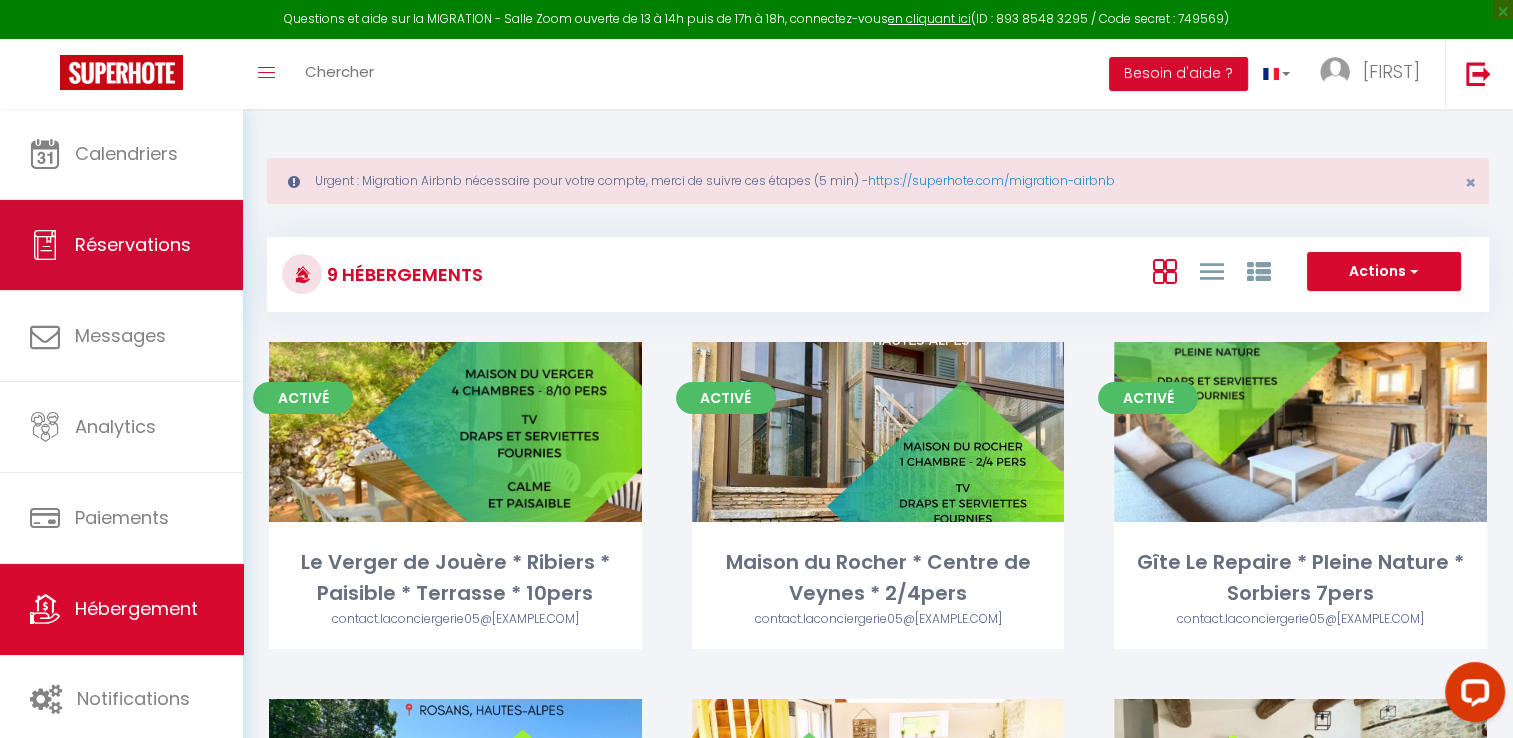 select on "not_cancelled" 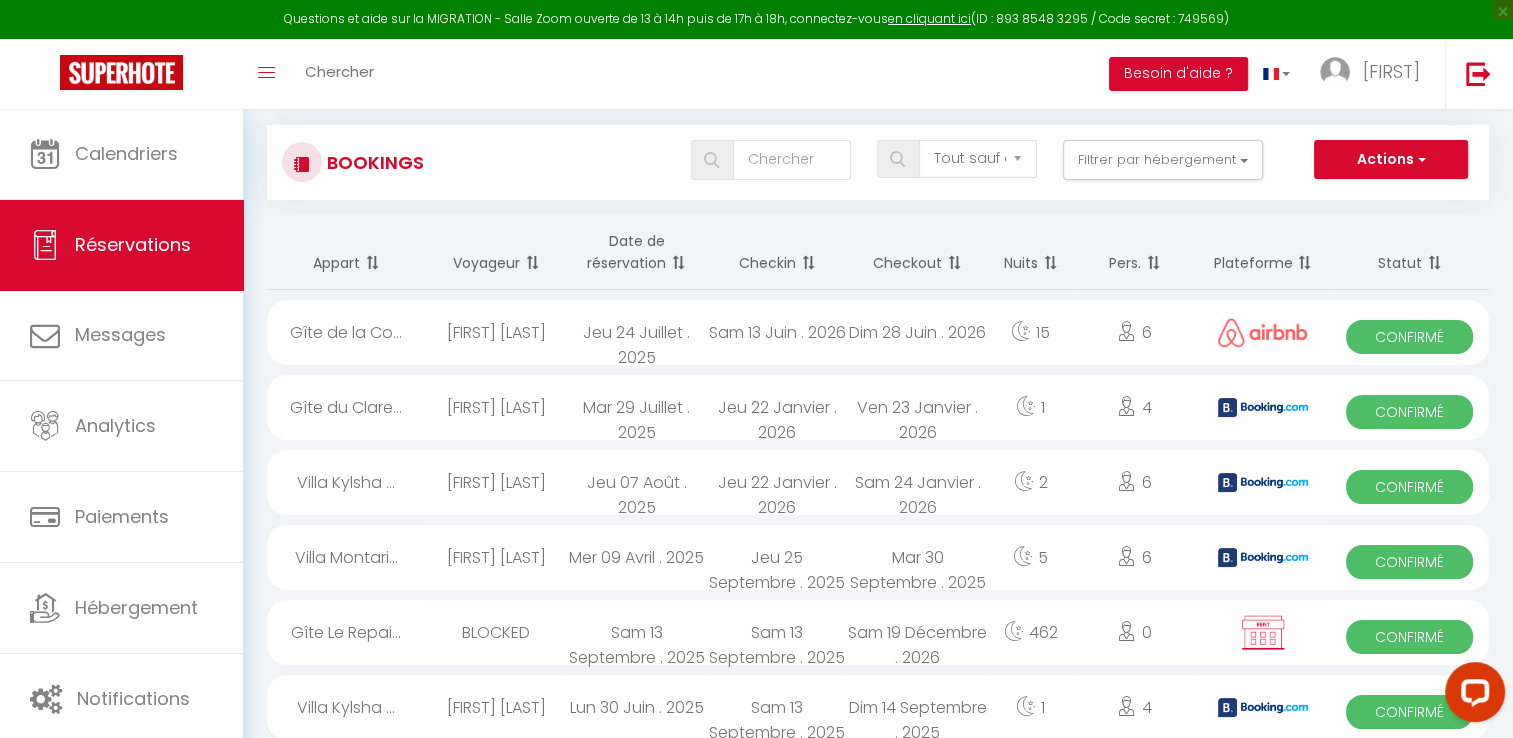 scroll, scrollTop: 0, scrollLeft: 0, axis: both 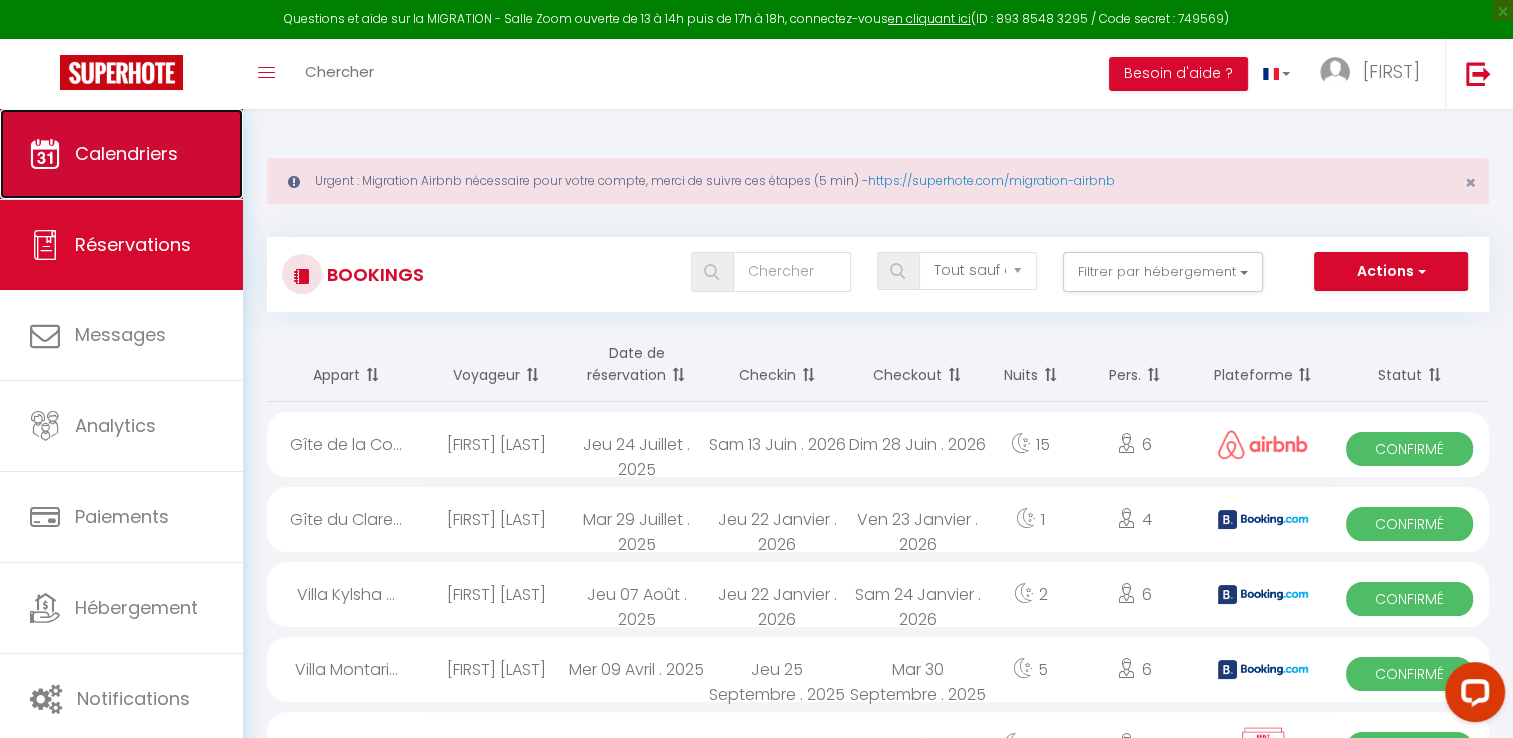 click on "Calendriers" at bounding box center [121, 154] 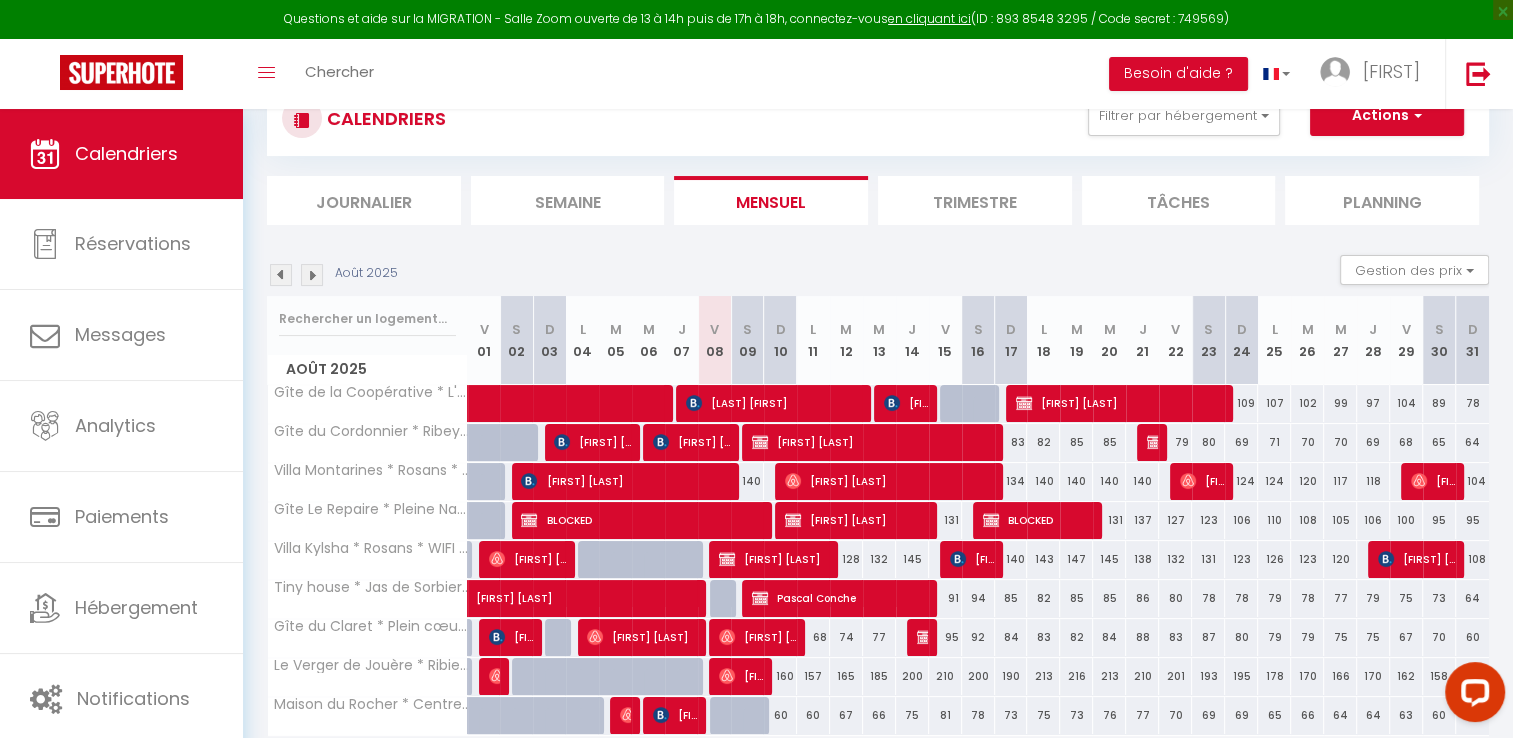 scroll, scrollTop: 232, scrollLeft: 0, axis: vertical 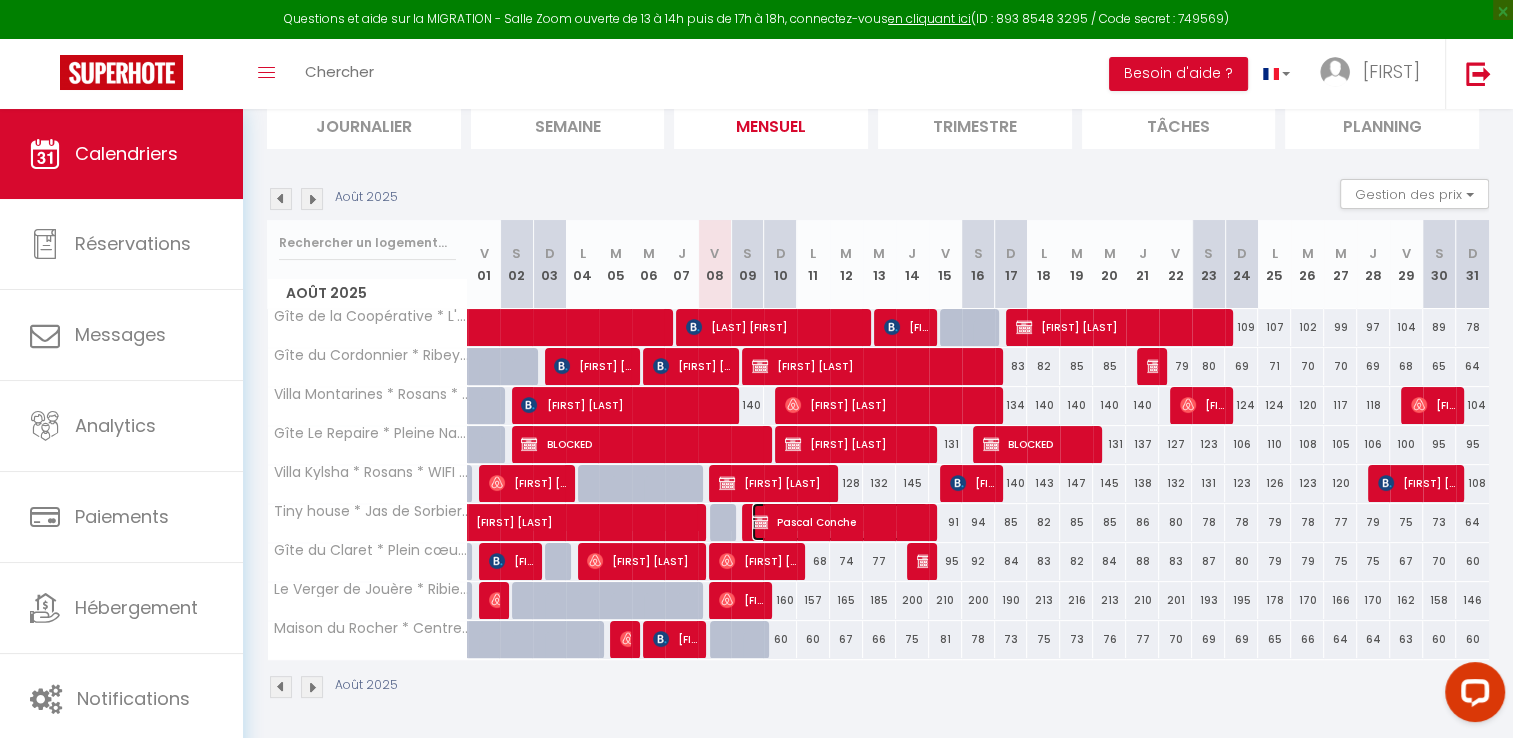 click on "Pascal Conche" at bounding box center [840, 522] 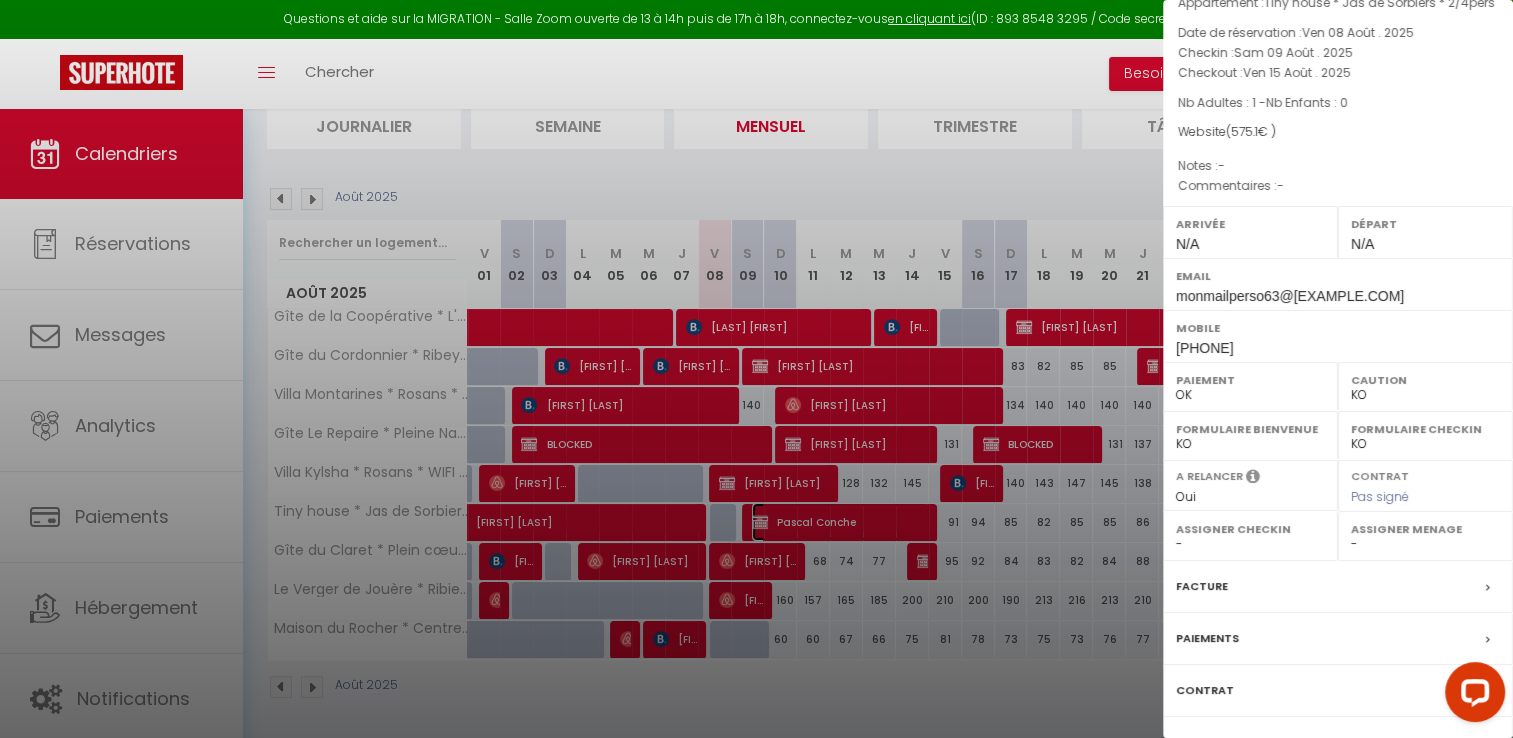 scroll, scrollTop: 0, scrollLeft: 0, axis: both 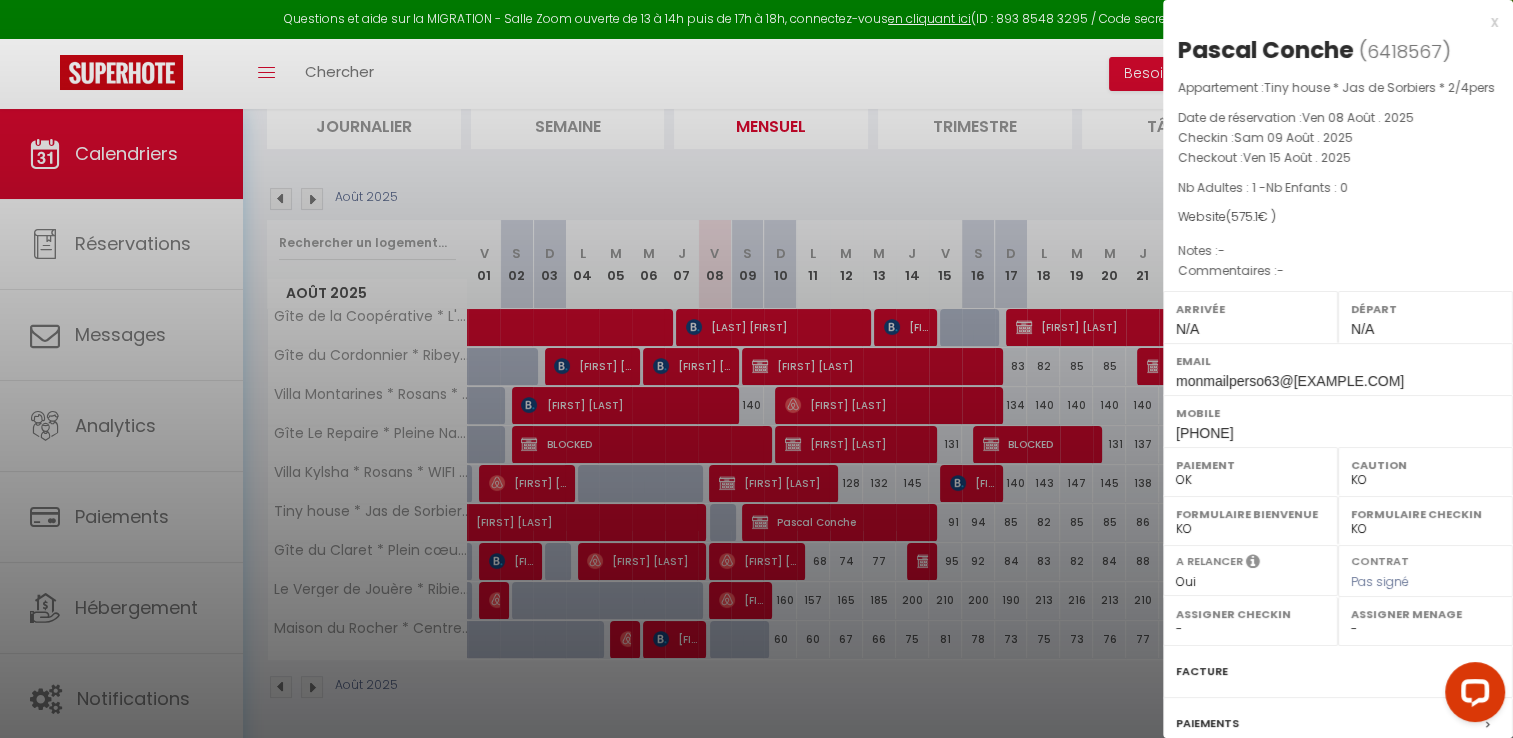 click at bounding box center (756, 369) 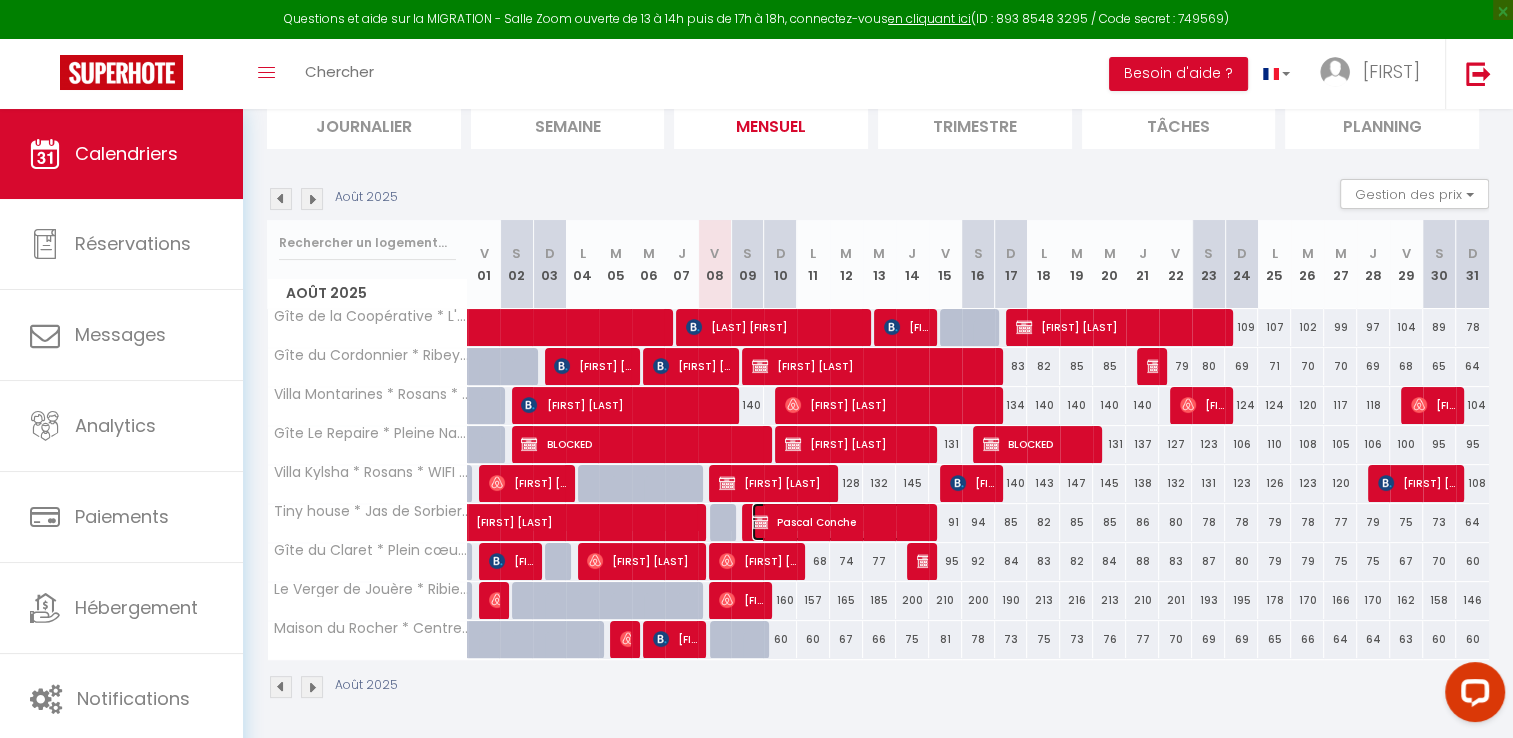 click on "Pascal Conche" at bounding box center (840, 522) 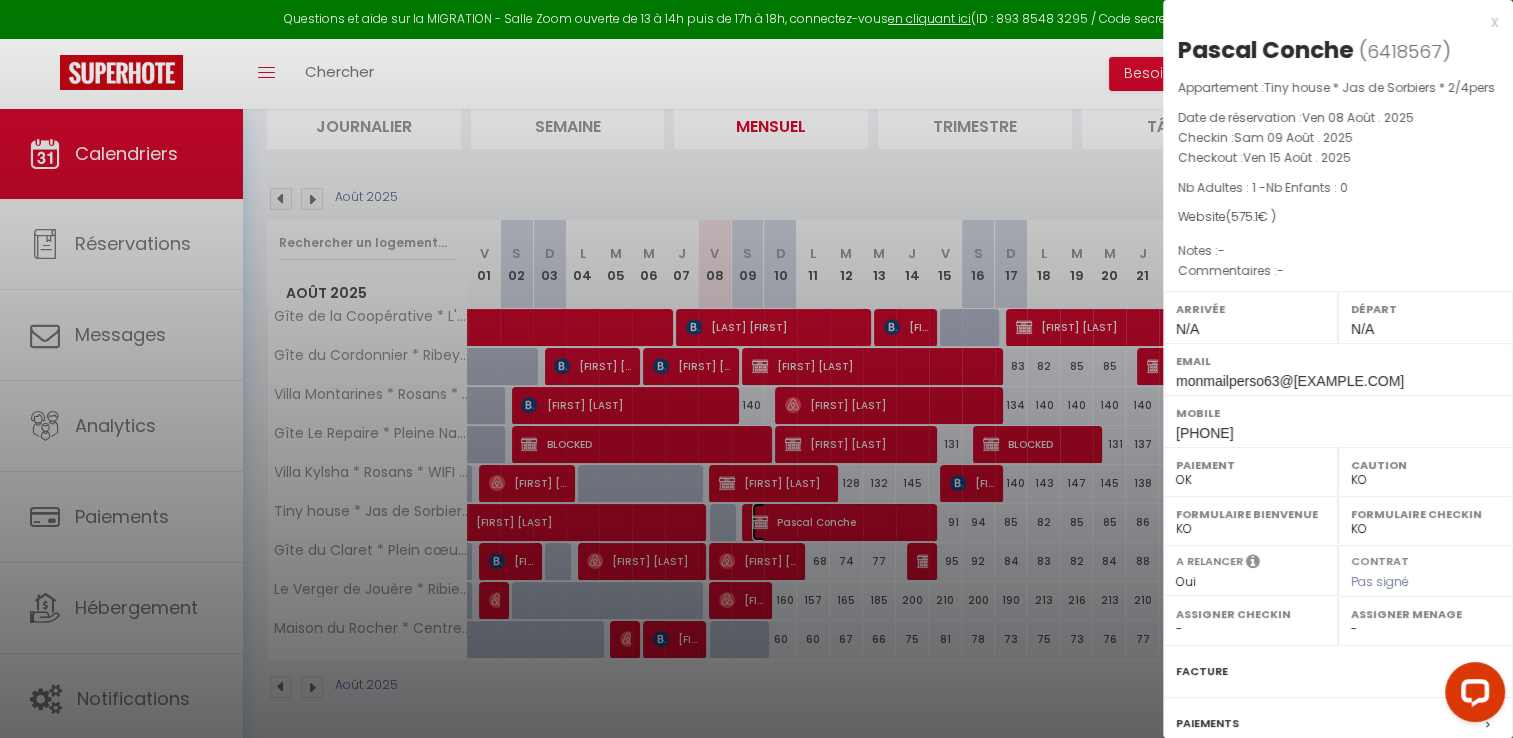 scroll, scrollTop: 210, scrollLeft: 0, axis: vertical 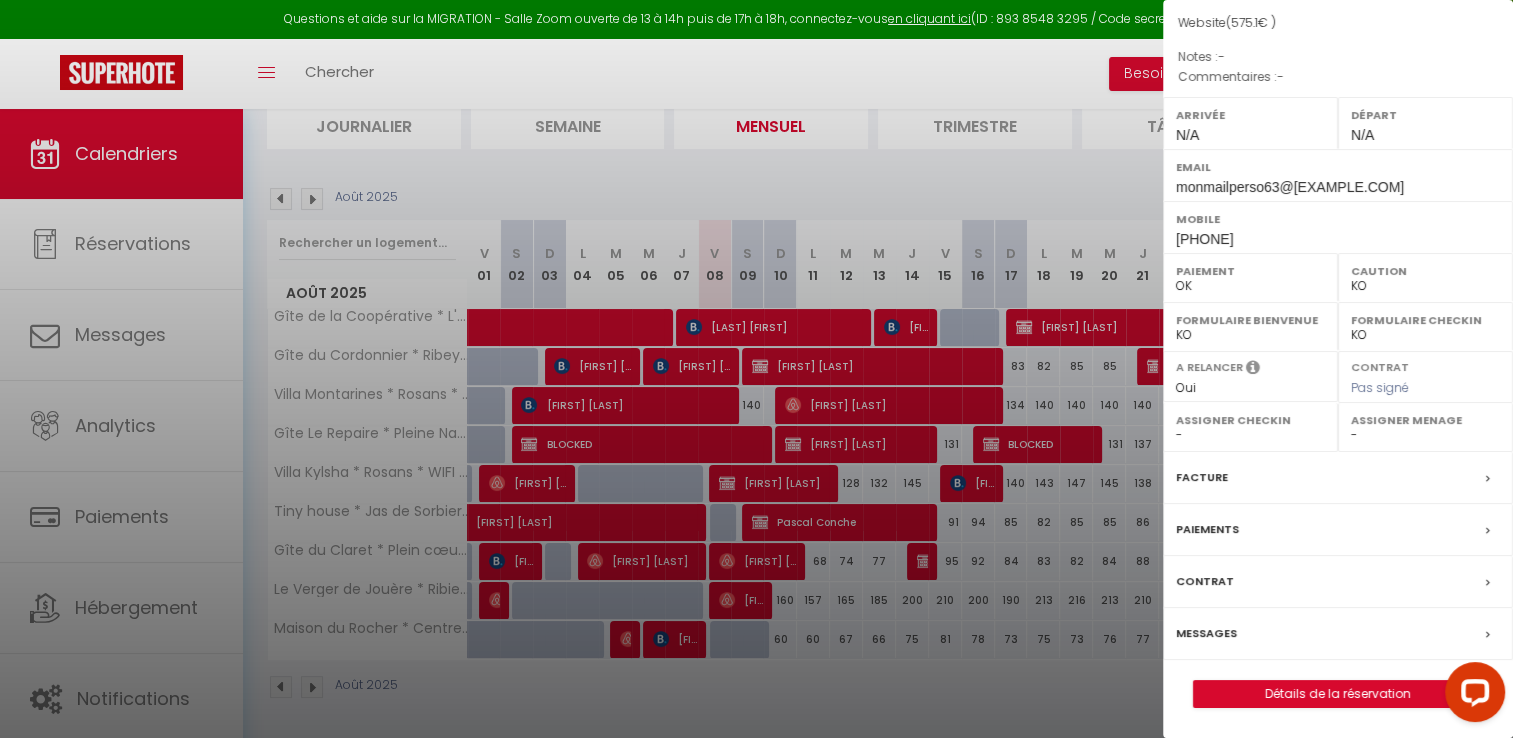 click on "Paiements" at bounding box center (1207, 529) 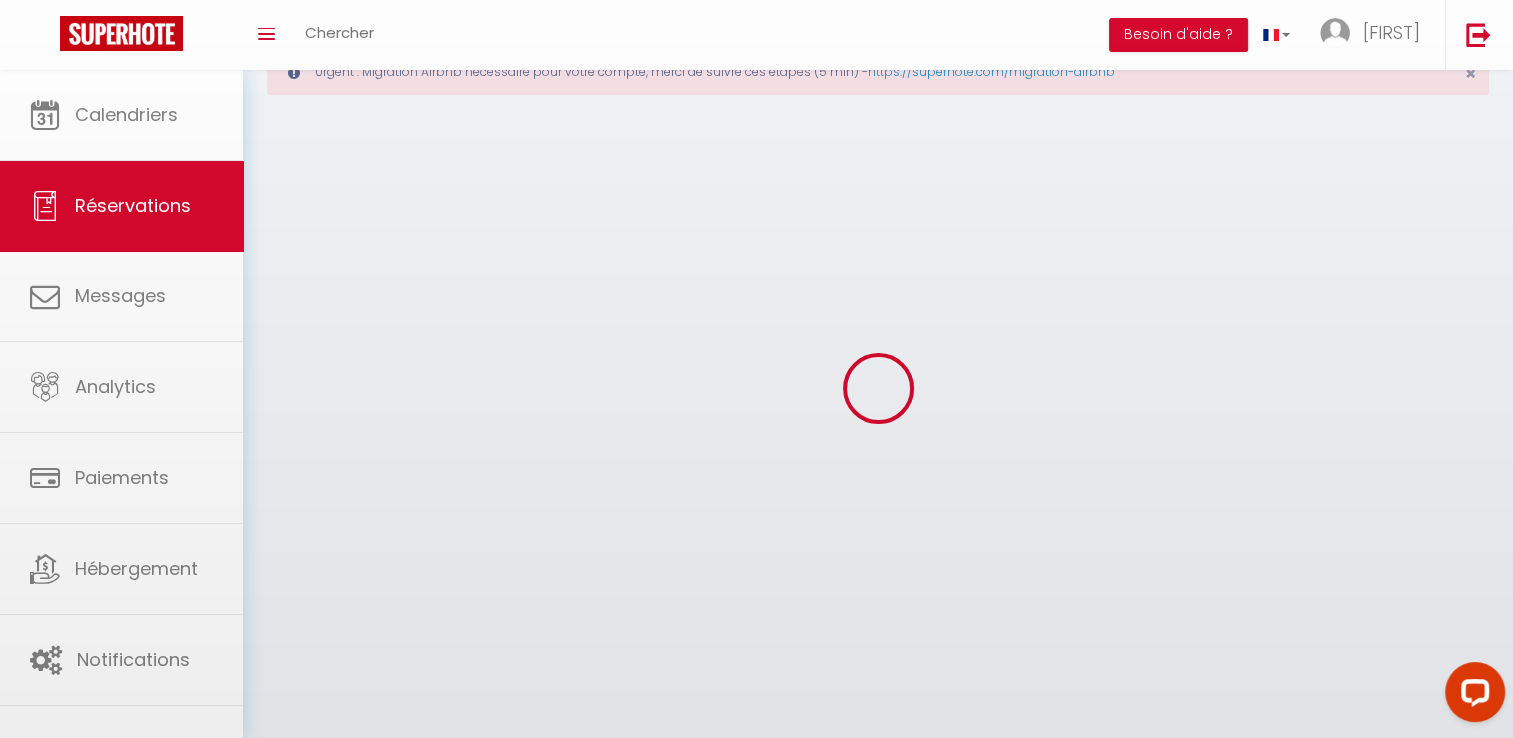scroll, scrollTop: 0, scrollLeft: 0, axis: both 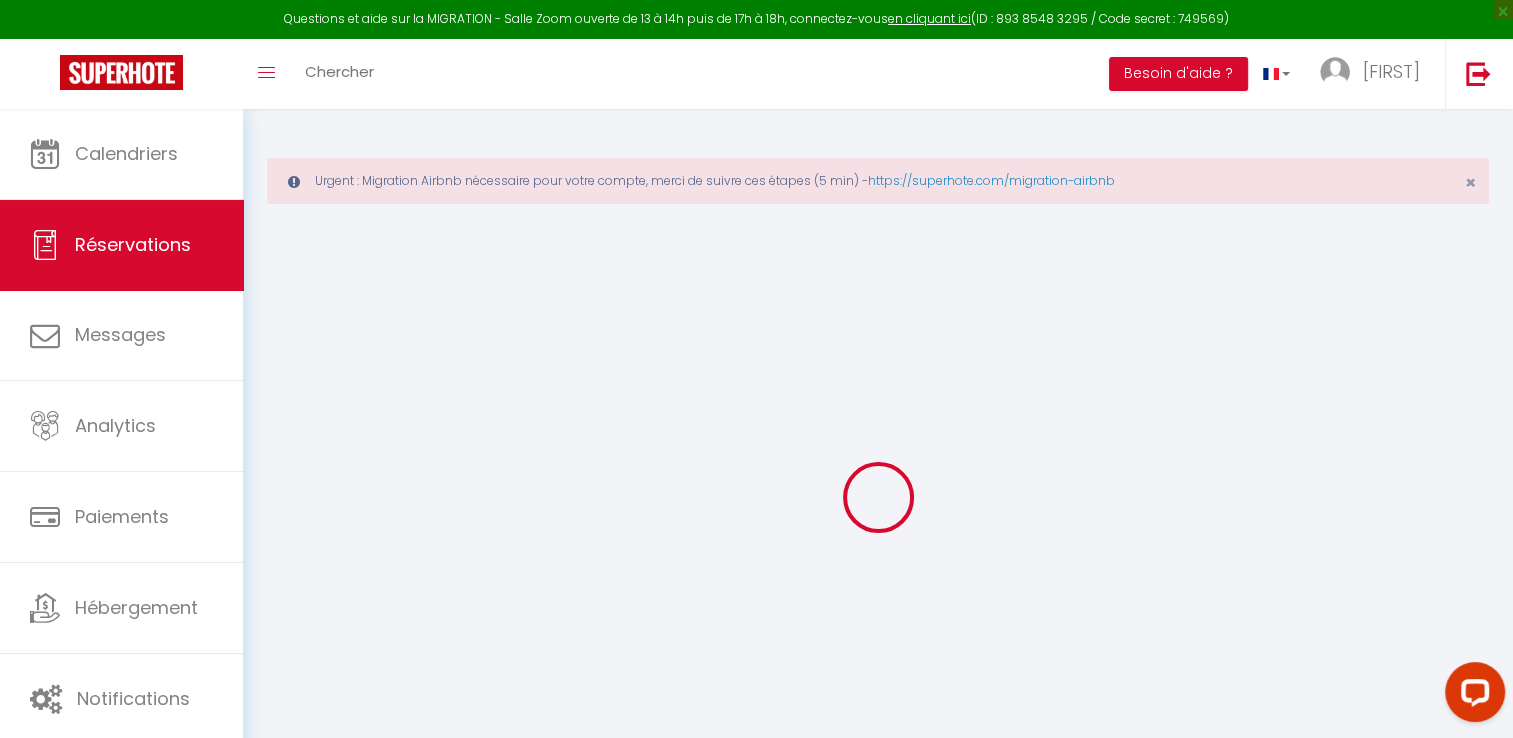 select on "0" 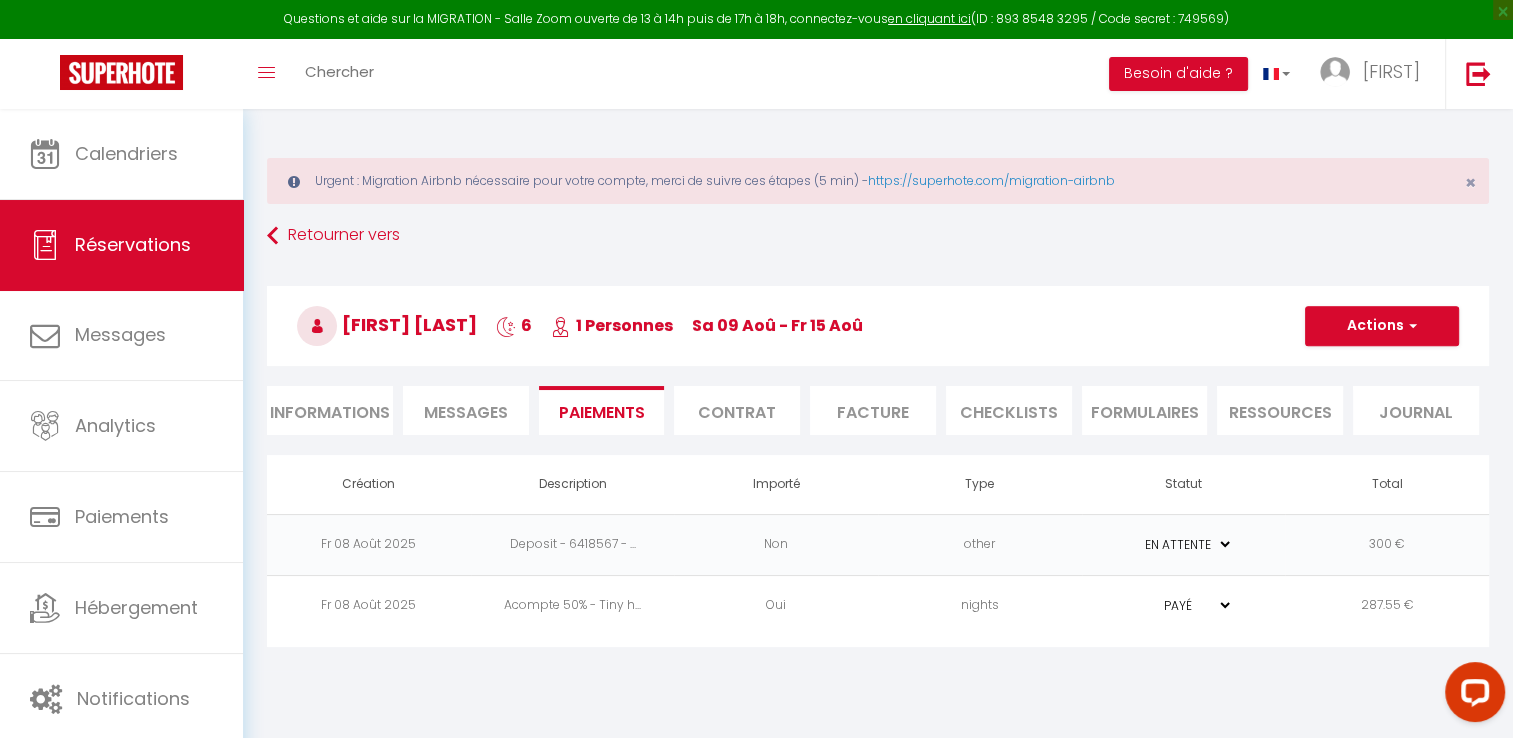 click on "Deposit - 6418567 - ..." at bounding box center (573, 544) 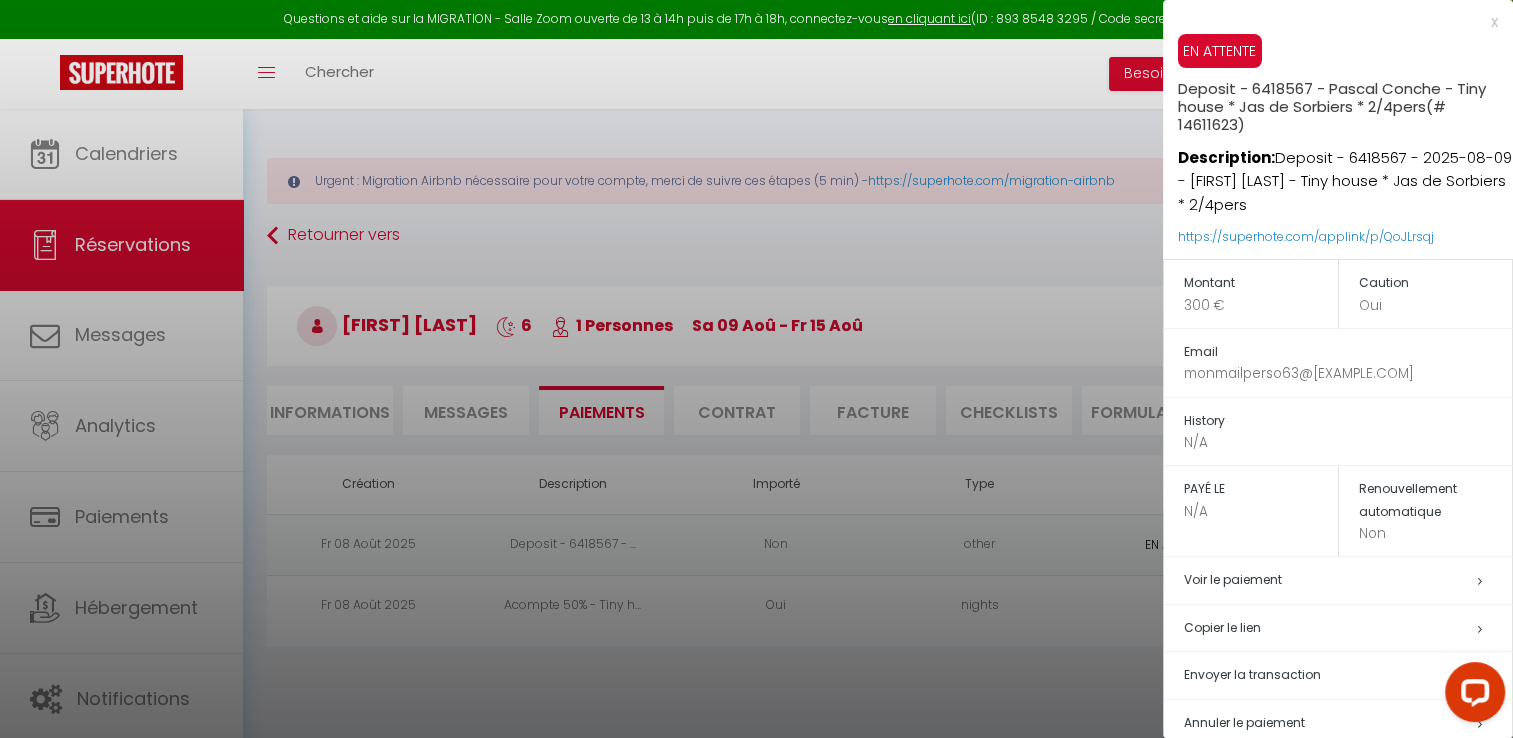click at bounding box center [756, 369] 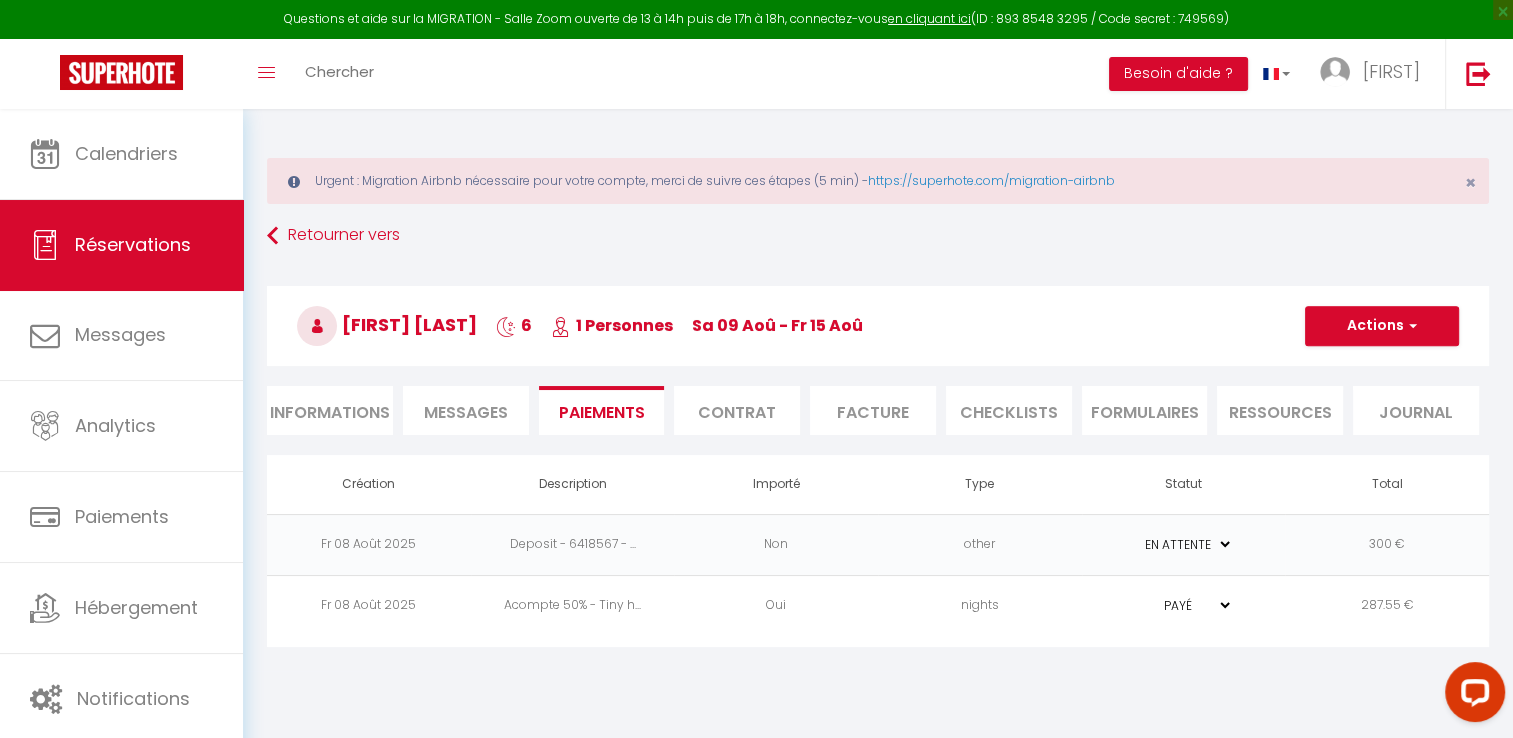 click on "Acompte 50% - Tiny h..." at bounding box center [573, 605] 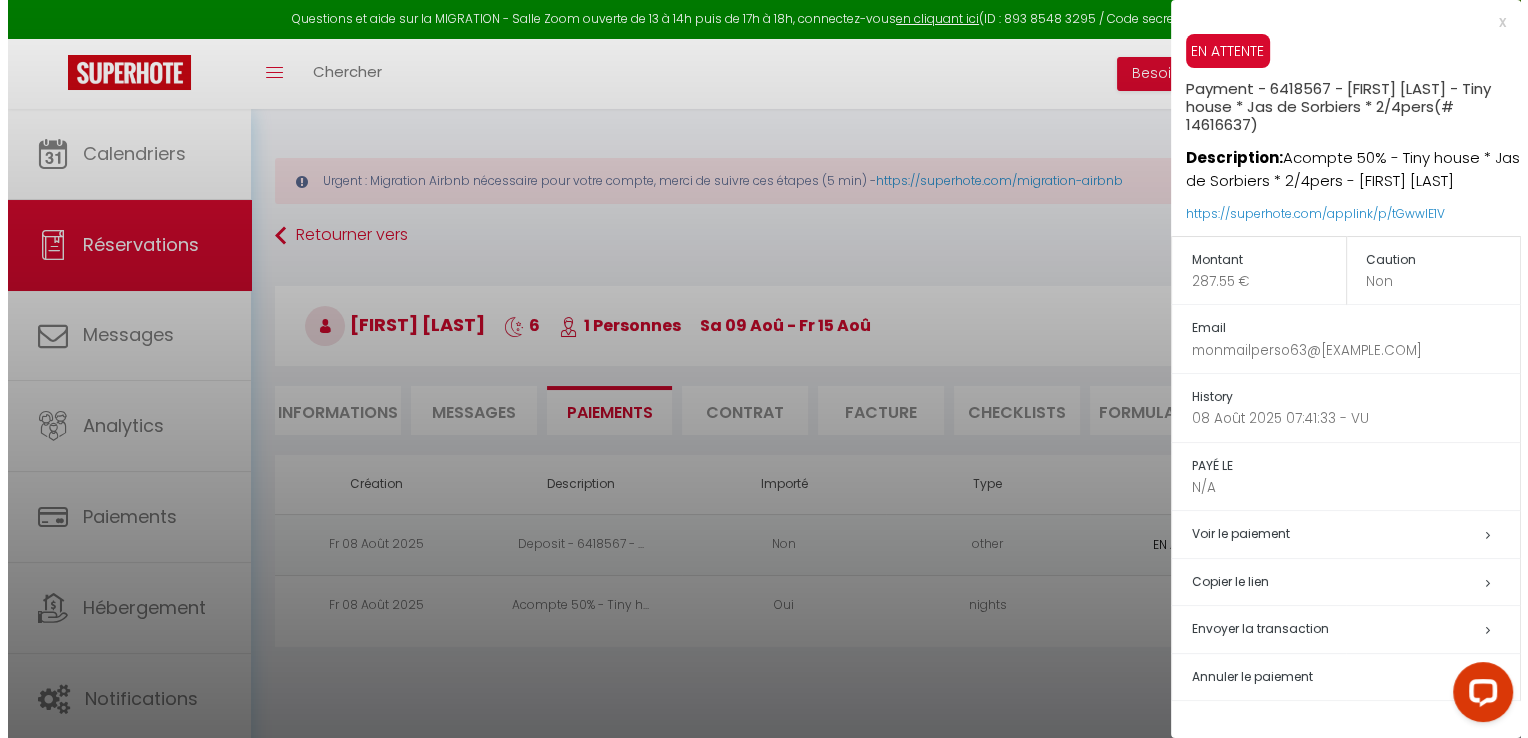scroll, scrollTop: 108, scrollLeft: 0, axis: vertical 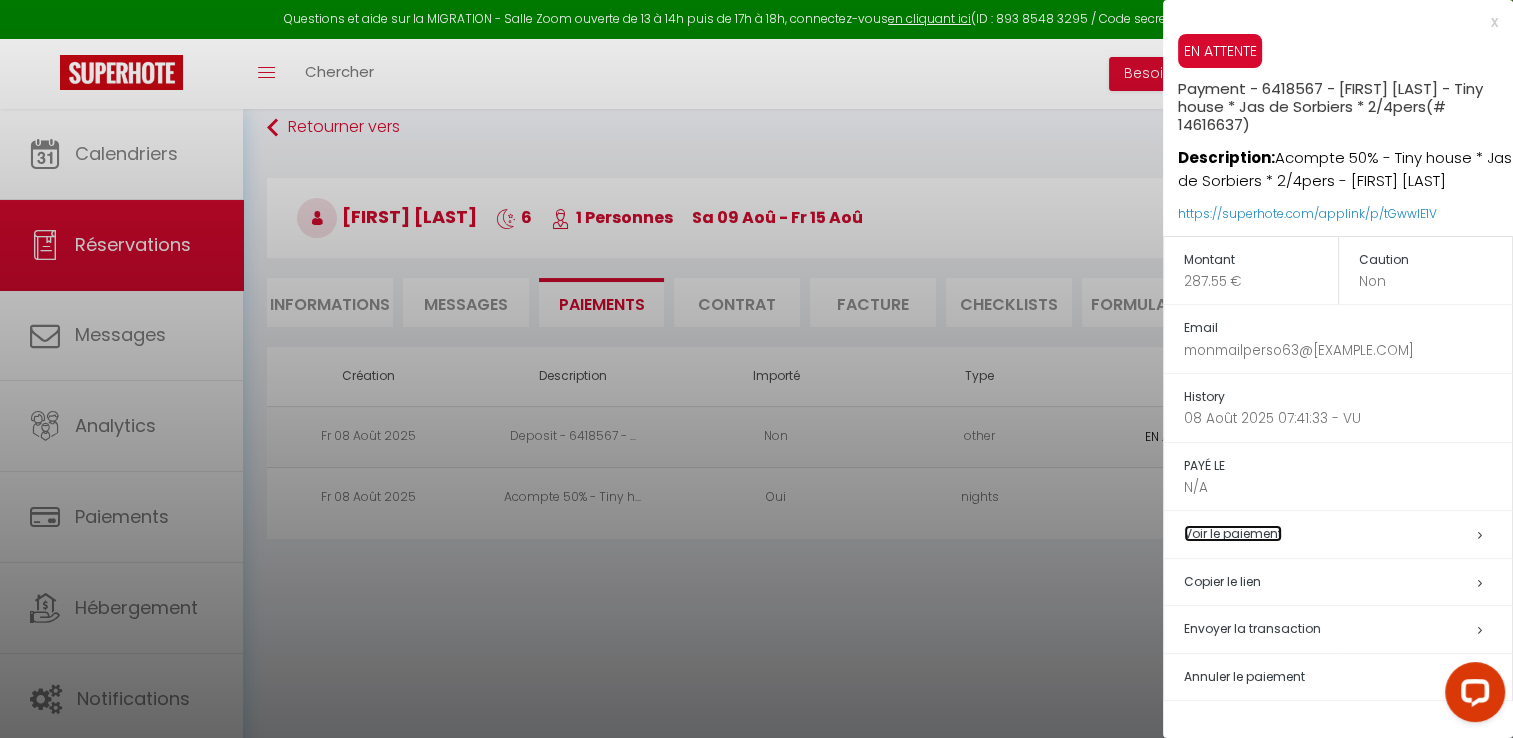 click on "Voir le paiement" at bounding box center (1233, 533) 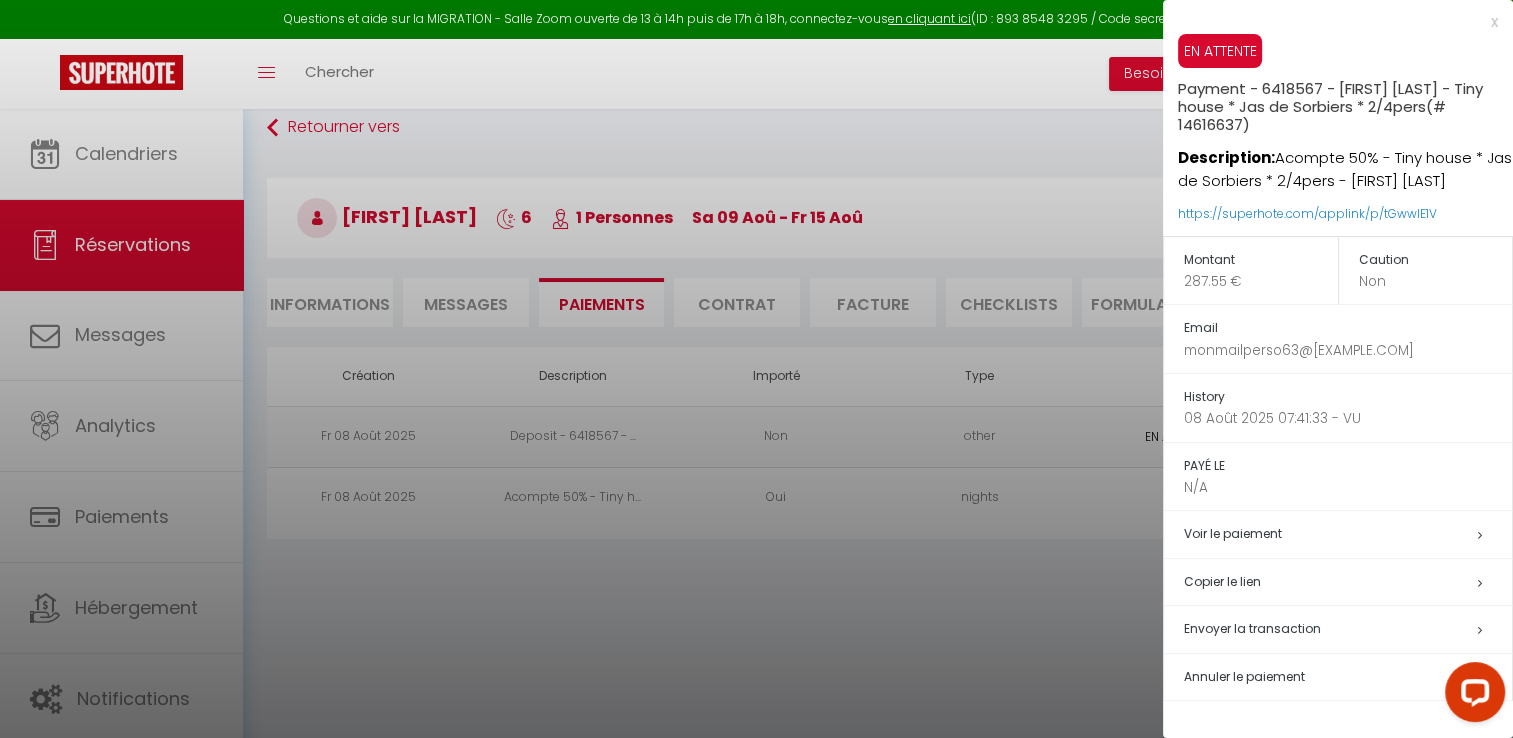 click at bounding box center [756, 369] 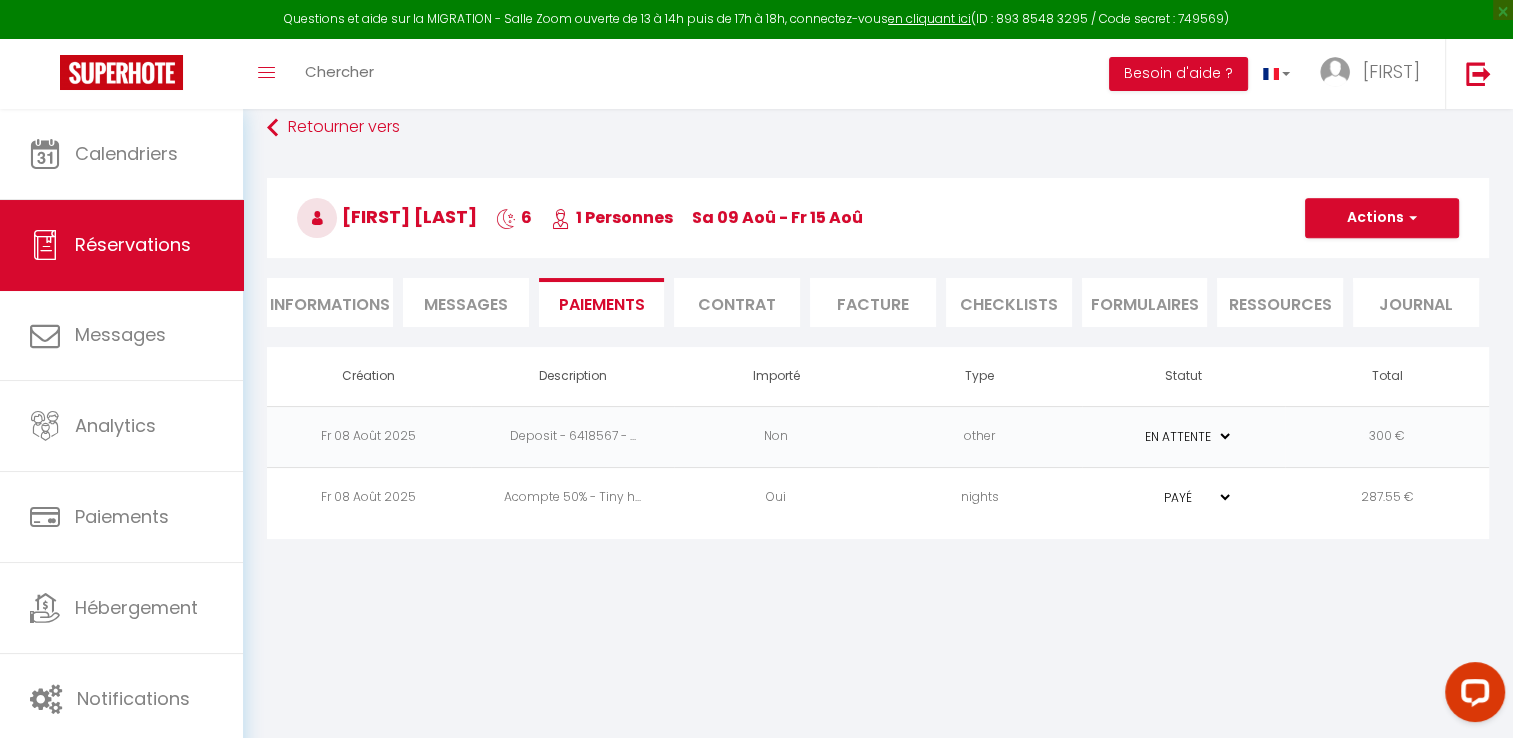 click on "Oui" at bounding box center (776, 497) 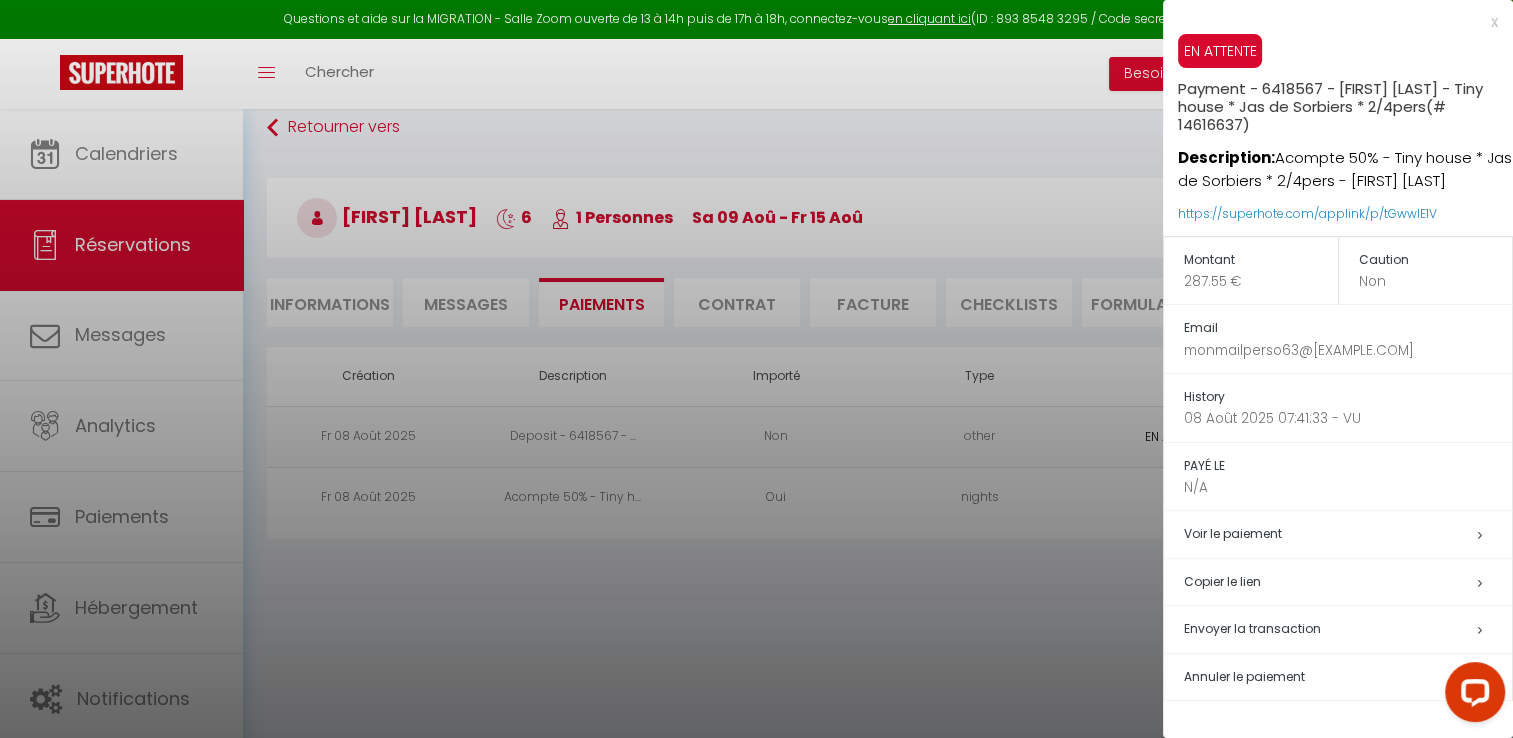 click at bounding box center (756, 369) 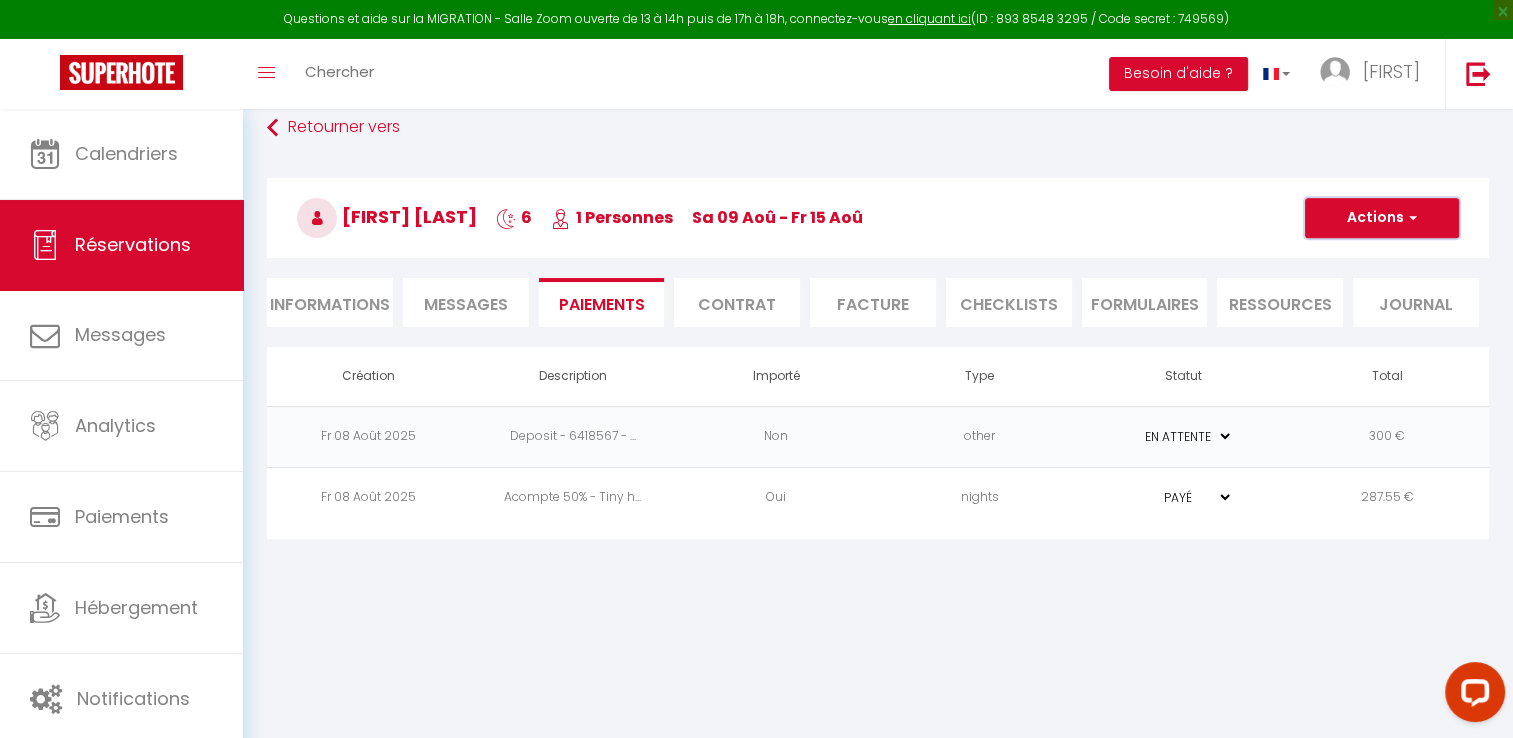 click on "Actions" at bounding box center [1382, 218] 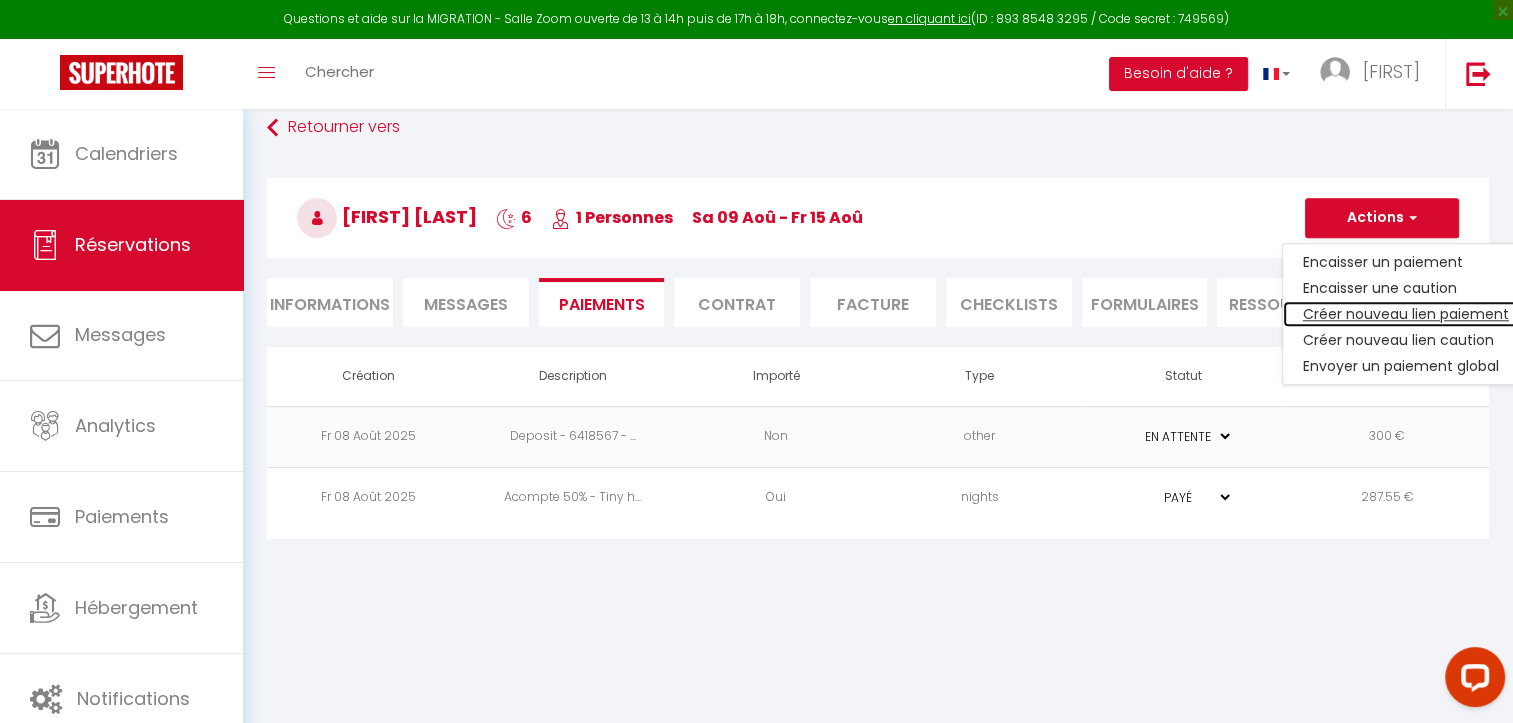 click on "Créer nouveau lien paiement" at bounding box center (1406, 314) 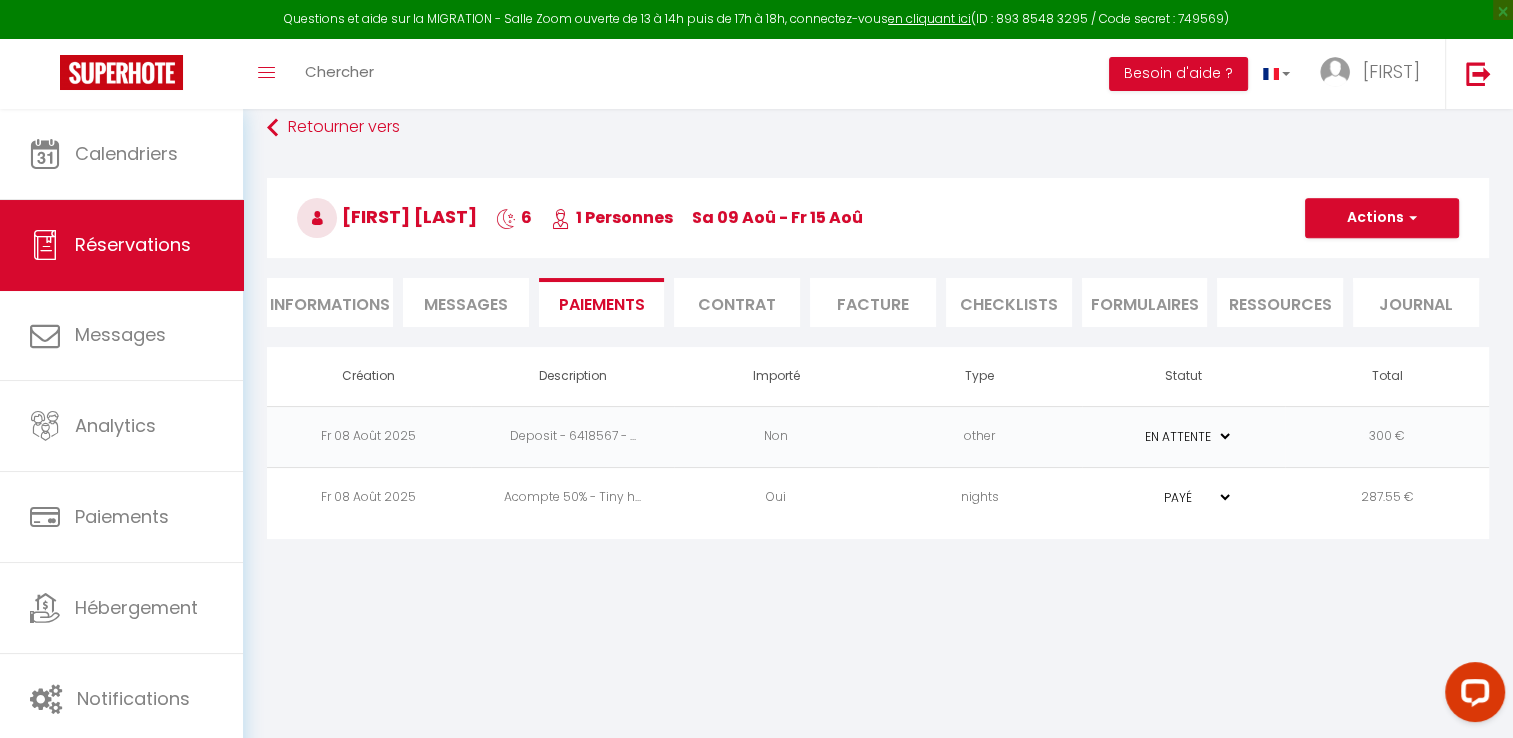 select on "nights" 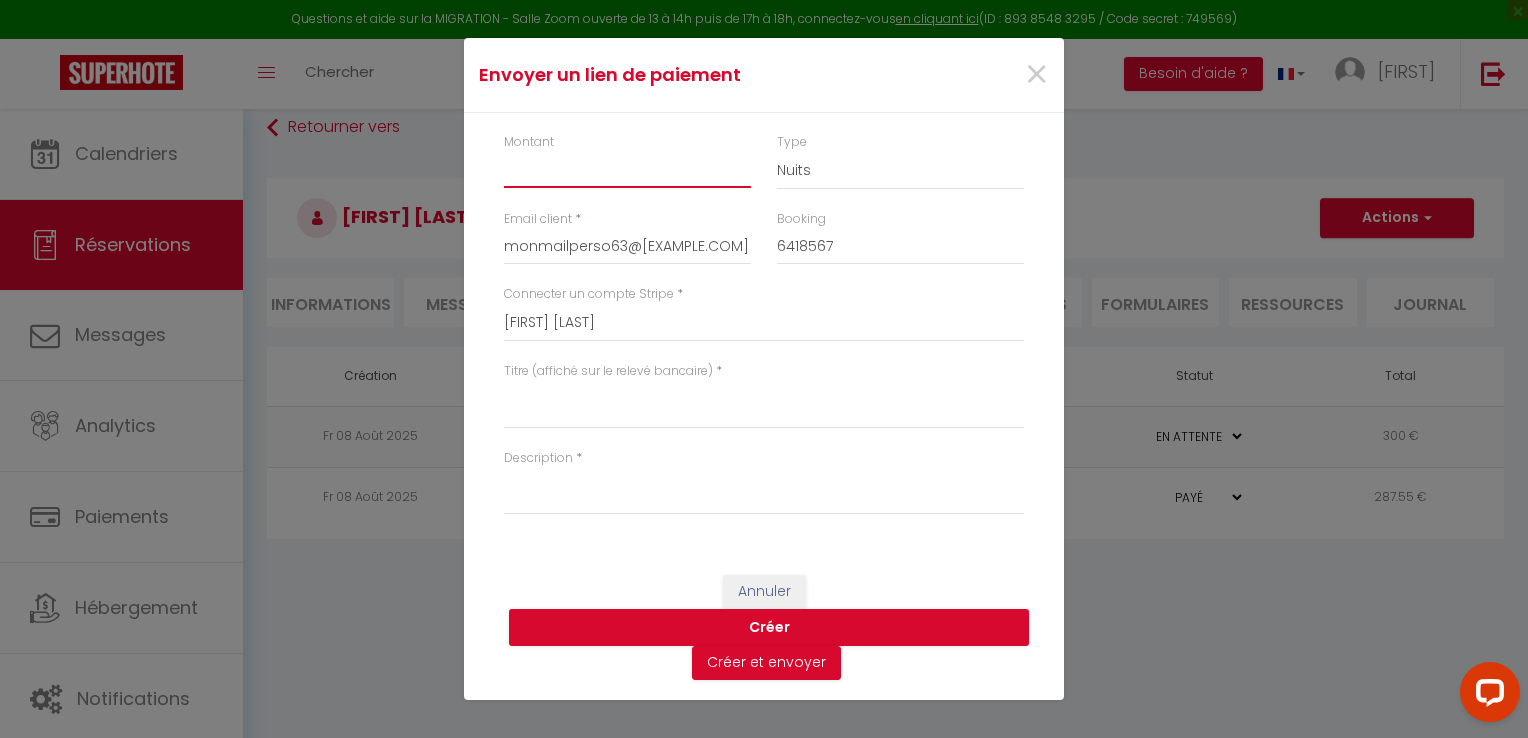 click on "Montant" at bounding box center [627, 170] 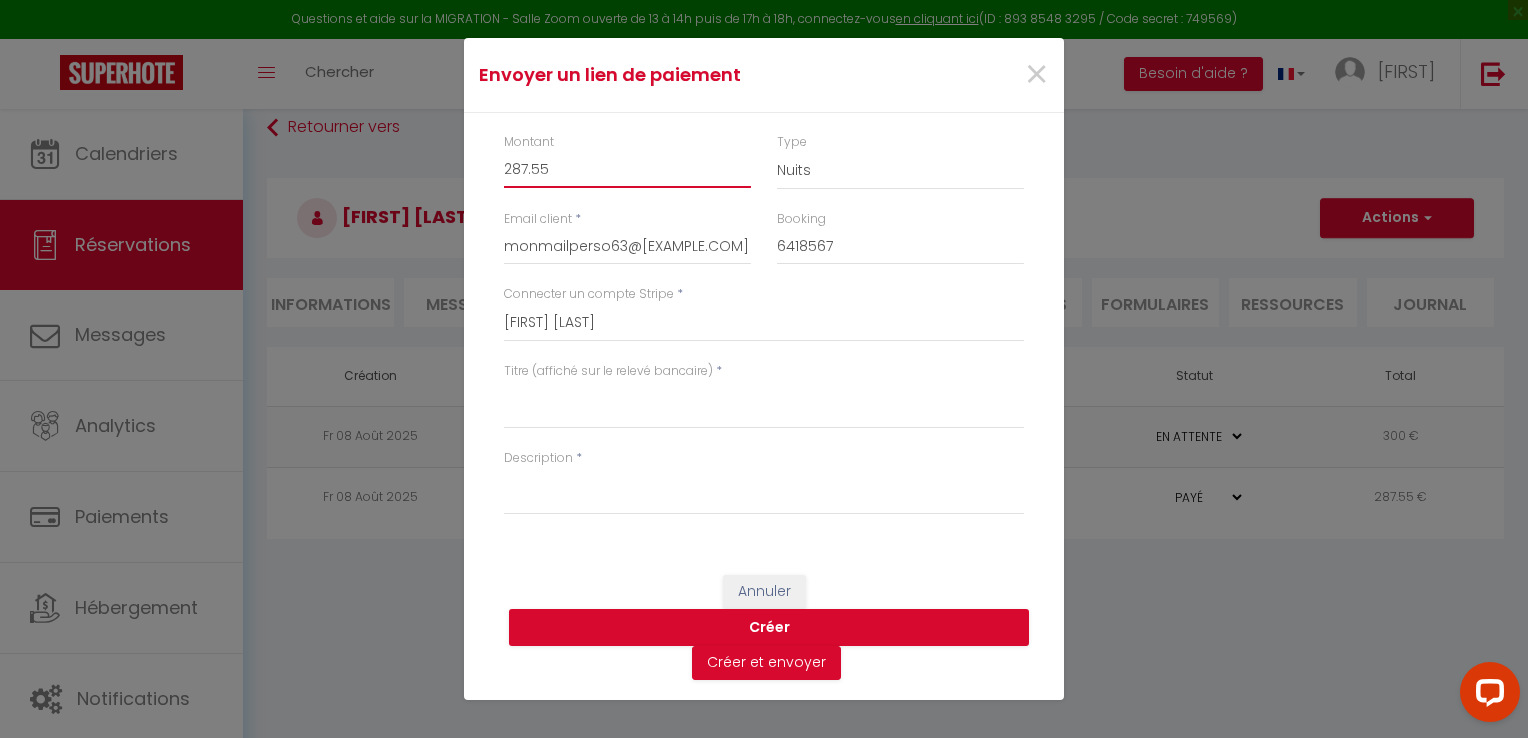 type on "287.55" 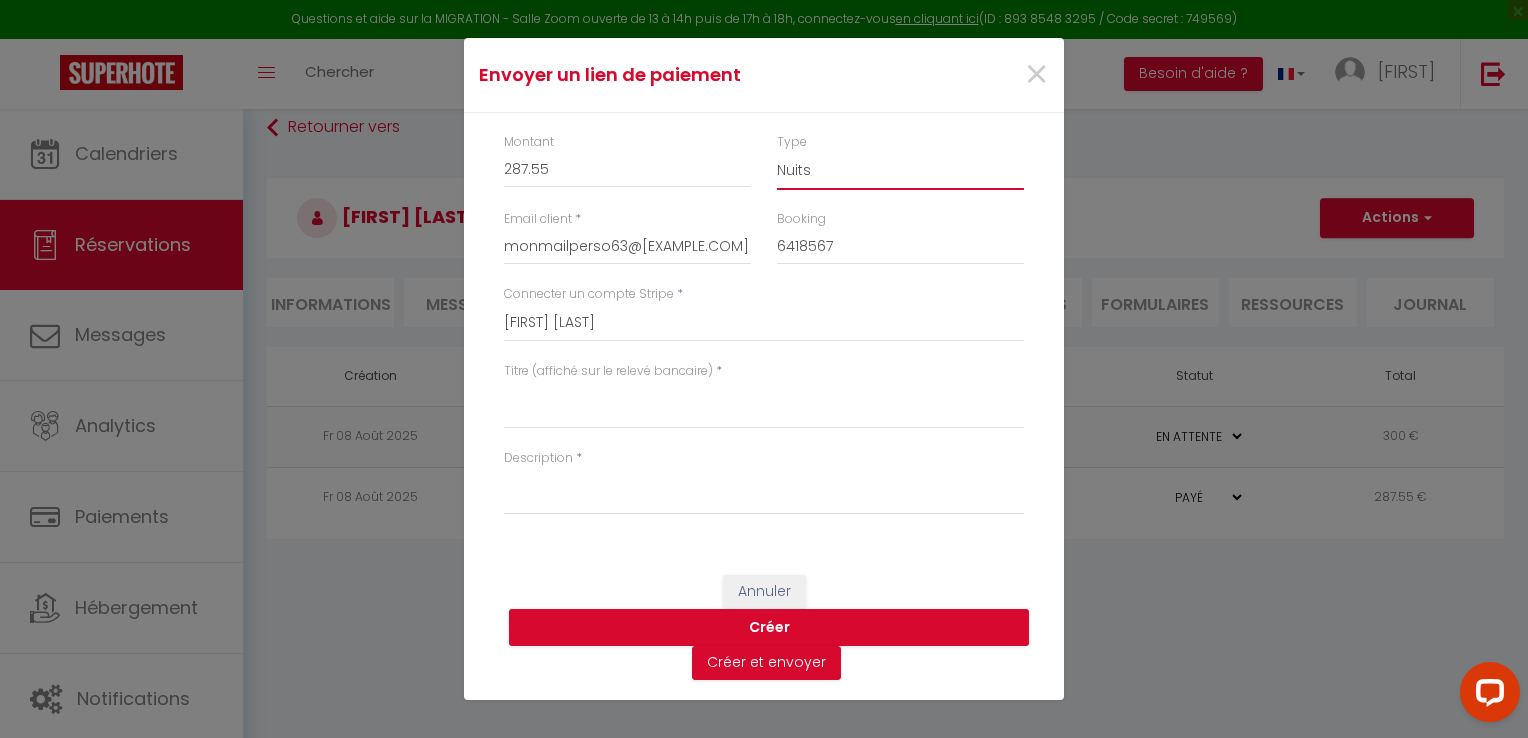 click on "Nuits   Frais de ménage   Taxe de séjour   Autre" at bounding box center [900, 171] 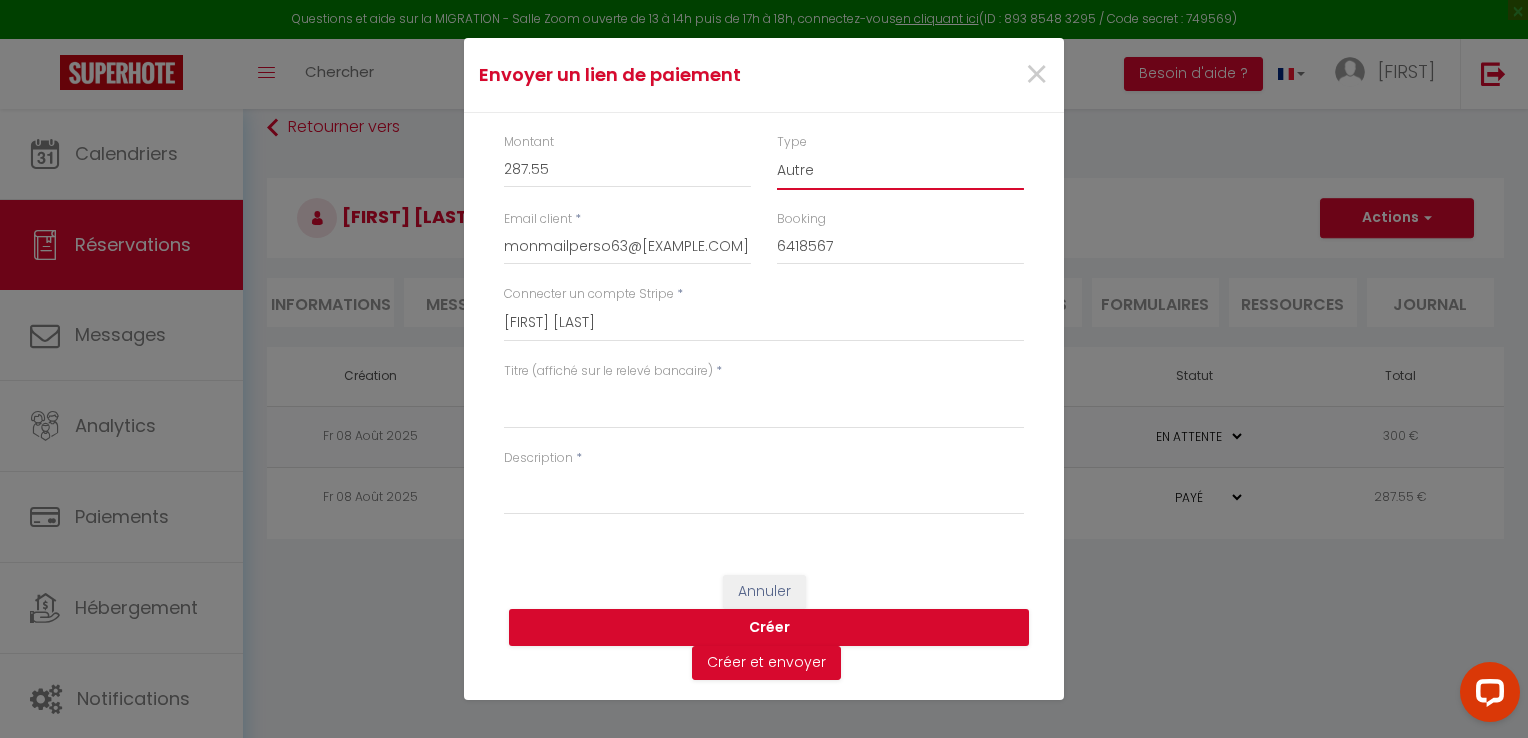 click on "Nuits   Frais de ménage   Taxe de séjour   Autre" at bounding box center (900, 171) 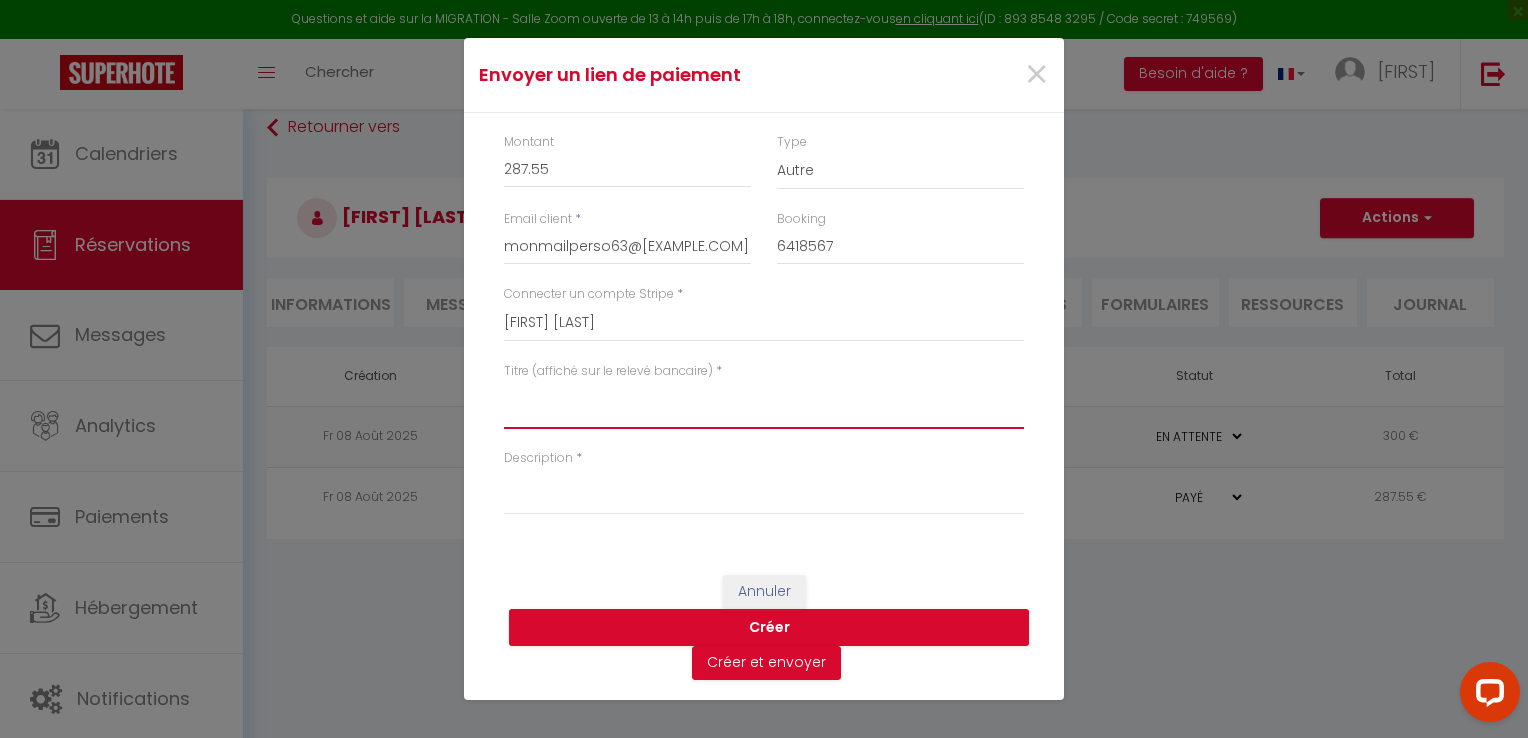 click on "Titre (affiché sur le relevé bancaire)" at bounding box center (764, 405) 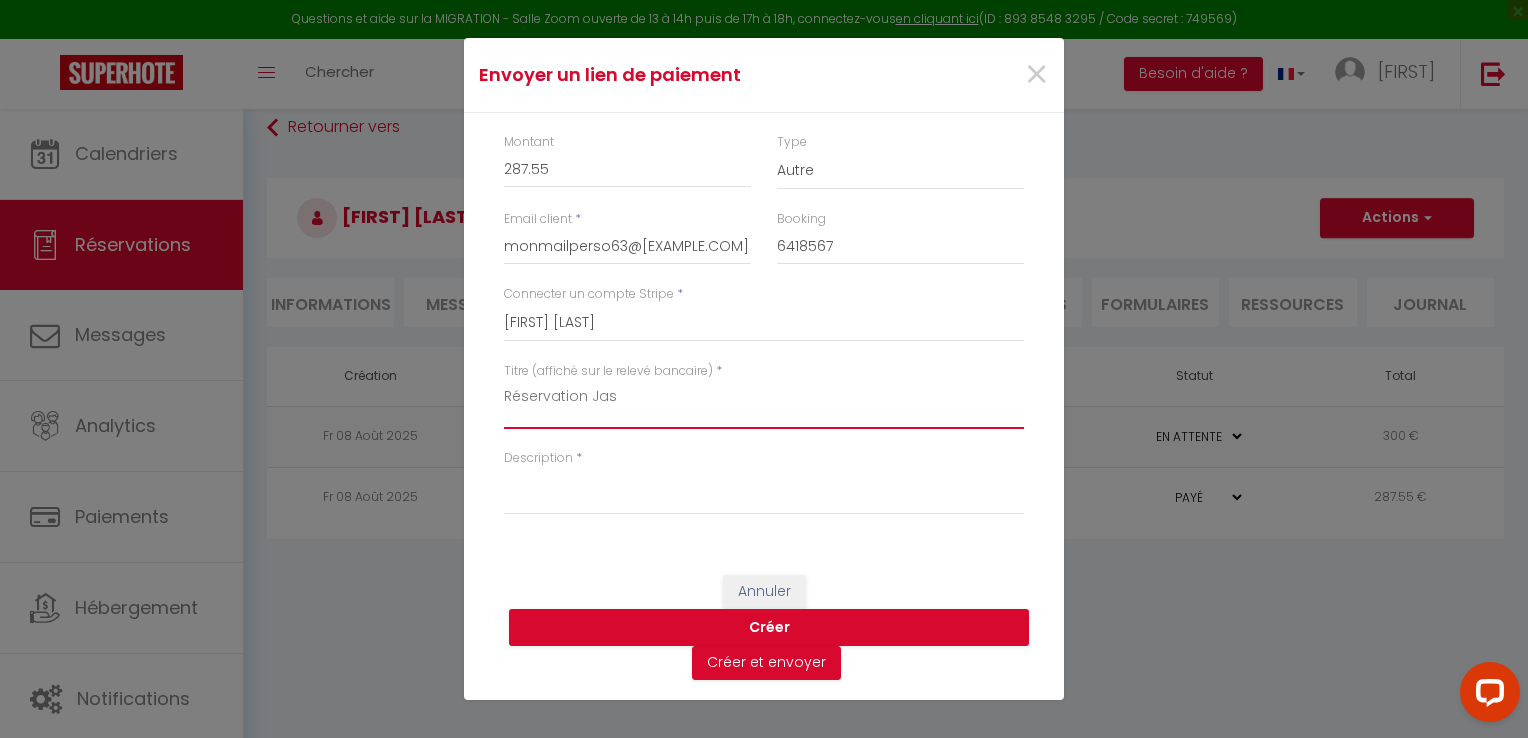 type on "Réservation Jas" 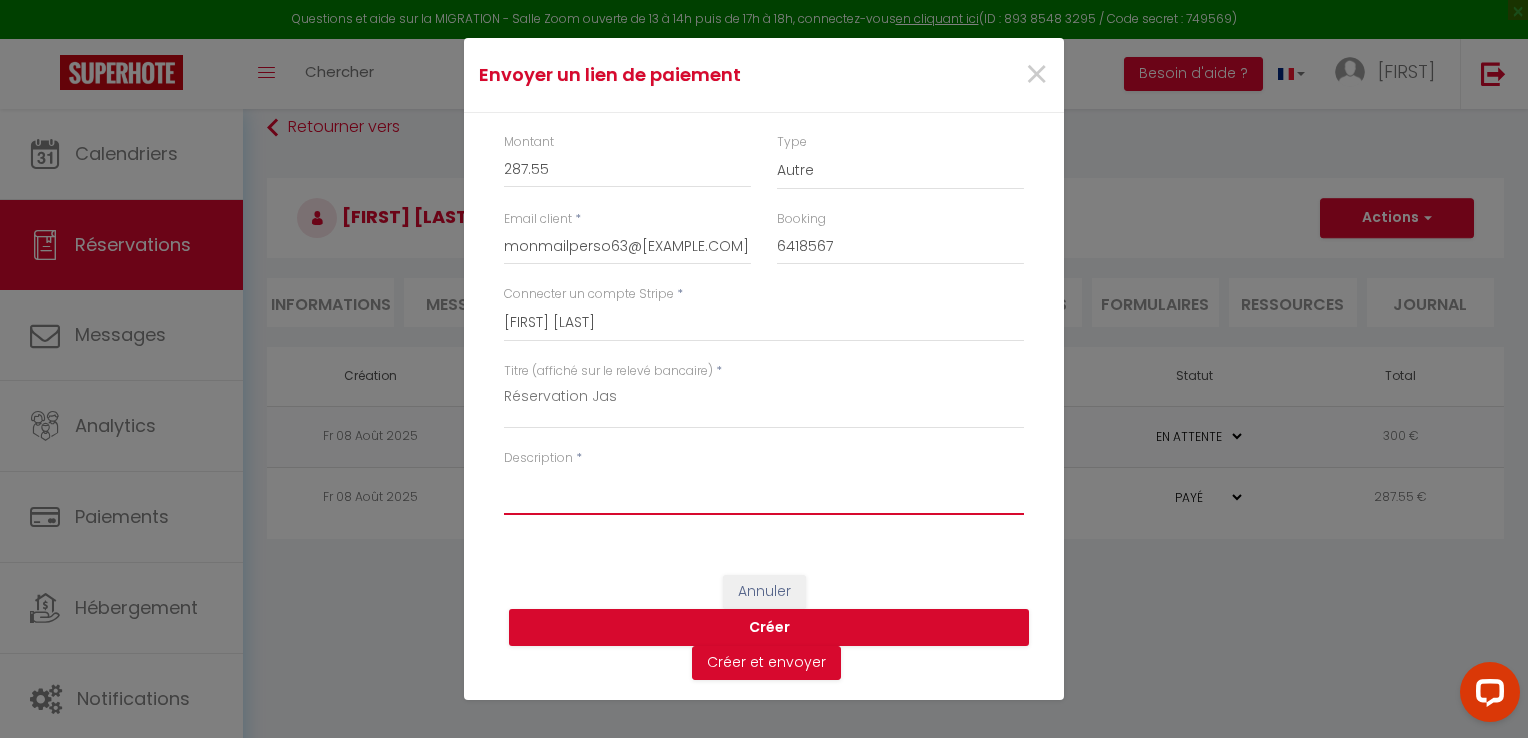 click on "Description" at bounding box center (764, 491) 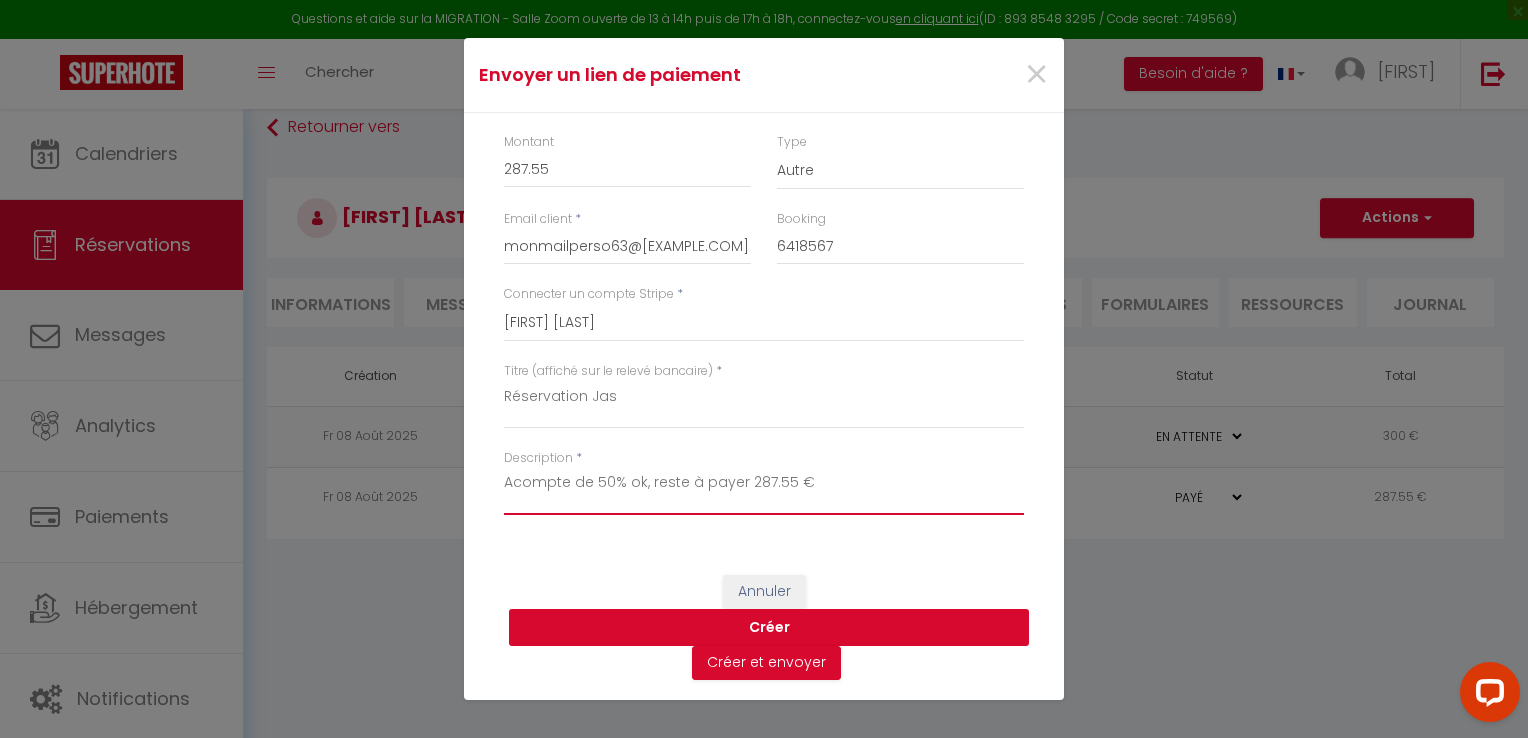 type on "Acompte de 50% ok, reste à payer 287.55 €" 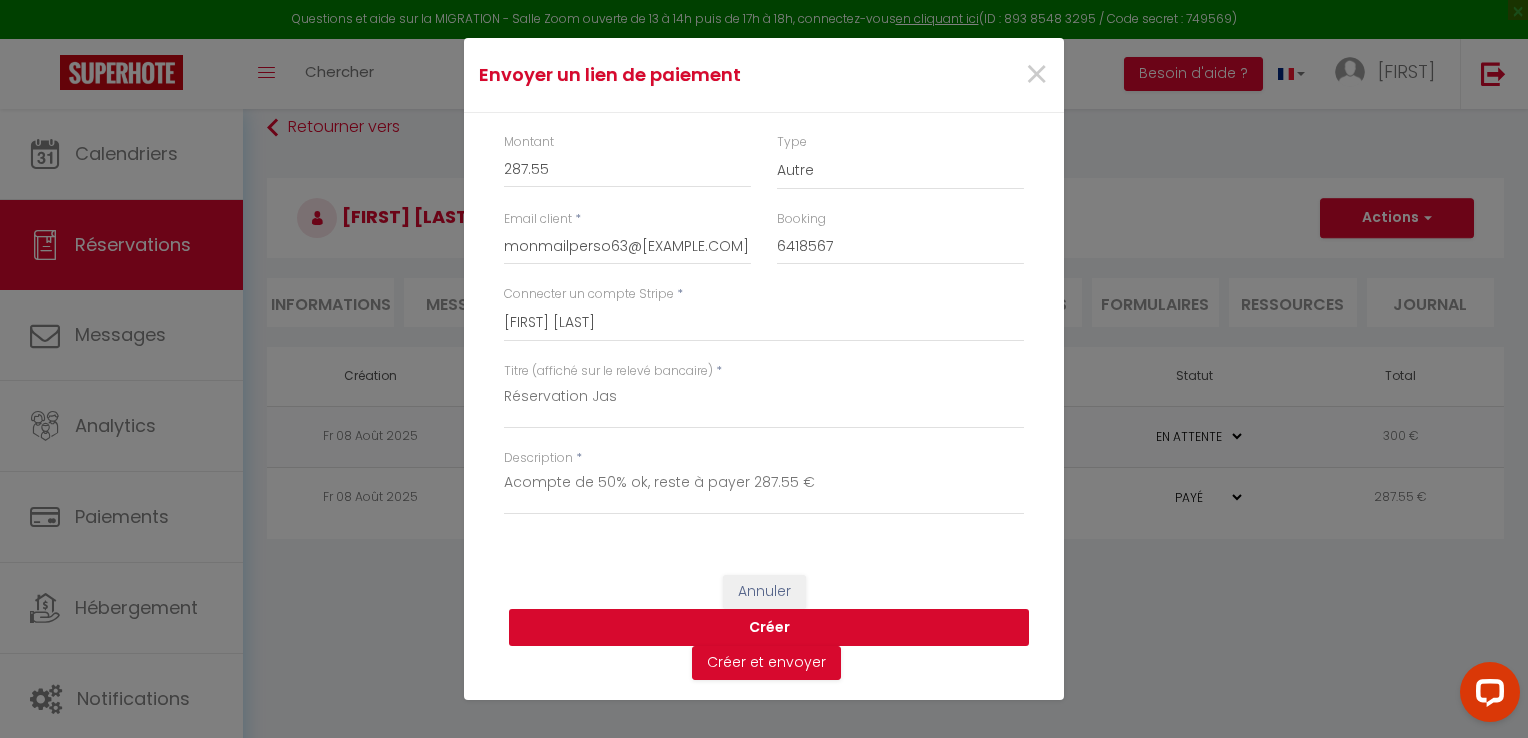 click on "Créer" at bounding box center (769, 628) 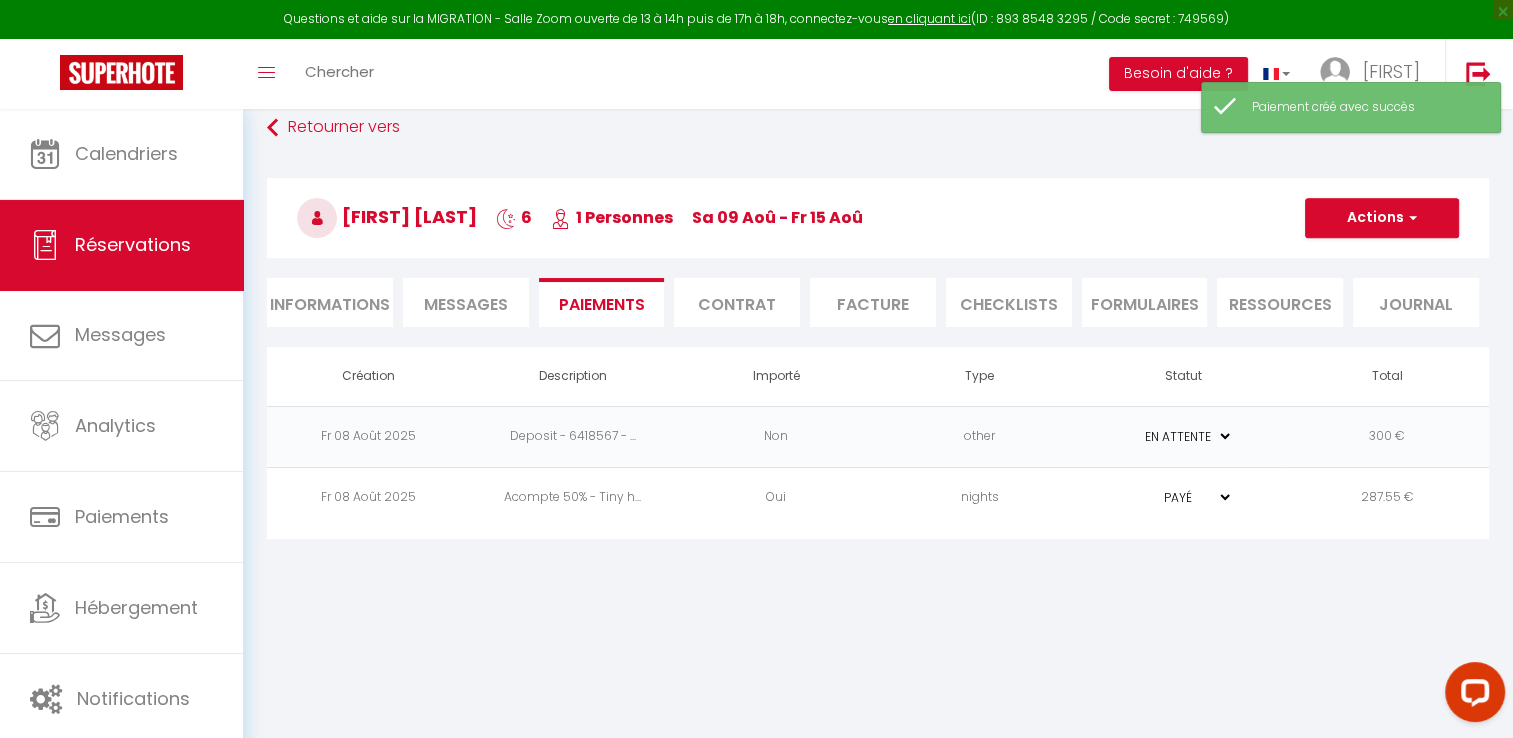 select on "0" 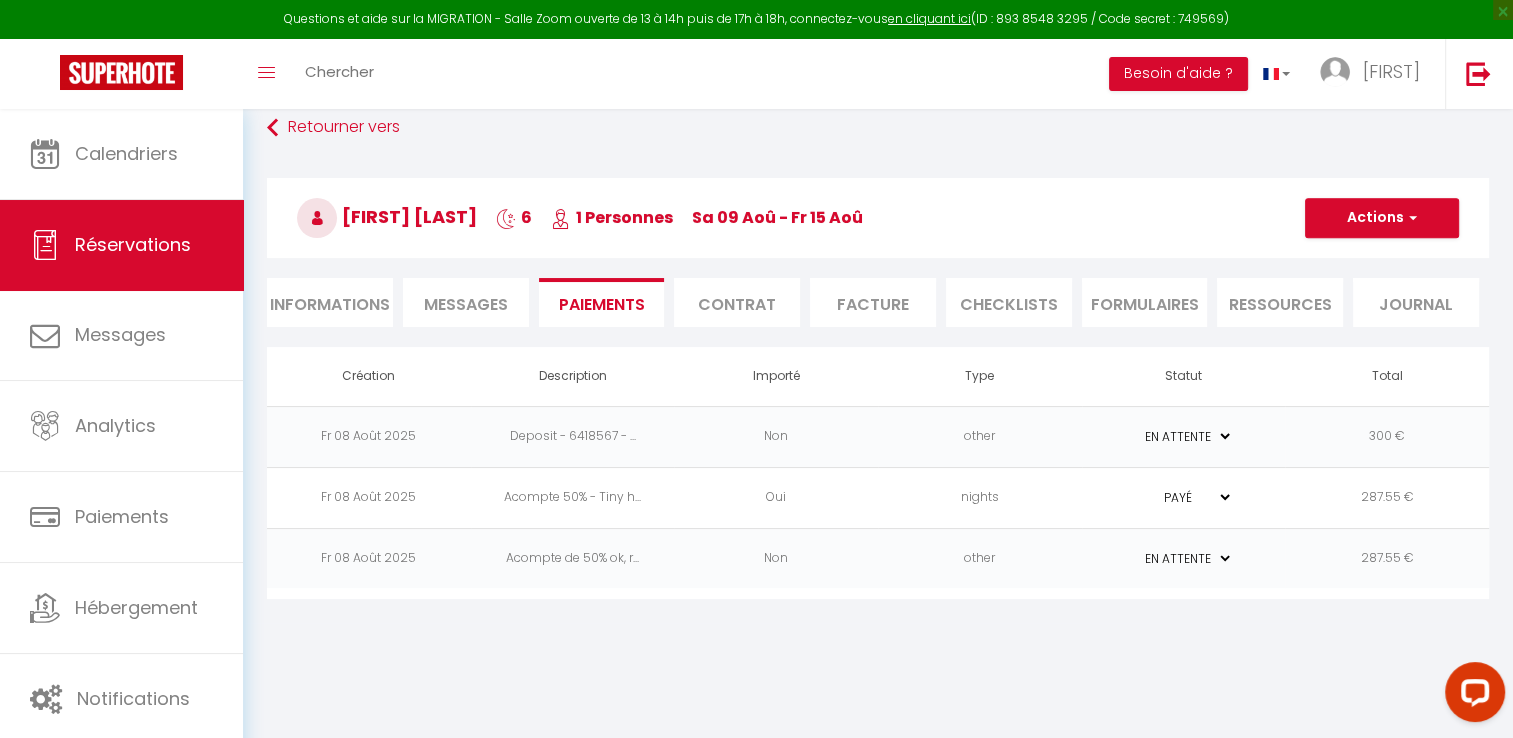 click on "287.55 €" at bounding box center (1387, 558) 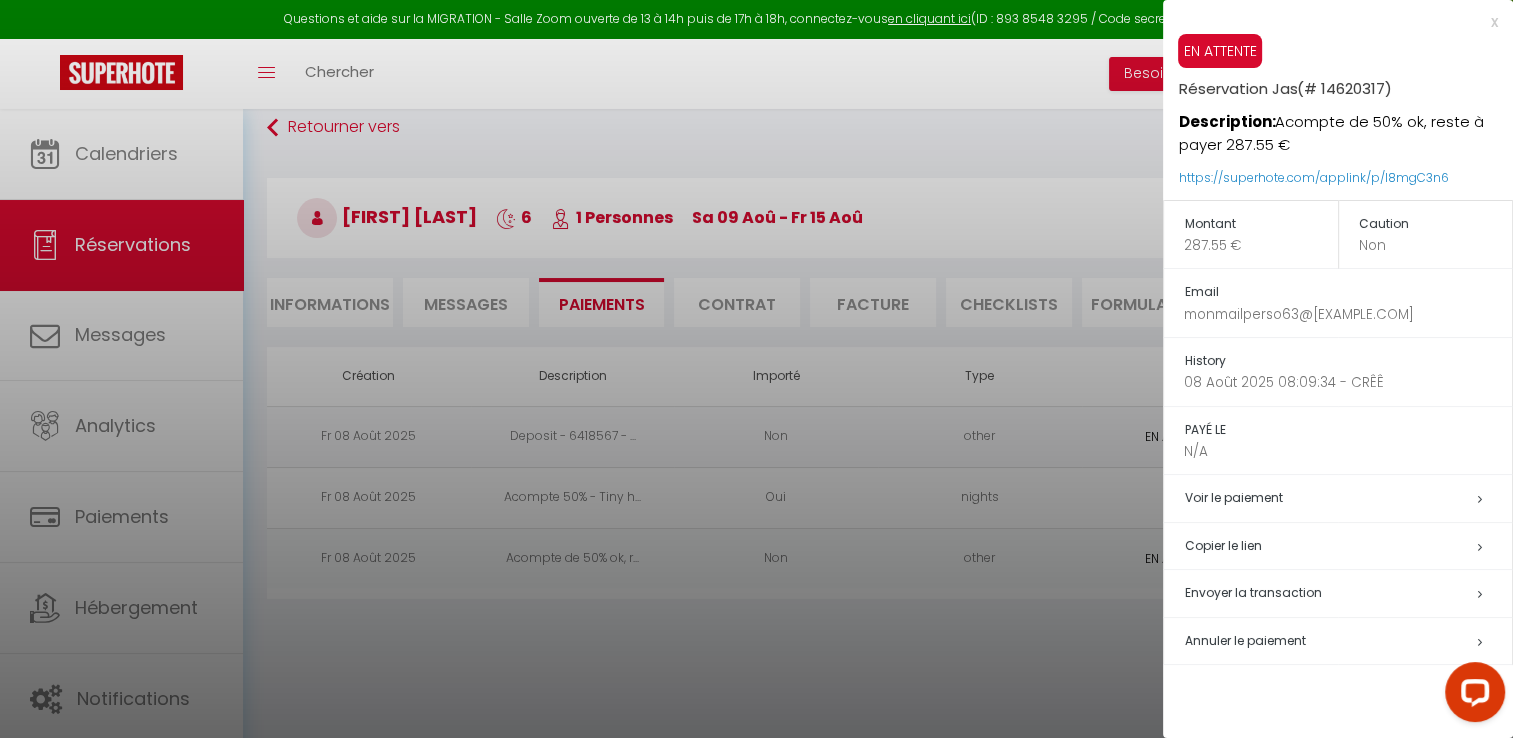 click on "Envoyer la transaction" at bounding box center (1252, 592) 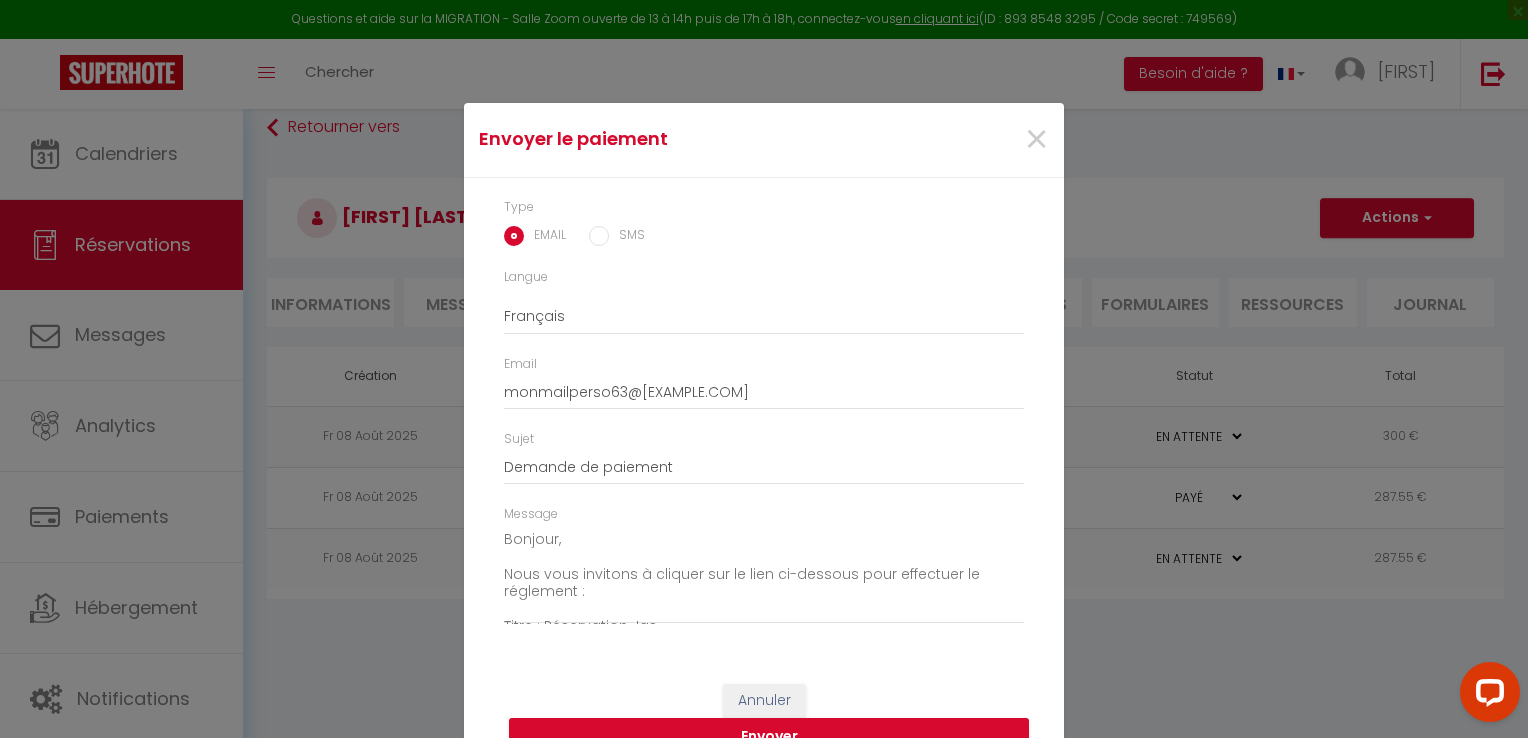 scroll, scrollTop: 140, scrollLeft: 0, axis: vertical 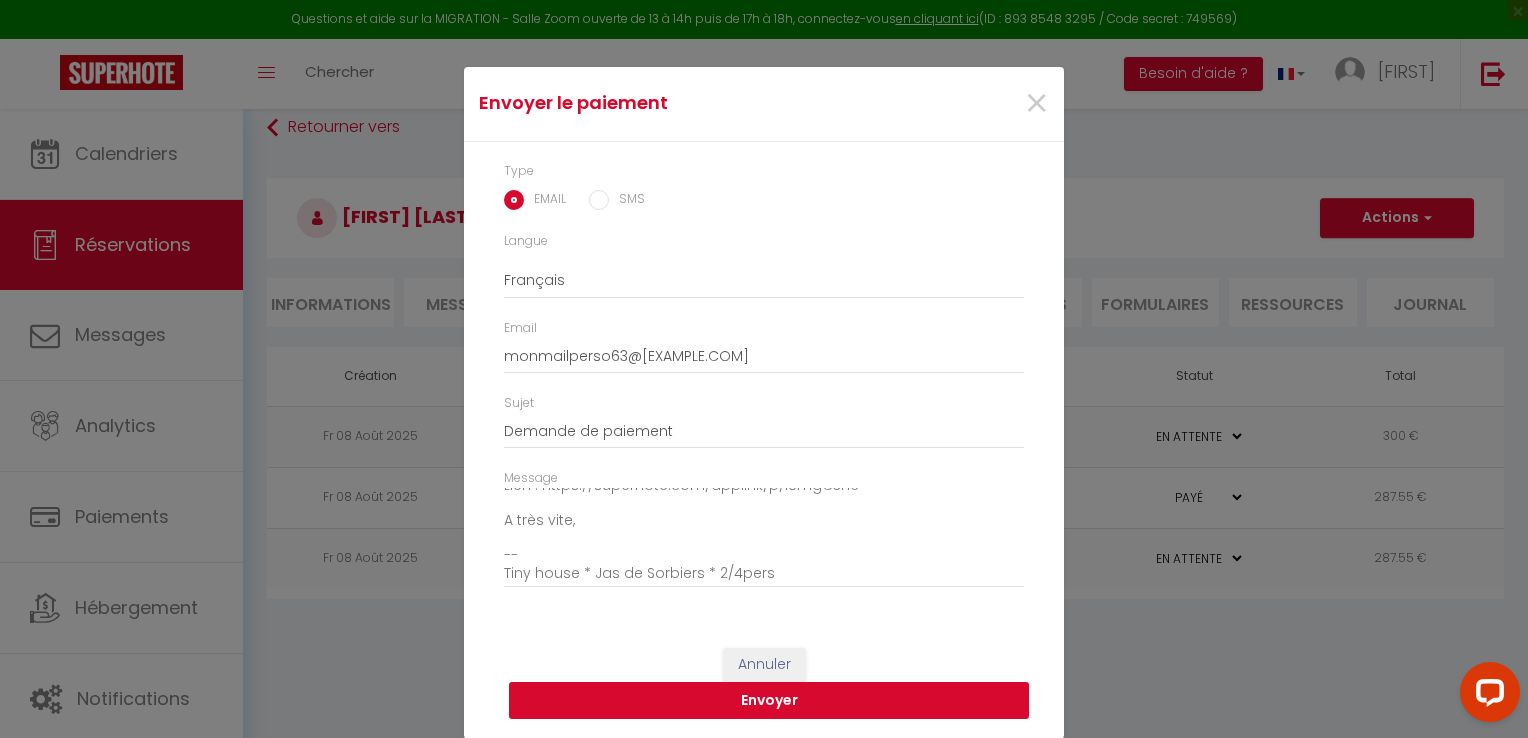 click on "Envoyer" at bounding box center [769, 701] 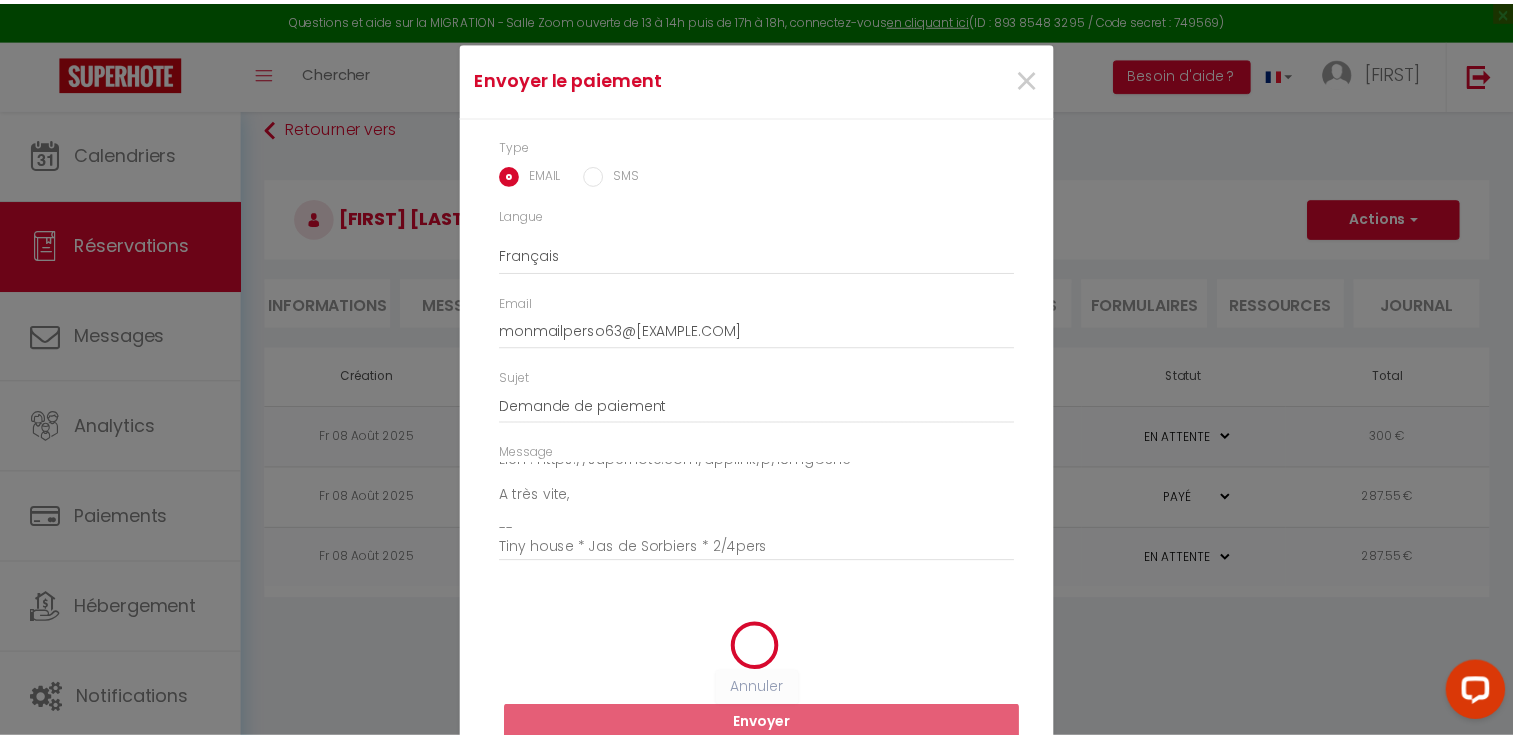 scroll, scrollTop: 12, scrollLeft: 0, axis: vertical 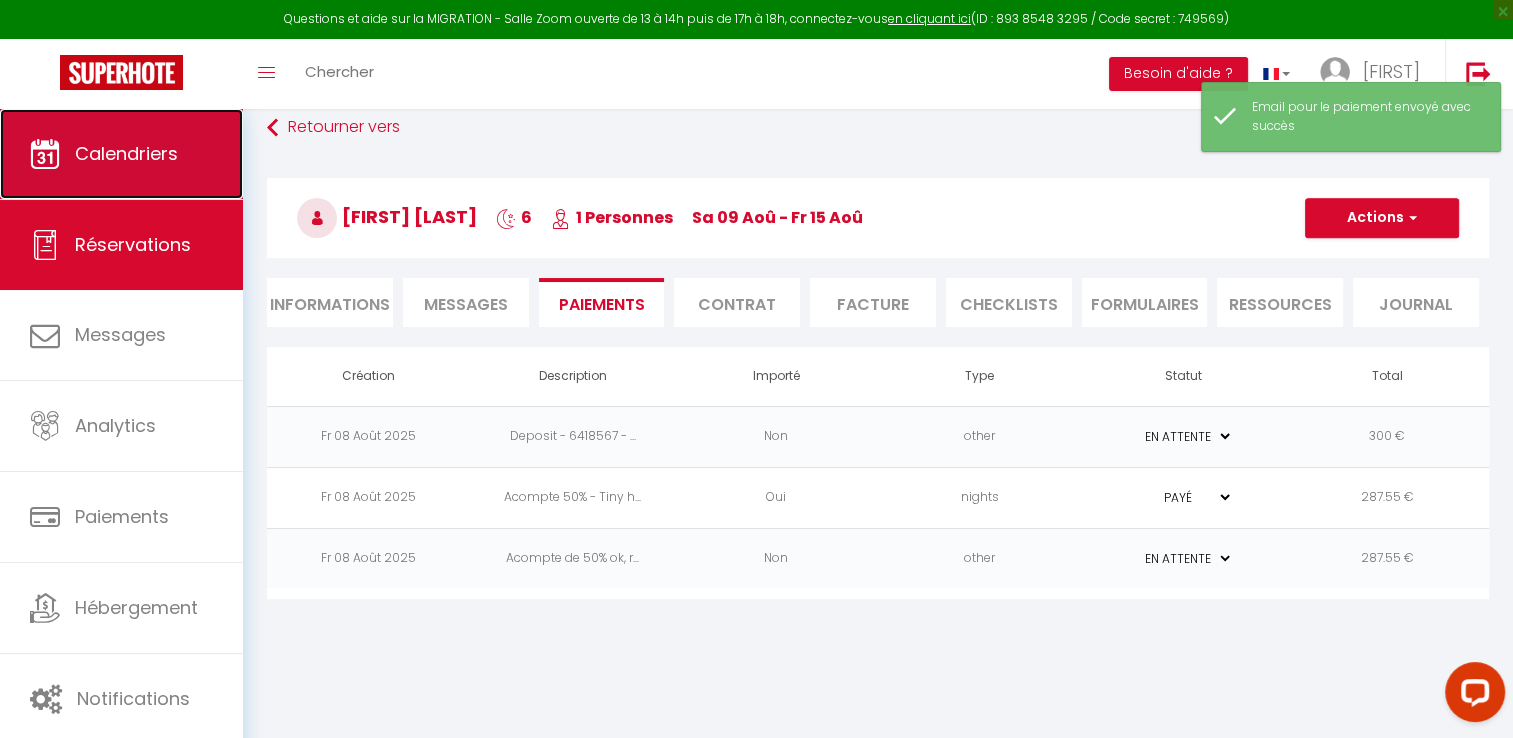 click on "Calendriers" at bounding box center [126, 153] 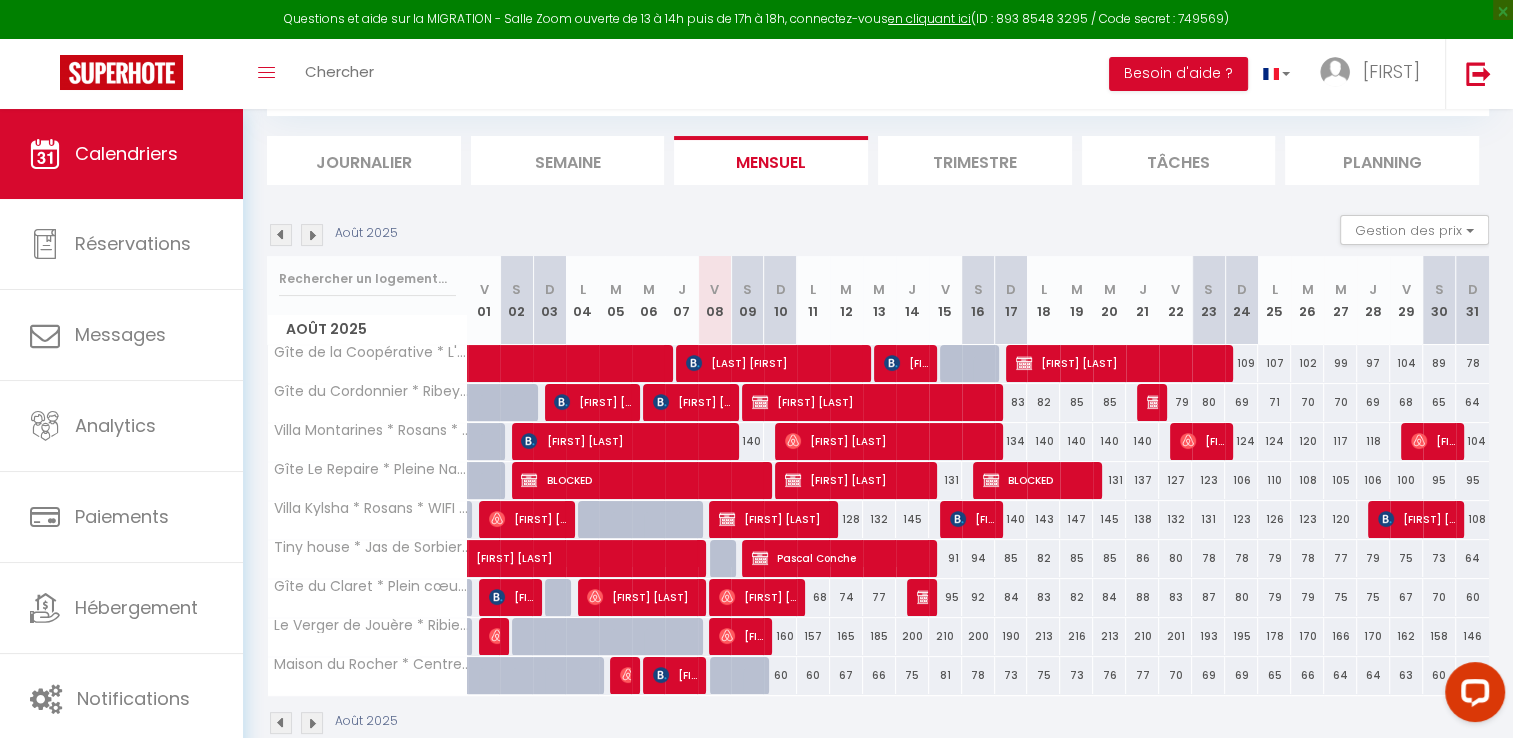 scroll, scrollTop: 232, scrollLeft: 0, axis: vertical 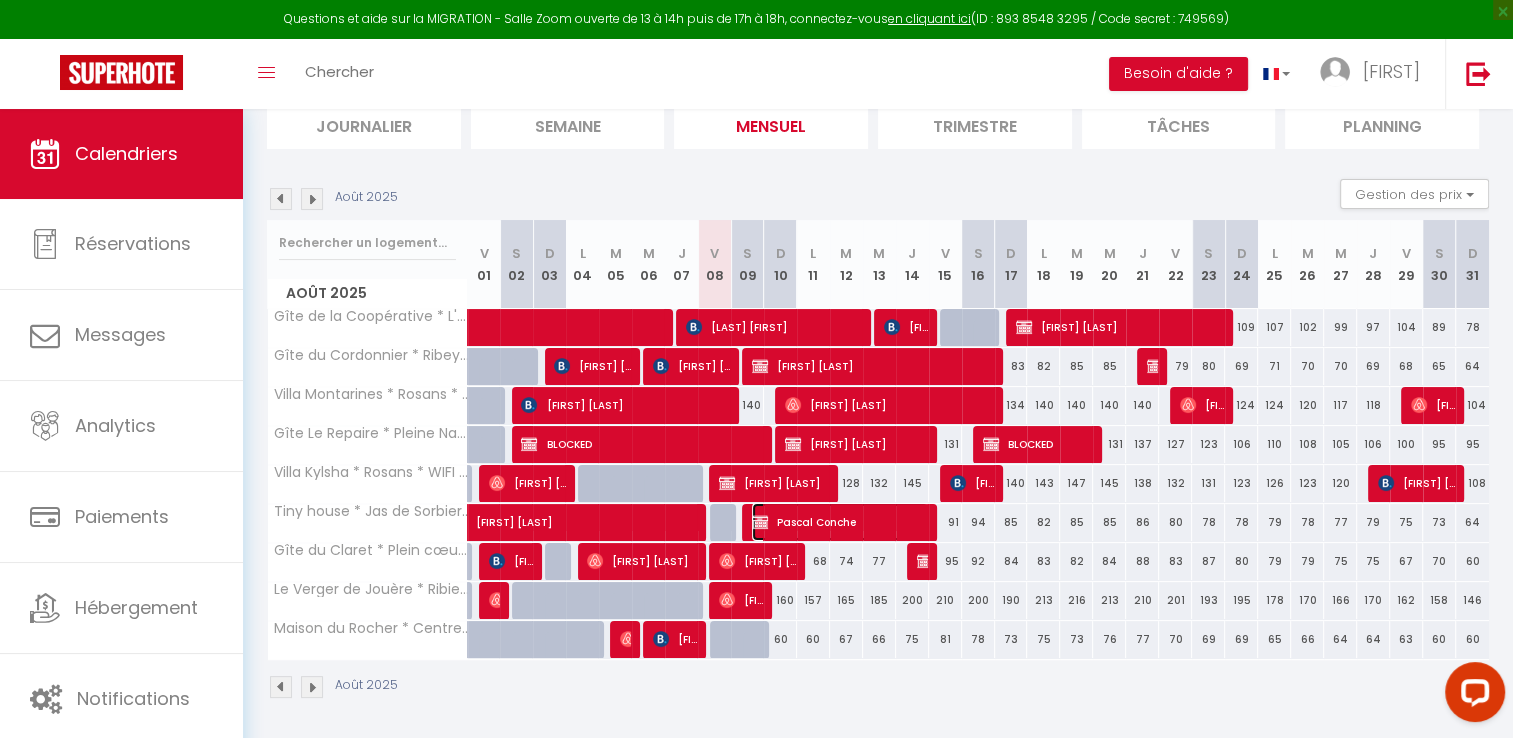 click on "Pascal Conche" at bounding box center [840, 522] 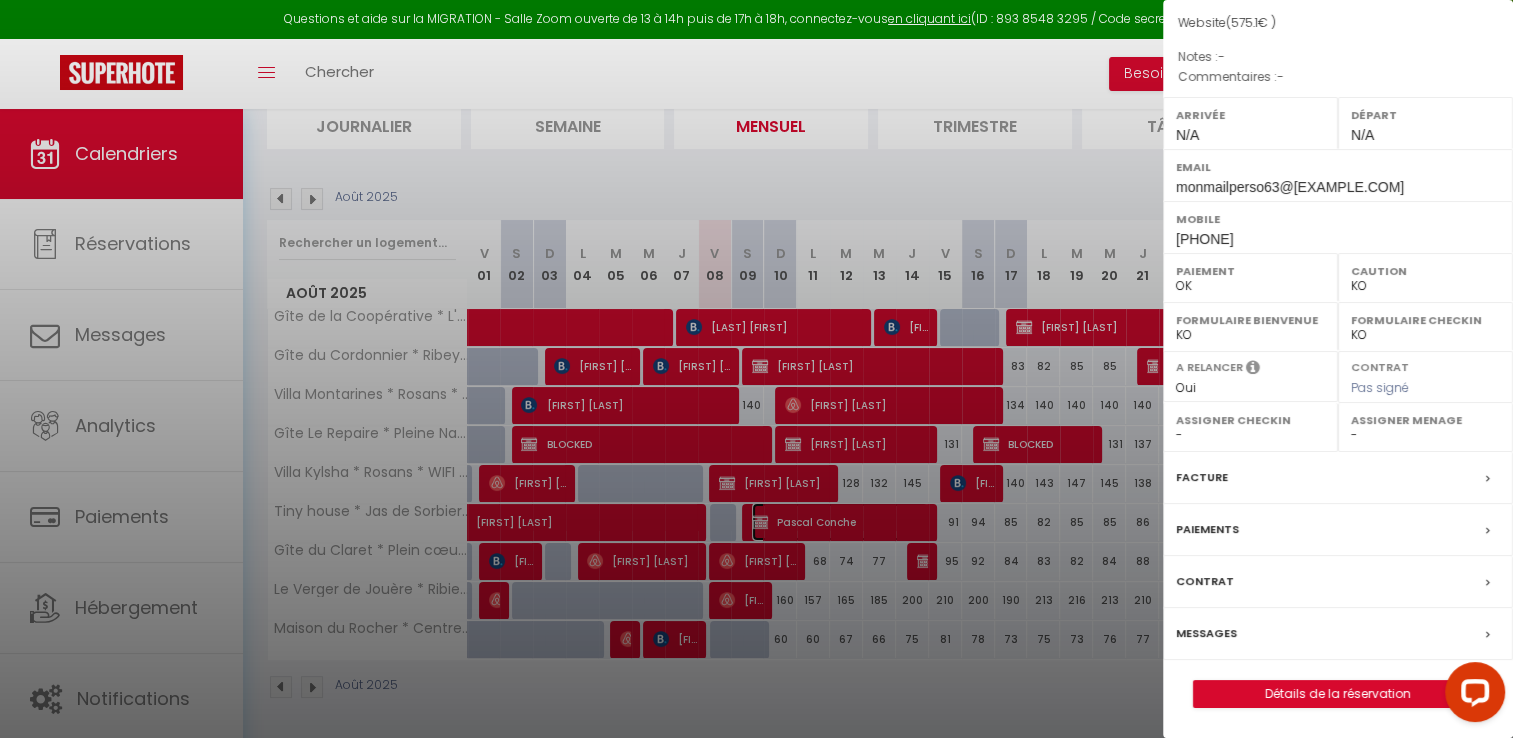 scroll, scrollTop: 210, scrollLeft: 0, axis: vertical 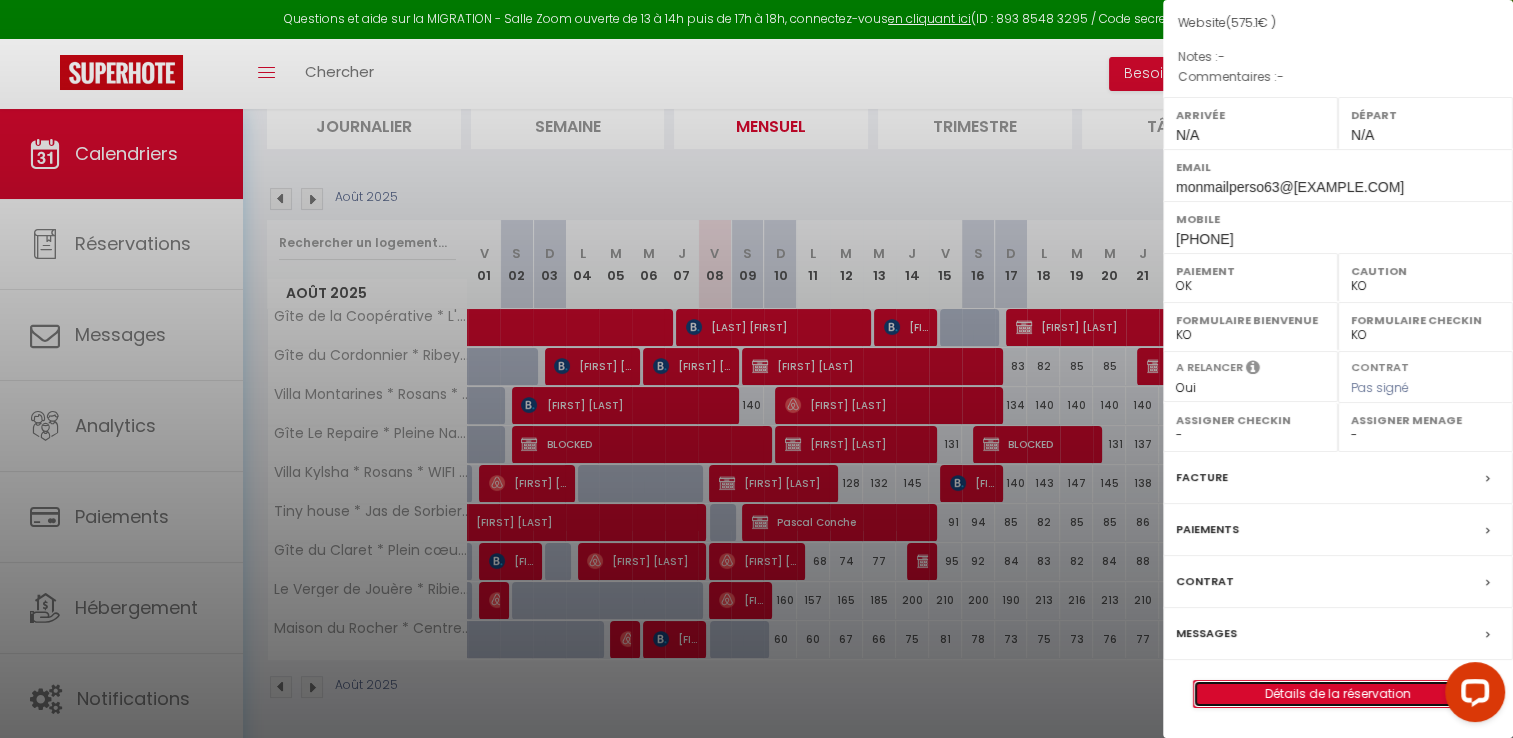 click on "Détails de la réservation" at bounding box center (1338, 694) 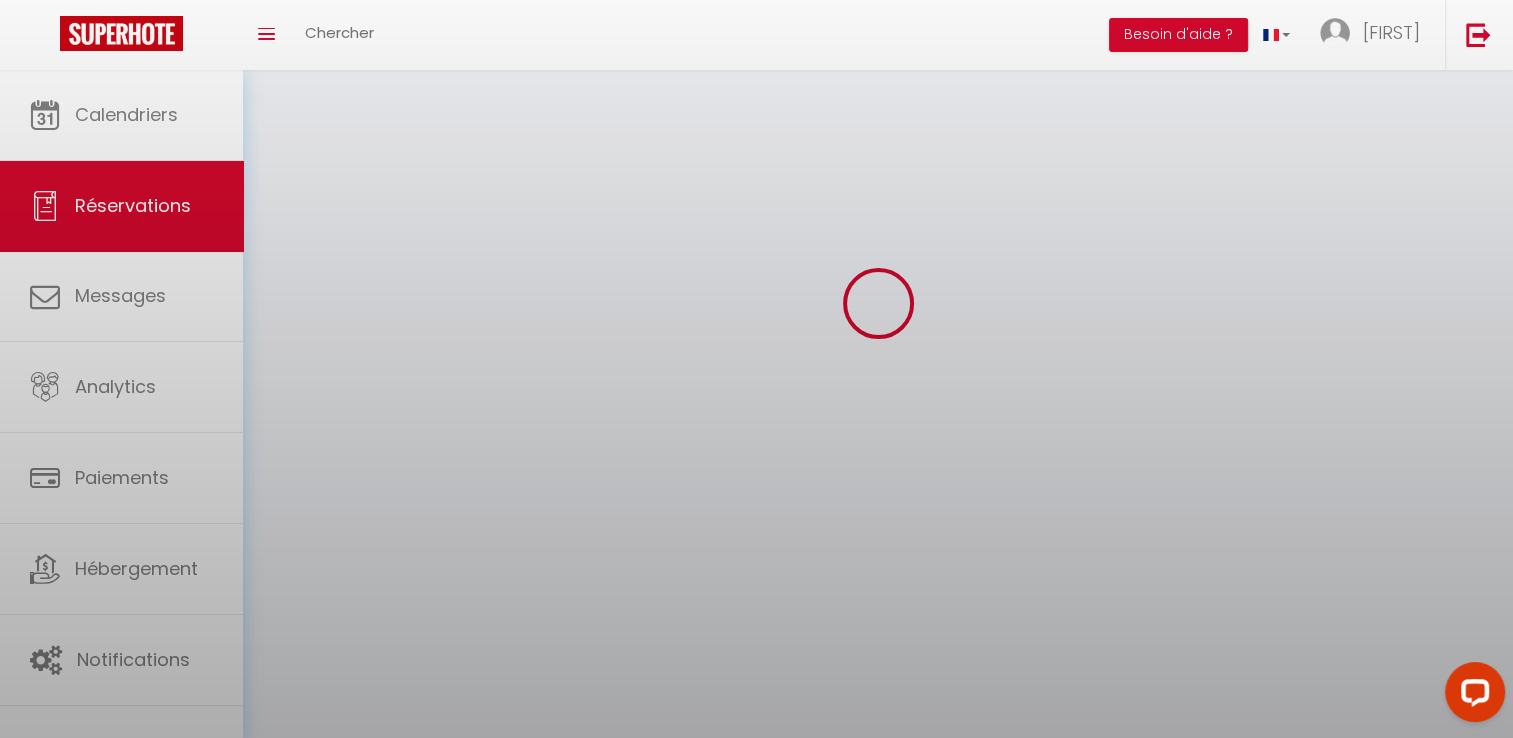 scroll, scrollTop: 0, scrollLeft: 0, axis: both 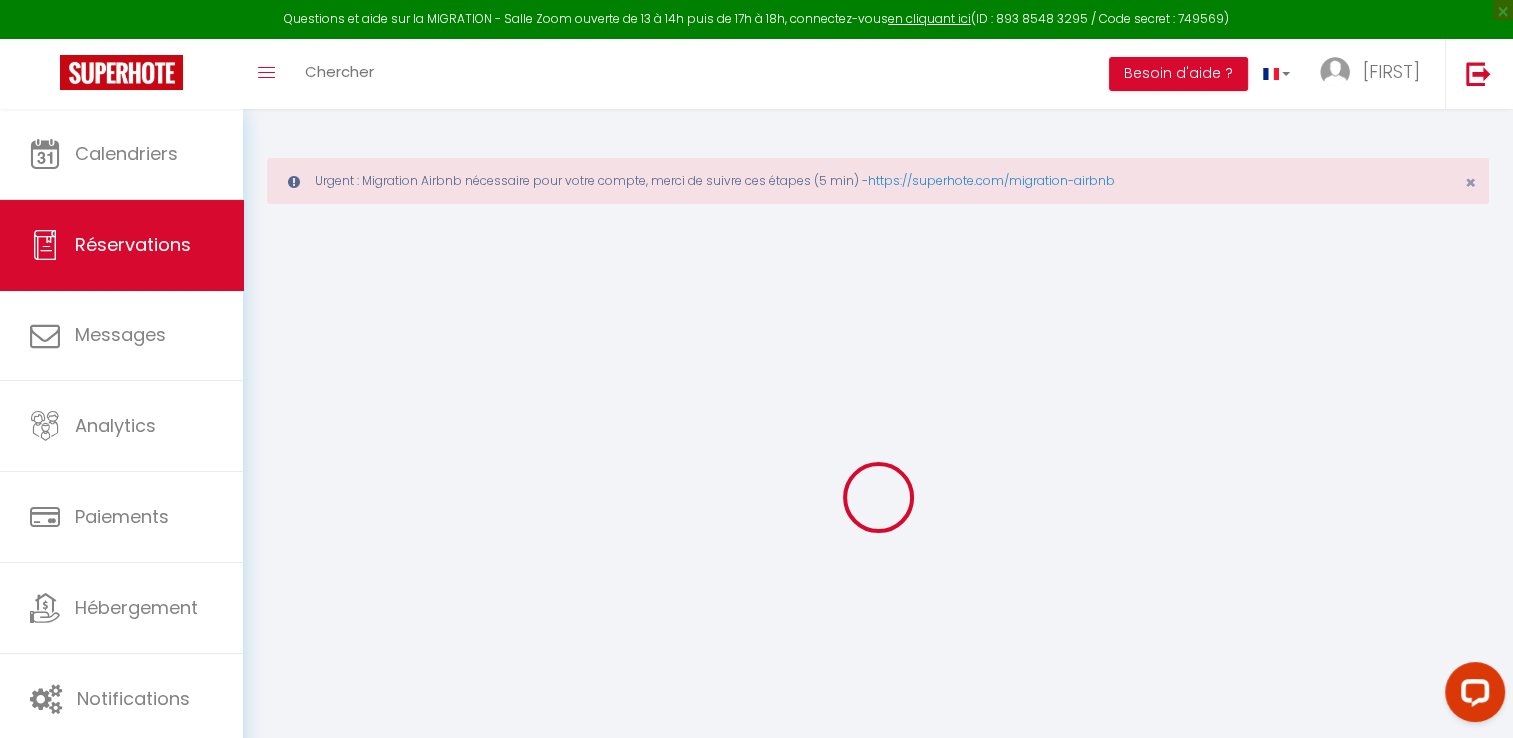 type on "[FIRST]" 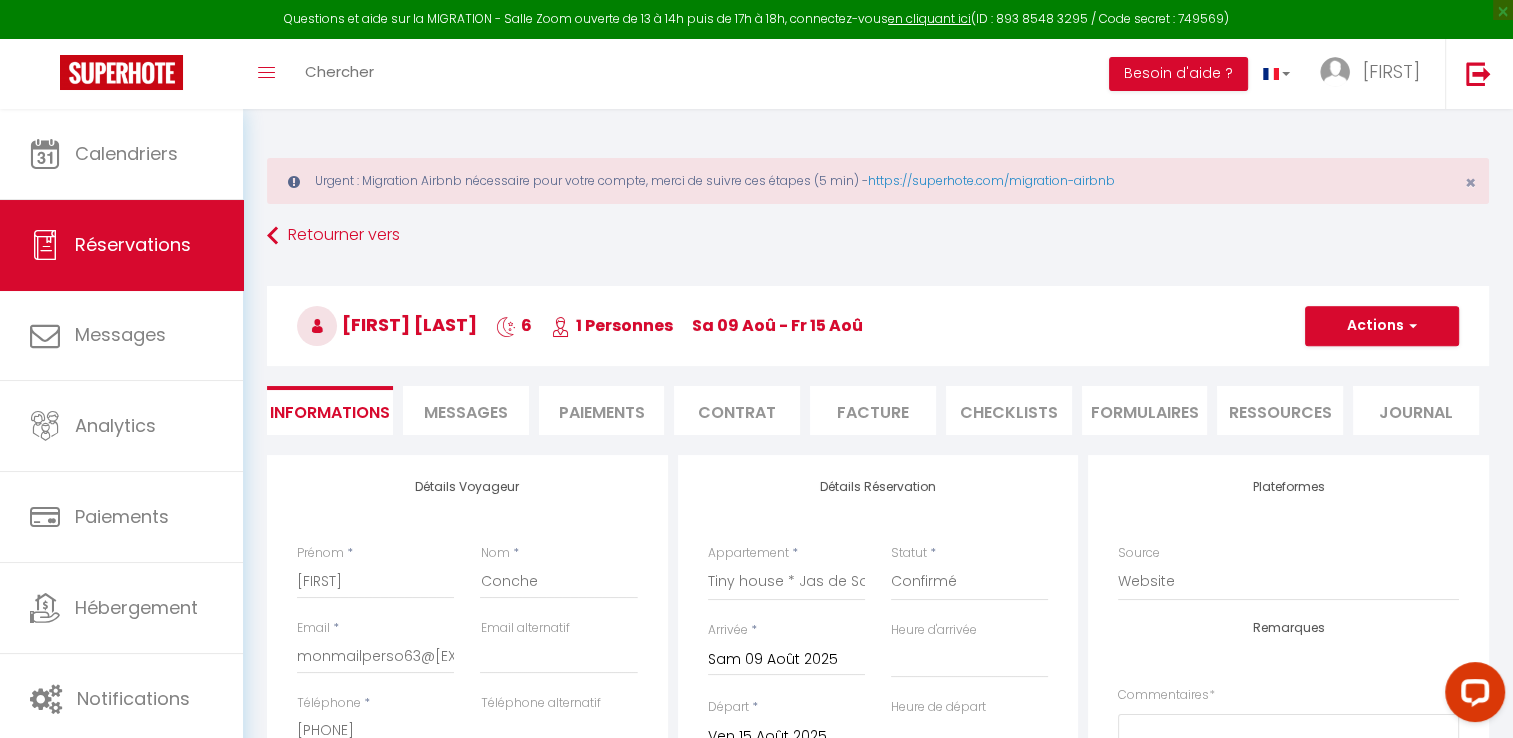 select 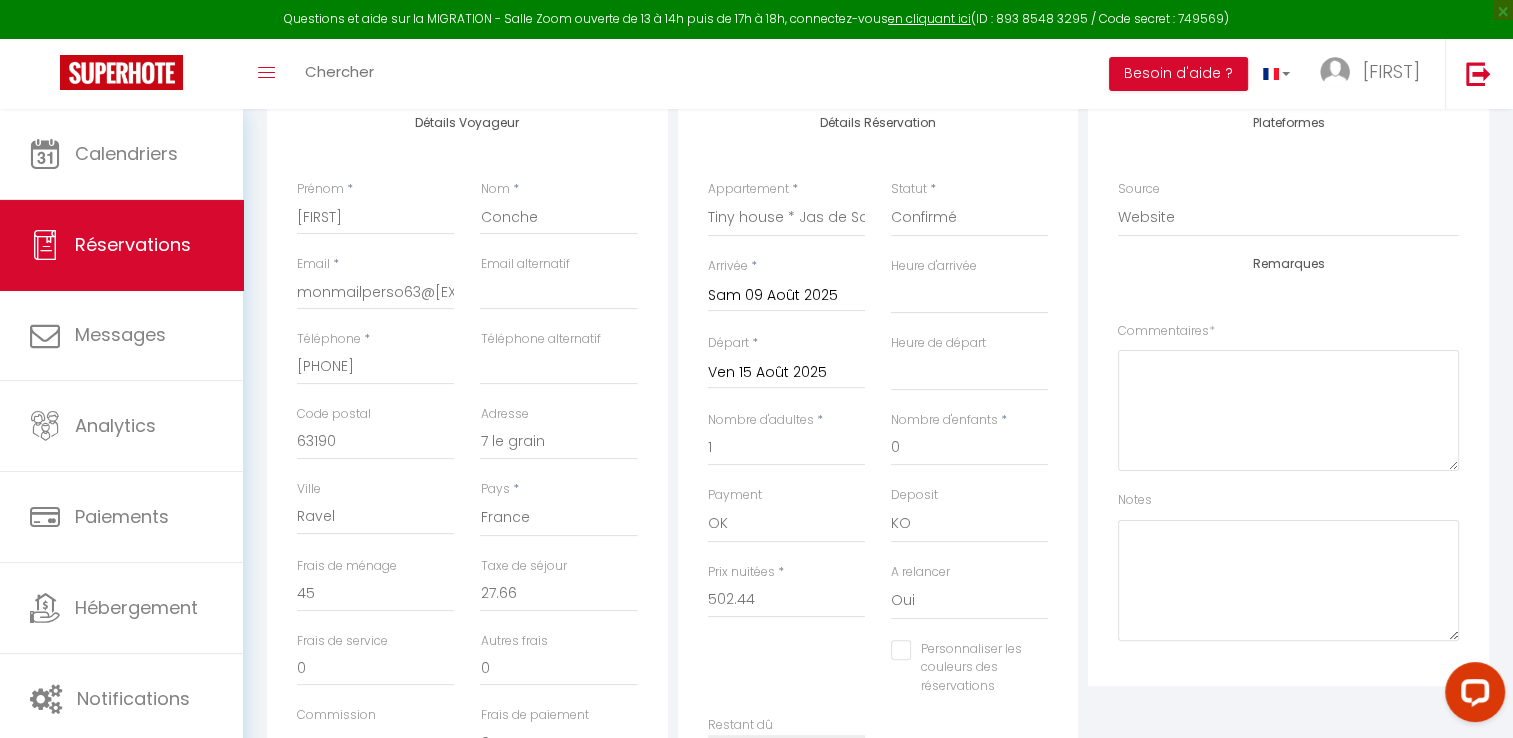 scroll, scrollTop: 366, scrollLeft: 0, axis: vertical 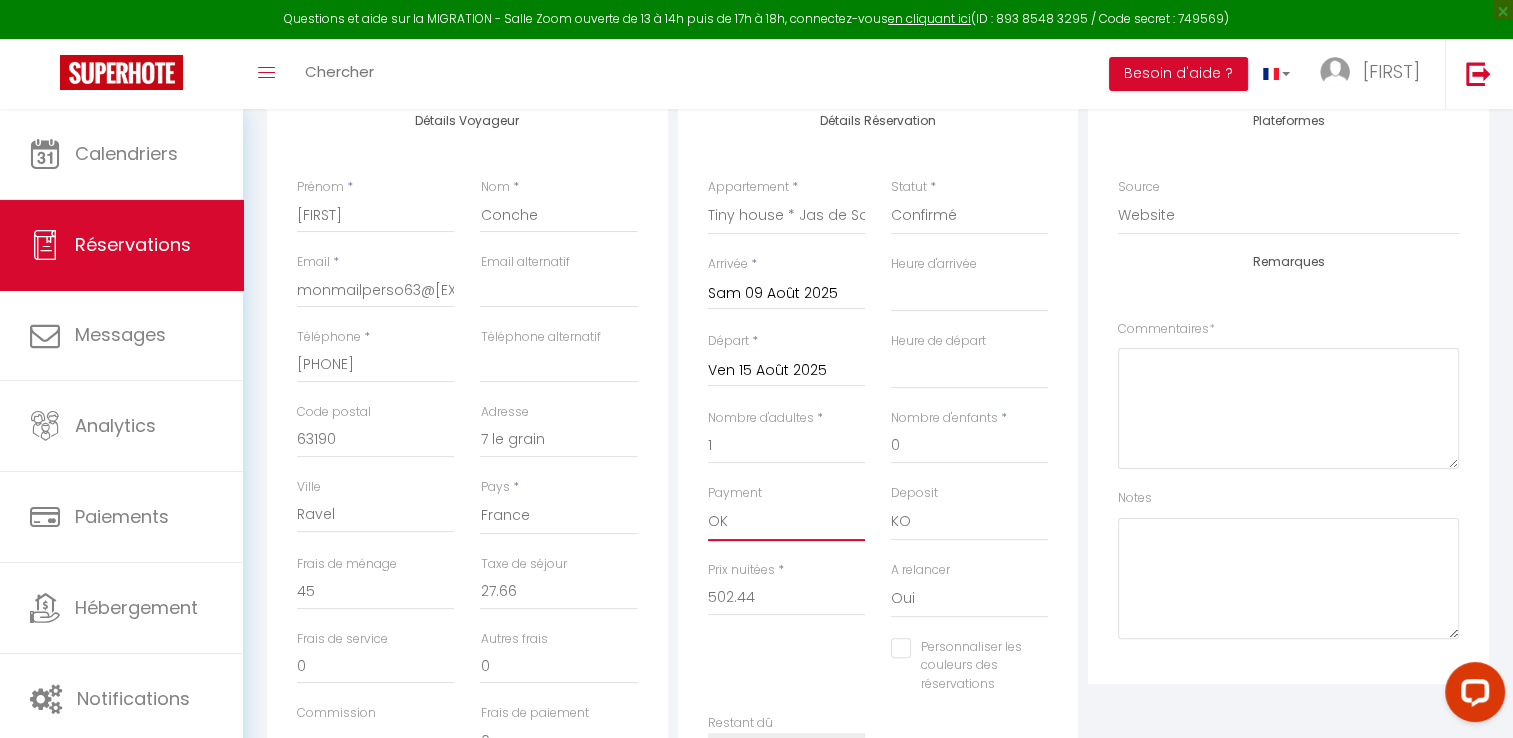 click on "OK   KO" at bounding box center (786, 522) 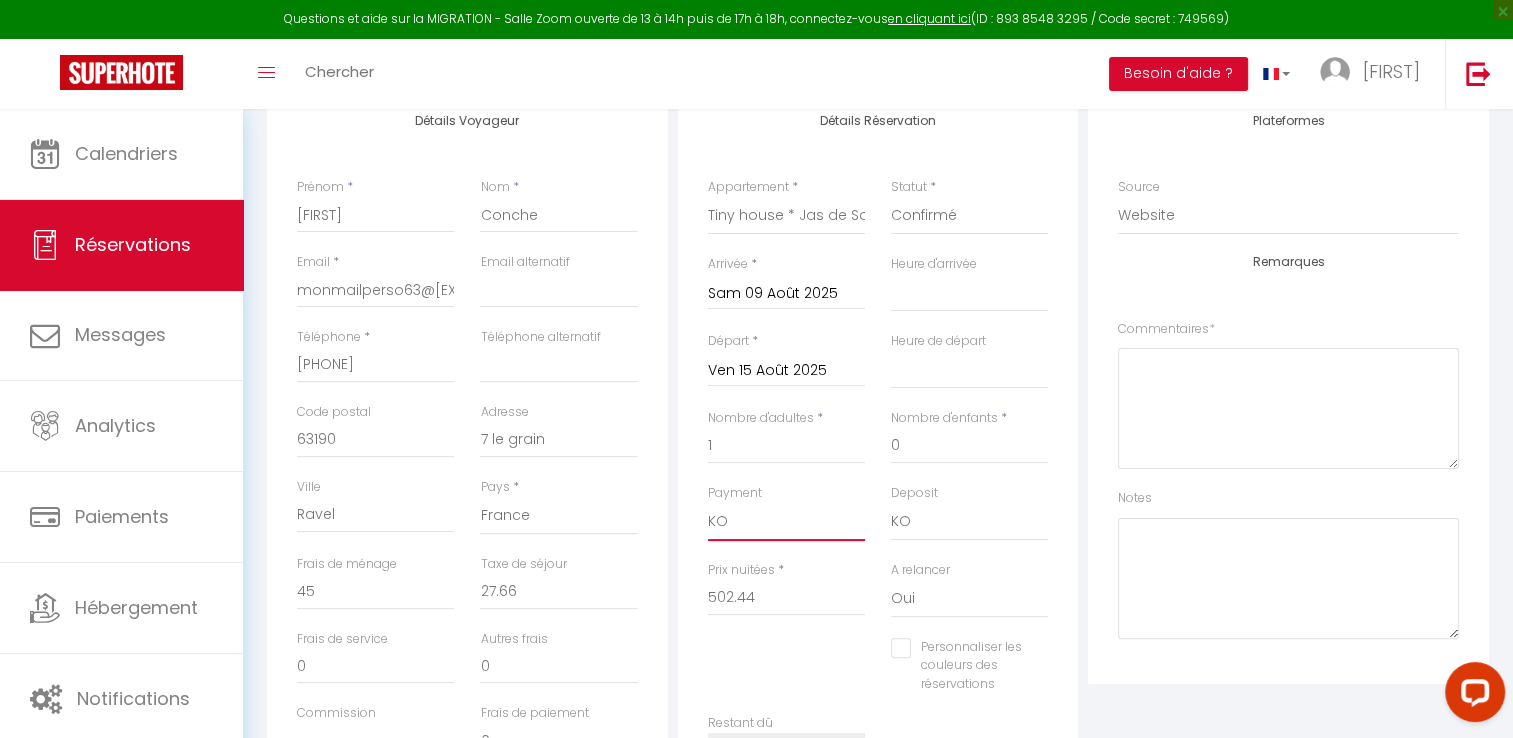 click on "OK   KO" at bounding box center [786, 522] 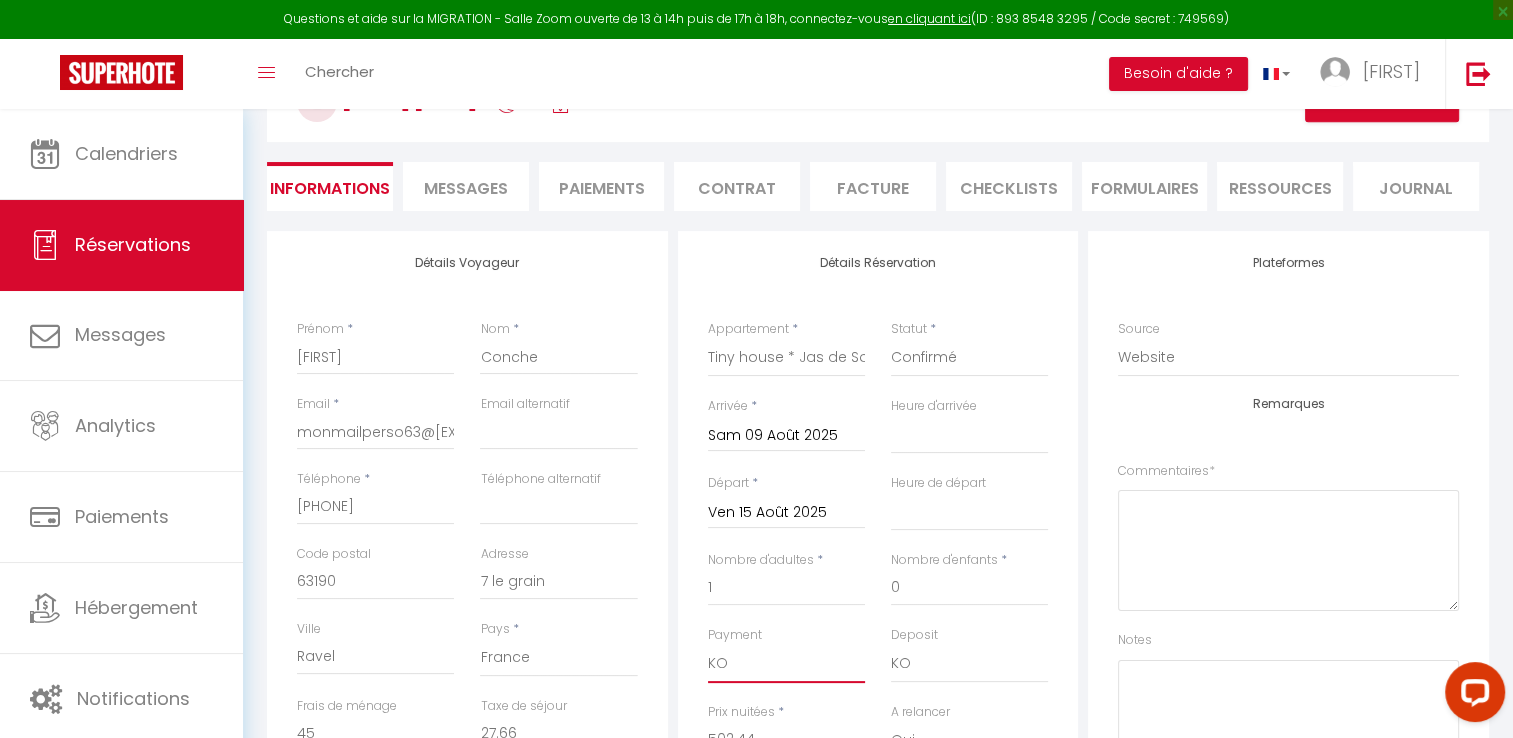 scroll, scrollTop: 0, scrollLeft: 0, axis: both 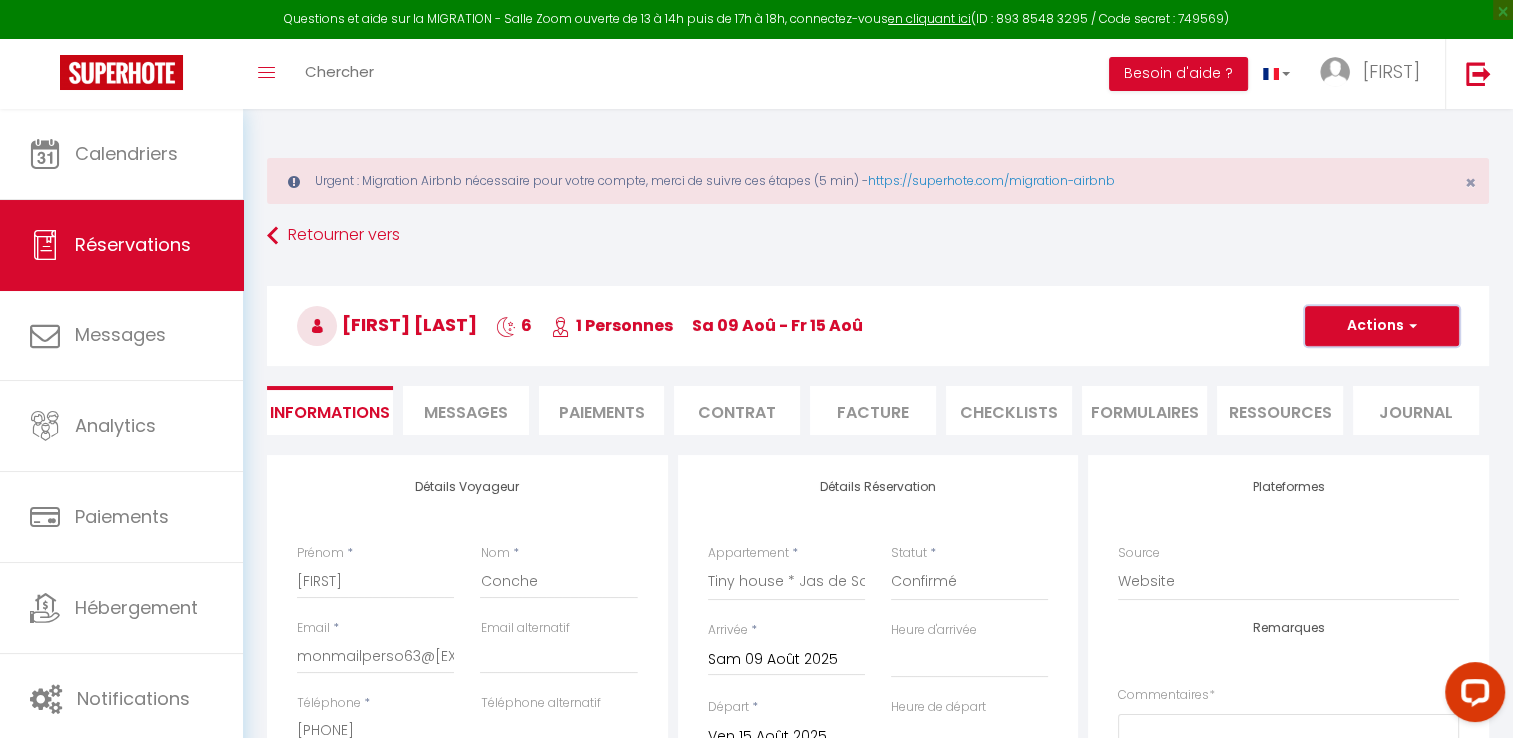 click on "Actions" at bounding box center [1382, 326] 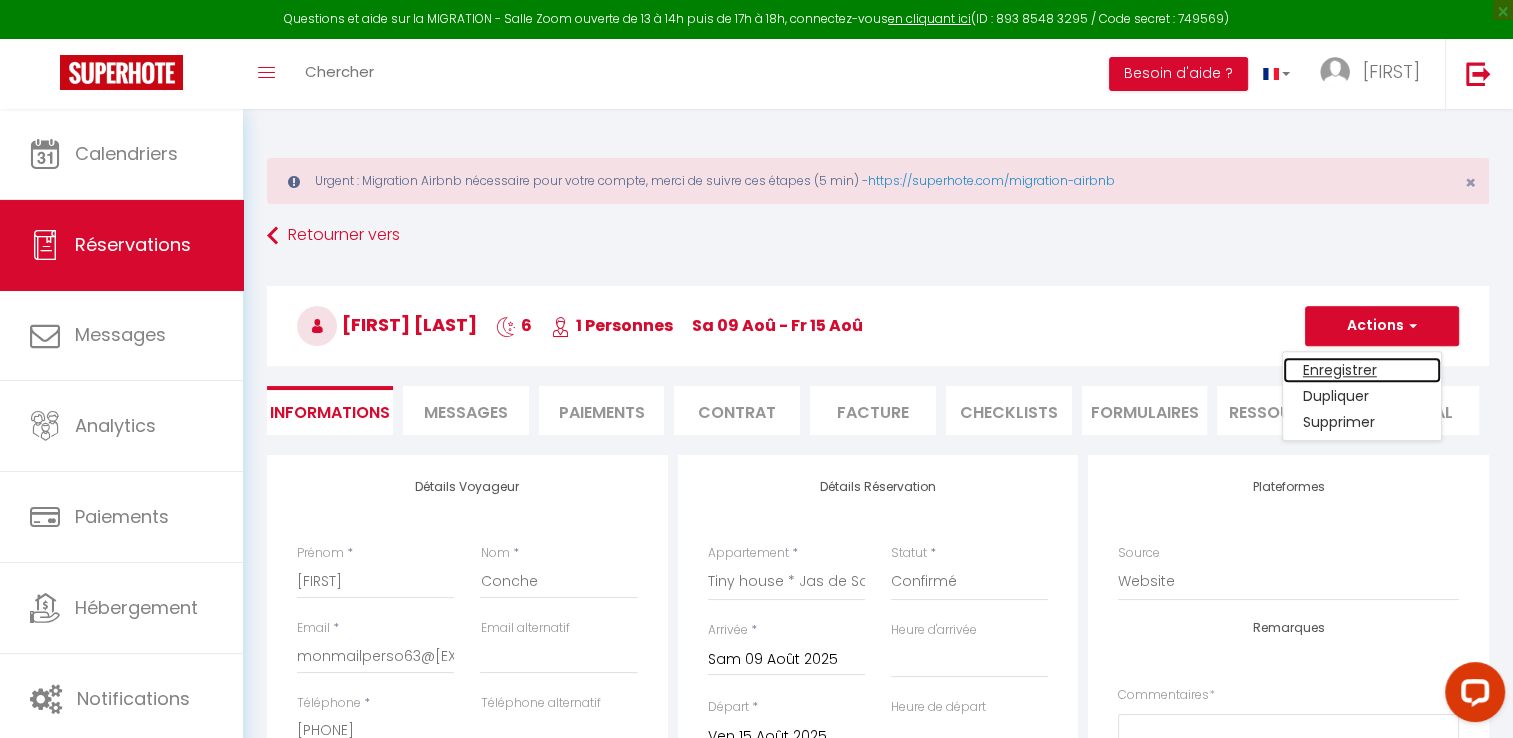 click on "Enregistrer" at bounding box center [1362, 370] 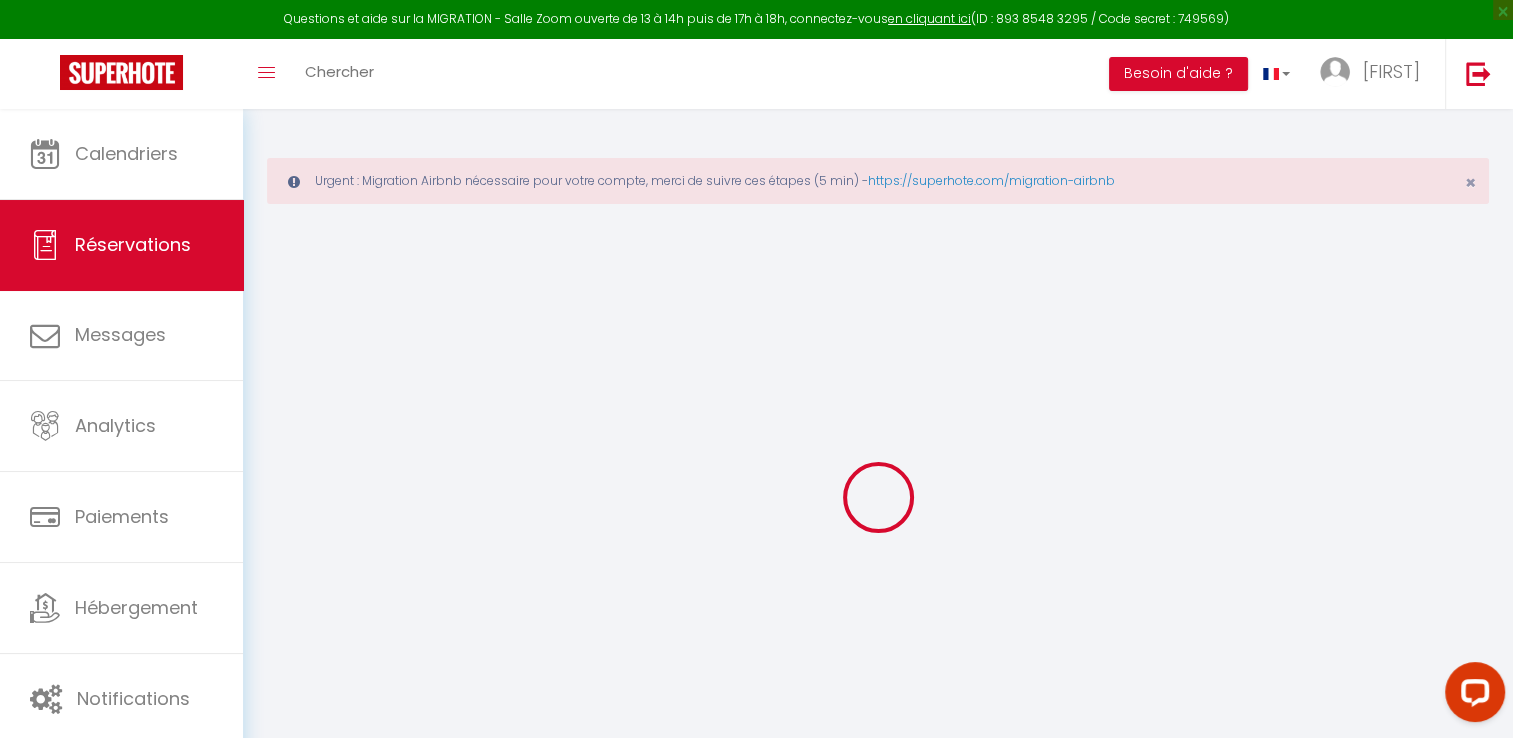 select on "not_cancelled" 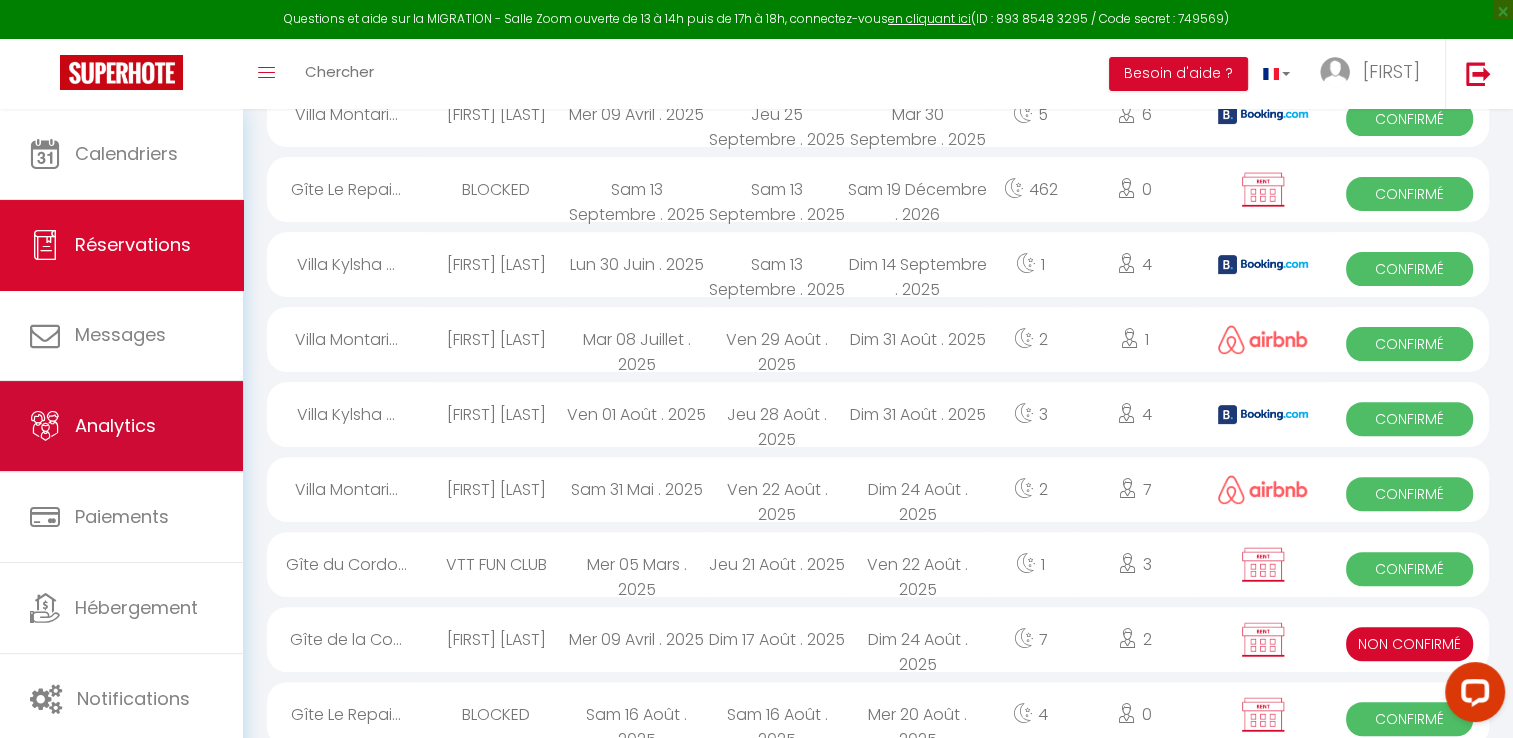 scroll, scrollTop: 0, scrollLeft: 0, axis: both 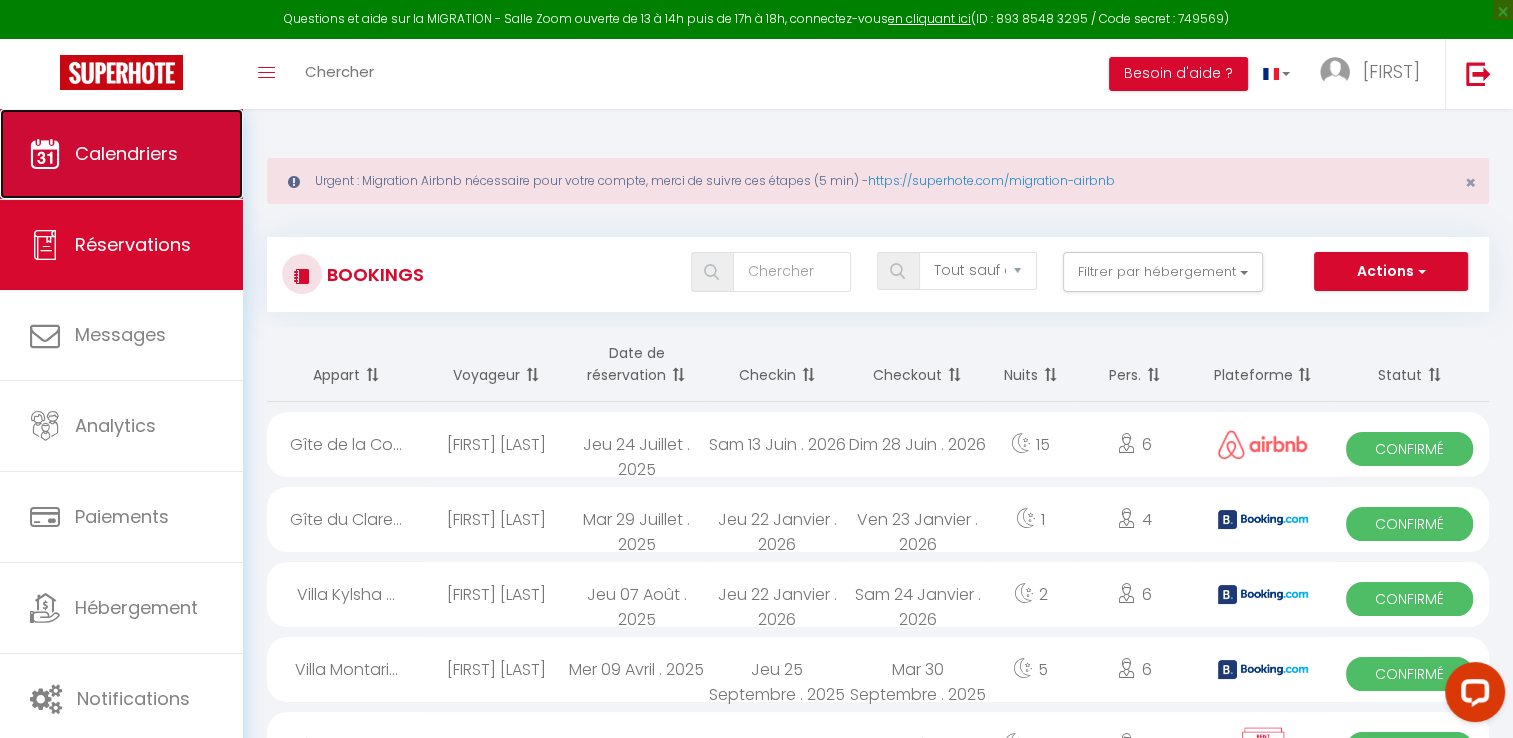 click on "Calendriers" at bounding box center [126, 153] 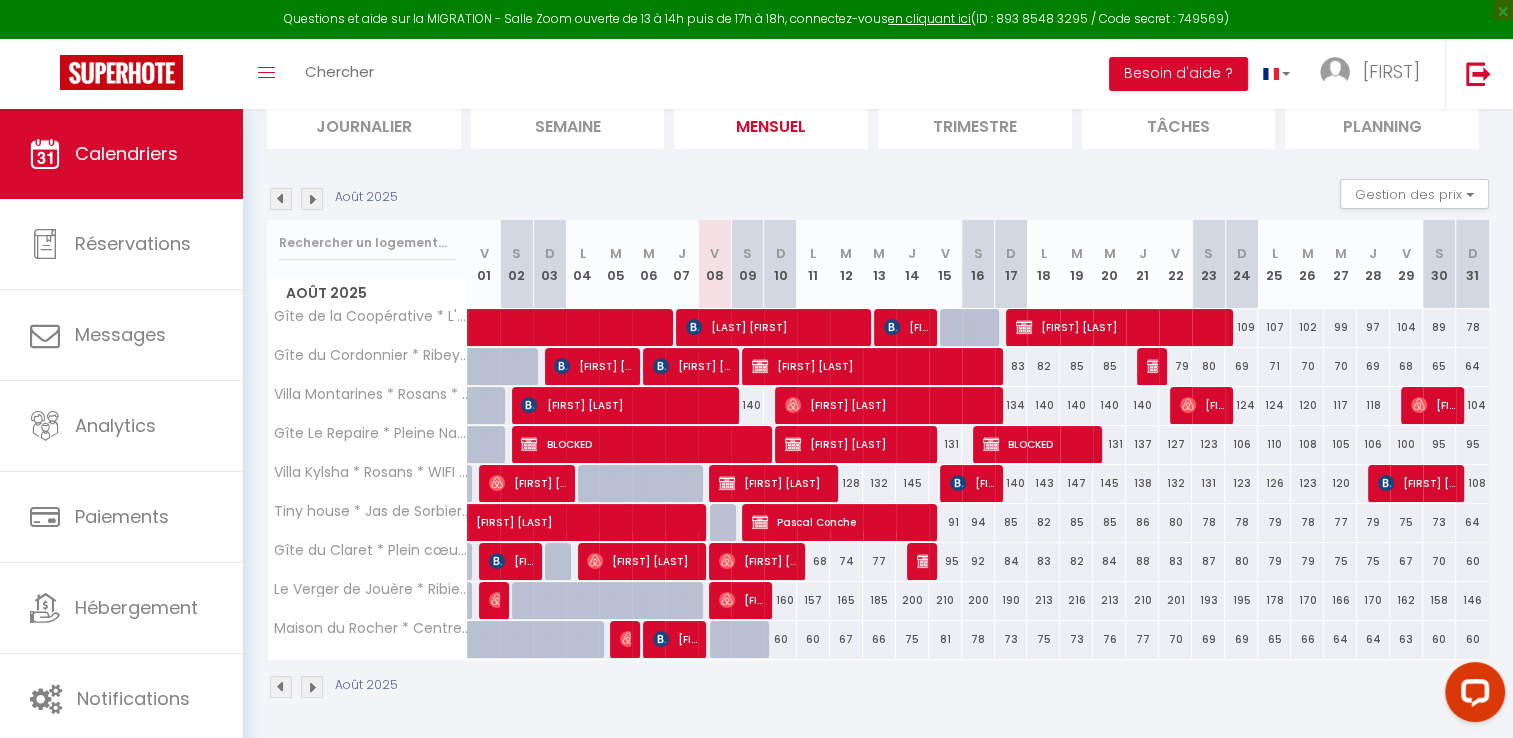 scroll, scrollTop: 164, scrollLeft: 0, axis: vertical 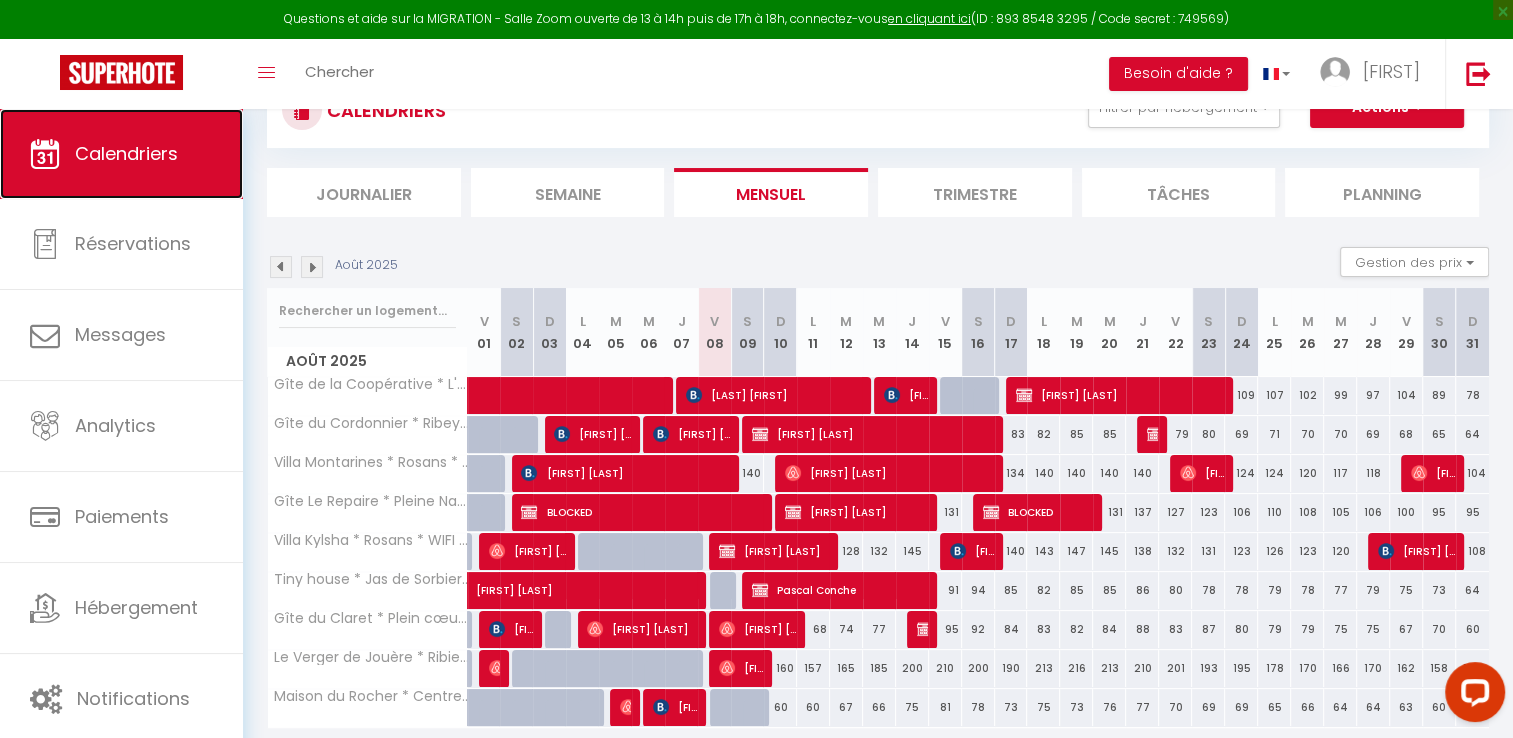 click on "Calendriers" at bounding box center (126, 153) 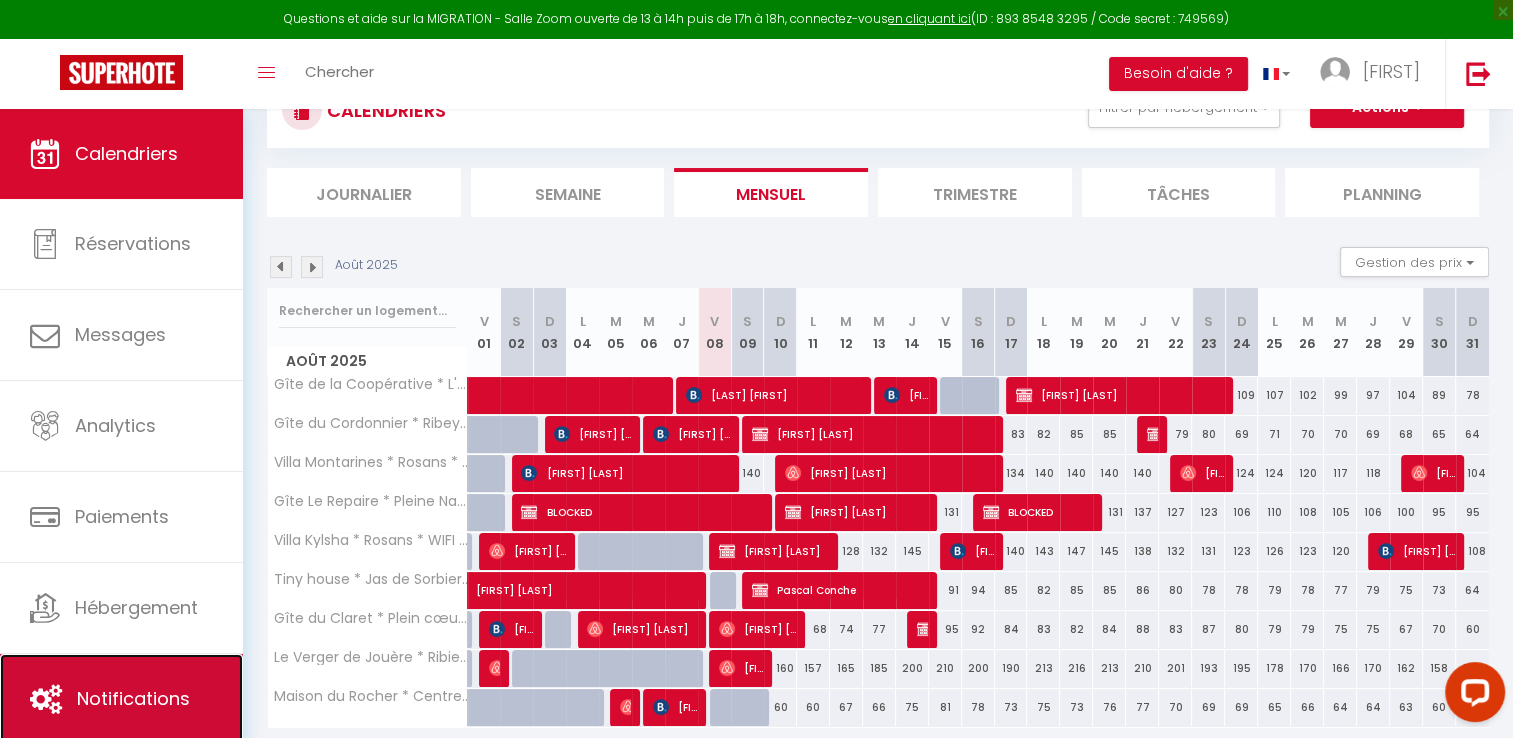 click on "Notifications" at bounding box center [121, 699] 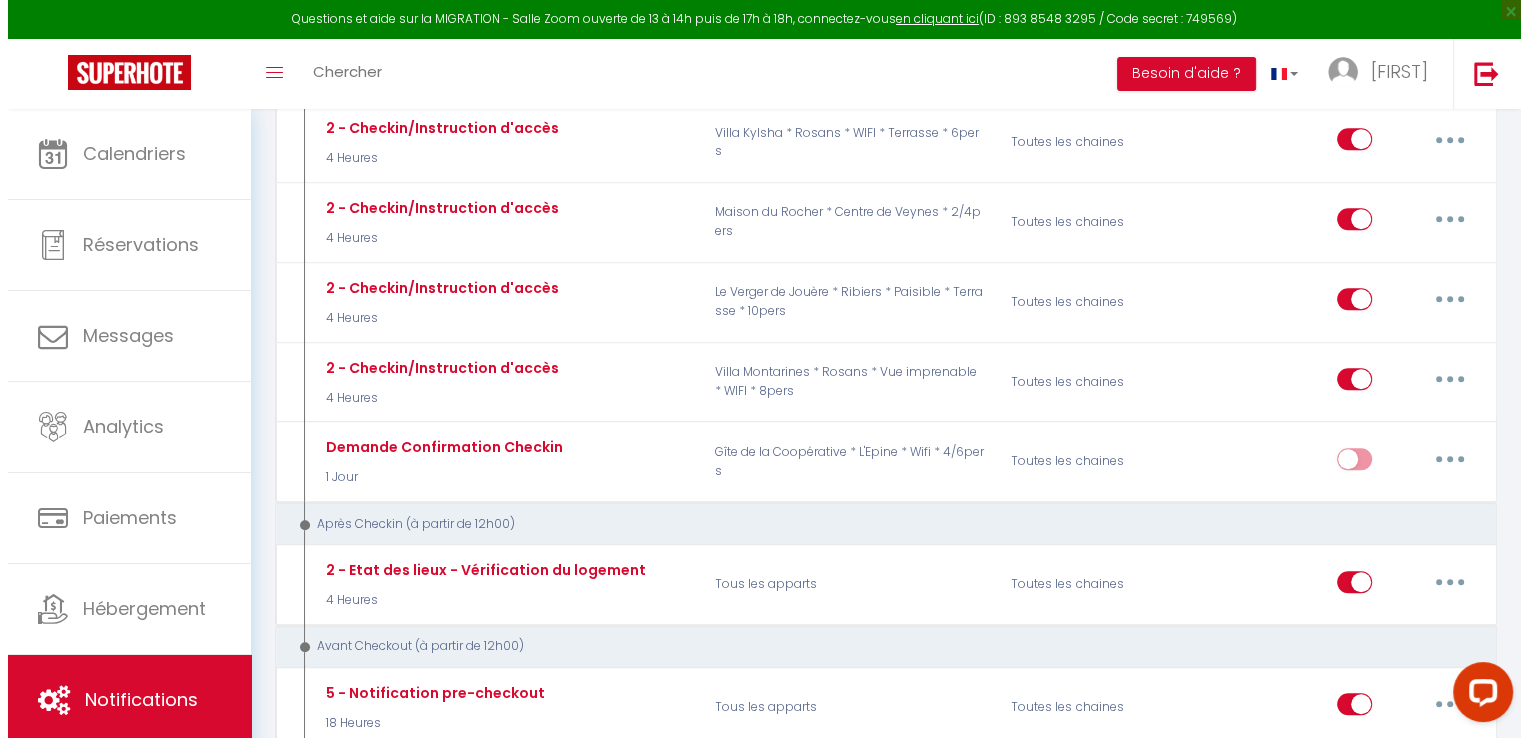 scroll, scrollTop: 1212, scrollLeft: 0, axis: vertical 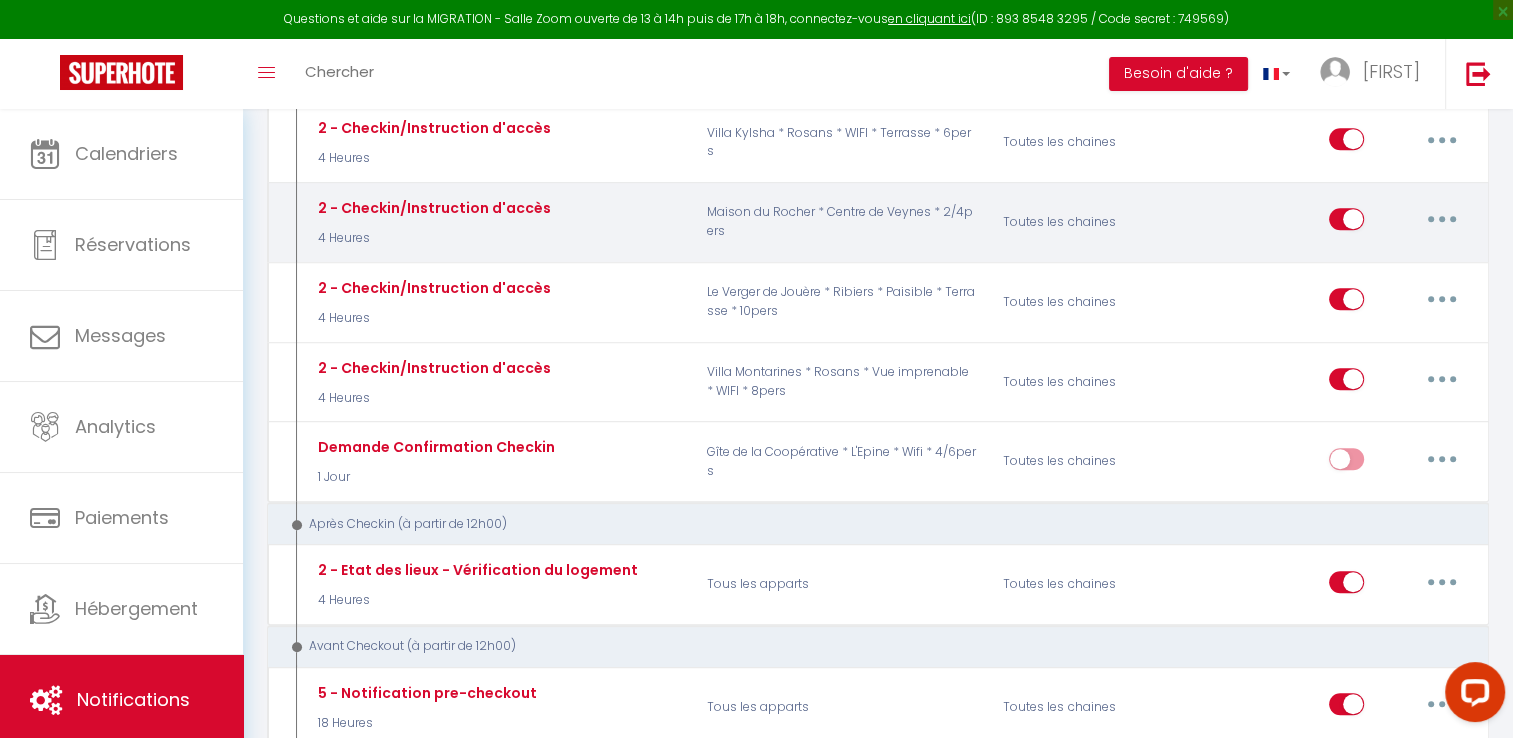 click at bounding box center [1442, 219] 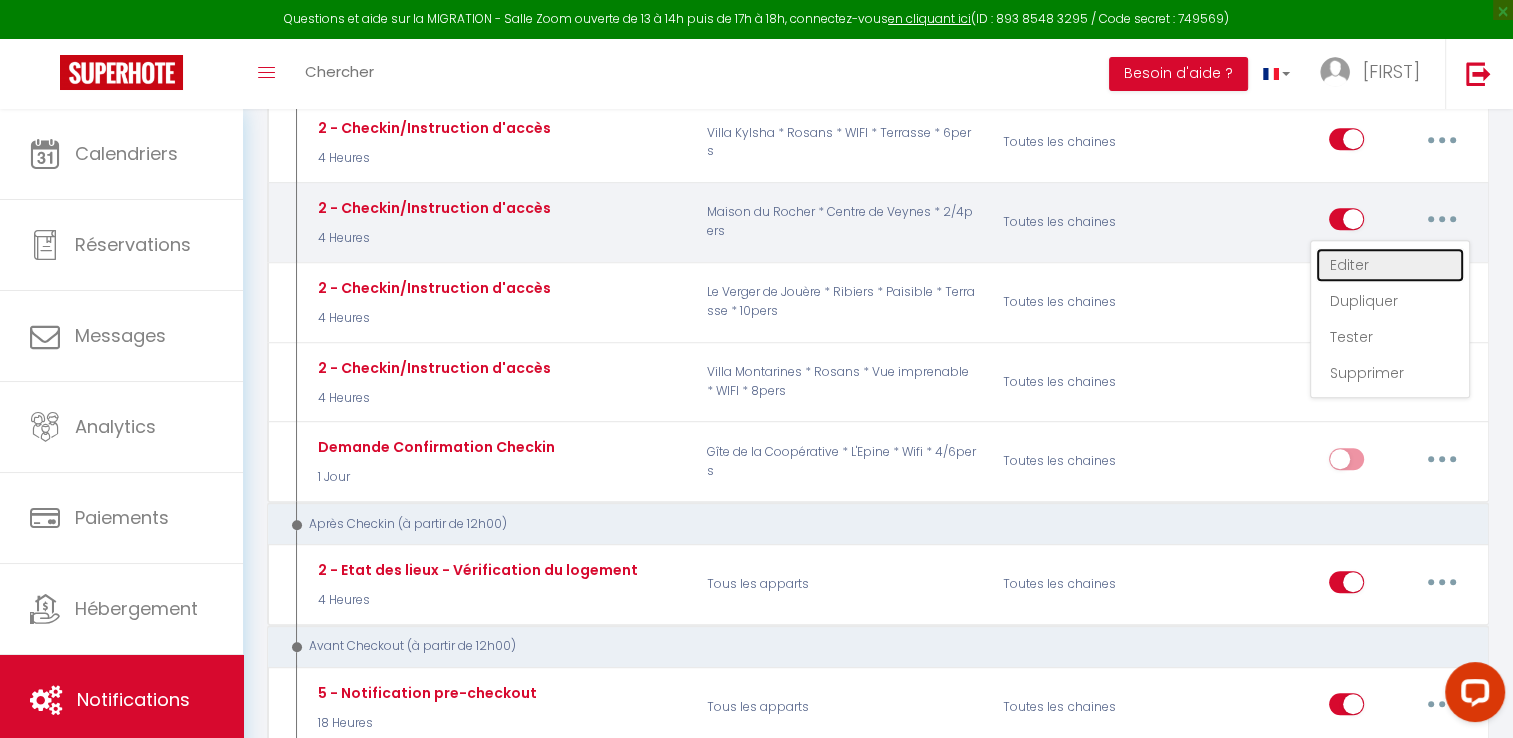 click on "Editer" at bounding box center [1390, 265] 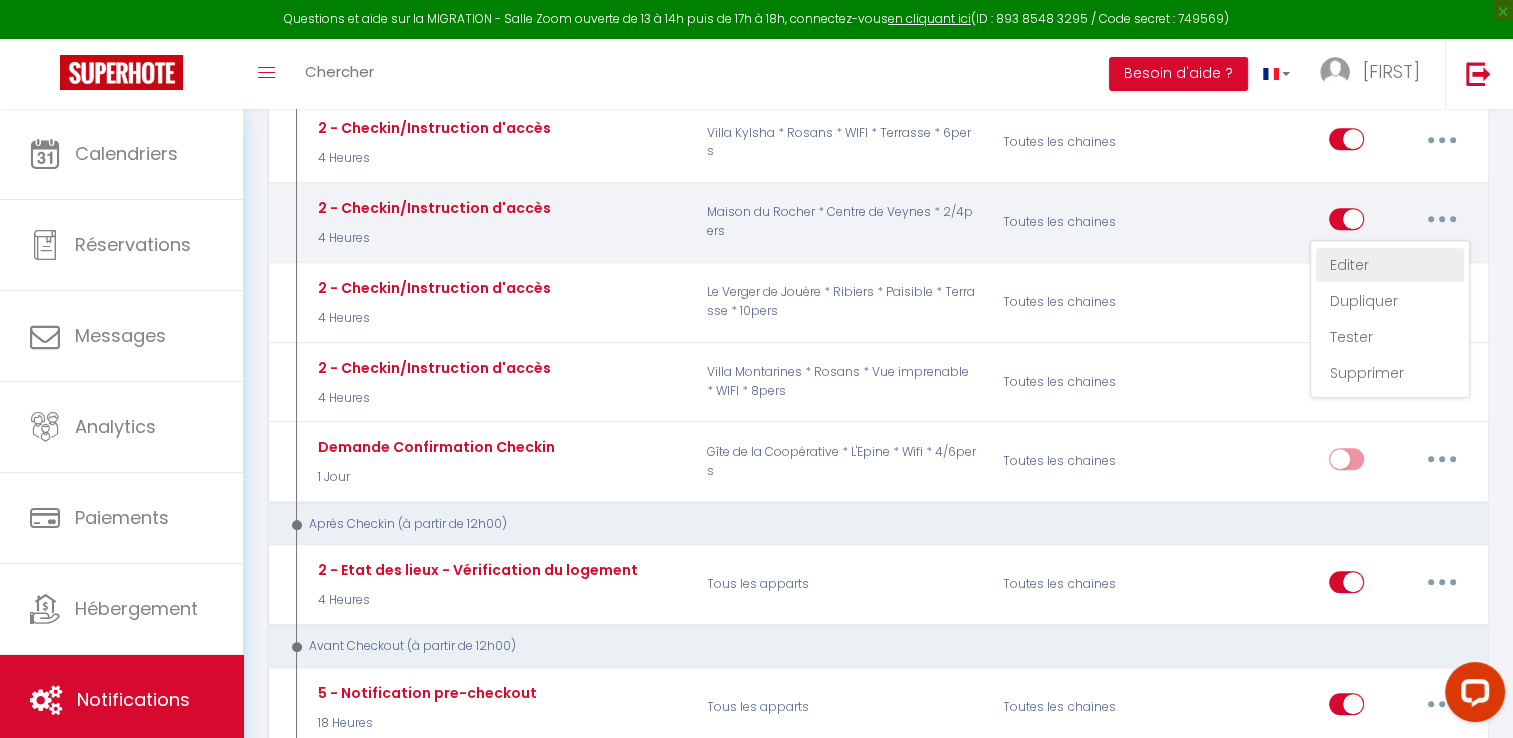 type on "2 - Checkin/Instruction d'accès" 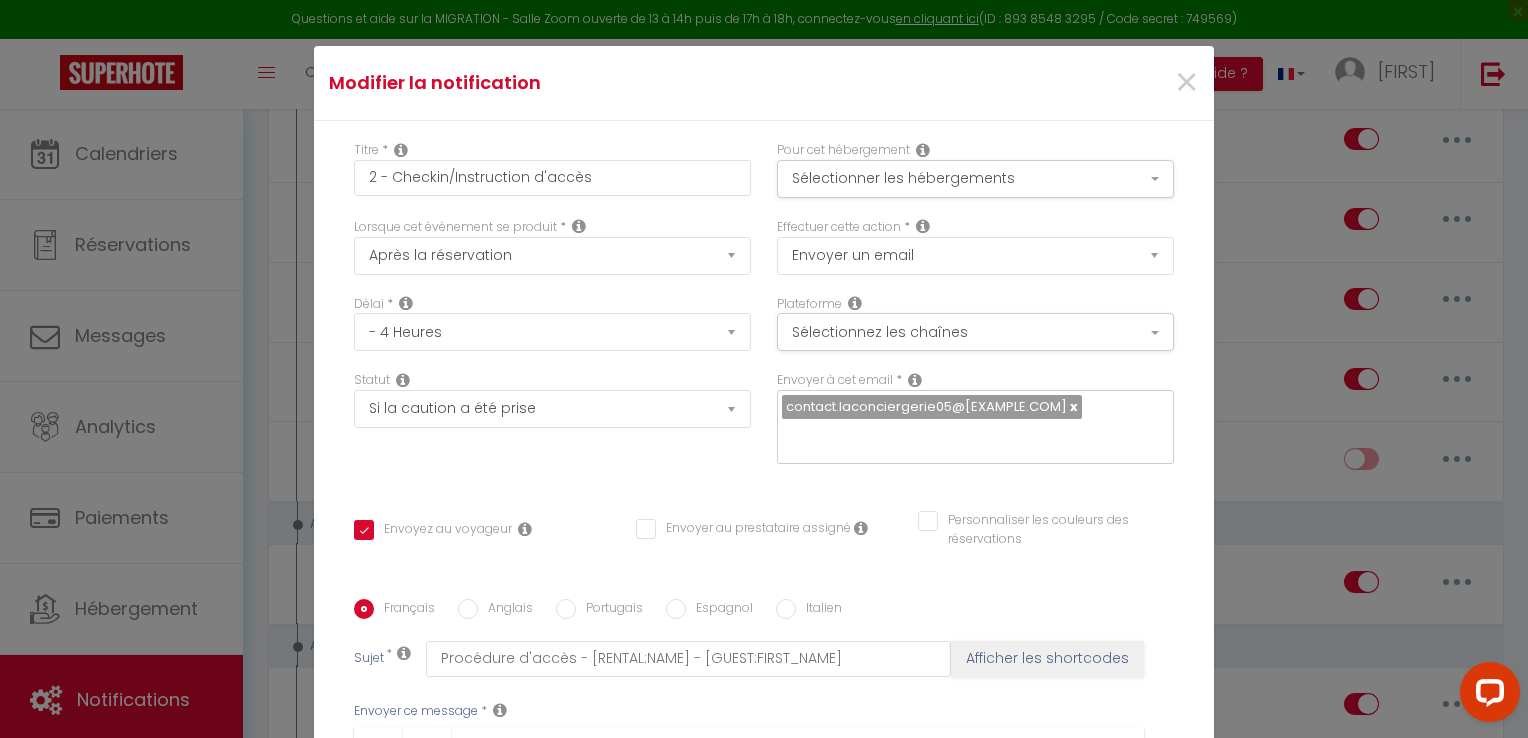 scroll, scrollTop: 404, scrollLeft: 0, axis: vertical 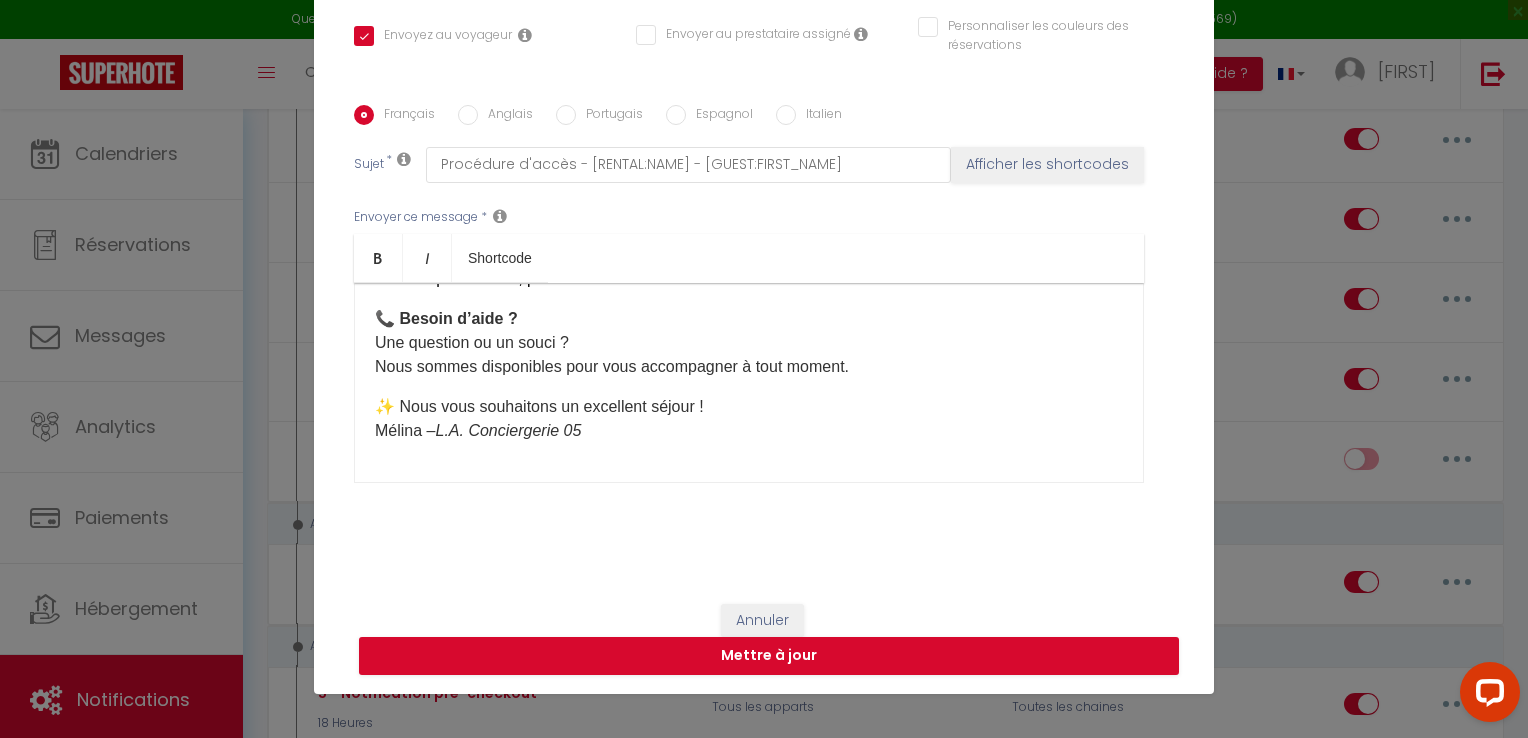 click on "Anglais" at bounding box center [505, 116] 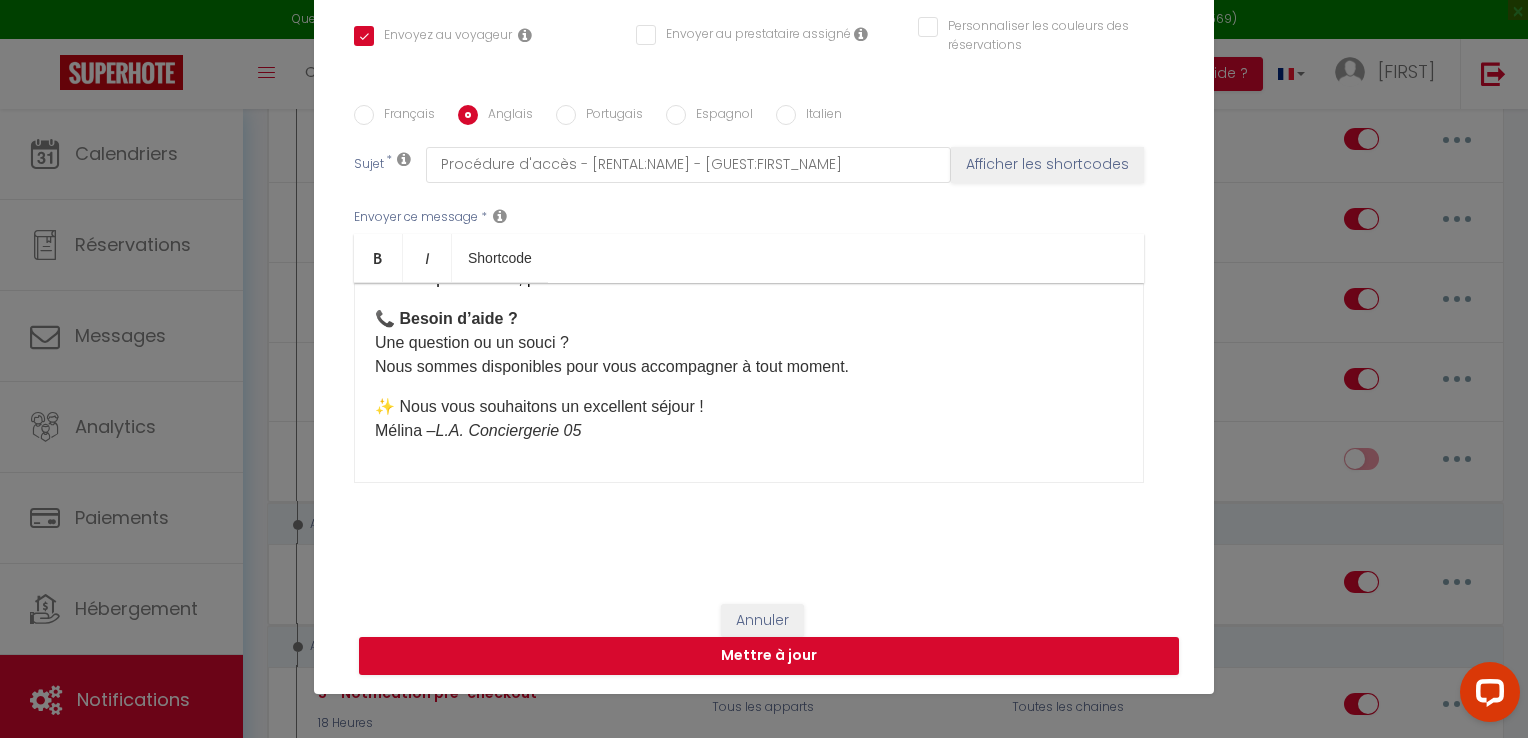 checkbox on "true" 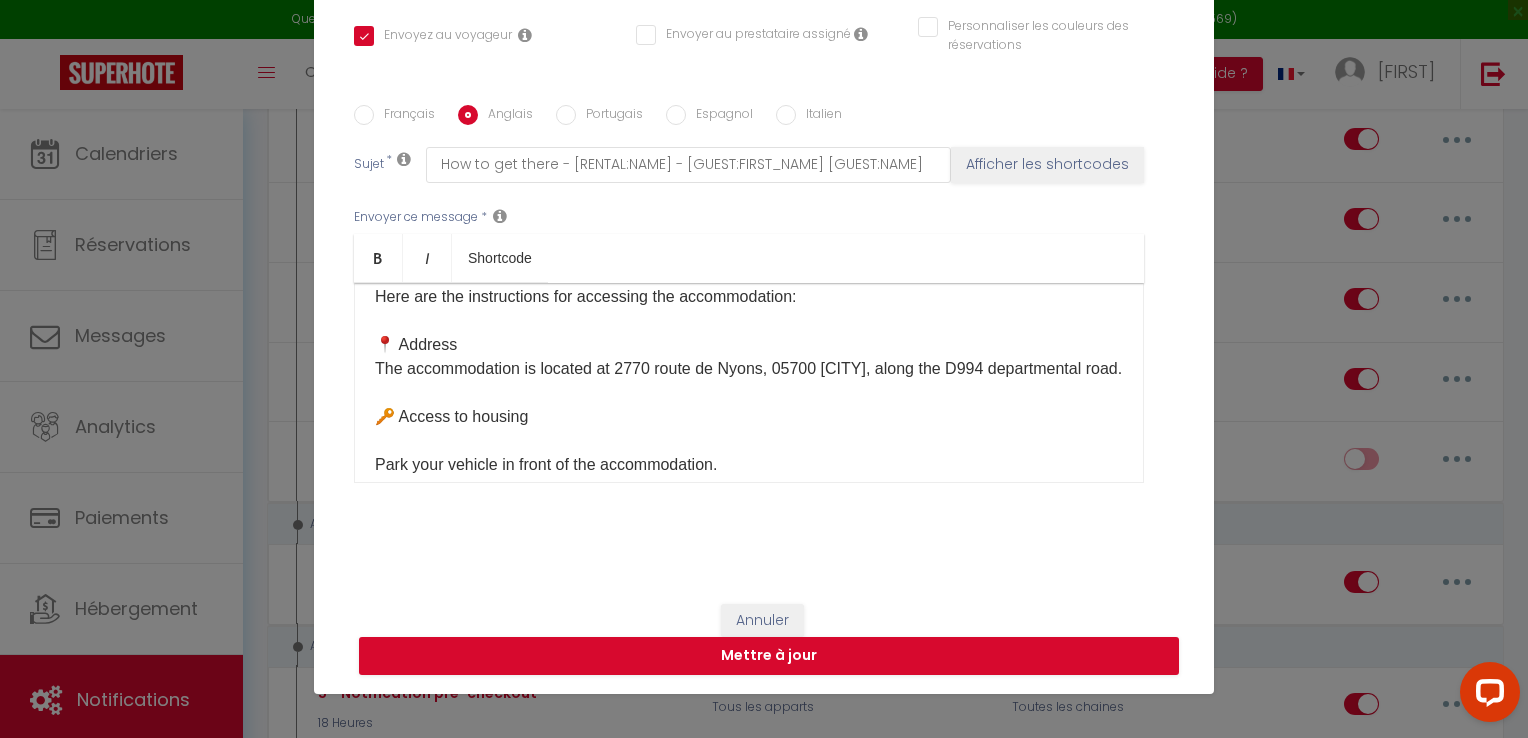 scroll, scrollTop: 116, scrollLeft: 0, axis: vertical 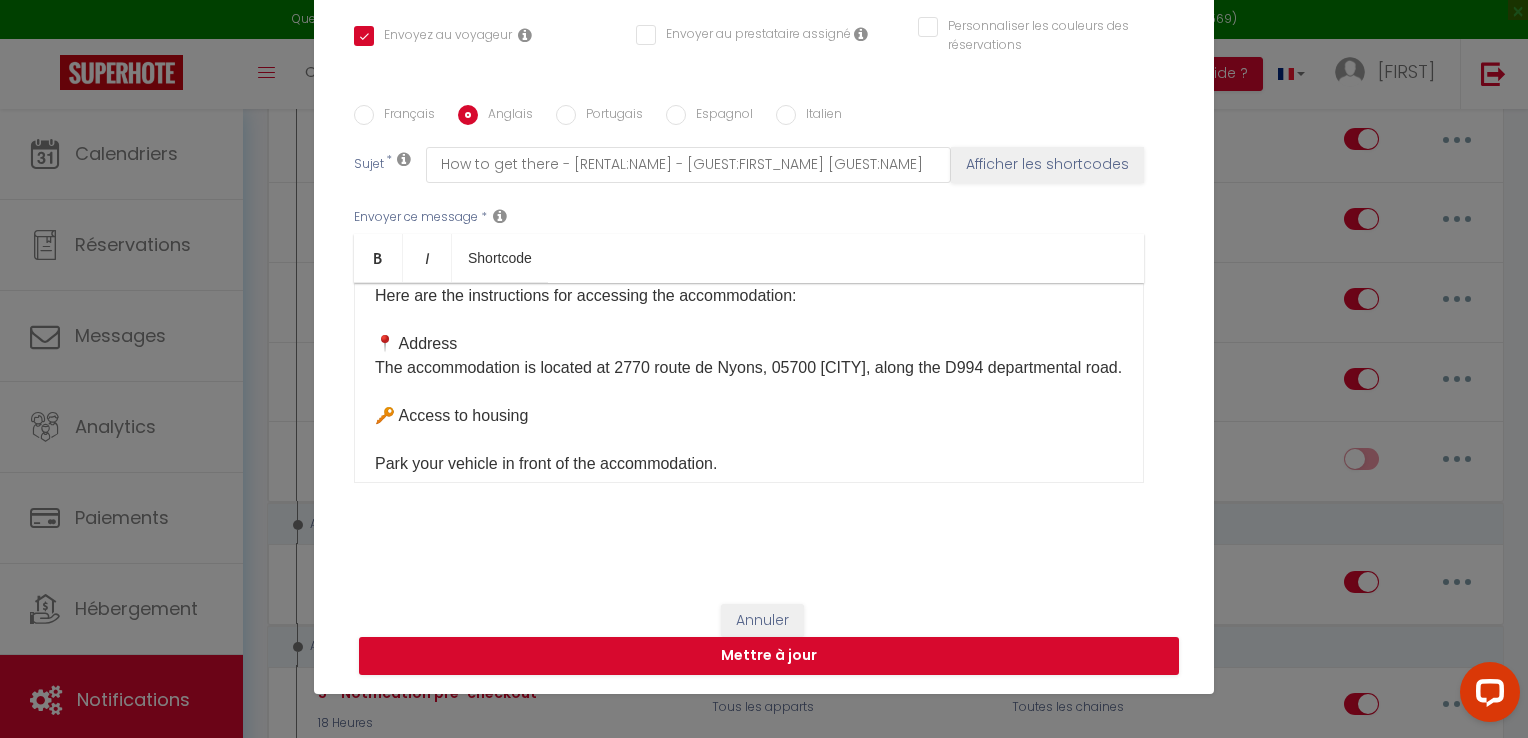 click on "Hello [GUEST:FIRST_NAME], Your arrival is autonomous. Here are the instructions for accessing the accommodation: 📍 Address The accommodation is located at 2770 route de Nyons, 05700 L'Épine, along the D994 departmental road. 🔑 Access to housing Park your vehicle in front of the accommodation. Head behind the wall to the right of the front door. There is a key box attached to the wall. Enter the code 2536 and retrieve the key. Close the box tightly and enjoy your stay to the fullest! 📞 Need help? If you have any questions or problems, please do not hesitate to contact us. We remain at your disposal for any request. ✨ Very good stay! Mélina – L.A. Conciergerie 05​" at bounding box center [749, 383] 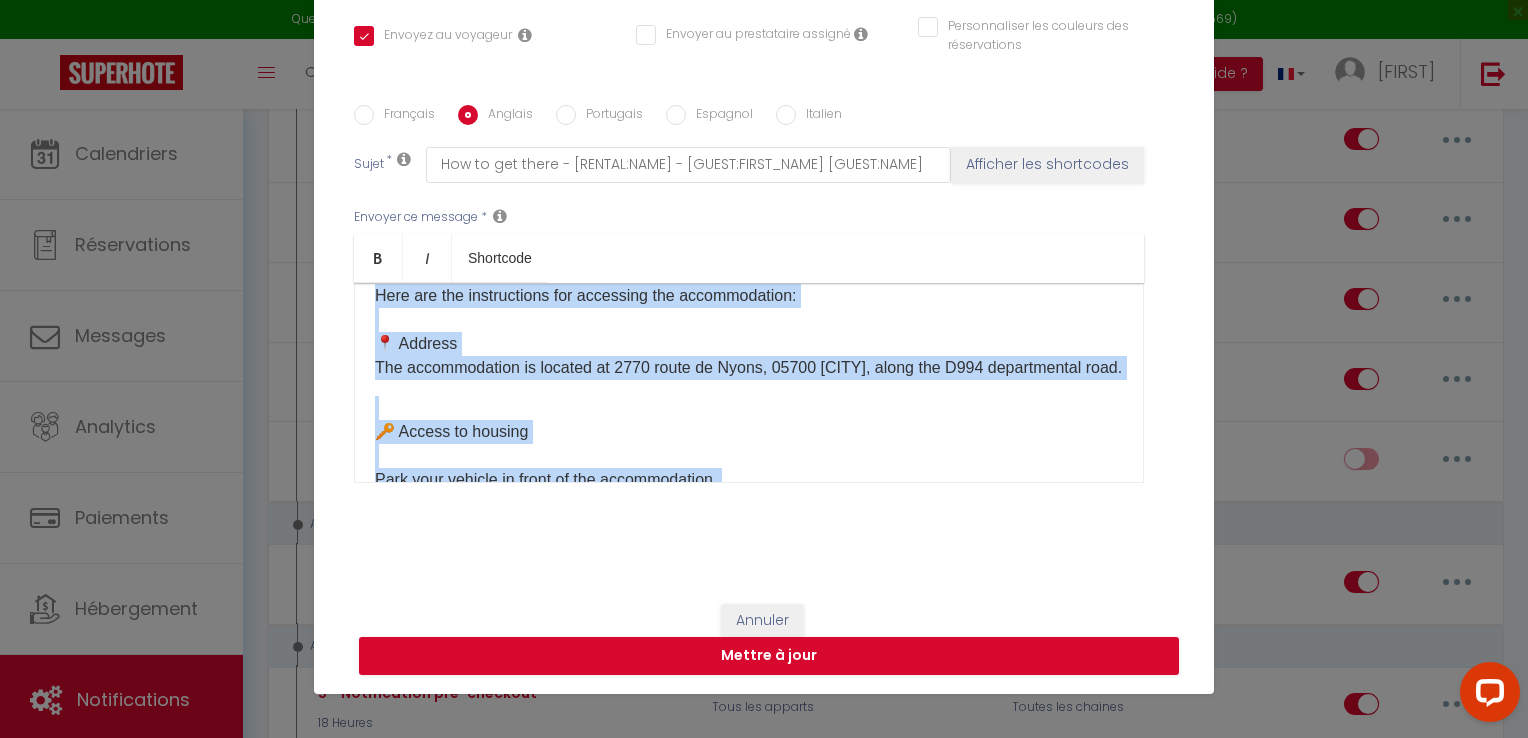 type 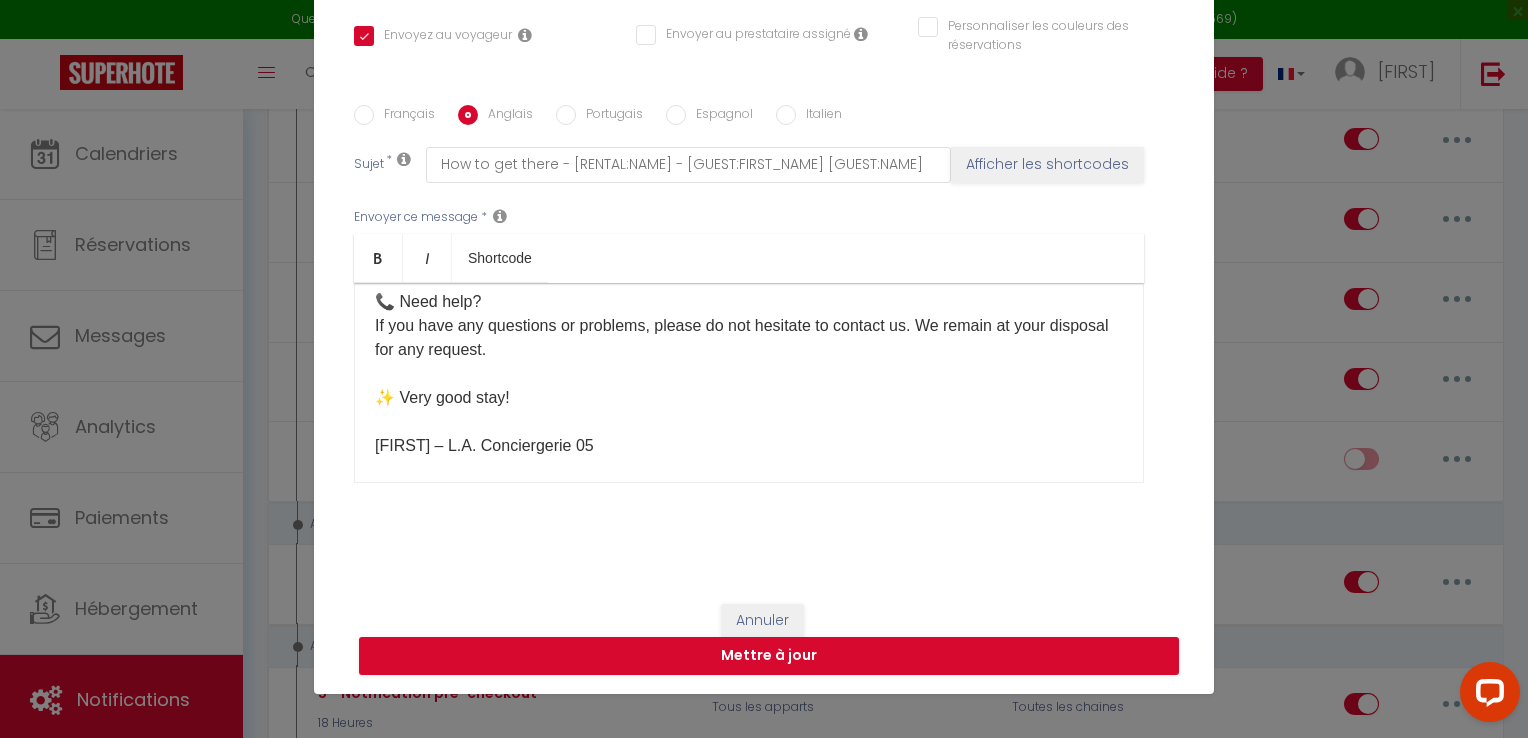 scroll, scrollTop: 549, scrollLeft: 0, axis: vertical 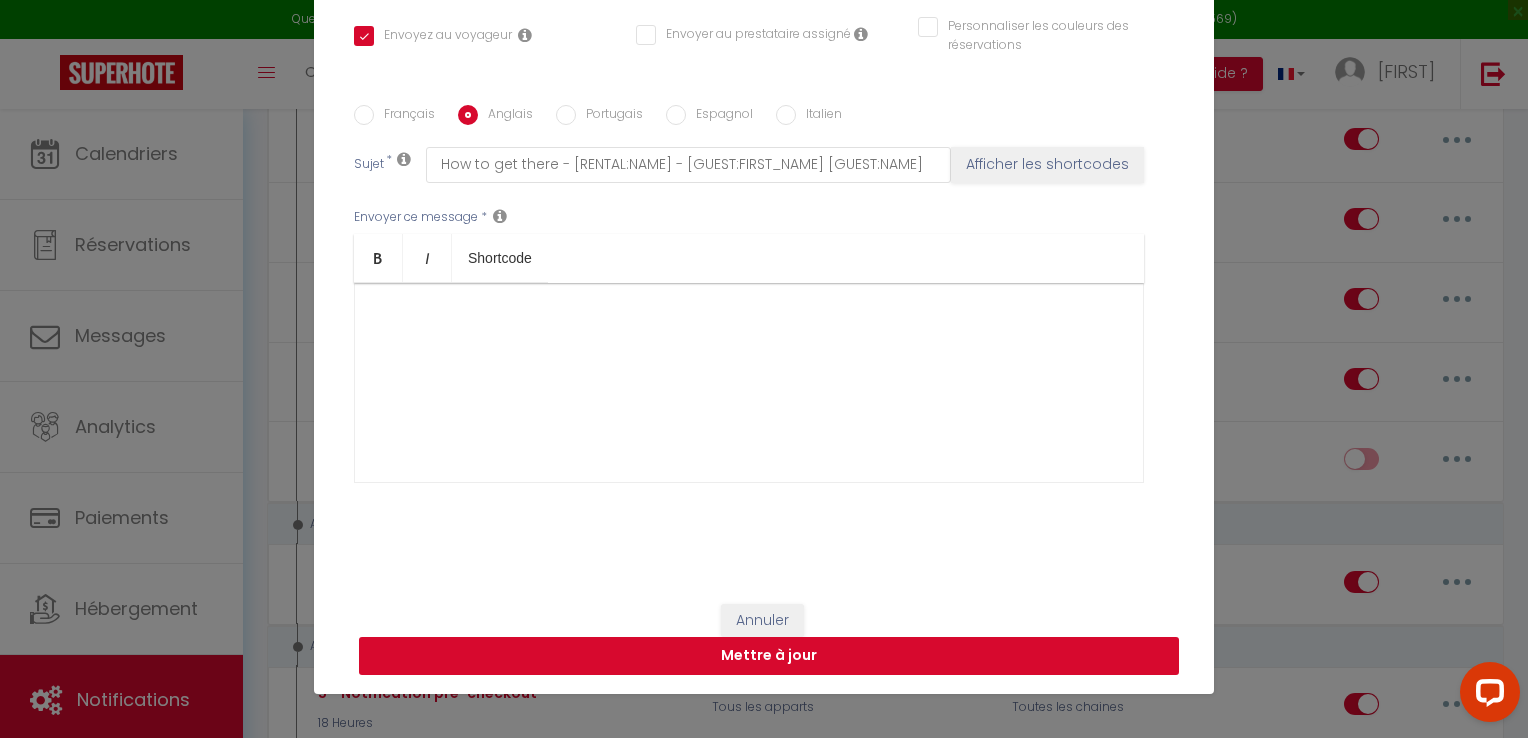 click on "Mettre à jour" at bounding box center (769, 656) 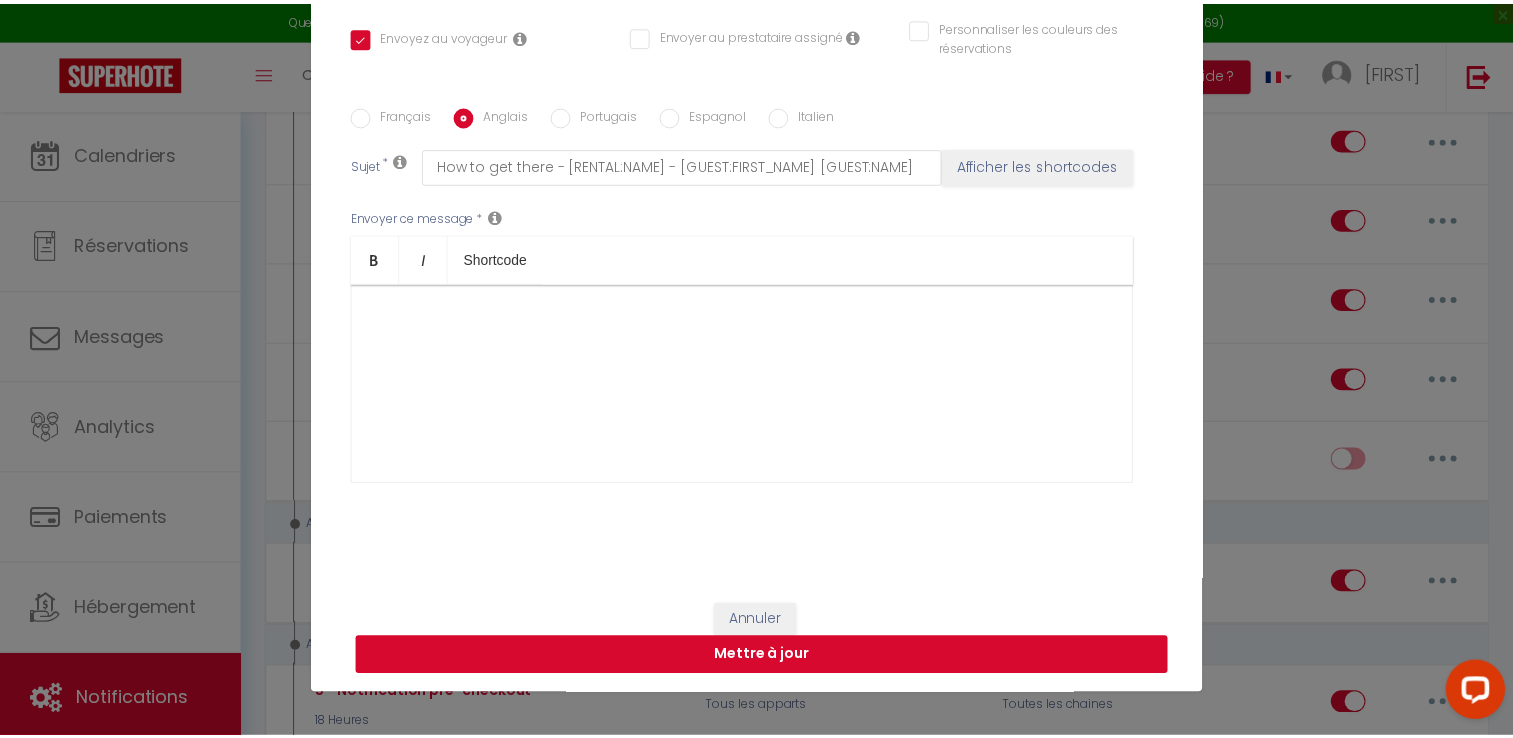 scroll, scrollTop: 384, scrollLeft: 0, axis: vertical 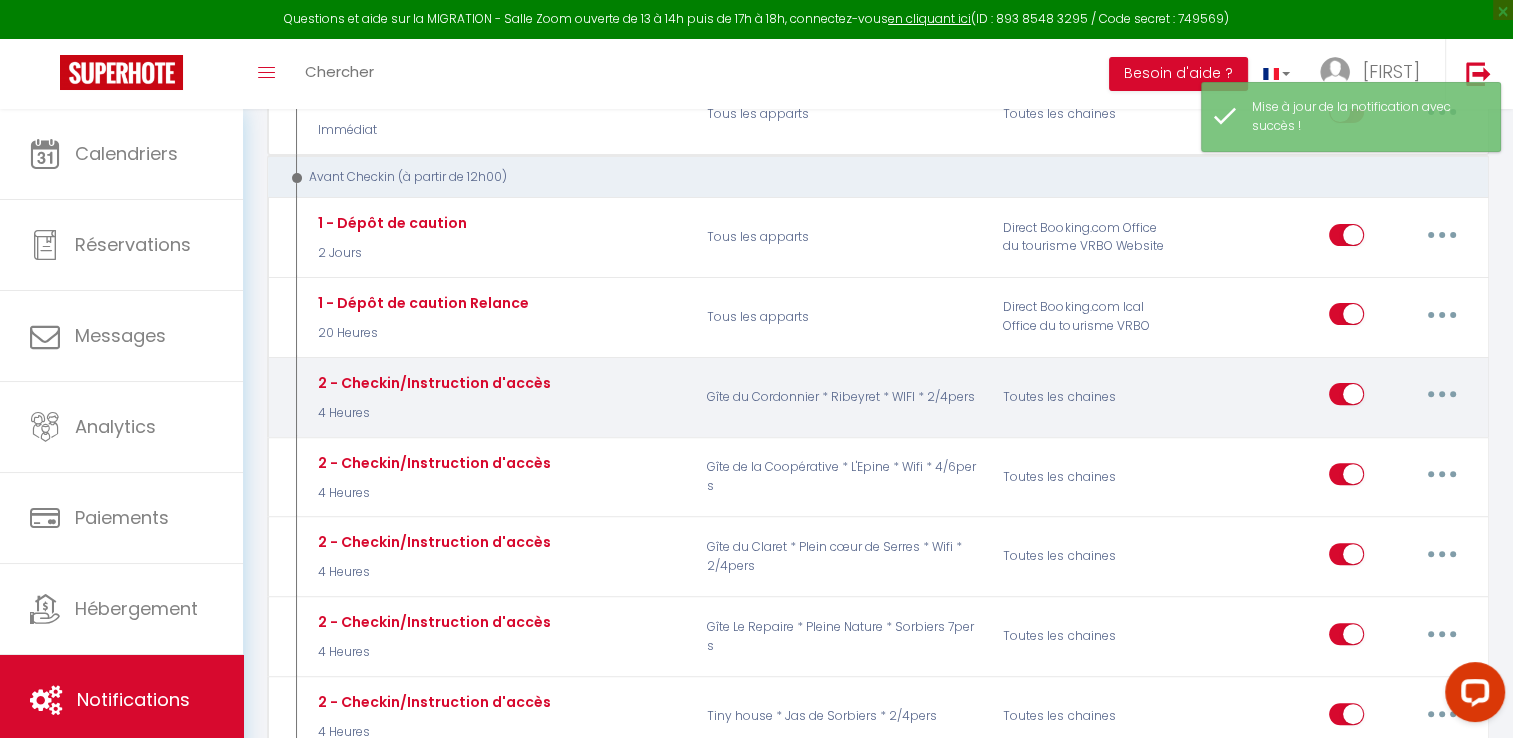 click at bounding box center [1442, 394] 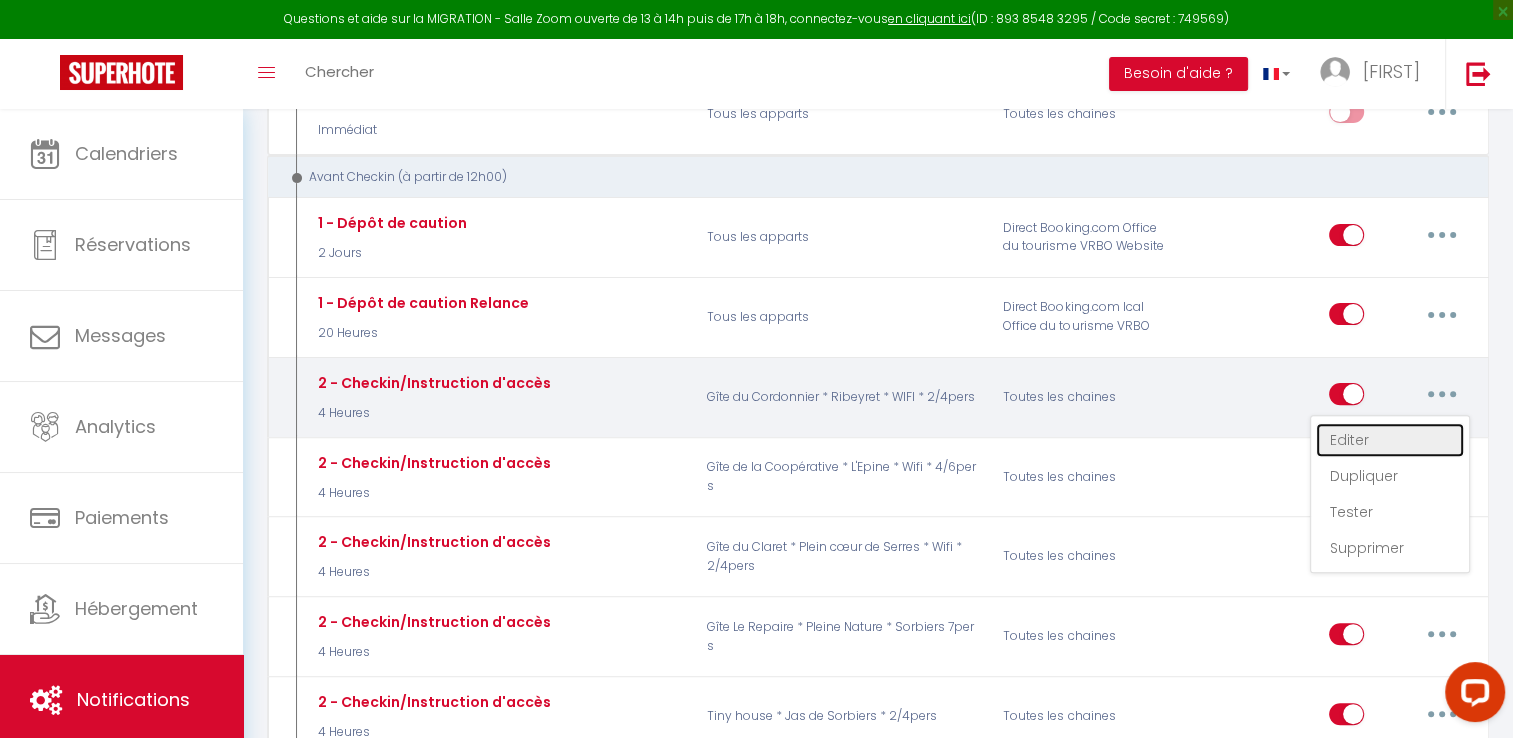 click on "Editer" at bounding box center [1390, 440] 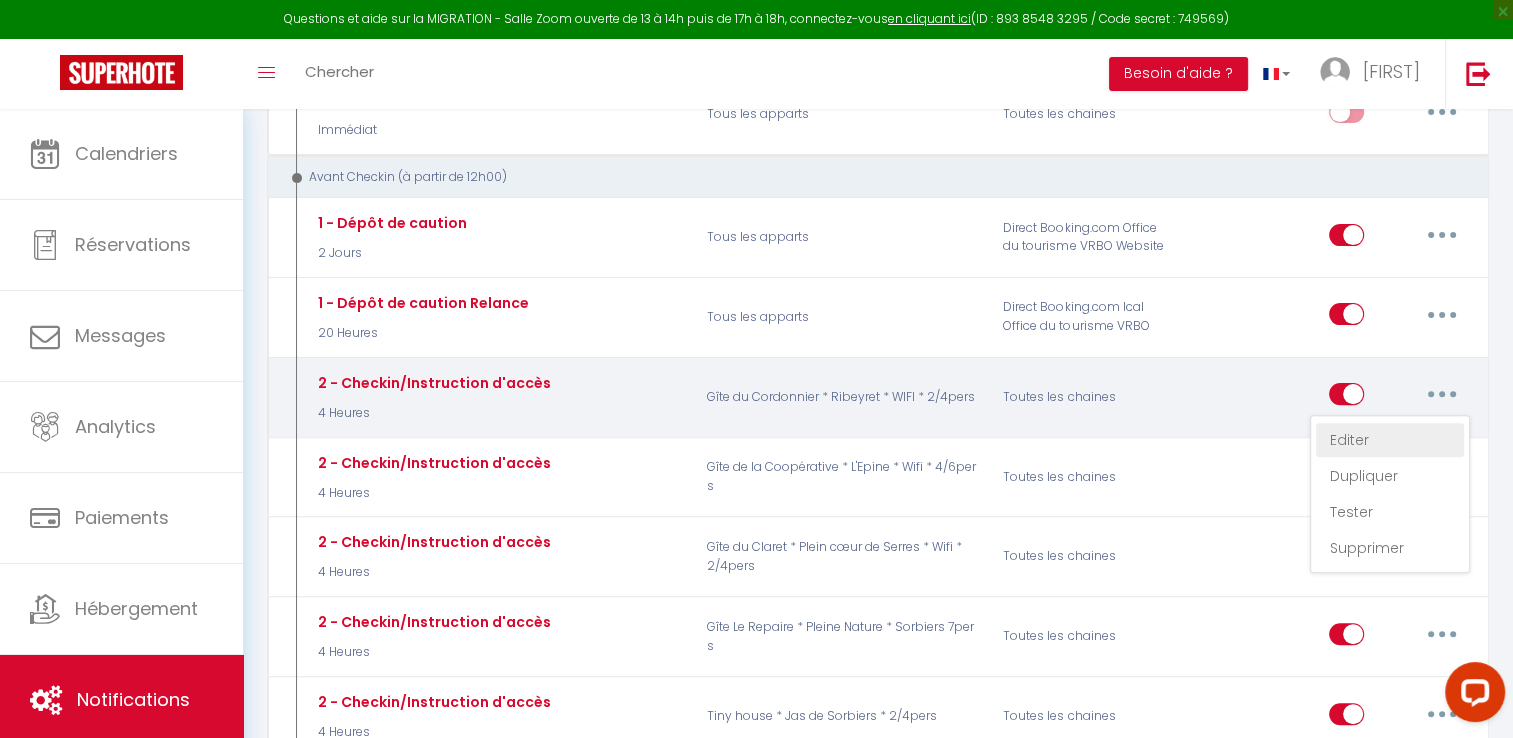 type on "2 - Checkin/Instruction d'accès" 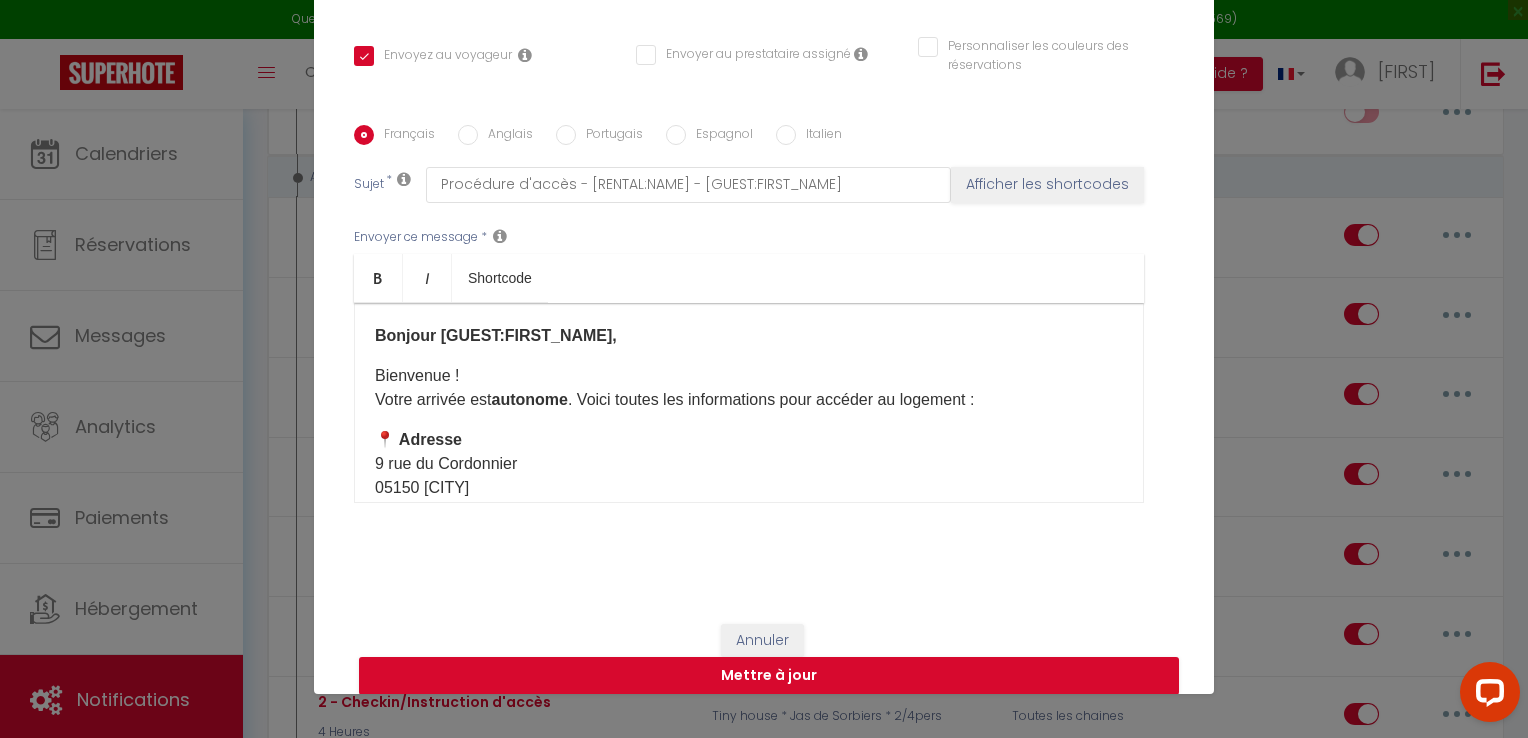 click on "Anglais" at bounding box center (505, 136) 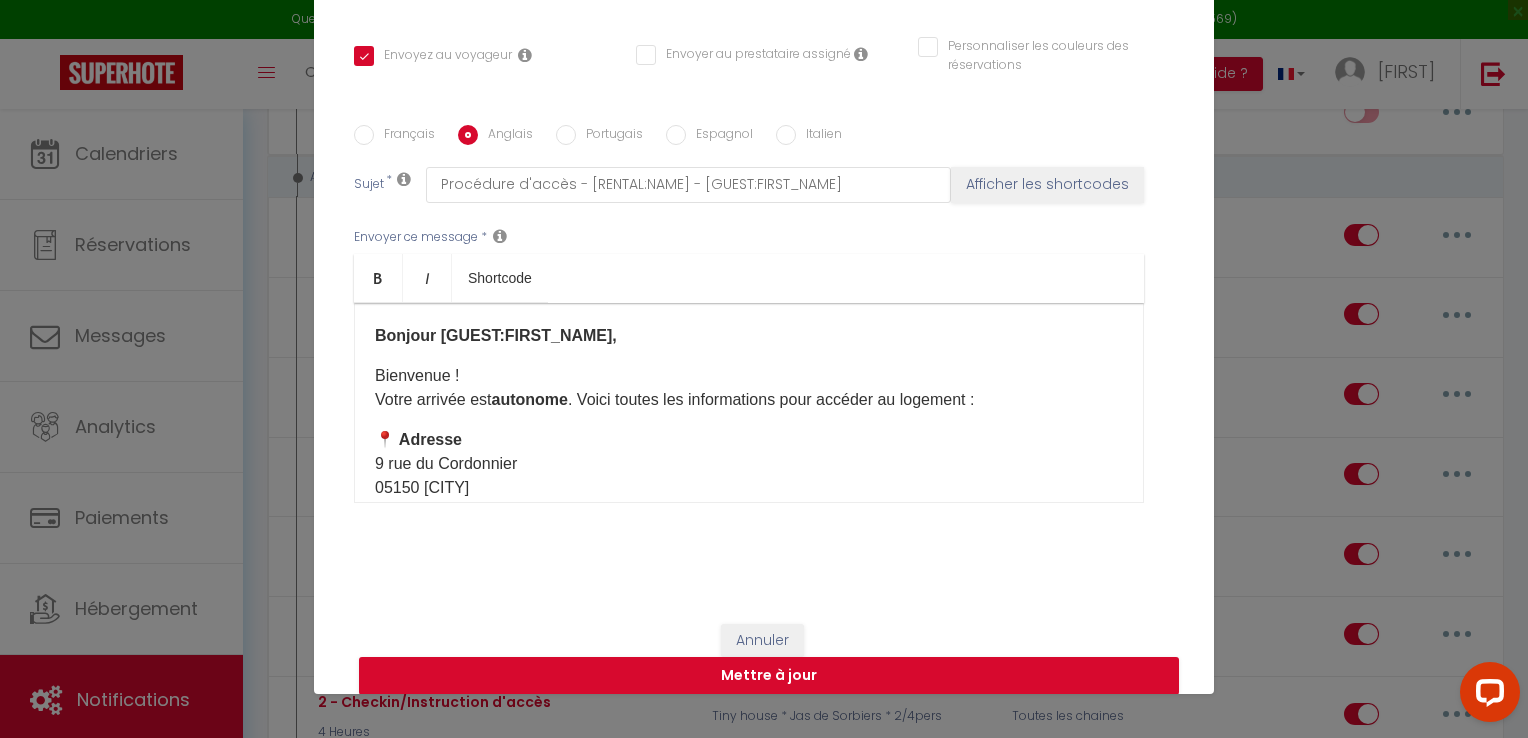 checkbox on "true" 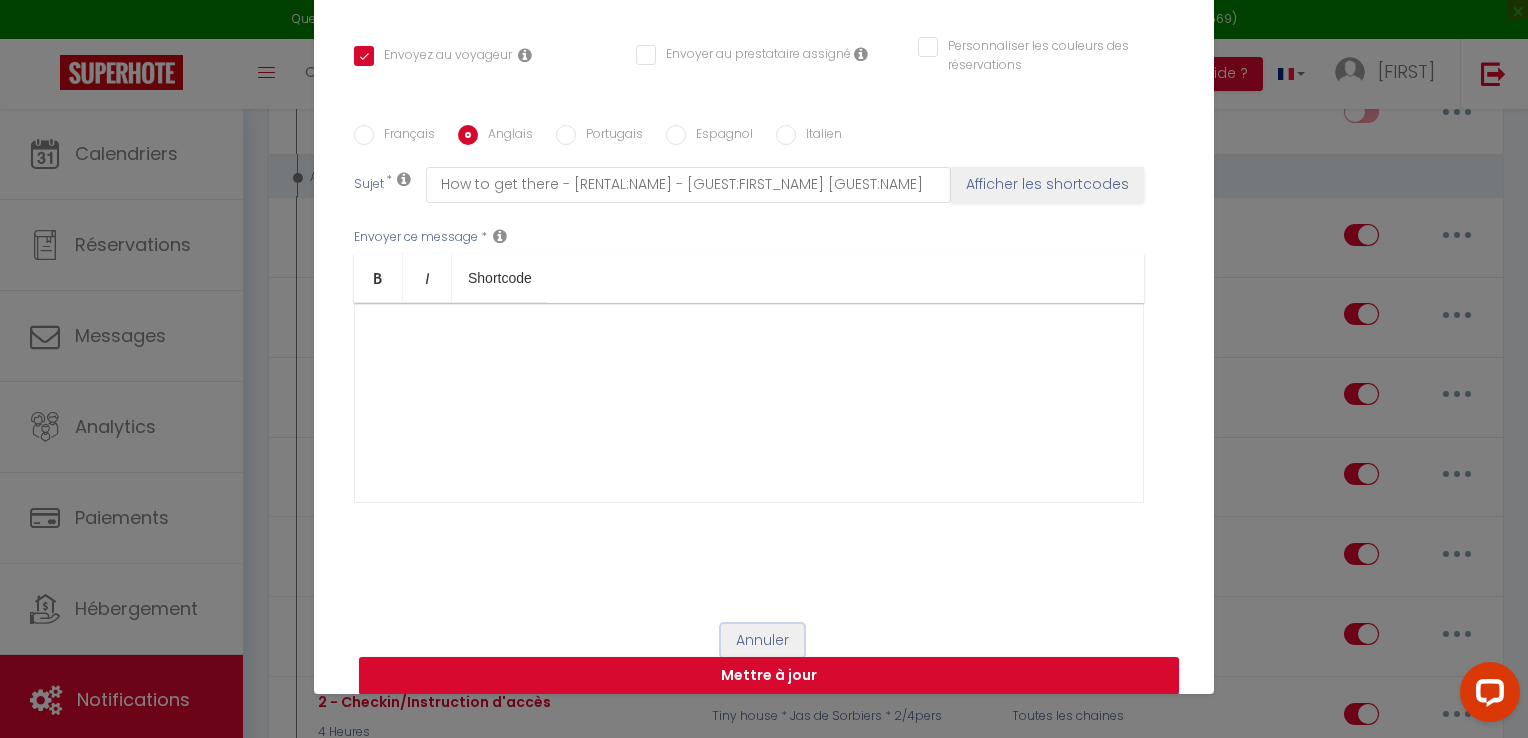 click on "Annuler" at bounding box center [762, 641] 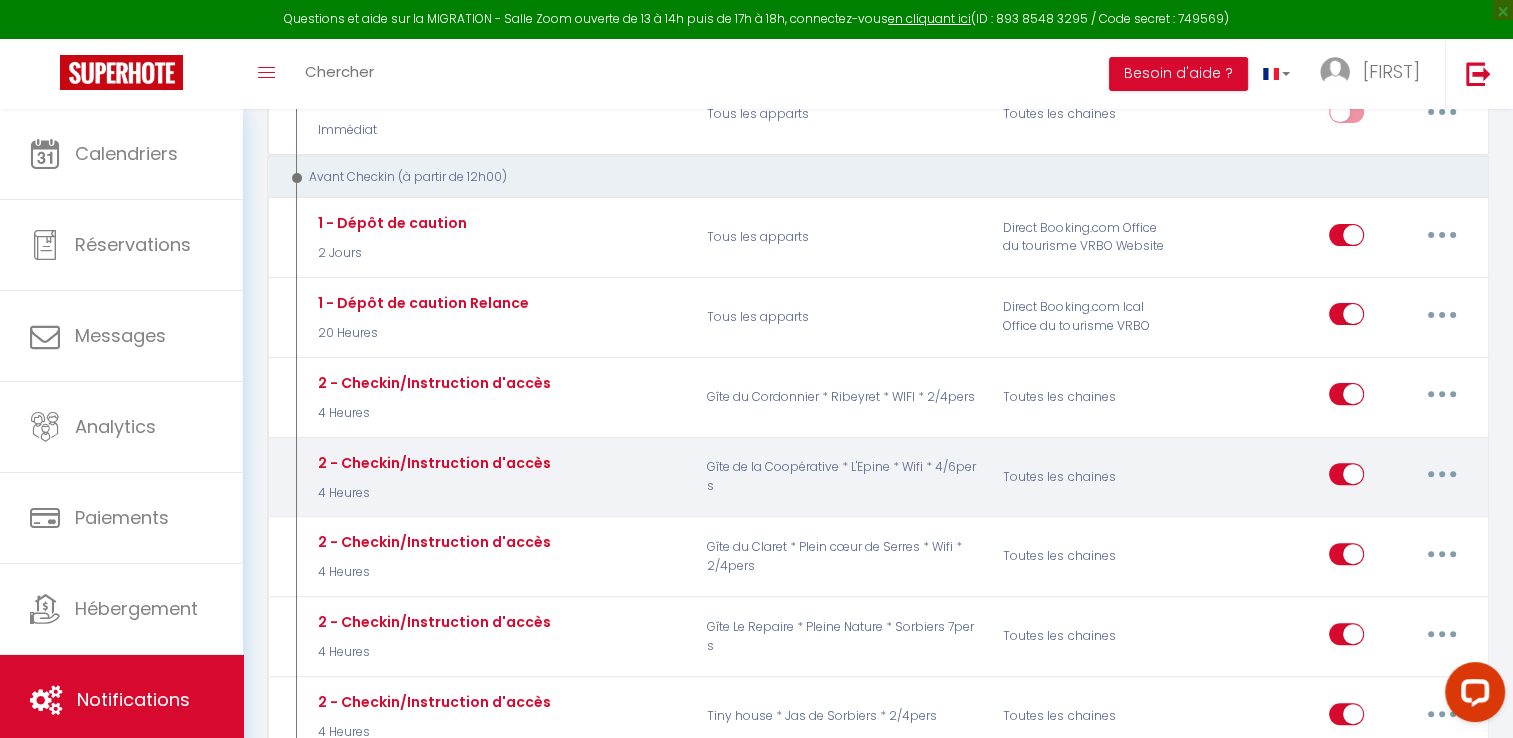 click at bounding box center (1442, 474) 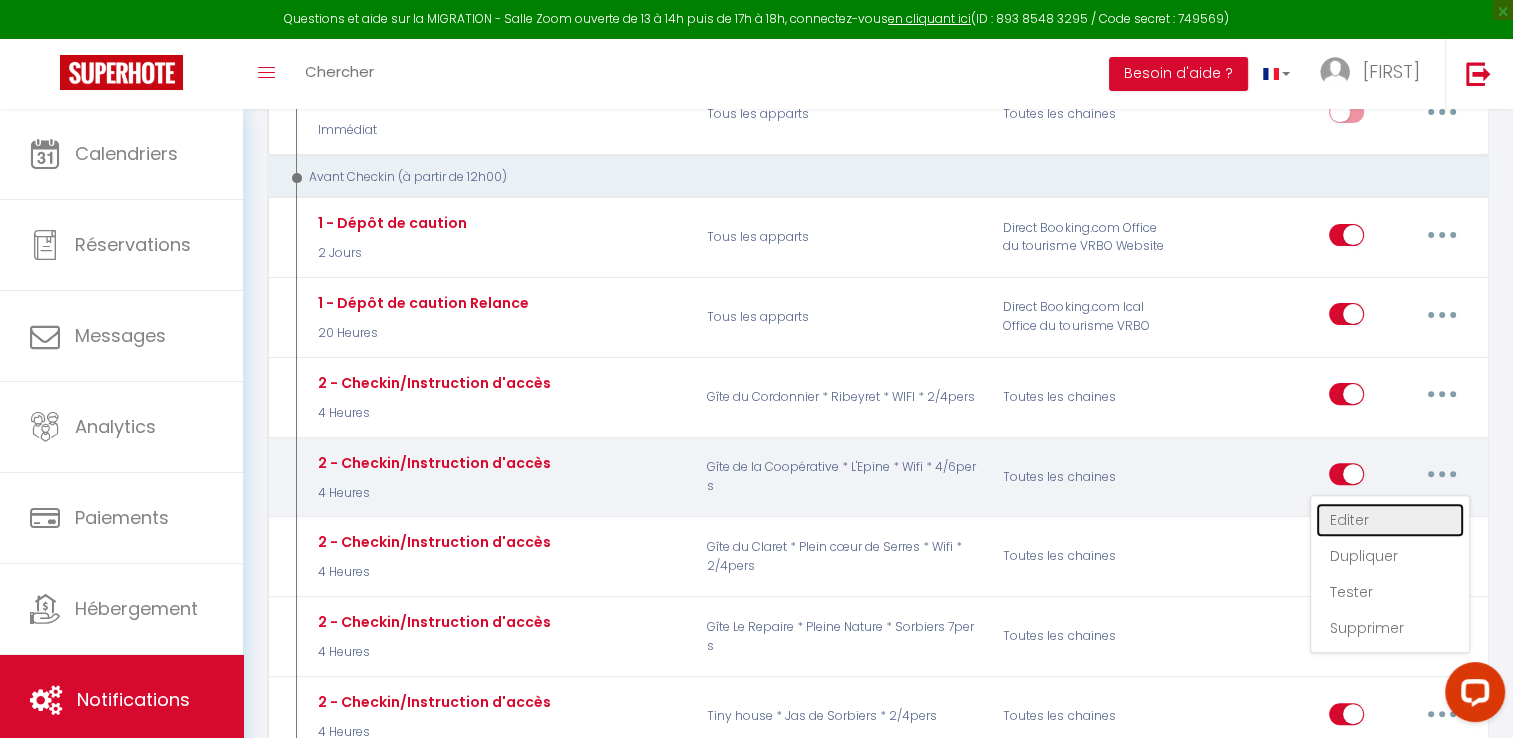 click on "Editer" at bounding box center (1390, 520) 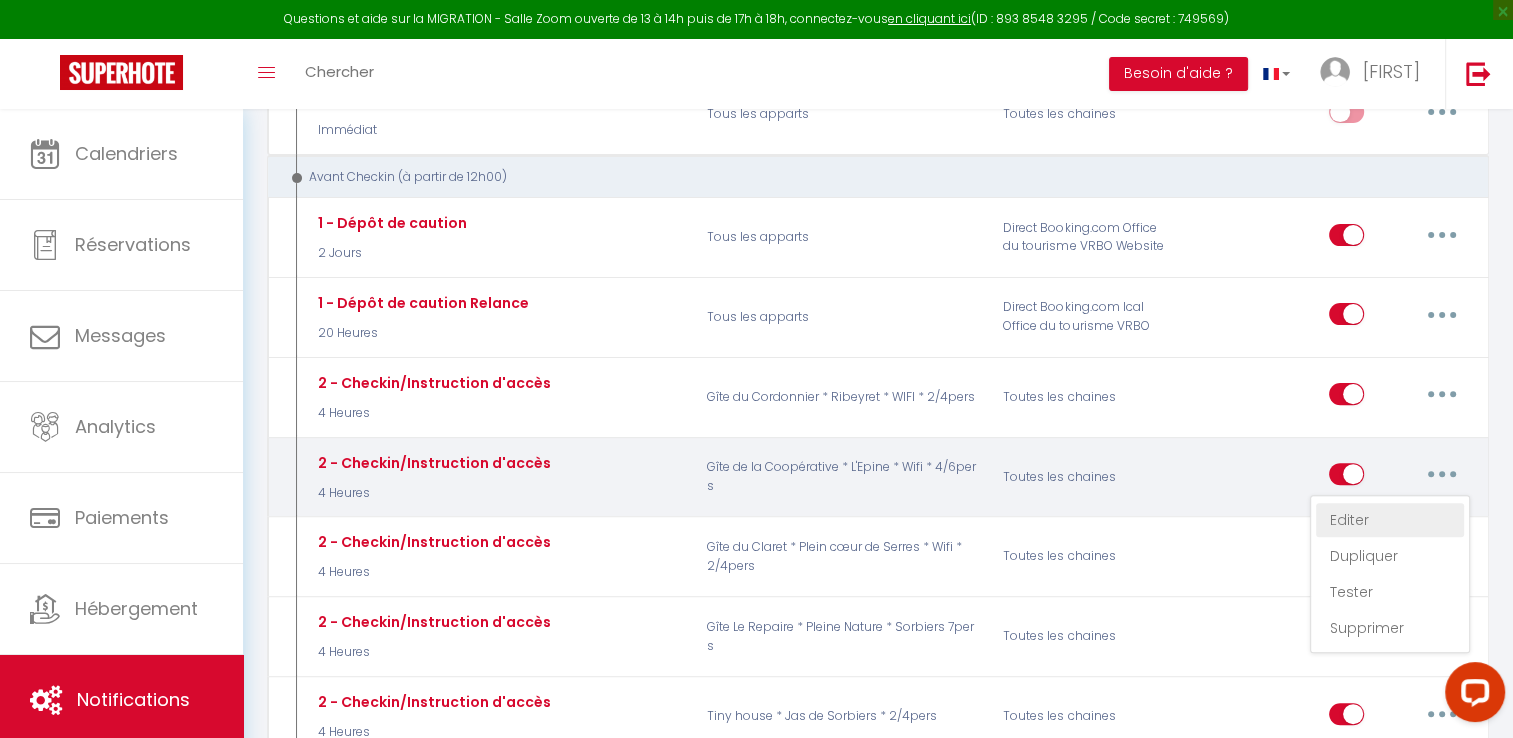 type on "2 - Checkin/Instruction d'accès" 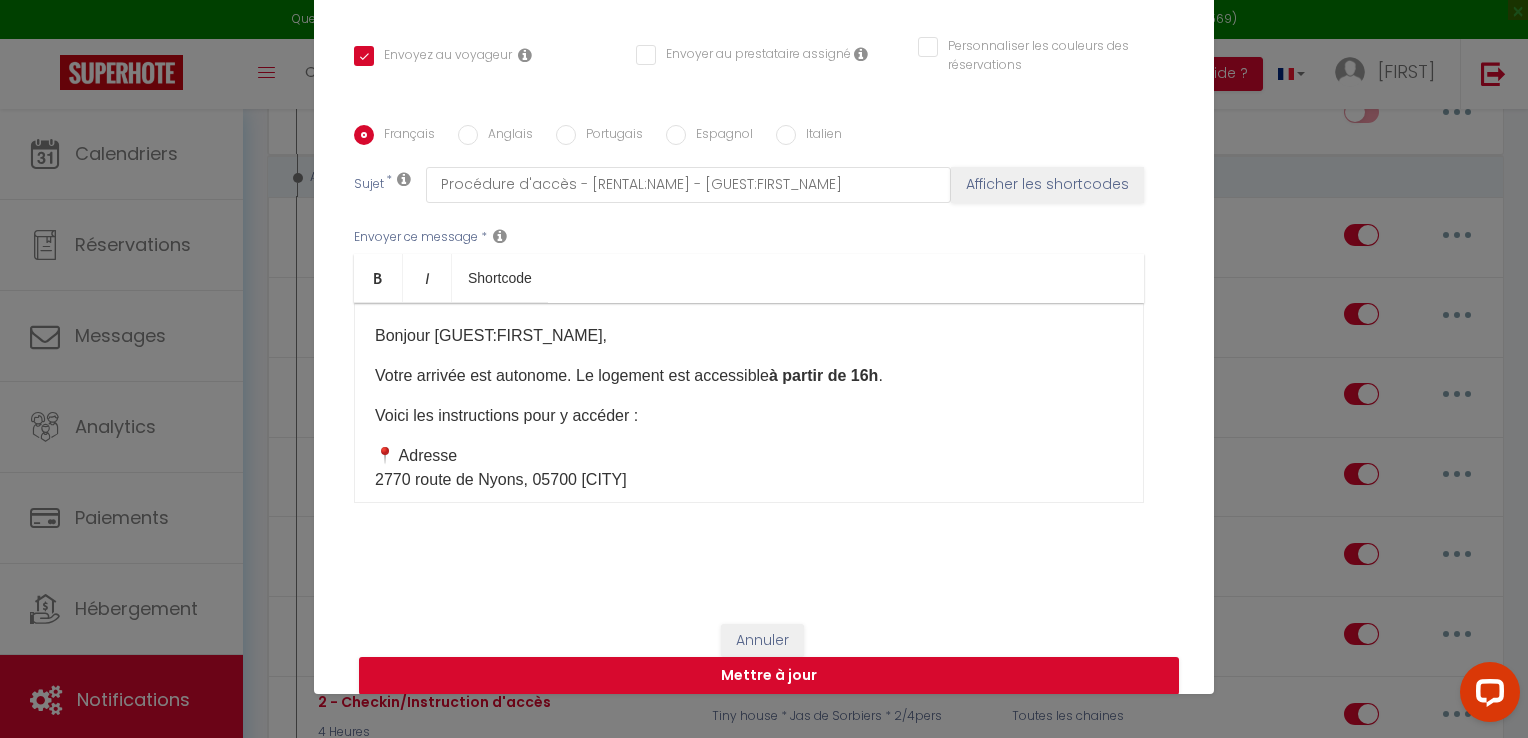 click on "Anglais" at bounding box center [505, 136] 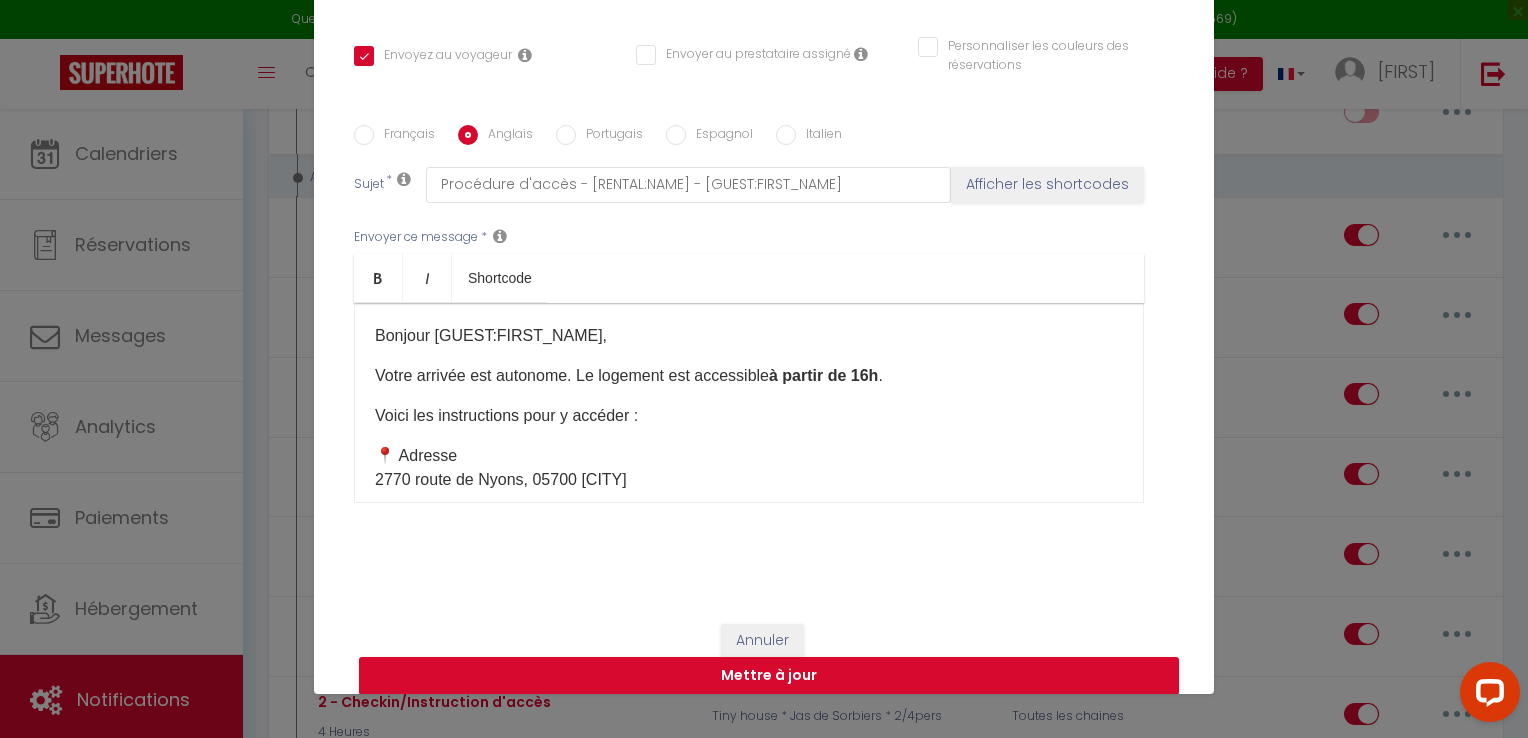 checkbox on "true" 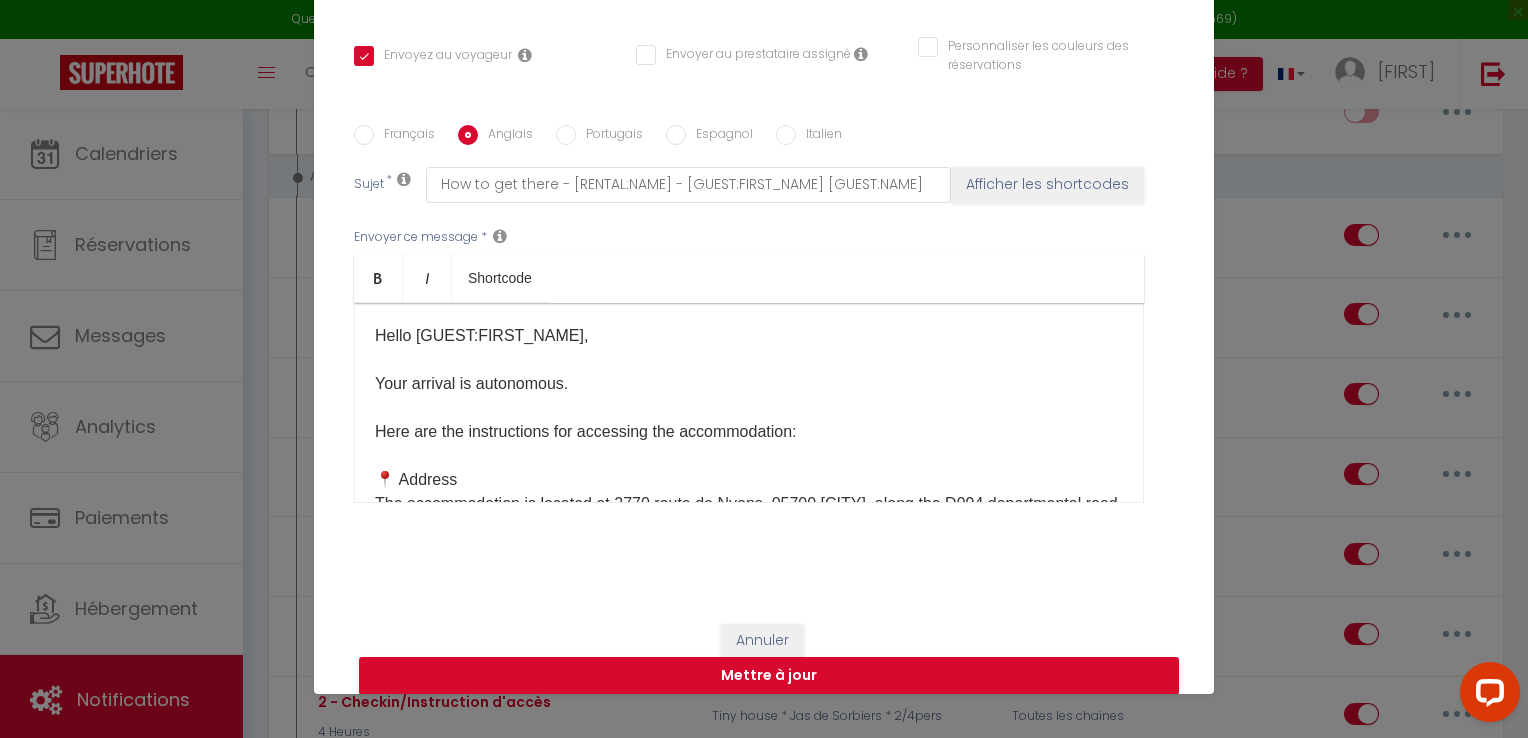 click on "Hello [GUEST:FIRST_NAME], Your arrival is autonomous. Here are the instructions for accessing the accommodation: 📍 Address The accommodation is located at 2770 route de Nyons, 05700 L'Épine, along the D994 departmental road. 🔑 Access to housing Park your vehicle in front of the accommodation. Head behind the wall to the right of the front door. There is a key box attached to the wall. Enter the code 2536 and retrieve the key. Close the box tightly and enjoy your stay to the fullest! 📞 Need help? If you have any questions or problems, please do not hesitate to contact us. We remain at your disposal for any request. ✨ Very good stay! Mélina – L.A. Conciergerie 05​" at bounding box center (749, 403) 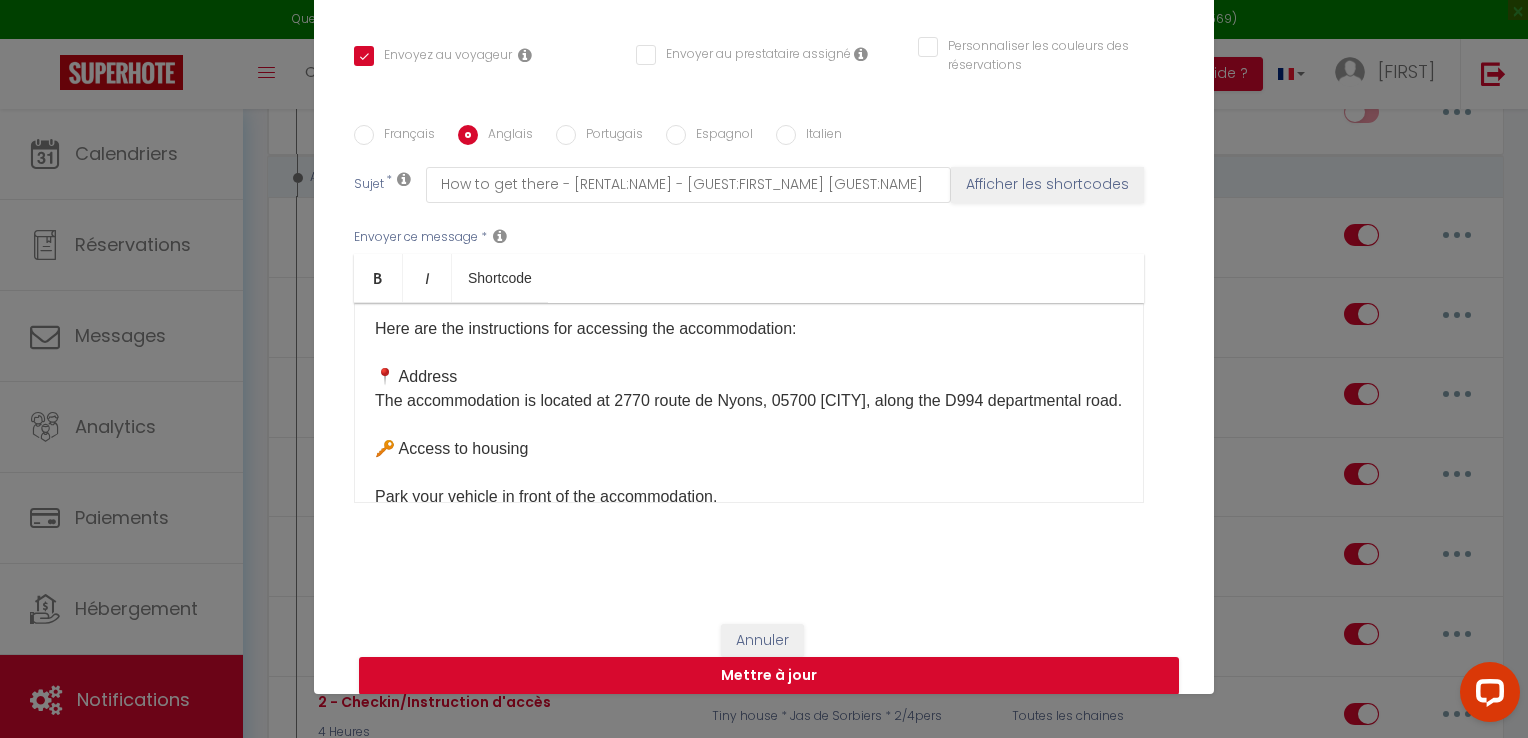 scroll, scrollTop: 106, scrollLeft: 0, axis: vertical 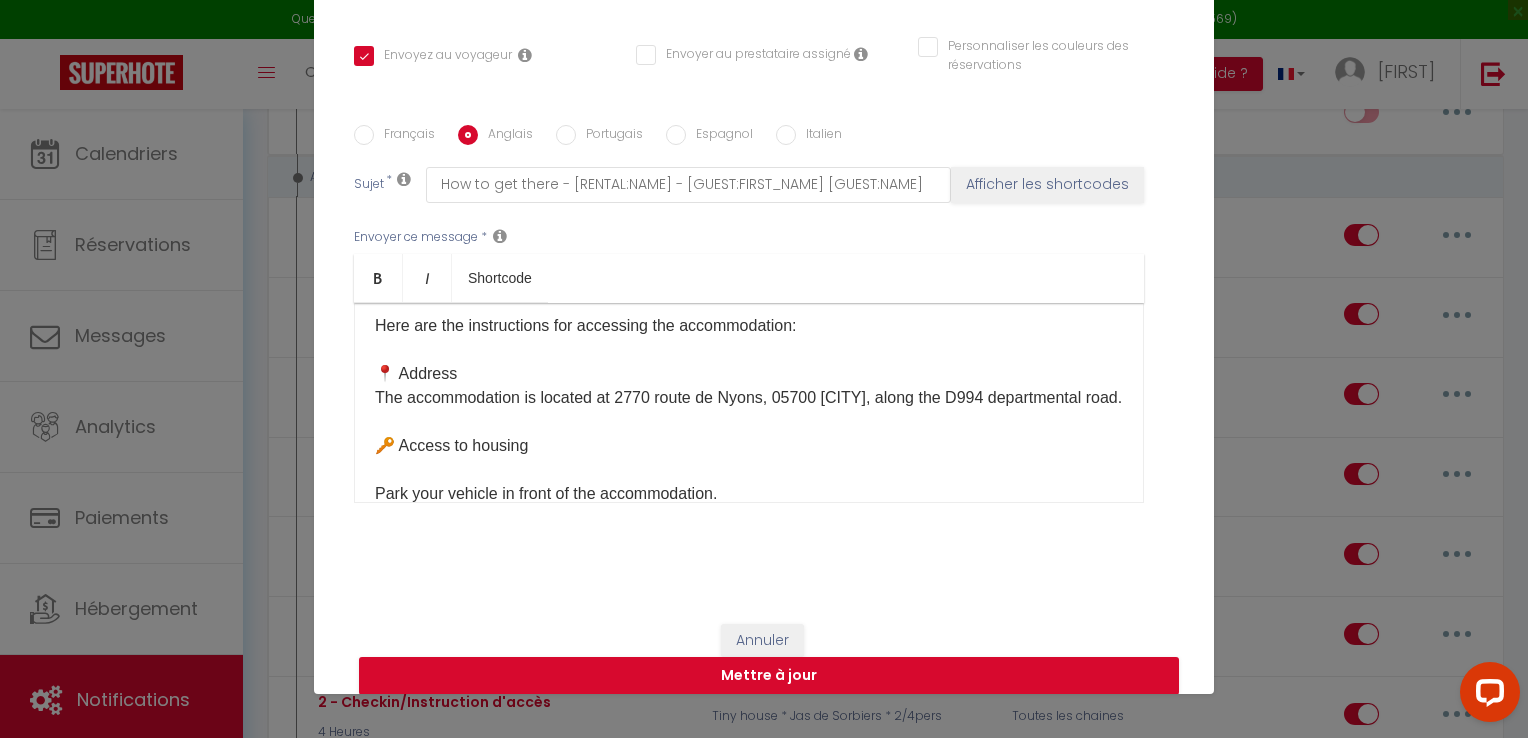 click on "Hello [GUEST:FIRST_NAME], Your arrival is autonomous. Here are the instructions for accessing the accommodation: 📍 Address The accommodation is located at 2770 route de Nyons, 05700 L'Épine, along the D994 departmental road. 🔑 Access to housing Park your vehicle in front of the accommodation. Head behind the wall to the right of the front door. There is a key box attached to the wall. Enter the code 2536 and retrieve the key. Close the box tightly and enjoy your stay to the fullest! 📞 Need help? If you have any questions or problems, please do not hesitate to contact us. We remain at your disposal for any request. ✨ Very good stay! Mélina – L.A. Conciergerie 05​" at bounding box center (749, 403) 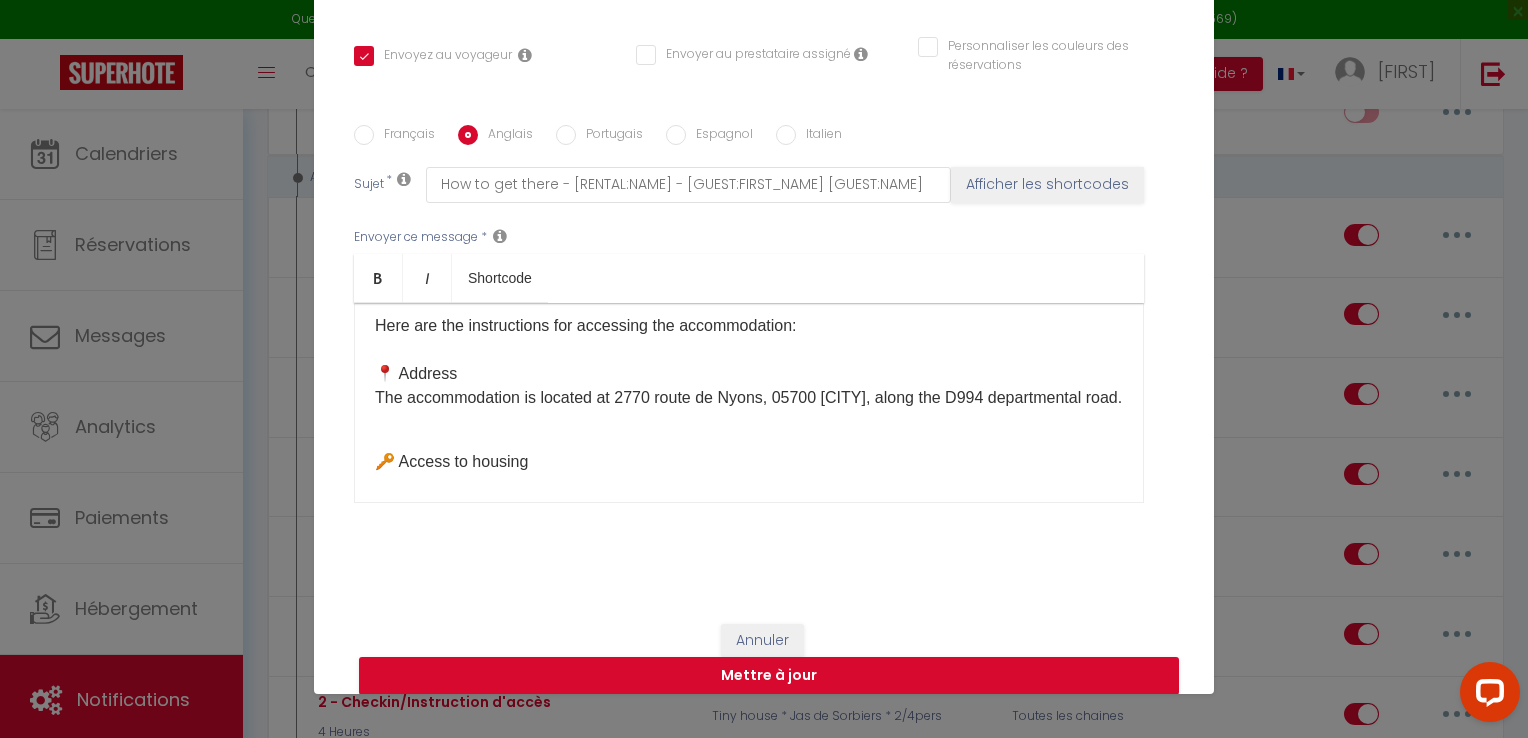 click on "Français" at bounding box center (404, 136) 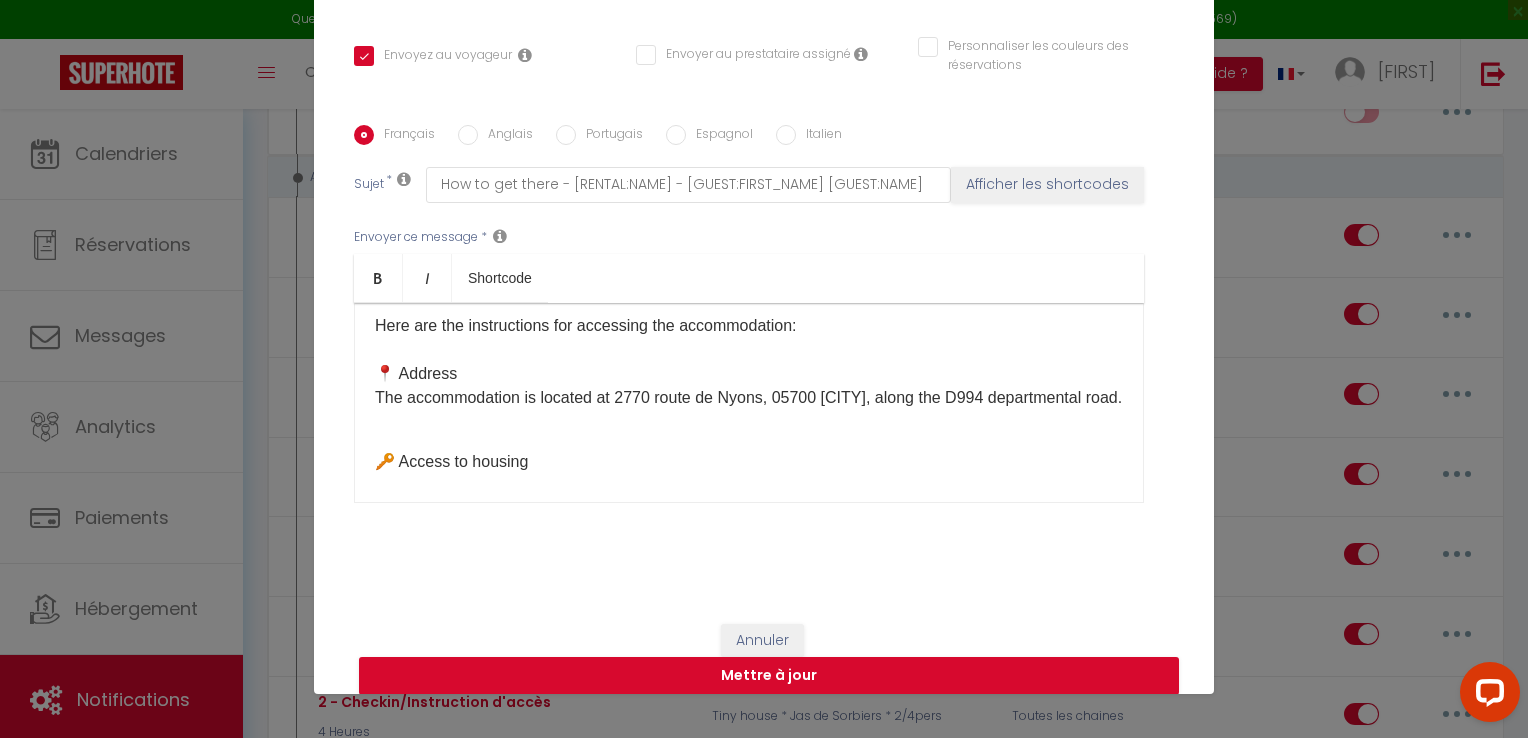 checkbox on "true" 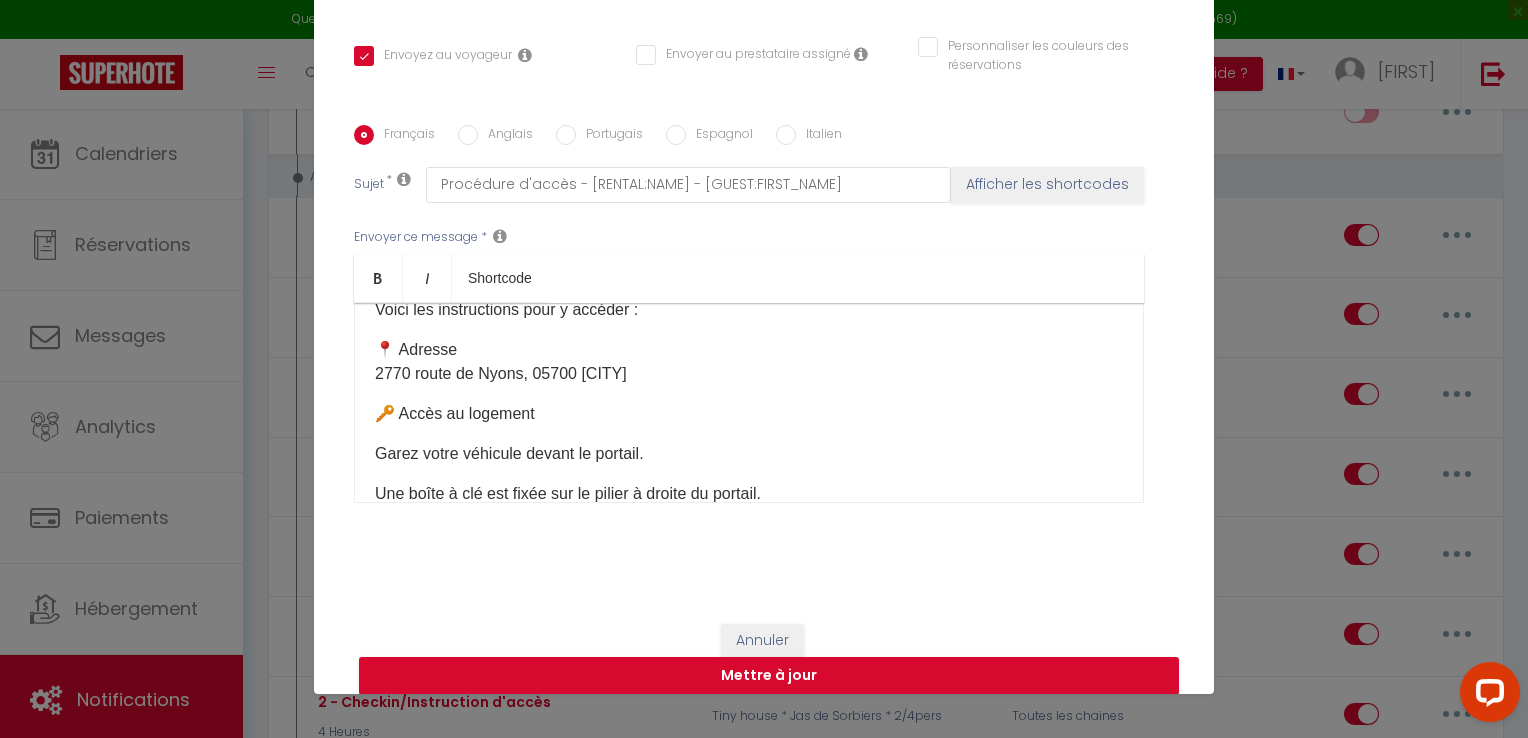 click on "Anglais" at bounding box center (505, 136) 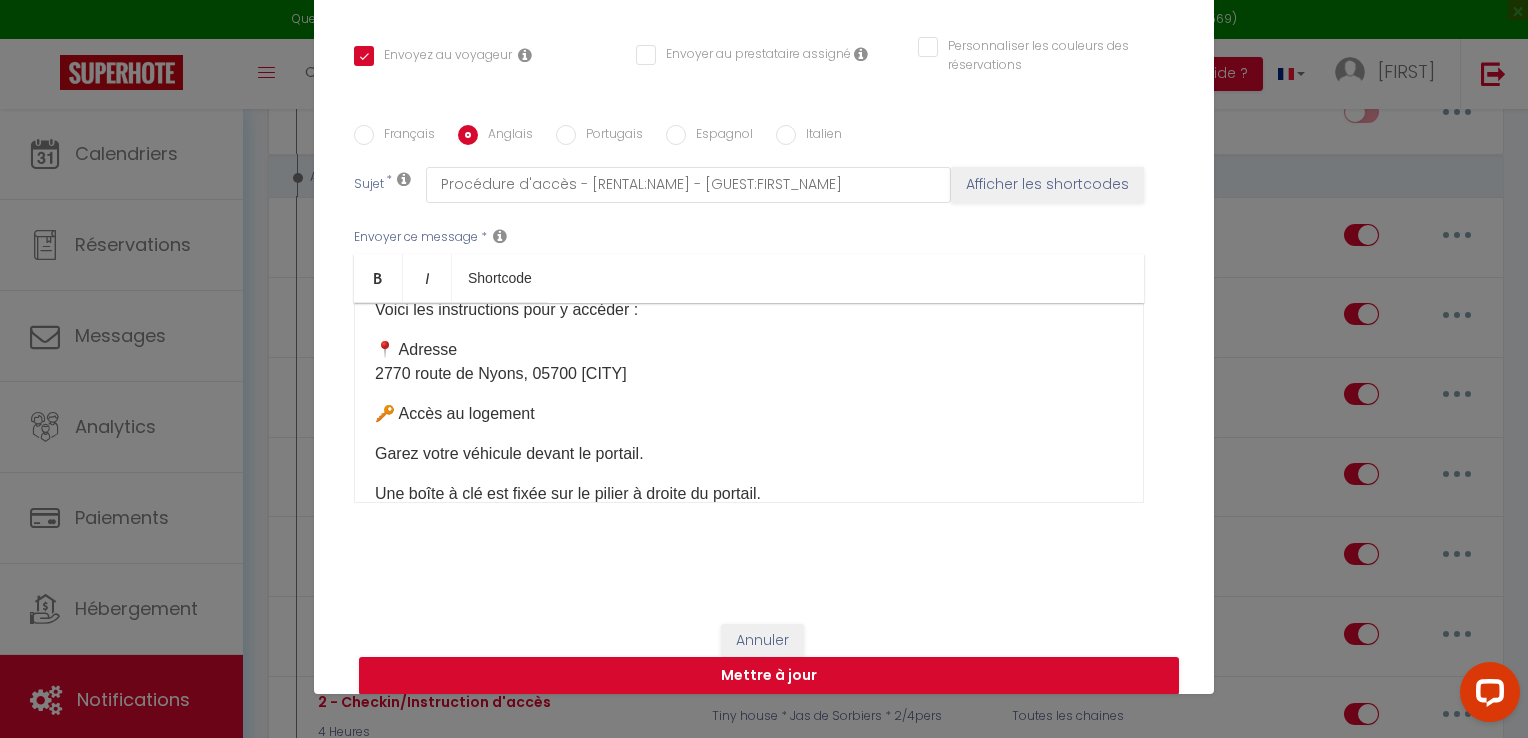 checkbox on "true" 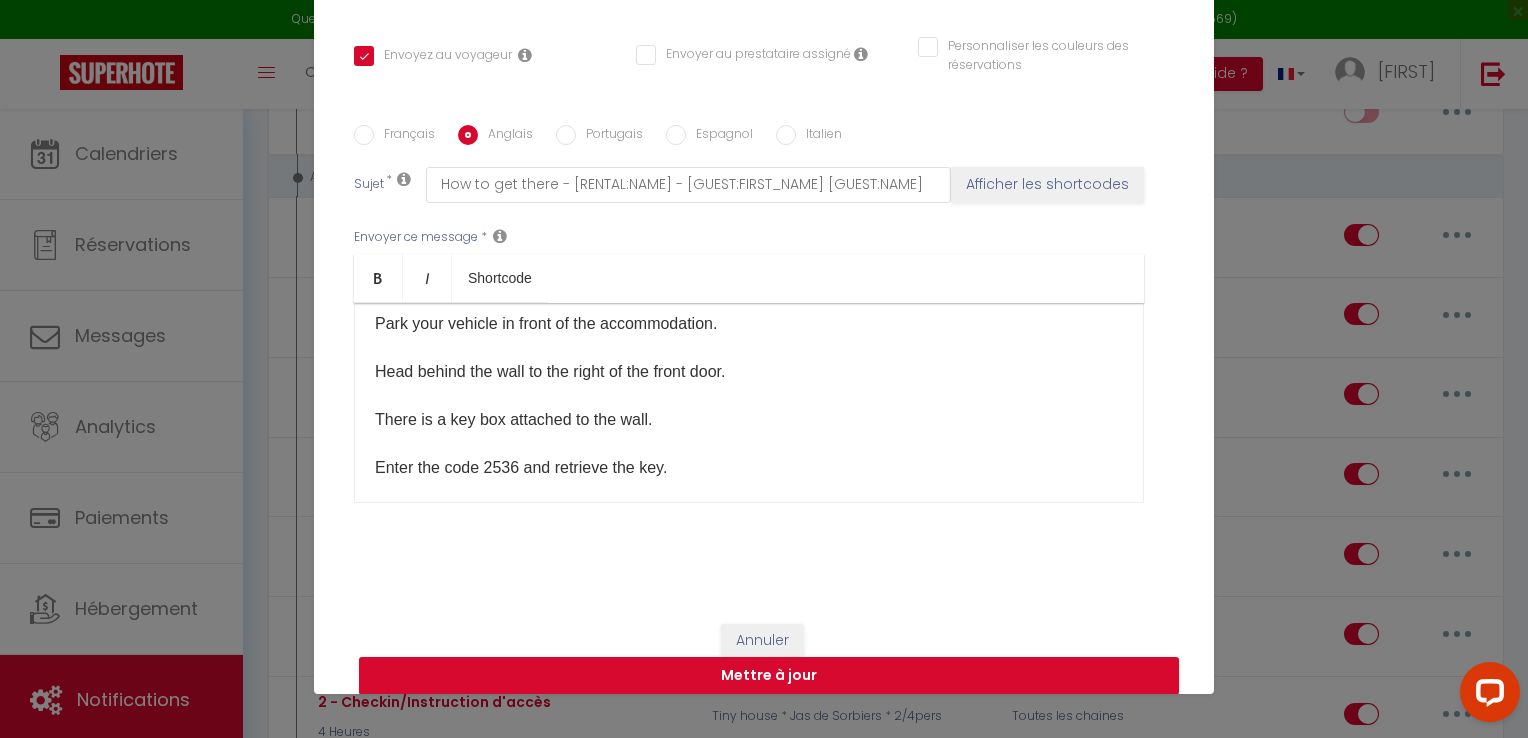 scroll, scrollTop: 294, scrollLeft: 0, axis: vertical 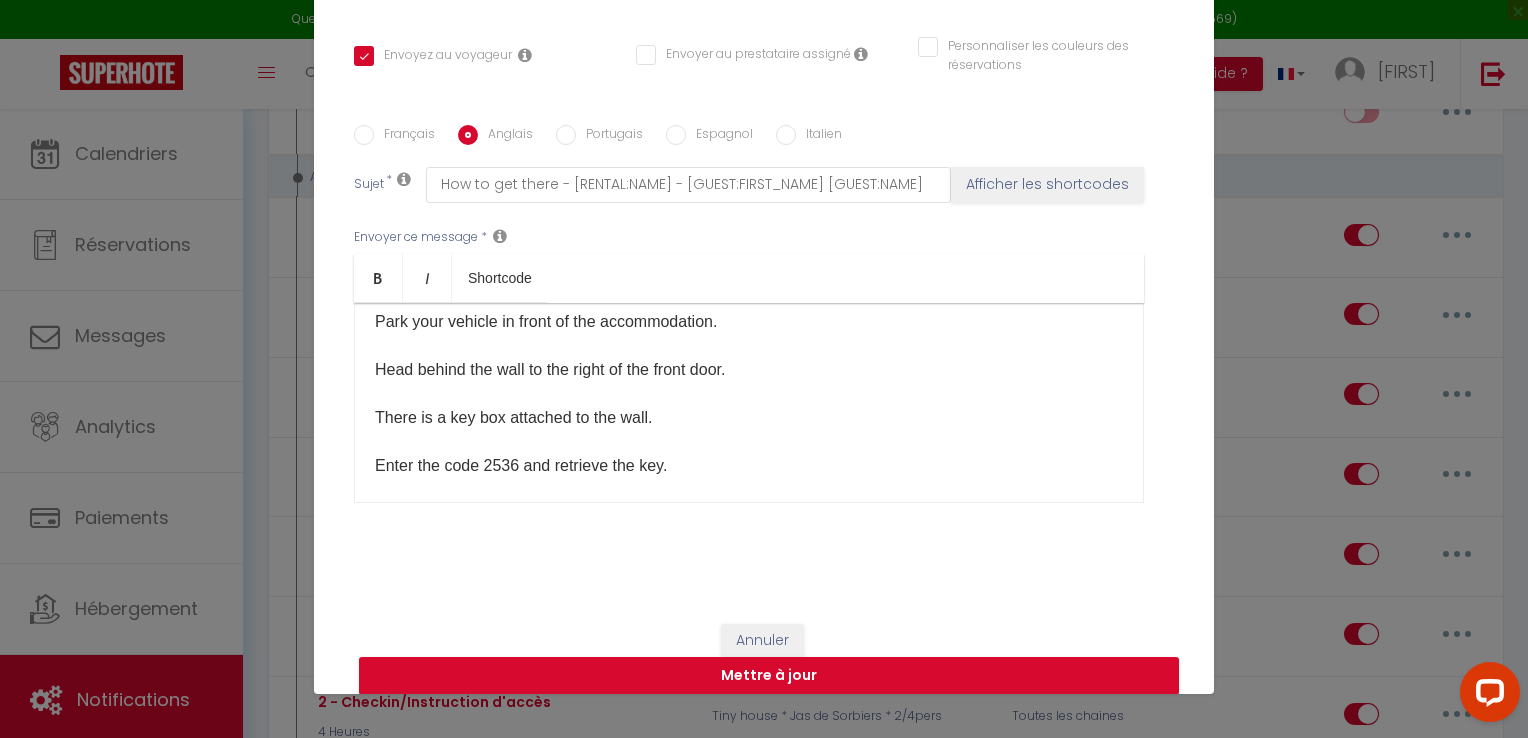 click on "Hello [GUEST:FIRST_NAME], Your arrival is autonomous. Here are the instructions for accessing the accommodation: 📍 Address The accommodation is located at 2770 route de Nyons, 05700 L'Épine, along the D994 departmental road. 🔑 Access to housing Park your vehicle in front of the accommodation. Head behind the wall to the right of the front door. There is a key box attached to the wall. Enter the code 2536 and retrieve the key. Close the box tightly and enjoy your stay to the fullest! 📞 Need help? If you have any questions or problems, please do not hesitate to contact us. We remain at your disposal for any request. ✨ Very good stay! Mélina – L.A. Conciergerie 05​" at bounding box center [749, 403] 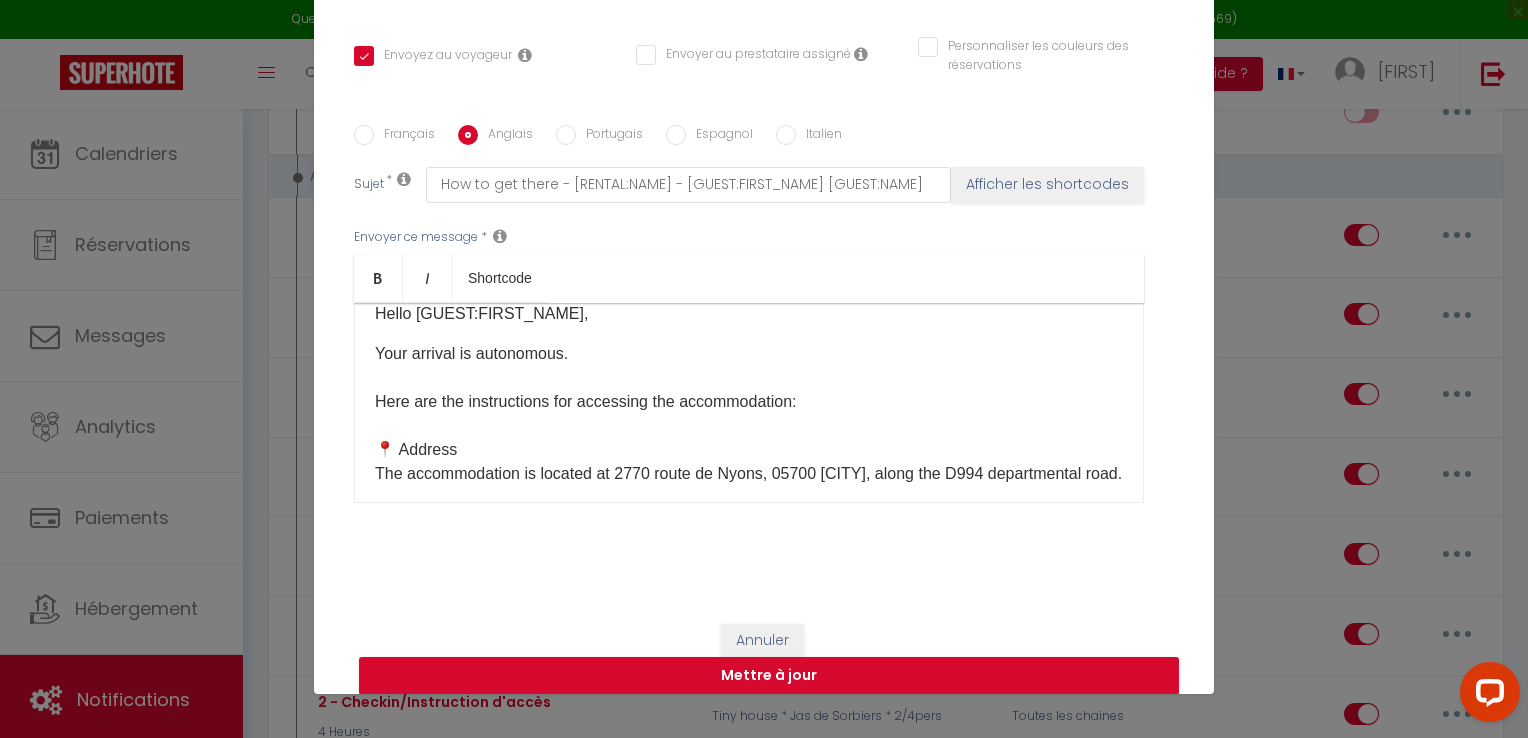 scroll, scrollTop: 0, scrollLeft: 0, axis: both 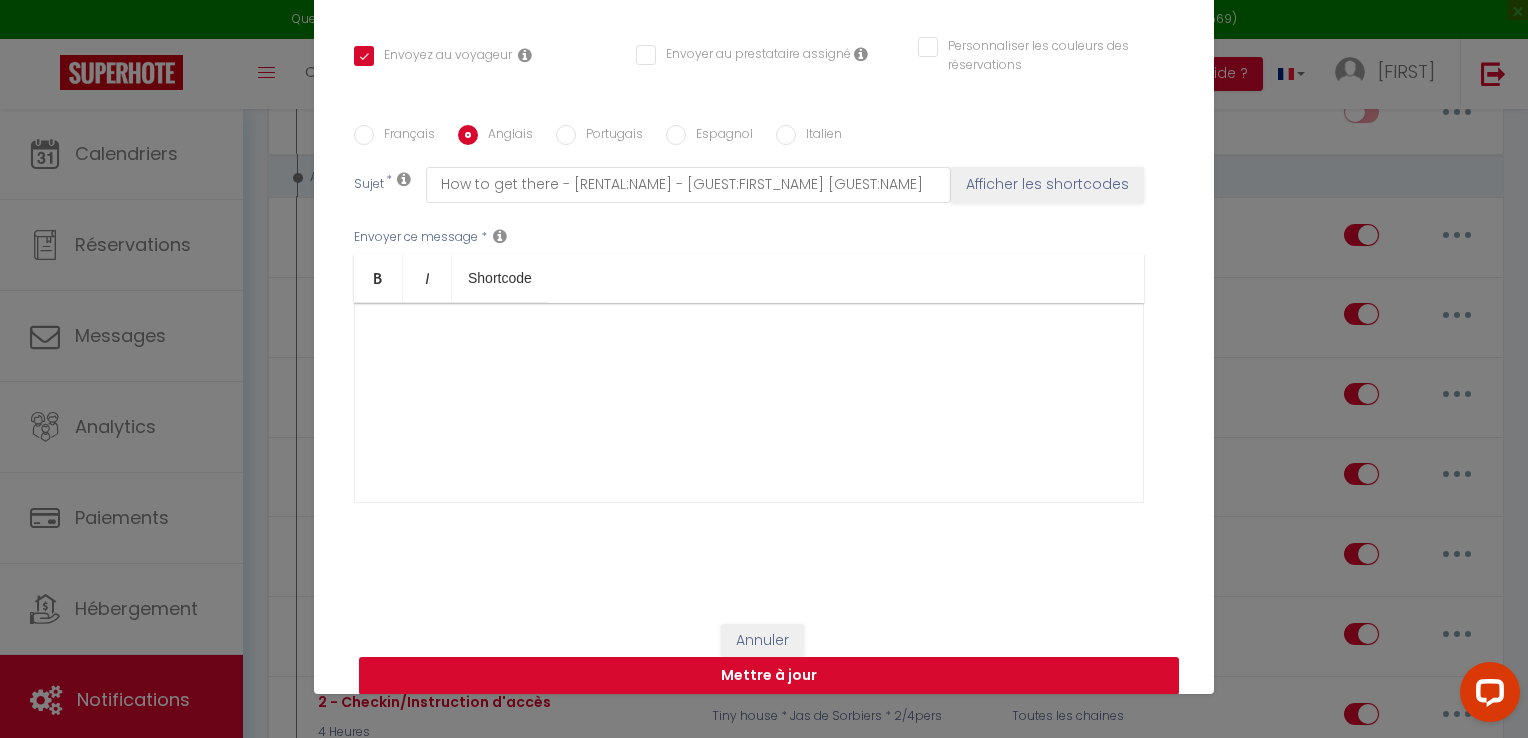 click on "Mettre à jour" at bounding box center [769, 676] 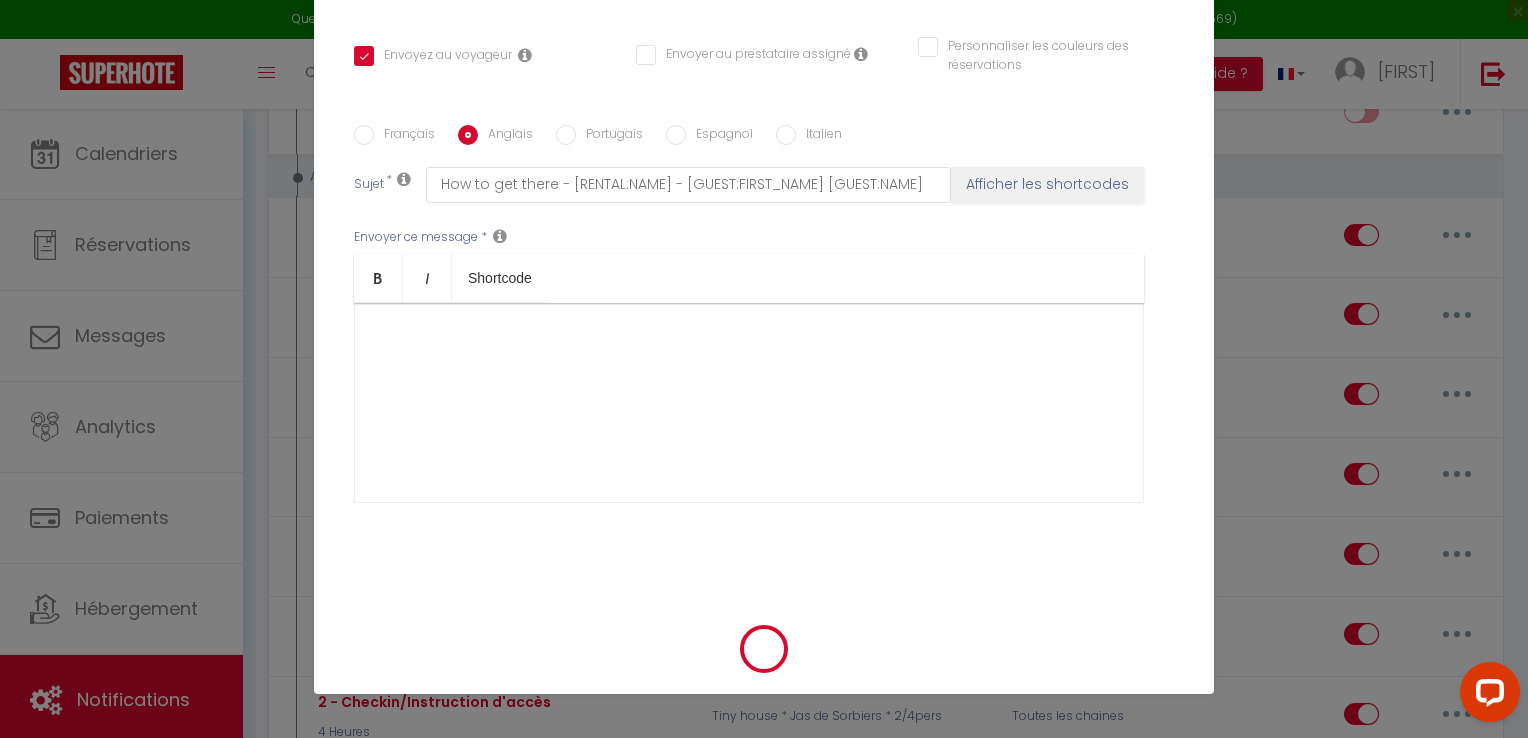 scroll, scrollTop: 384, scrollLeft: 0, axis: vertical 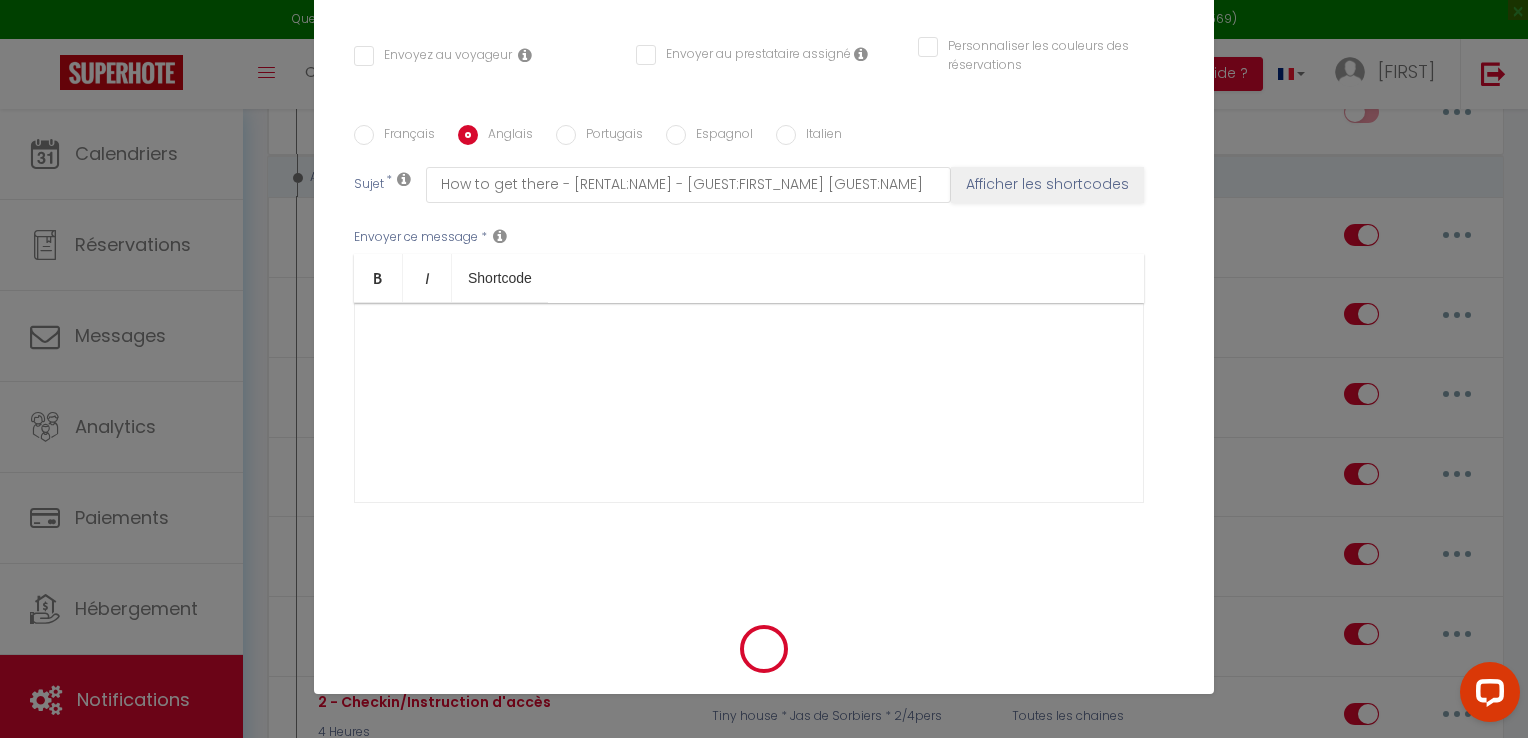 type 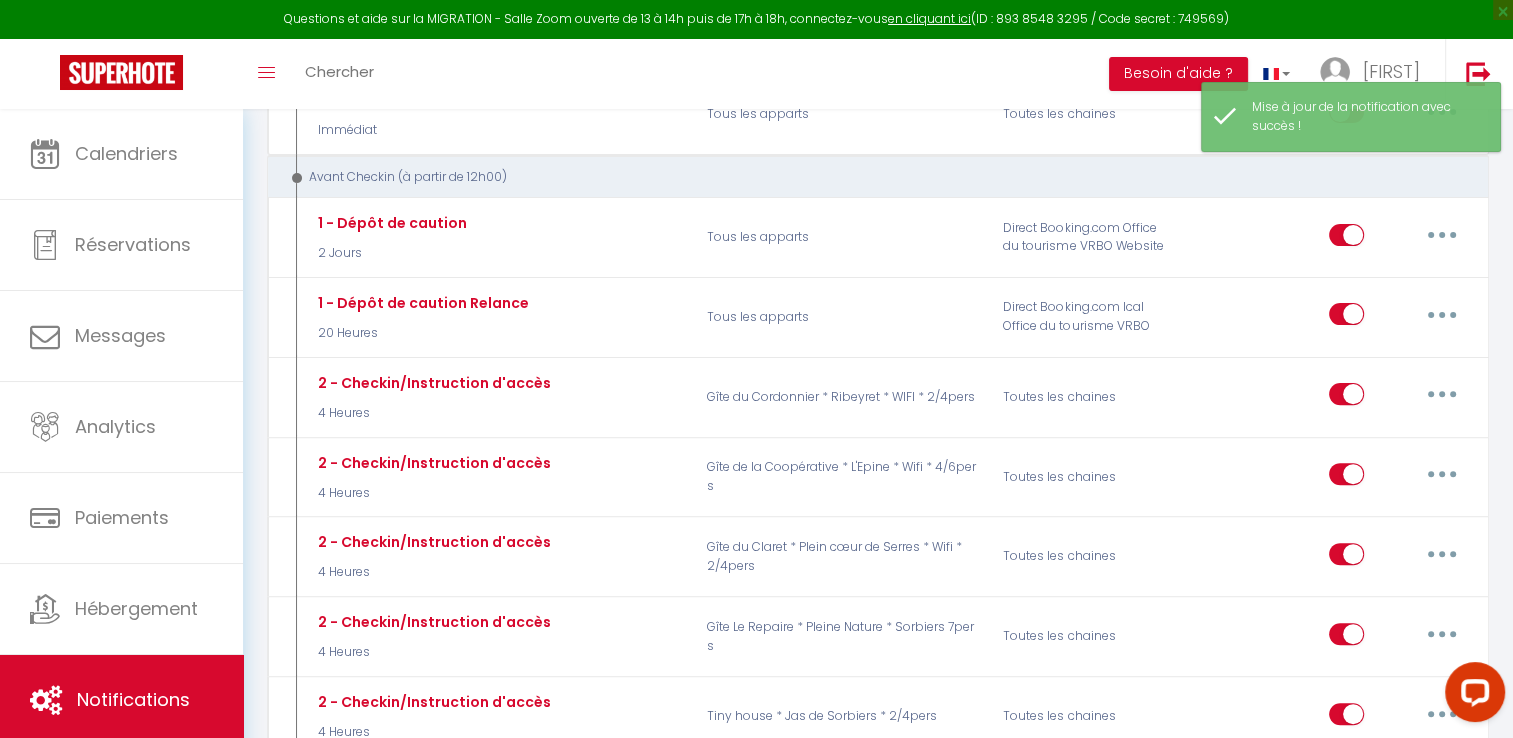 select 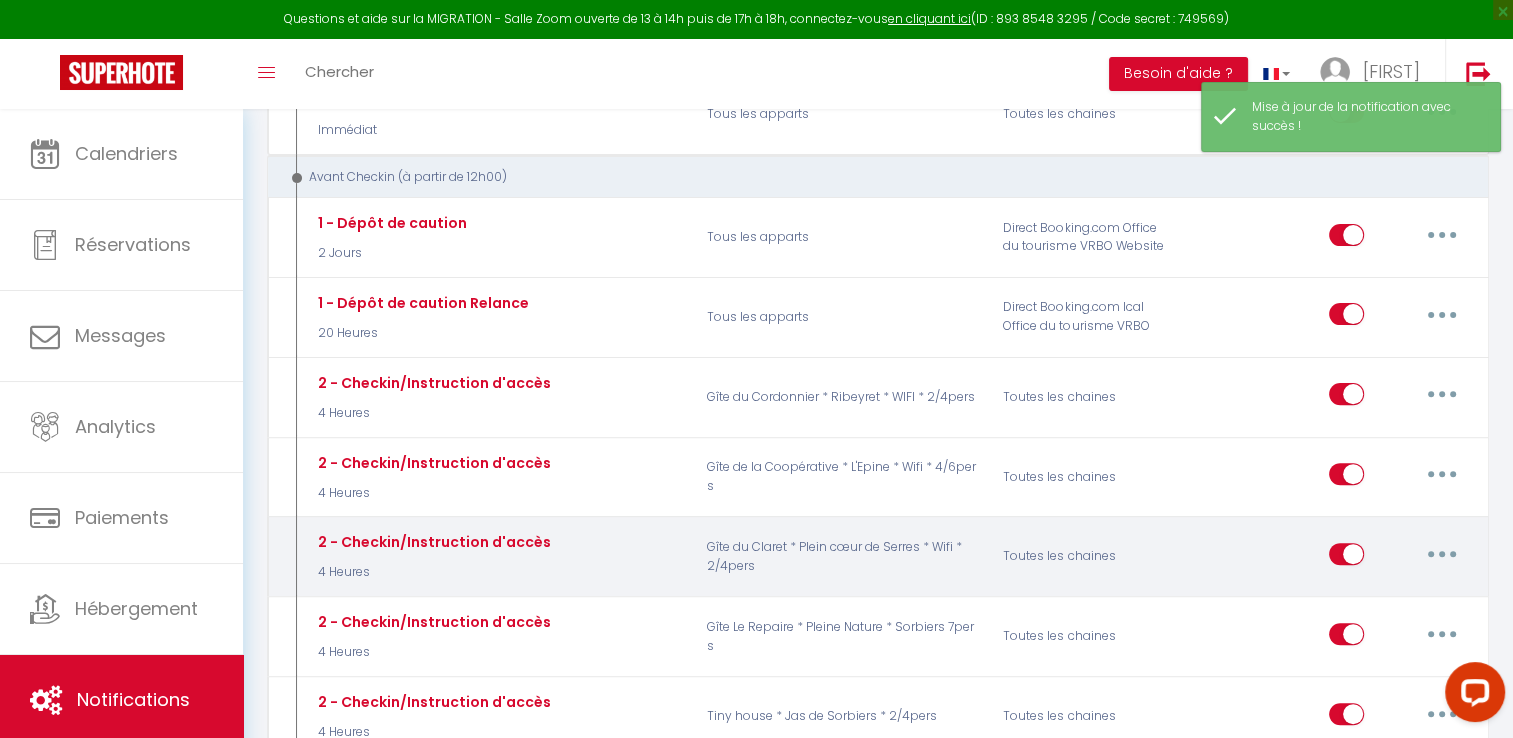 click at bounding box center [1442, 554] 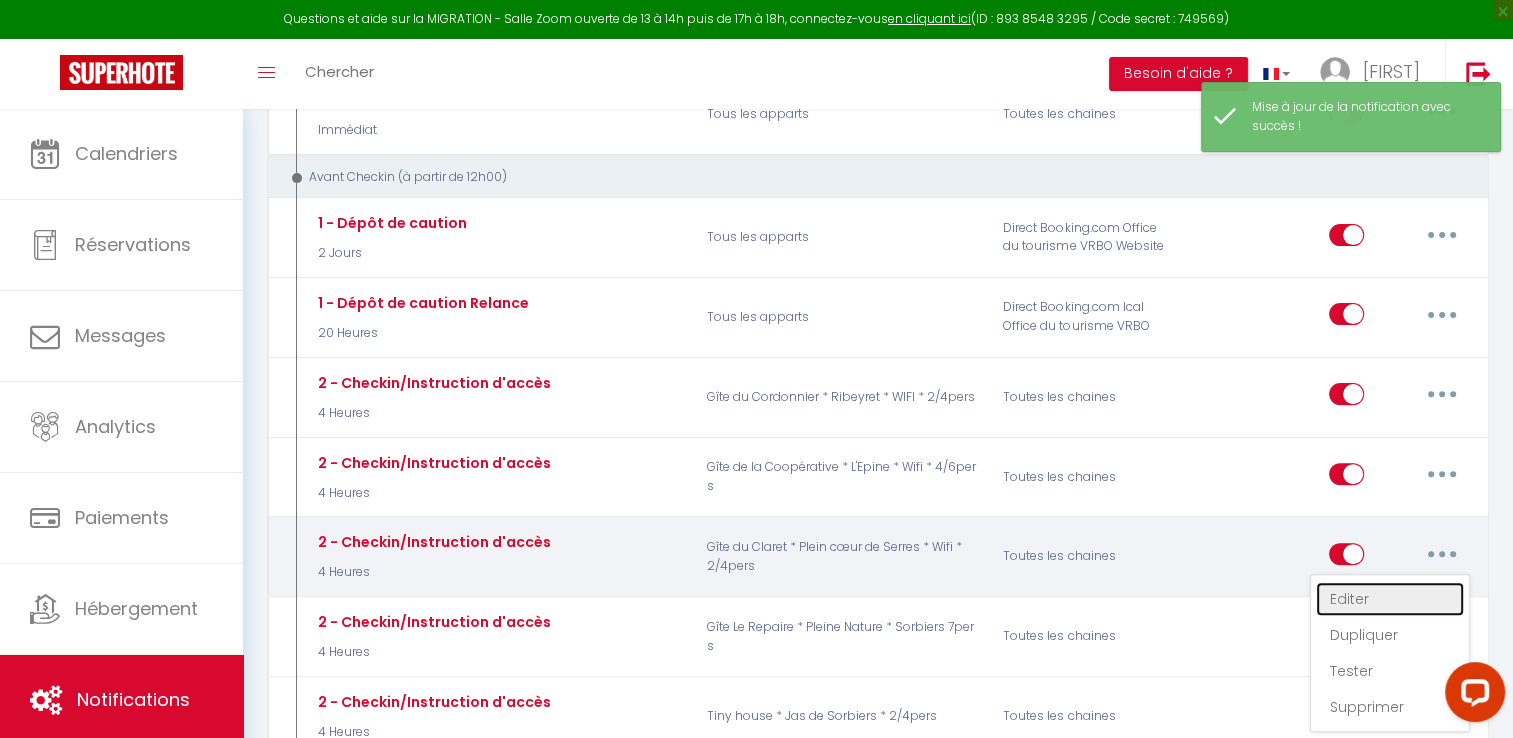 click on "Editer" at bounding box center (1390, 599) 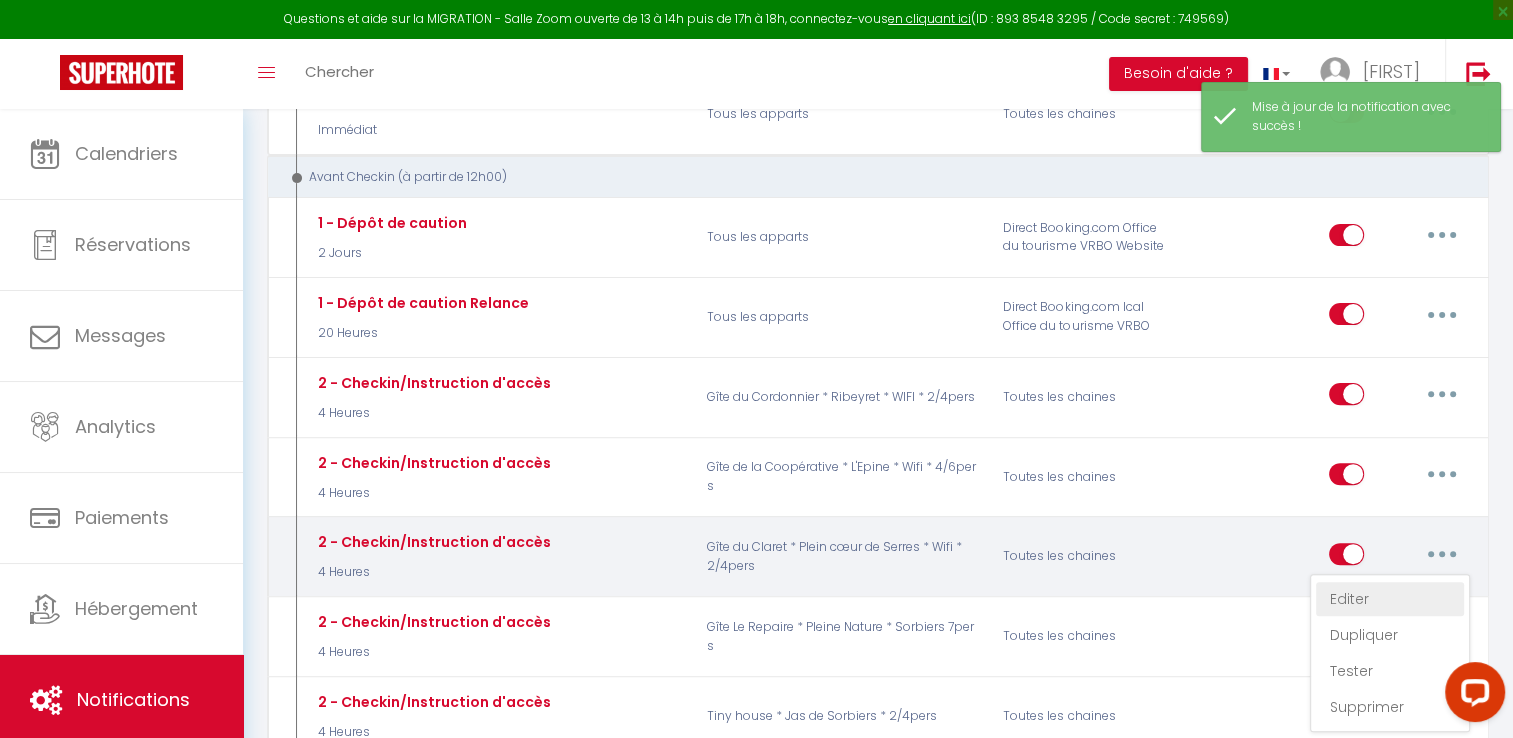 type on "2 - Checkin/Instruction d'accès" 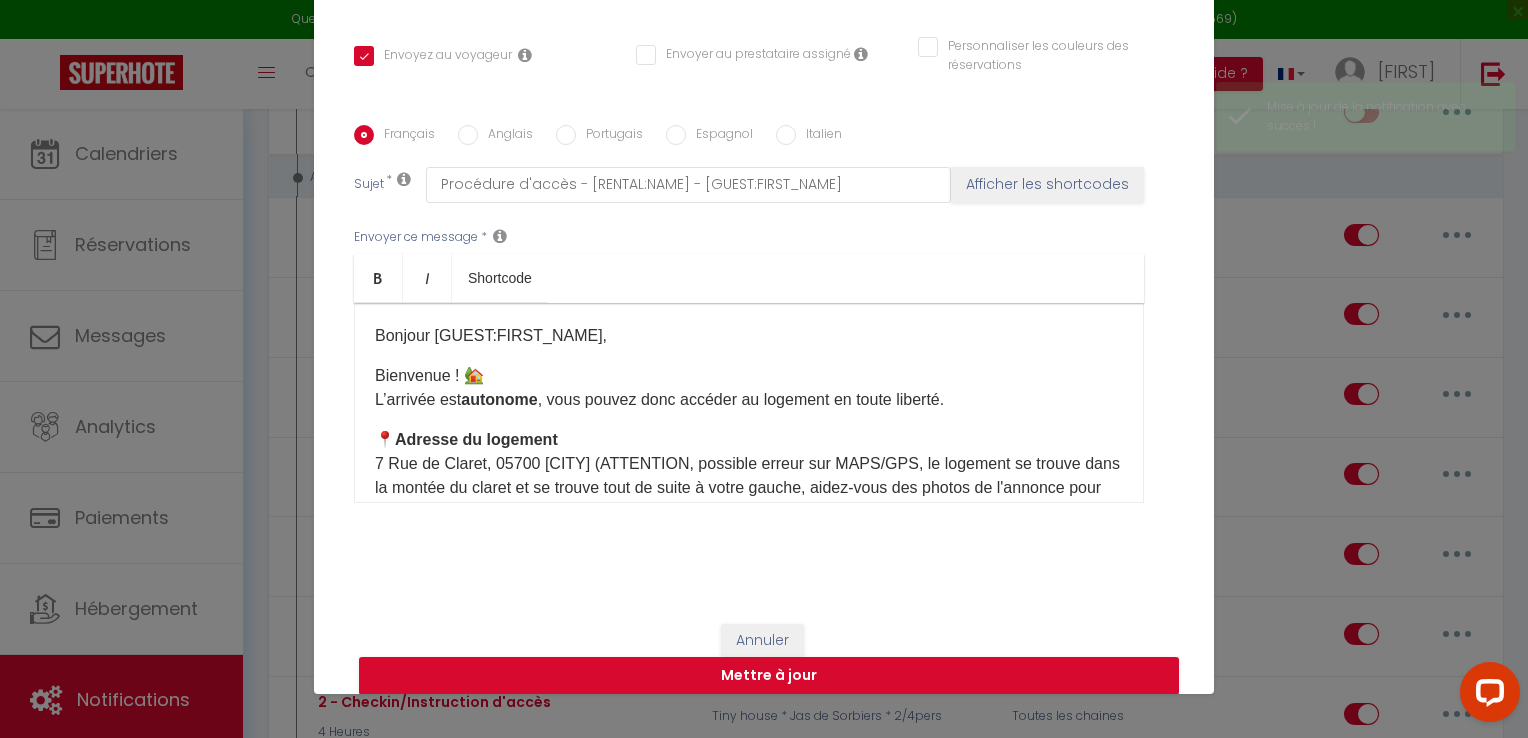 click on "Anglais" at bounding box center (505, 136) 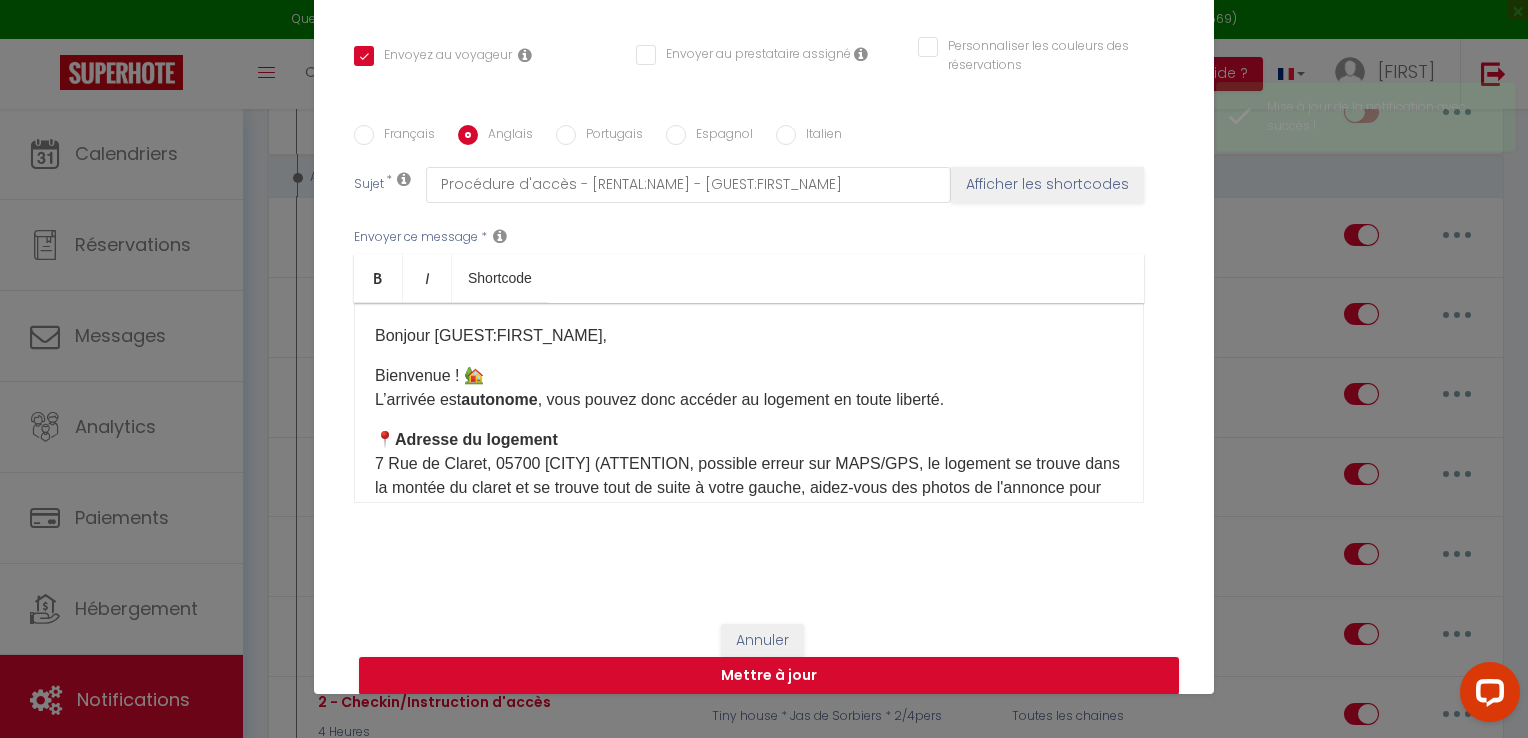 checkbox on "true" 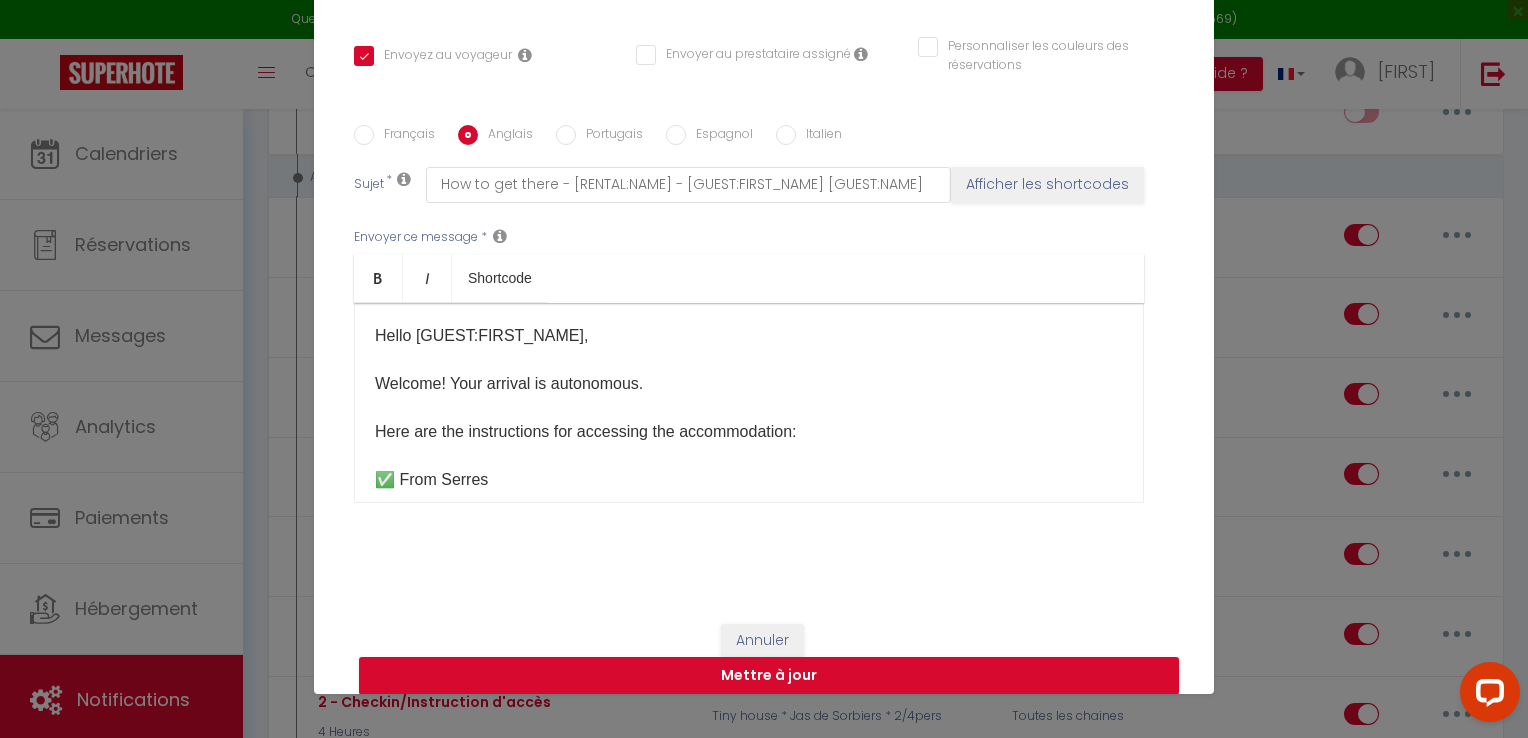 click on "Hello [GUEST:FIRST_NAME], Welcome! Your arrival is autonomous. Here are the instructions for accessing the accommodation: ✅ From Serres Continue to the place called Les Montarines. Pass the garbage cans on your right. Almost opposite, you will see a path on your left: take it, it will take you directly to the house. ✅ From Verclause Drive through the village of Rosans. After leaving the village, take the first bend. On the way up, at the place called Les Montarines, turn right on the path located almost opposite the garbage cans (which will be on your left). This path will take you directly to the accommodation. 🚗 When you arrive Park your vehicle at the top, in front of the house. Head to the garage below. Under the balcony, a small window houses a key box. Enter the code 1901 to open it. Collect the key, close the box tightly and enjoy your stay to the fullest!  📞 Need help? If you have any questions or concerns, please do not hesitate to contact us. We remain at your disposal. ​" at bounding box center (749, 403) 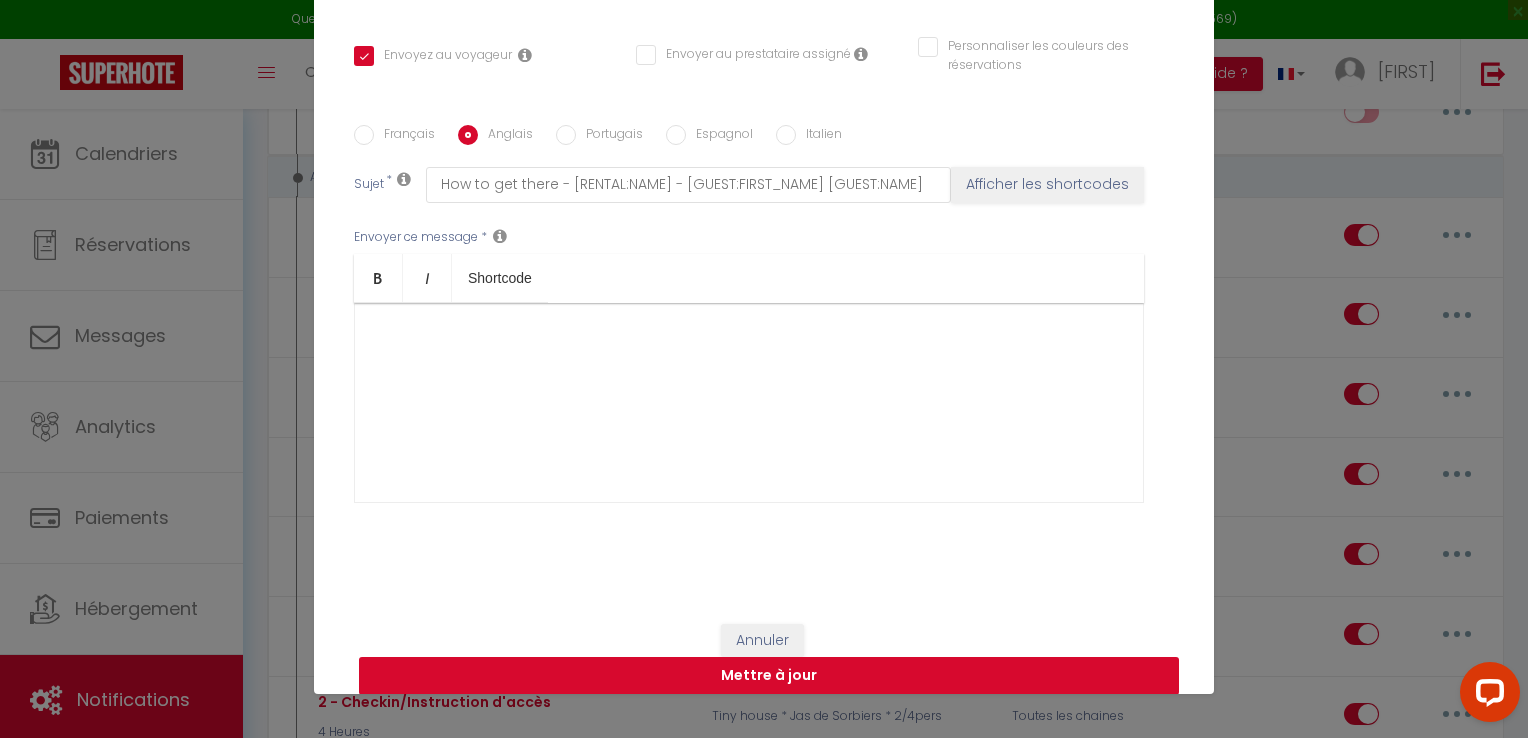 click on "Mettre à jour" at bounding box center (769, 676) 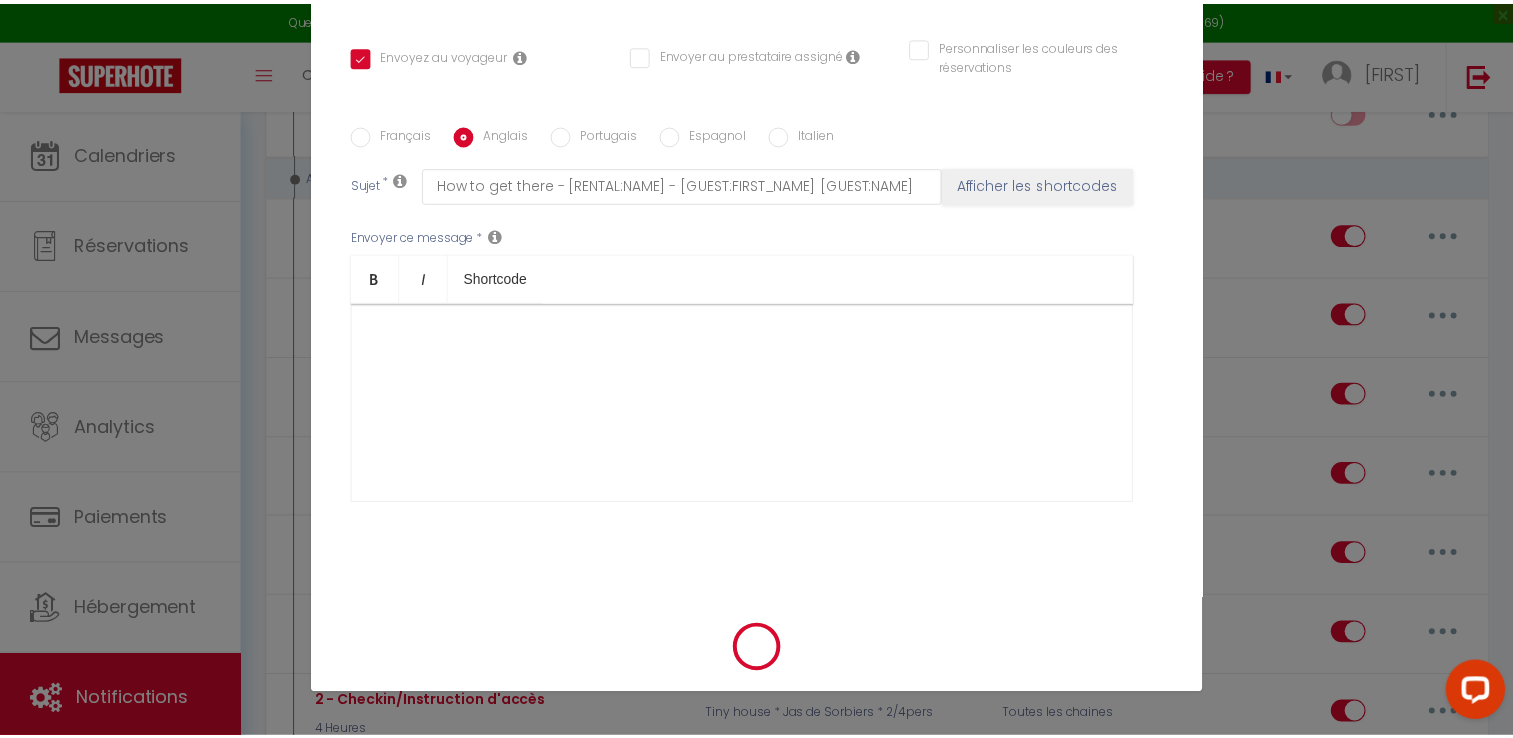 scroll, scrollTop: 384, scrollLeft: 0, axis: vertical 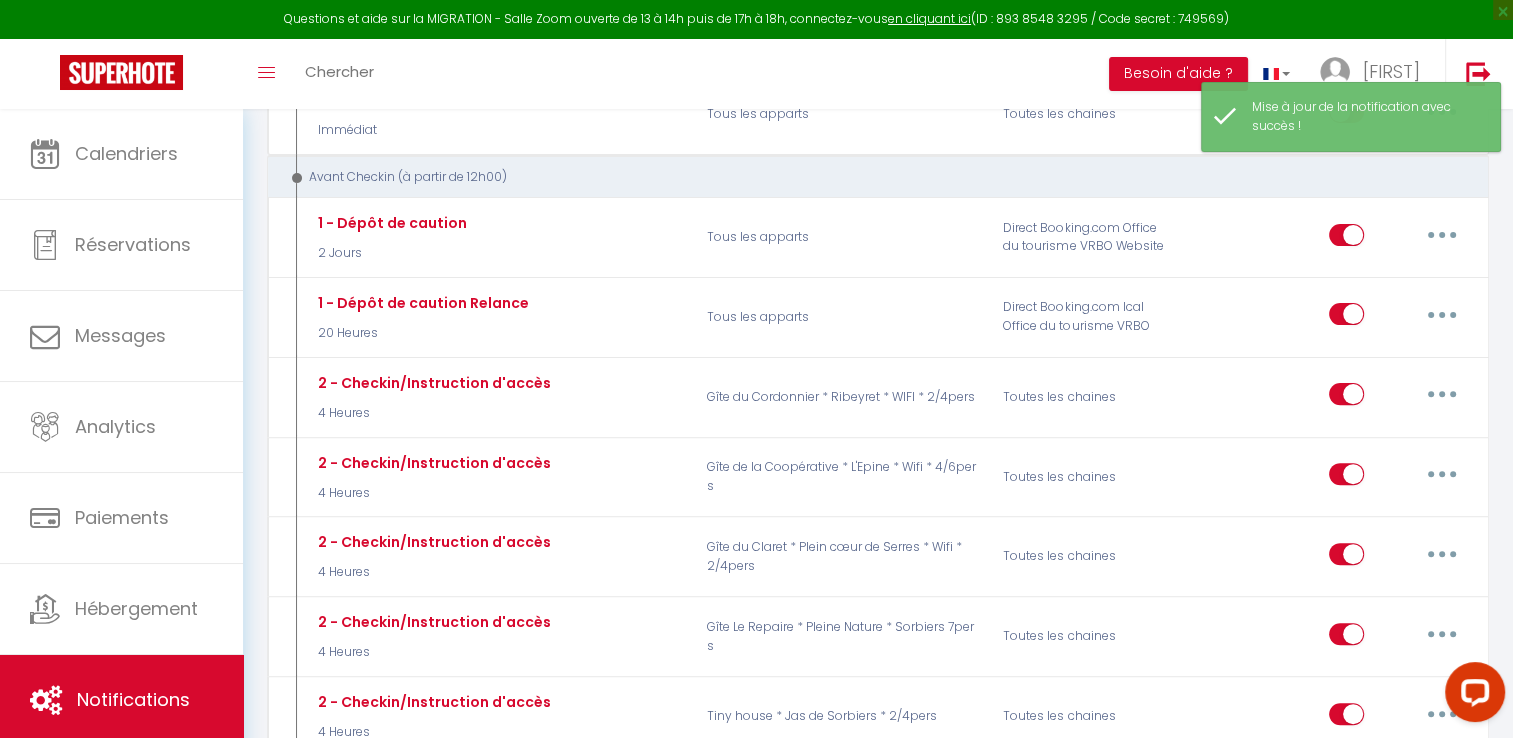 select 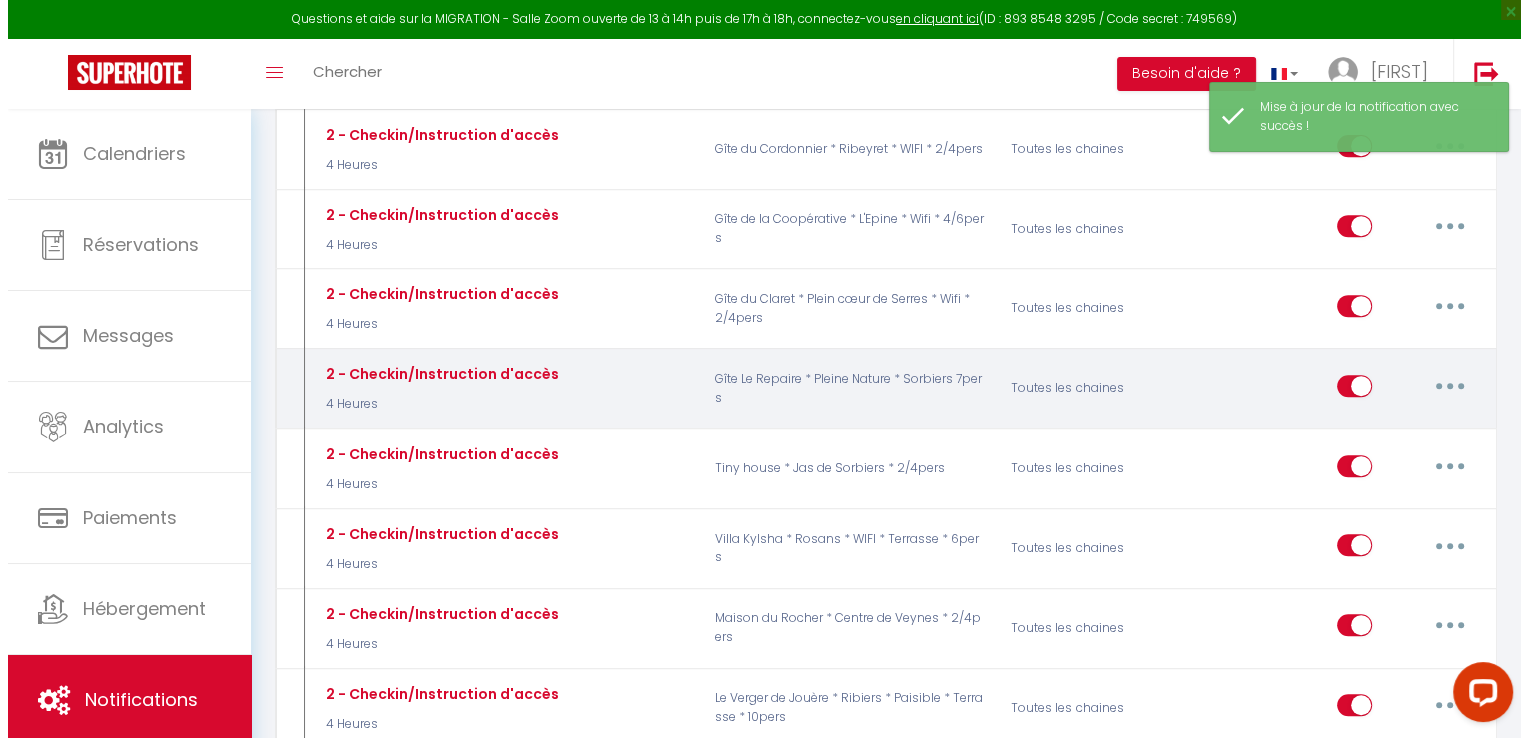 scroll, scrollTop: 808, scrollLeft: 0, axis: vertical 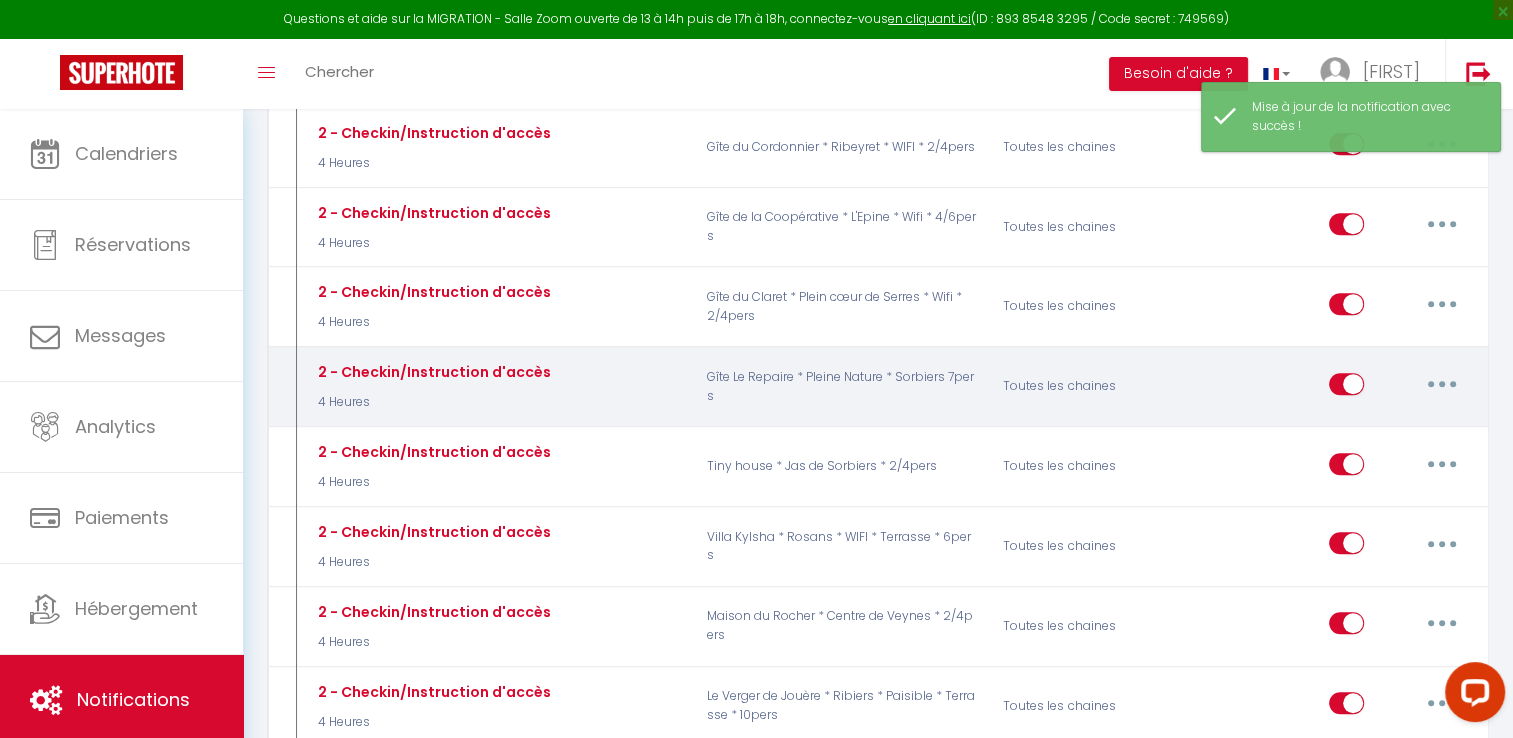 click at bounding box center [1442, 384] 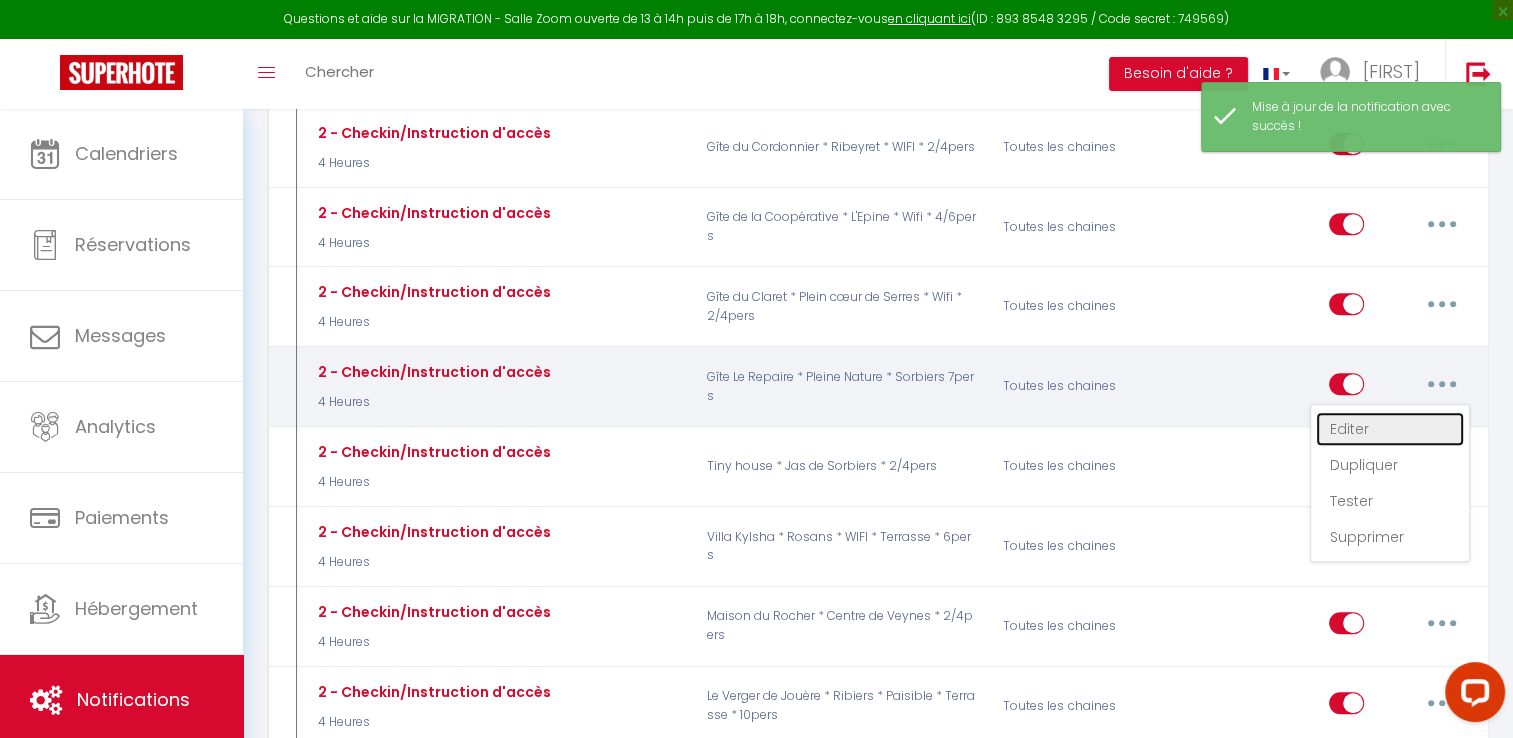 click on "Editer" at bounding box center [1390, 429] 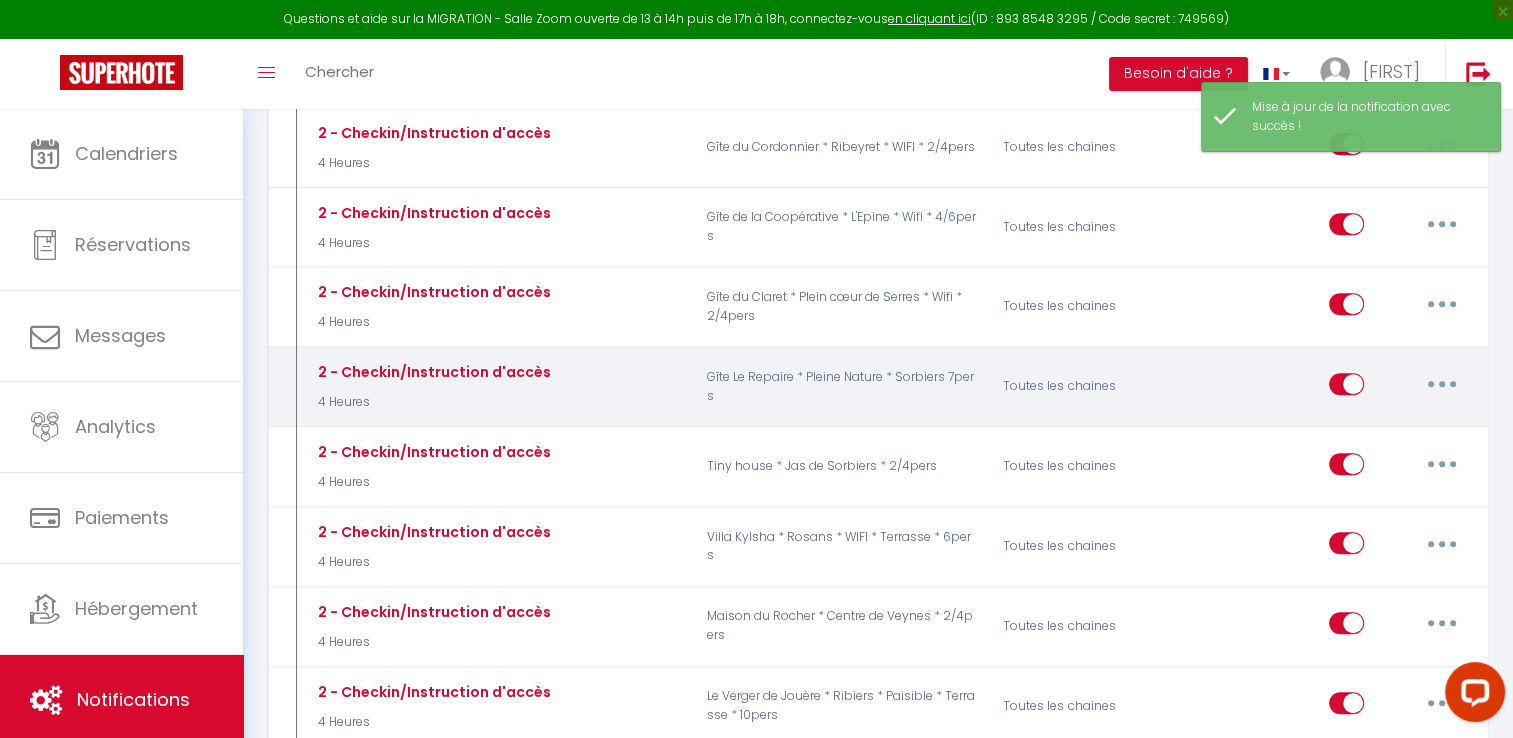 type on "2 - Checkin/Instruction d'accès" 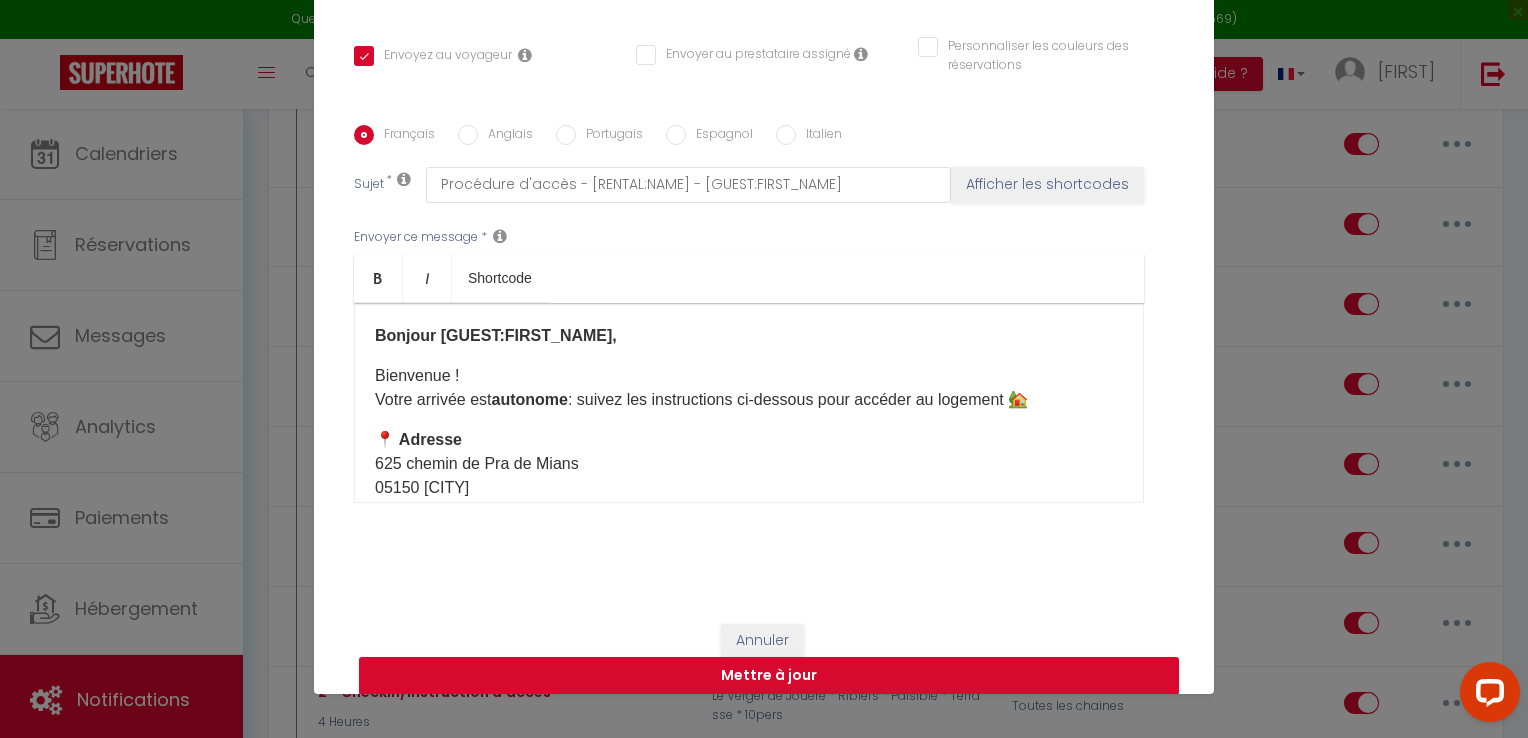click on "Anglais" at bounding box center [505, 136] 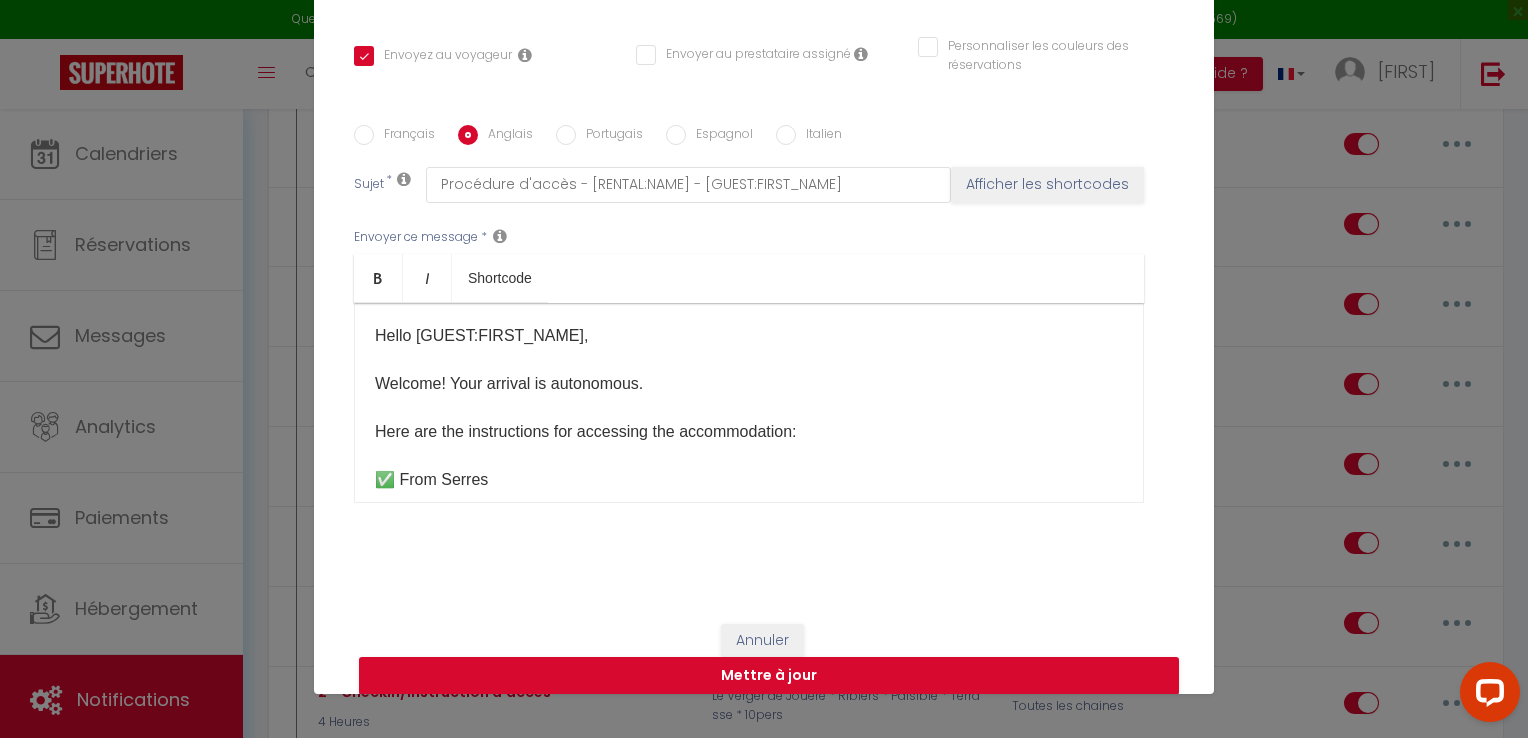 checkbox on "true" 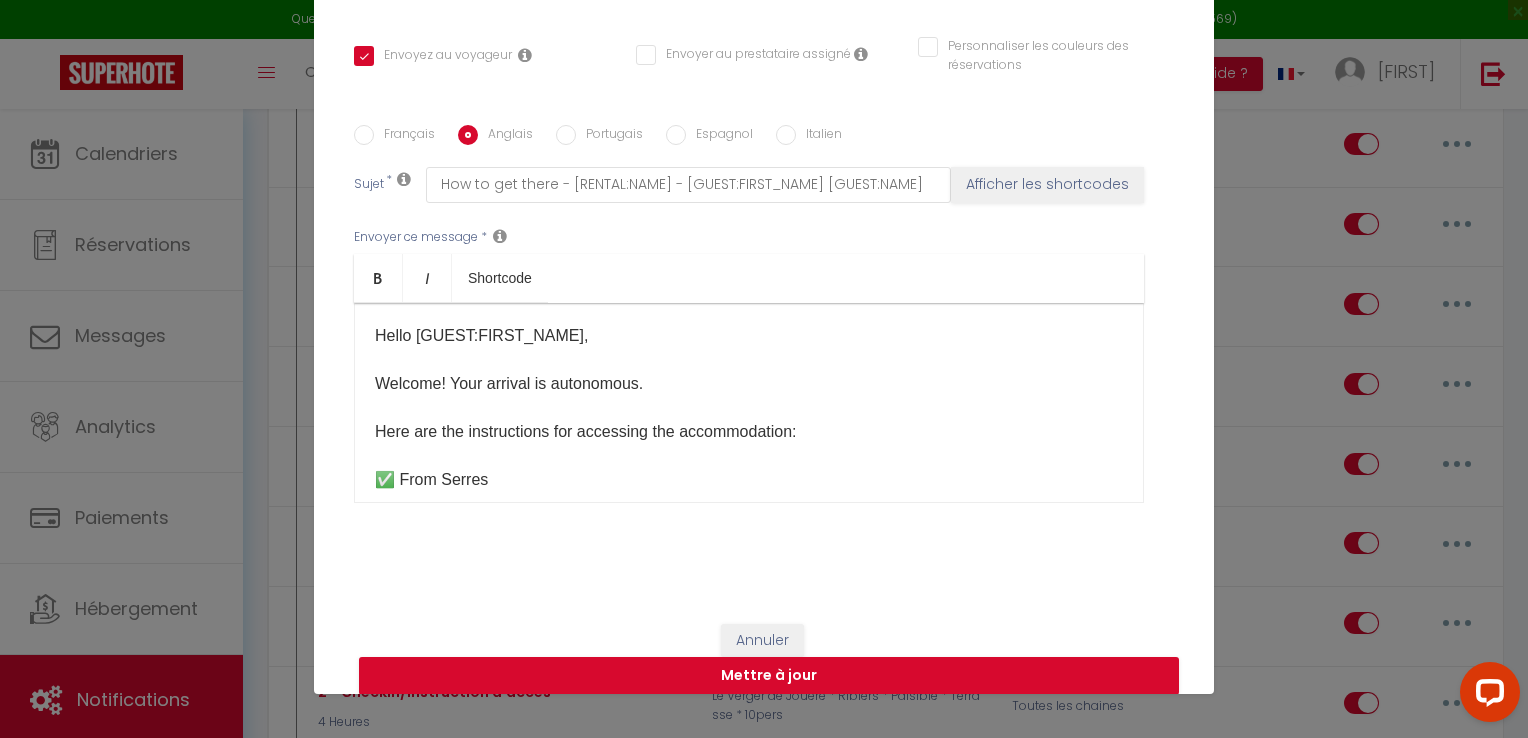 click on "Hello [GUEST:FIRST_NAME], Welcome! Your arrival is autonomous. Here are the instructions for accessing the accommodation: ✅ From Serres Continue to the place called Les Montarines. Pass the garbage cans on your right. Almost opposite, you will see a path on your left: take it, it will take you directly to the house. ✅ From Verclause Drive through the village of Rosans. After leaving the village, take the first bend. On the way up, at the place called Les Montarines, turn right on the path located almost opposite the garbage cans (which will be on your left). This path will take you directly to the accommodation. 🚗 When you arrive Park your vehicle at the top, in front of the house. Head to the garage below. Under the balcony, a small window houses a key box. Enter the code 1901 to open it. Collect the key, close the box tightly and enjoy your stay to the fullest!  📞 Need help? If you have any questions or concerns, please do not hesitate to contact us. We remain at your disposal. ​" at bounding box center (749, 403) 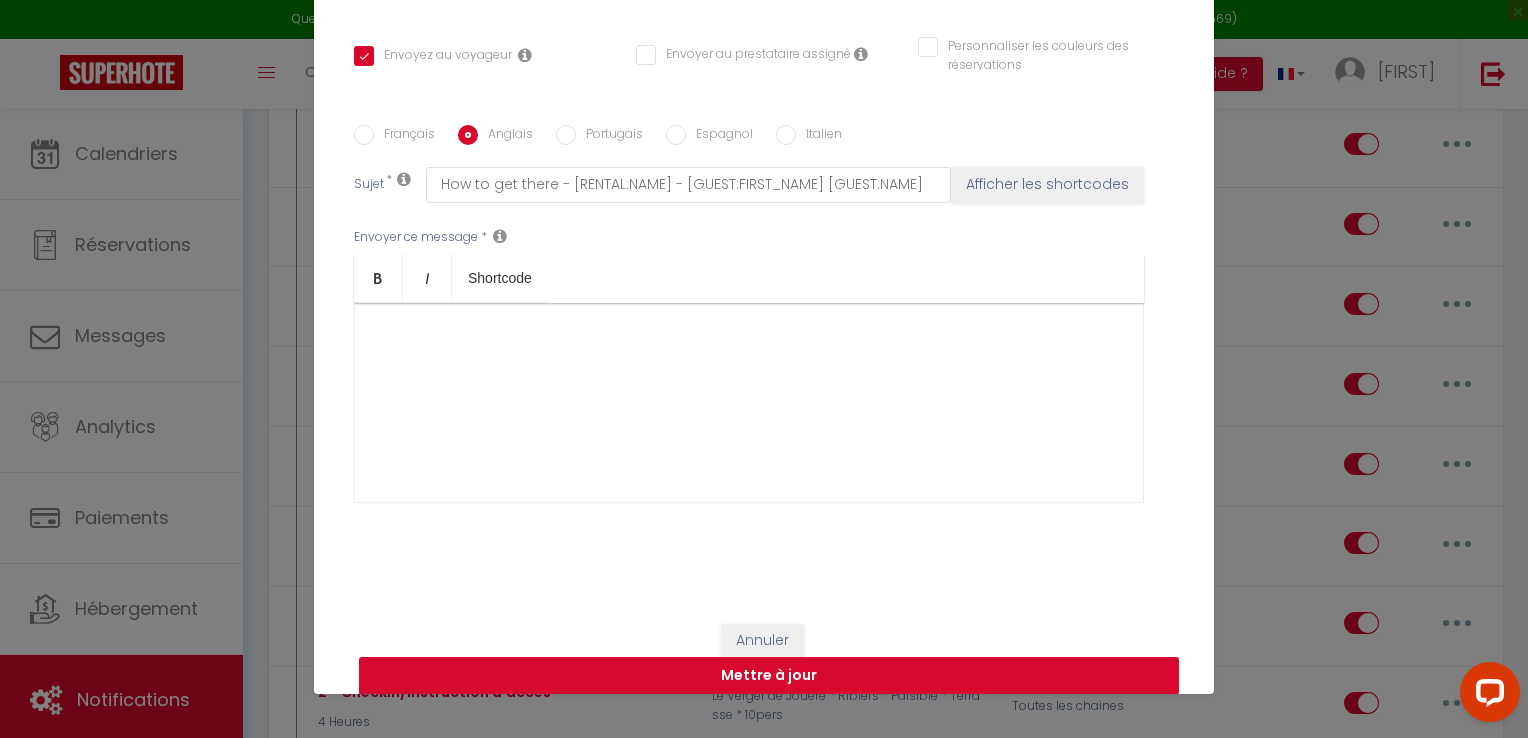 click on "Mettre à jour" at bounding box center (769, 676) 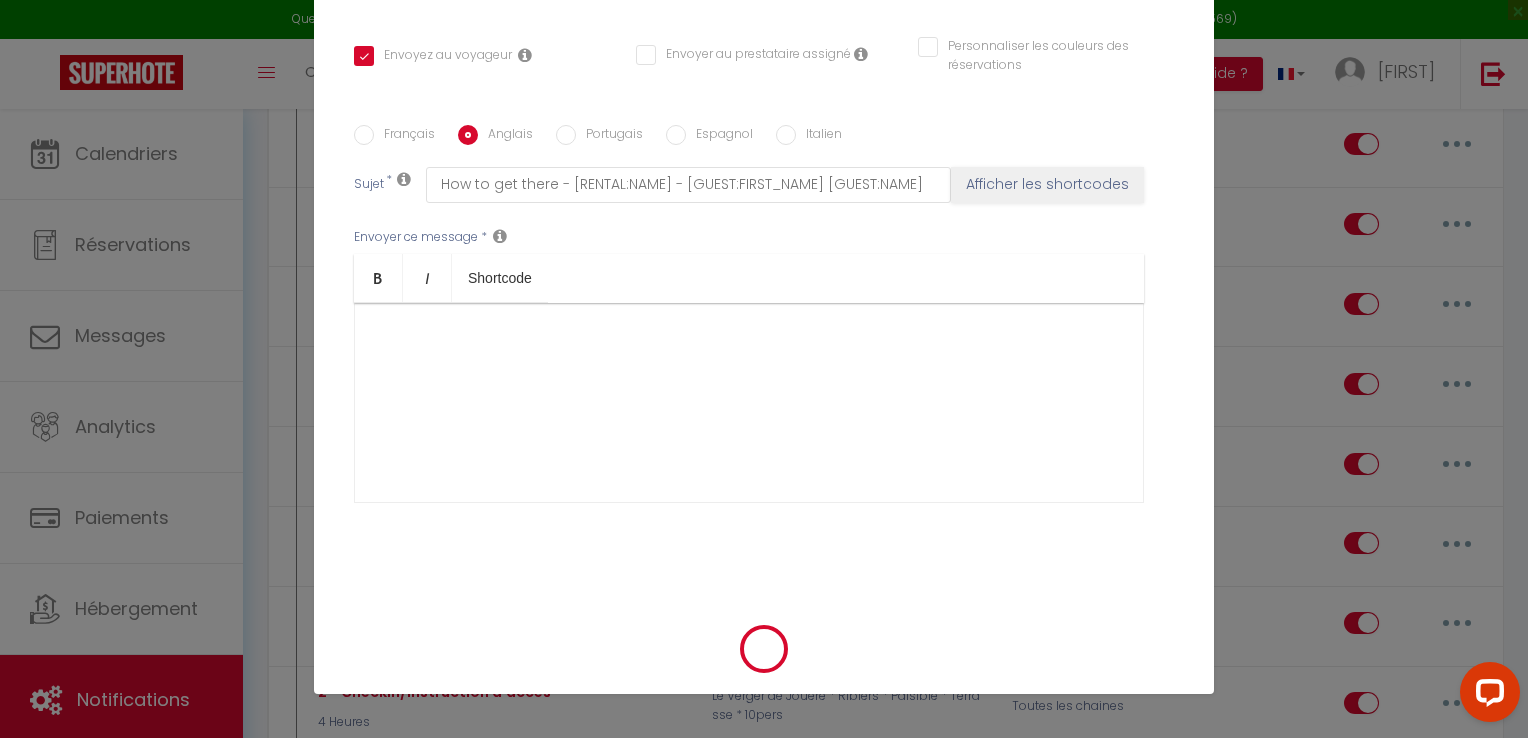 scroll, scrollTop: 384, scrollLeft: 0, axis: vertical 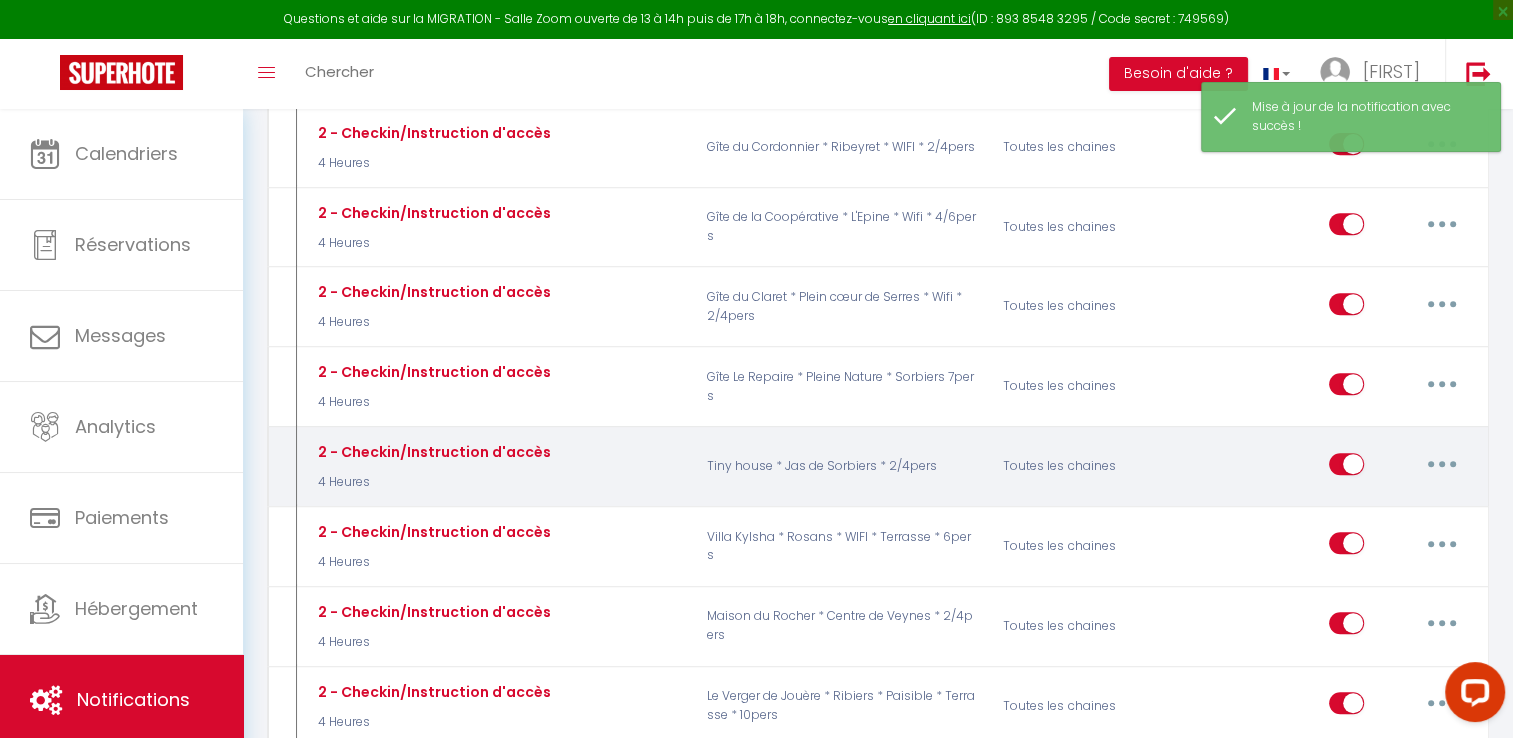 click at bounding box center [1442, 464] 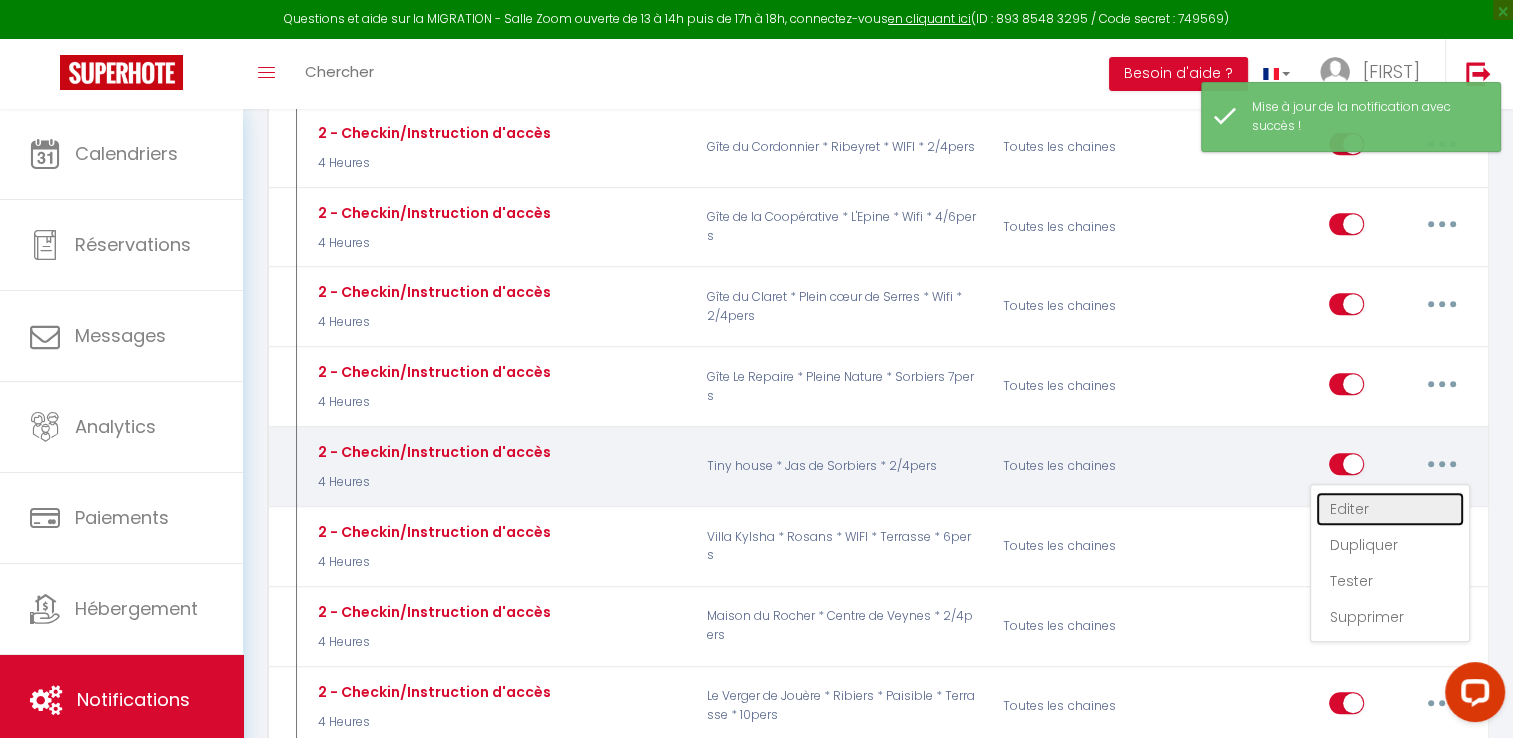click on "Editer" at bounding box center [1390, 509] 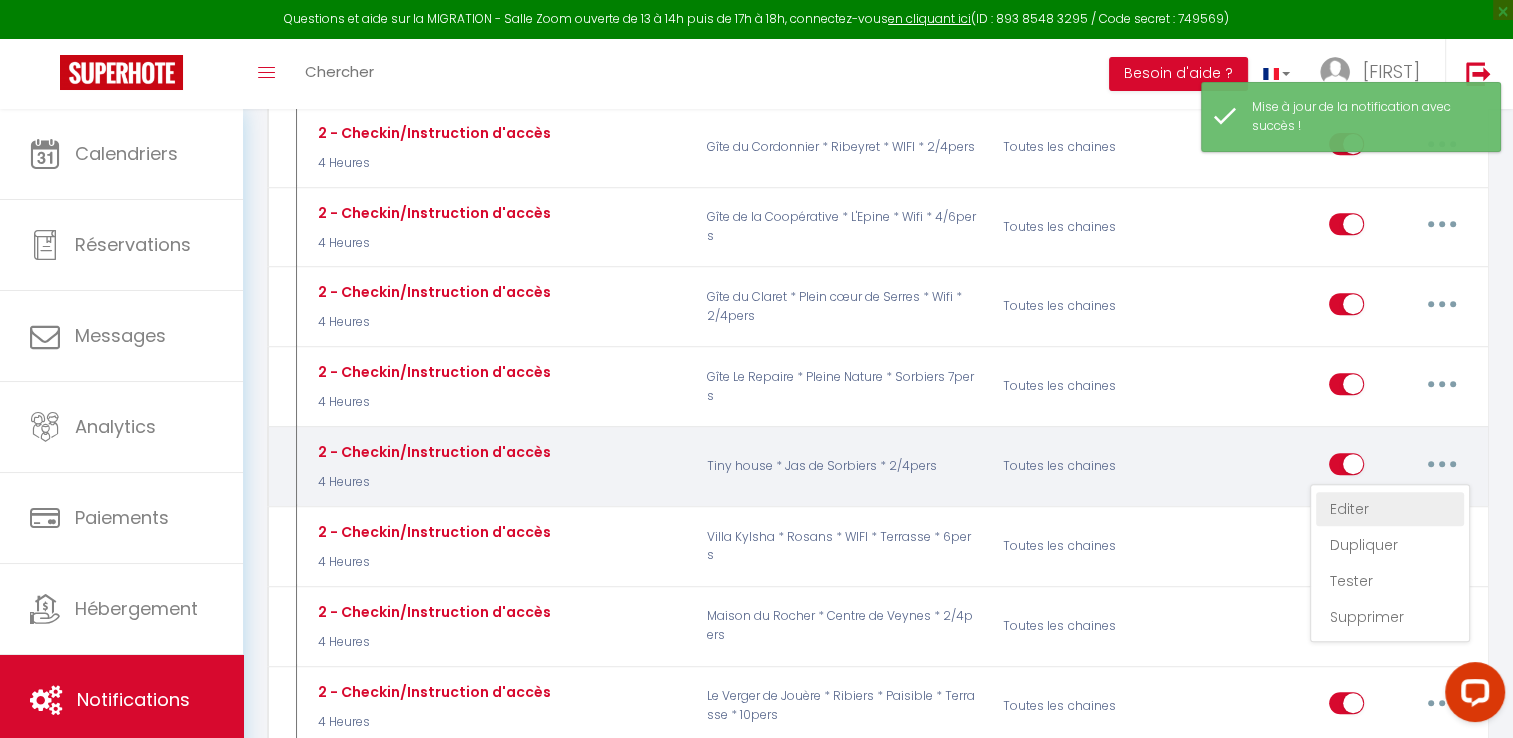 type on "2 - Checkin/Instruction d'accès" 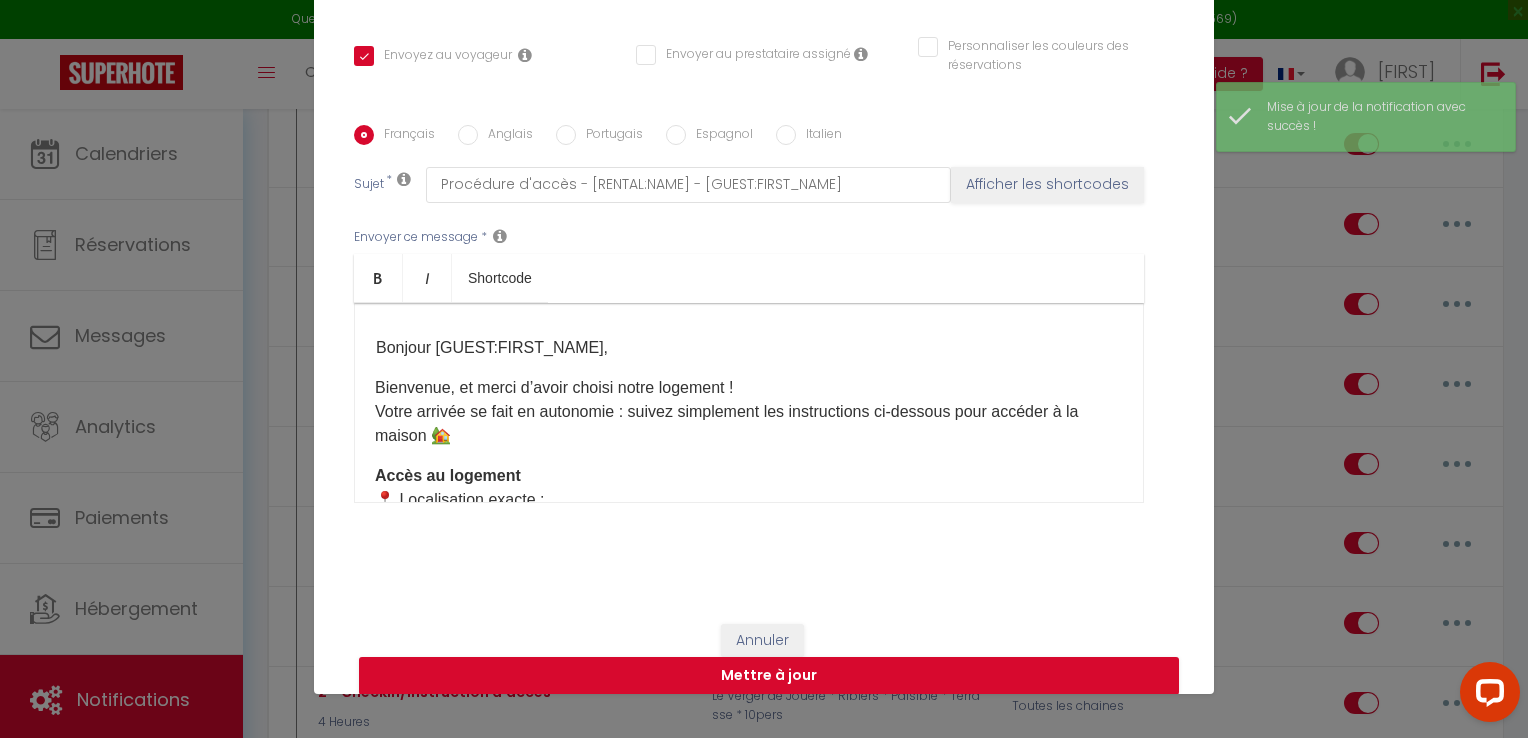 click on "Anglais" at bounding box center (505, 136) 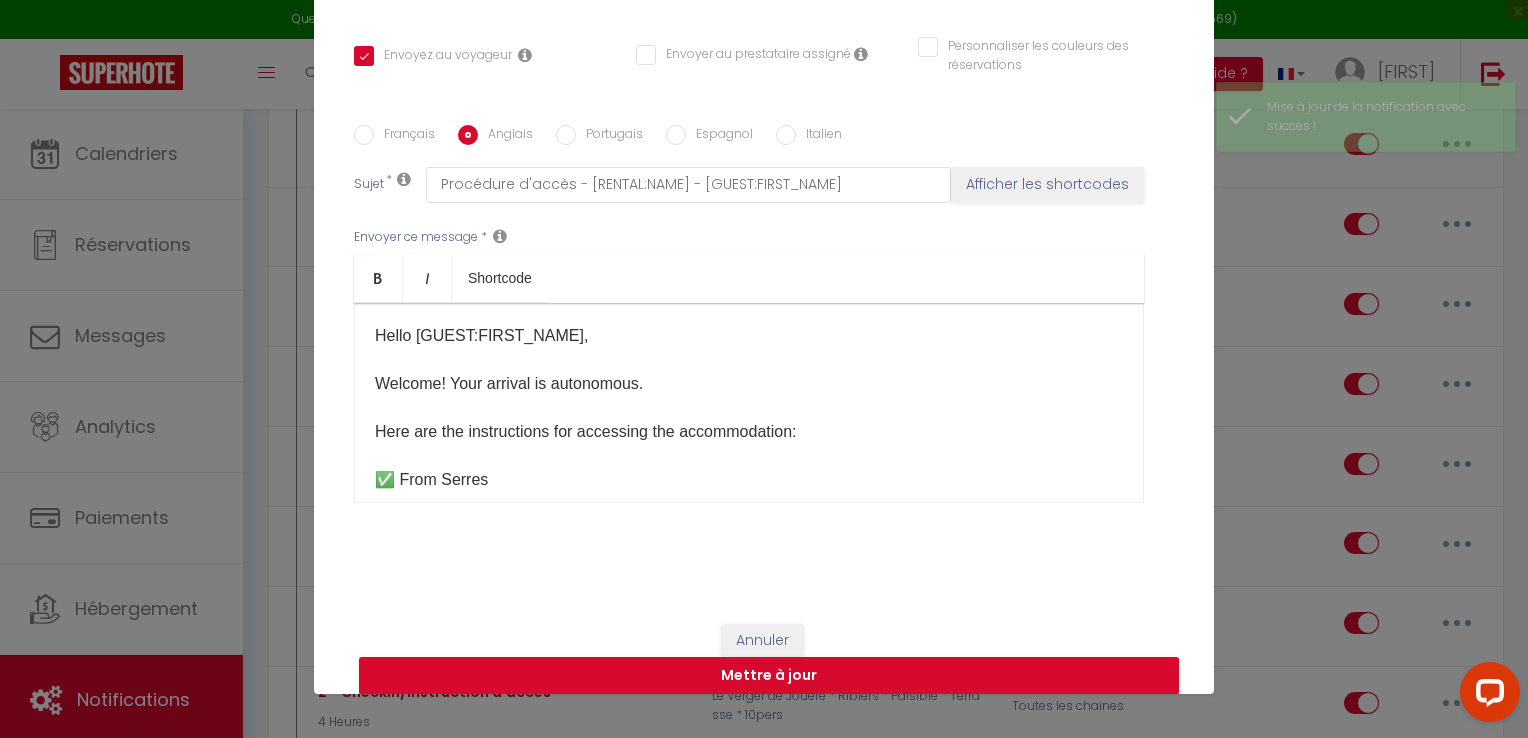 checkbox on "true" 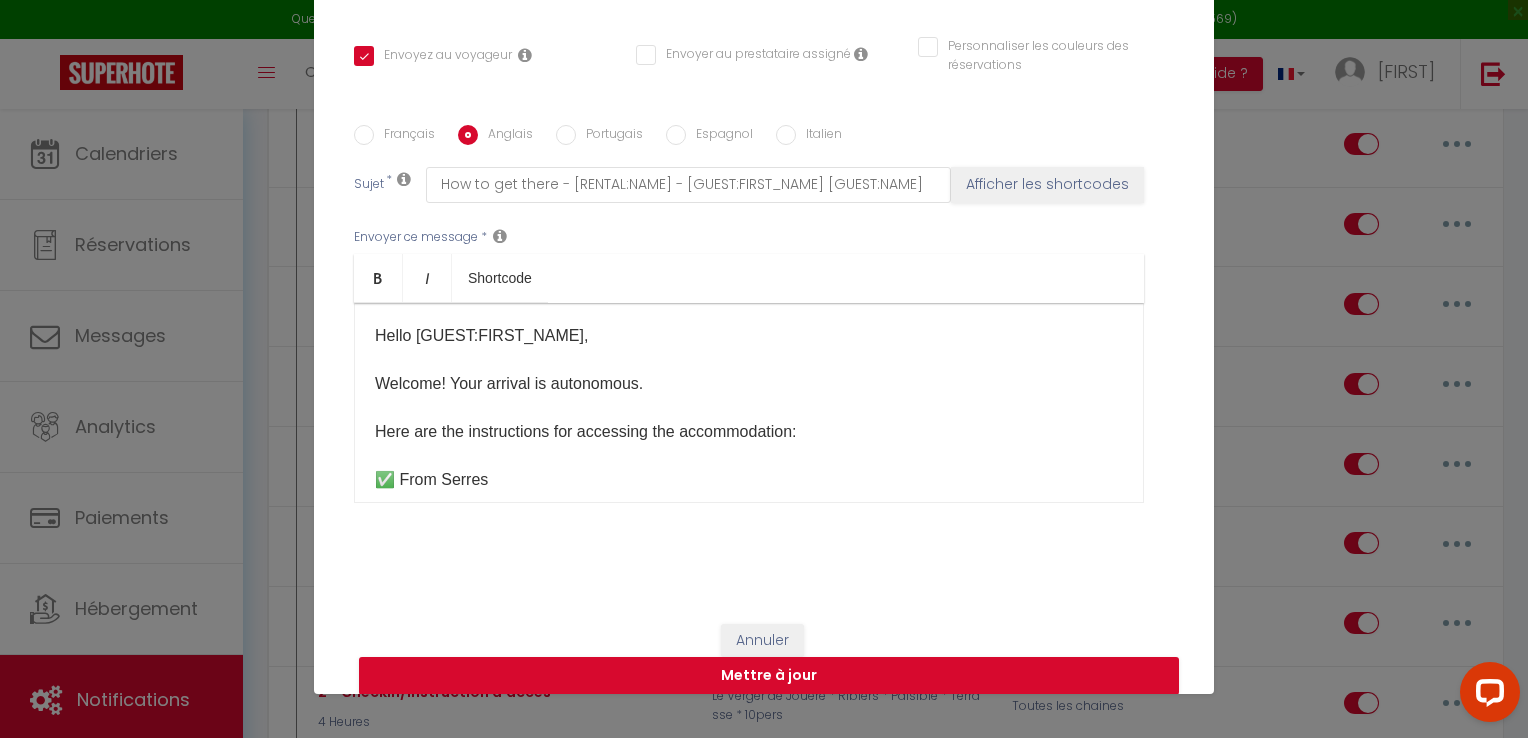 click on "Hello [GUEST:FIRST_NAME], Welcome! Your arrival is autonomous. Here are the instructions for accessing the accommodation: ✅ From Serres Continue to the place called Les Montarines. Pass the garbage cans on your right. Almost opposite, you will see a path on your left: take it, it will take you directly to the house. ✅ From Verclause Drive through the village of Rosans. After leaving the village, take the first bend. On the way up, at the place called Les Montarines, turn right on the path located almost opposite the garbage cans (which will be on your left). This path will take you directly to the accommodation. 🚗 When you arrive Park your vehicle at the top, in front of the house. Head to the garage below. Under the balcony, a small window houses a key box. Enter the code 1901 to open it. Collect the key, close the box tightly and enjoy your stay to the fullest!  📞 Need help? If you have any questions or concerns, please do not hesitate to contact us. We remain at your disposal. ​" at bounding box center [749, 403] 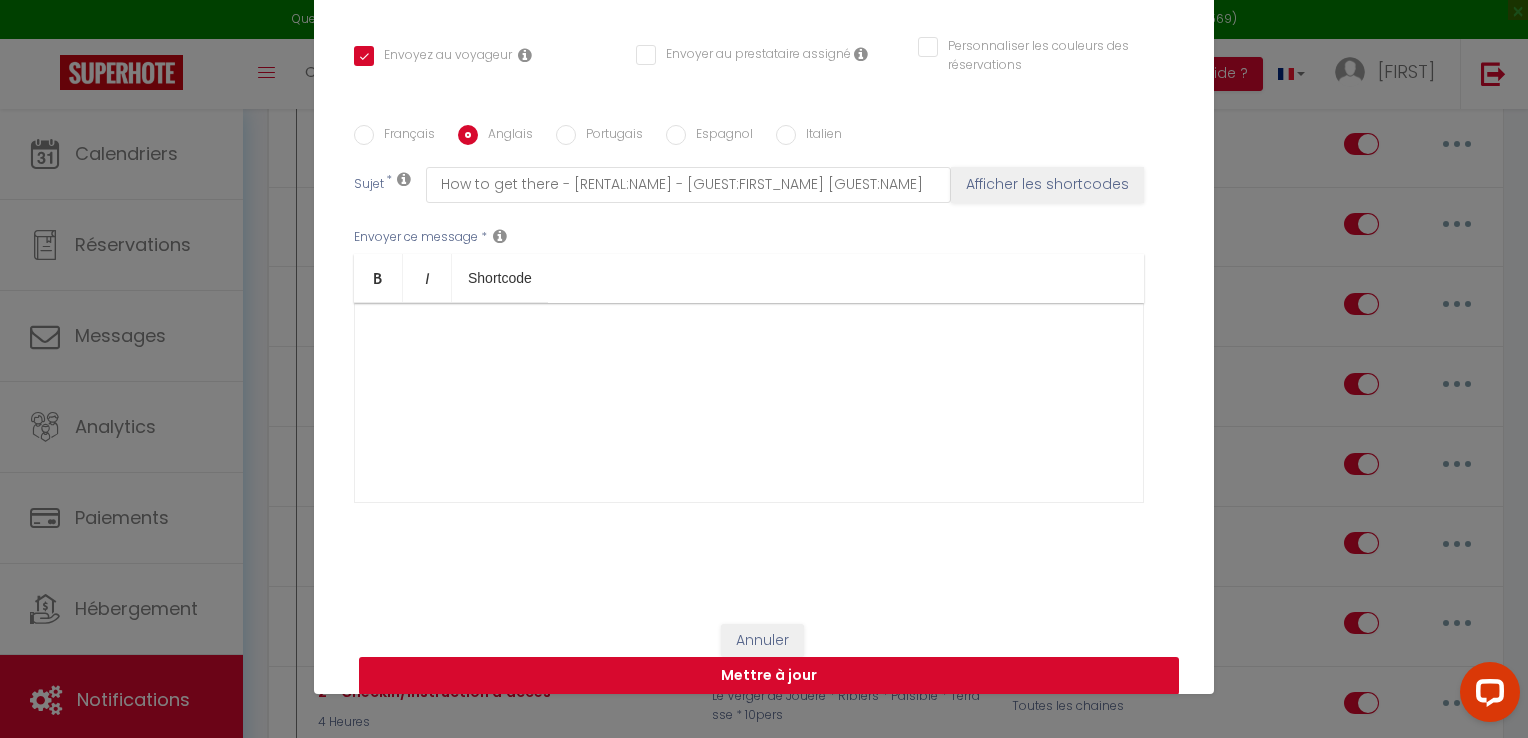 click on "Mettre à jour" at bounding box center [769, 676] 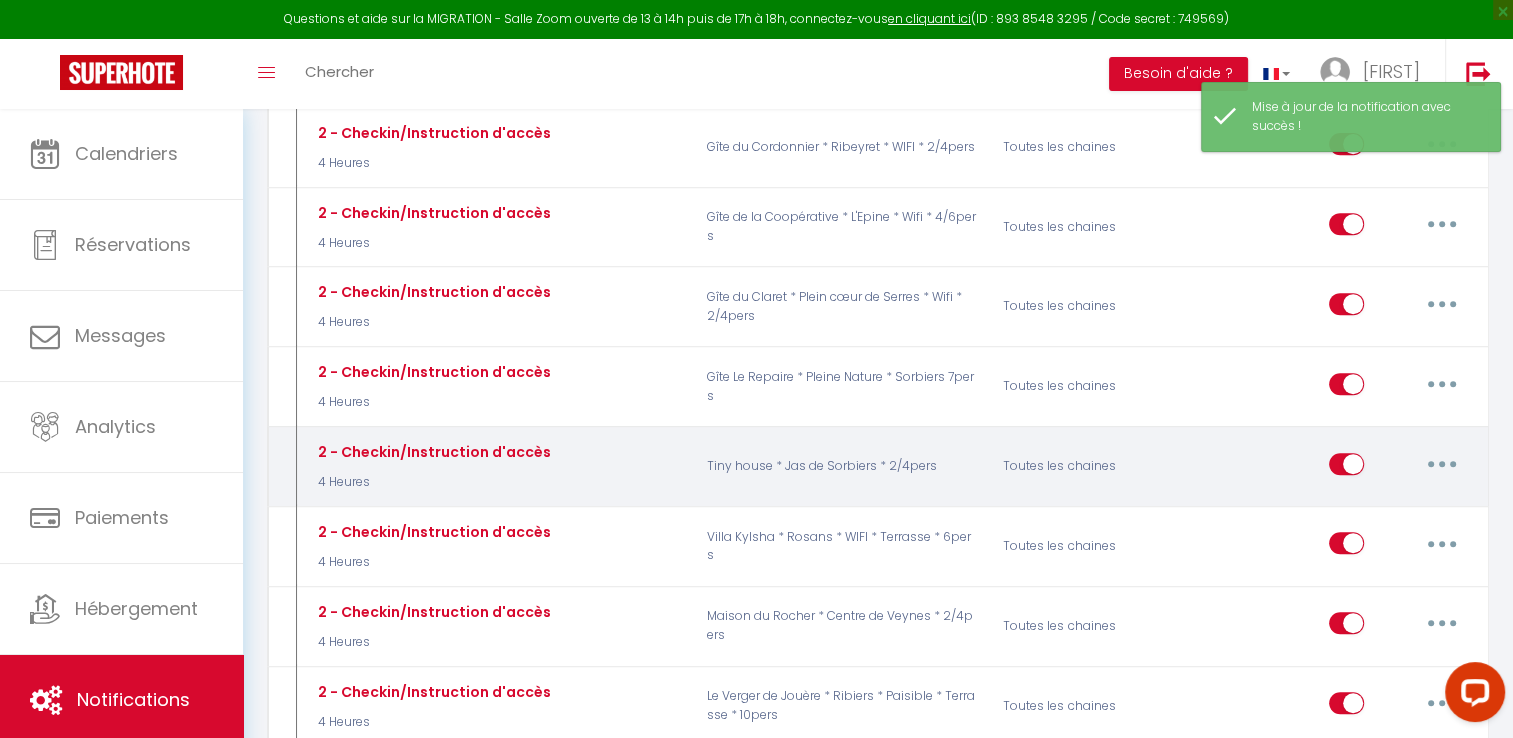 click at bounding box center [1442, 464] 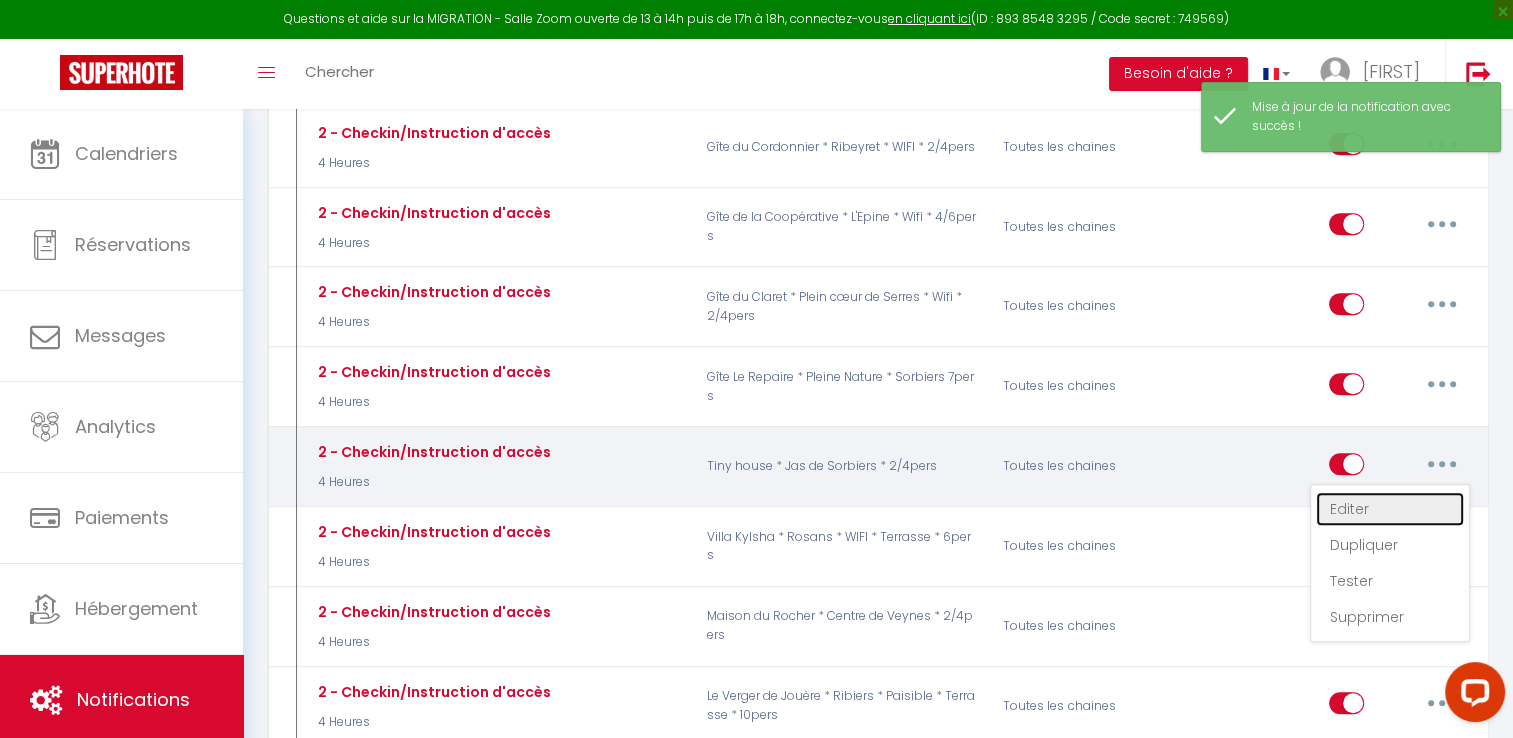 click on "Editer" at bounding box center (1390, 509) 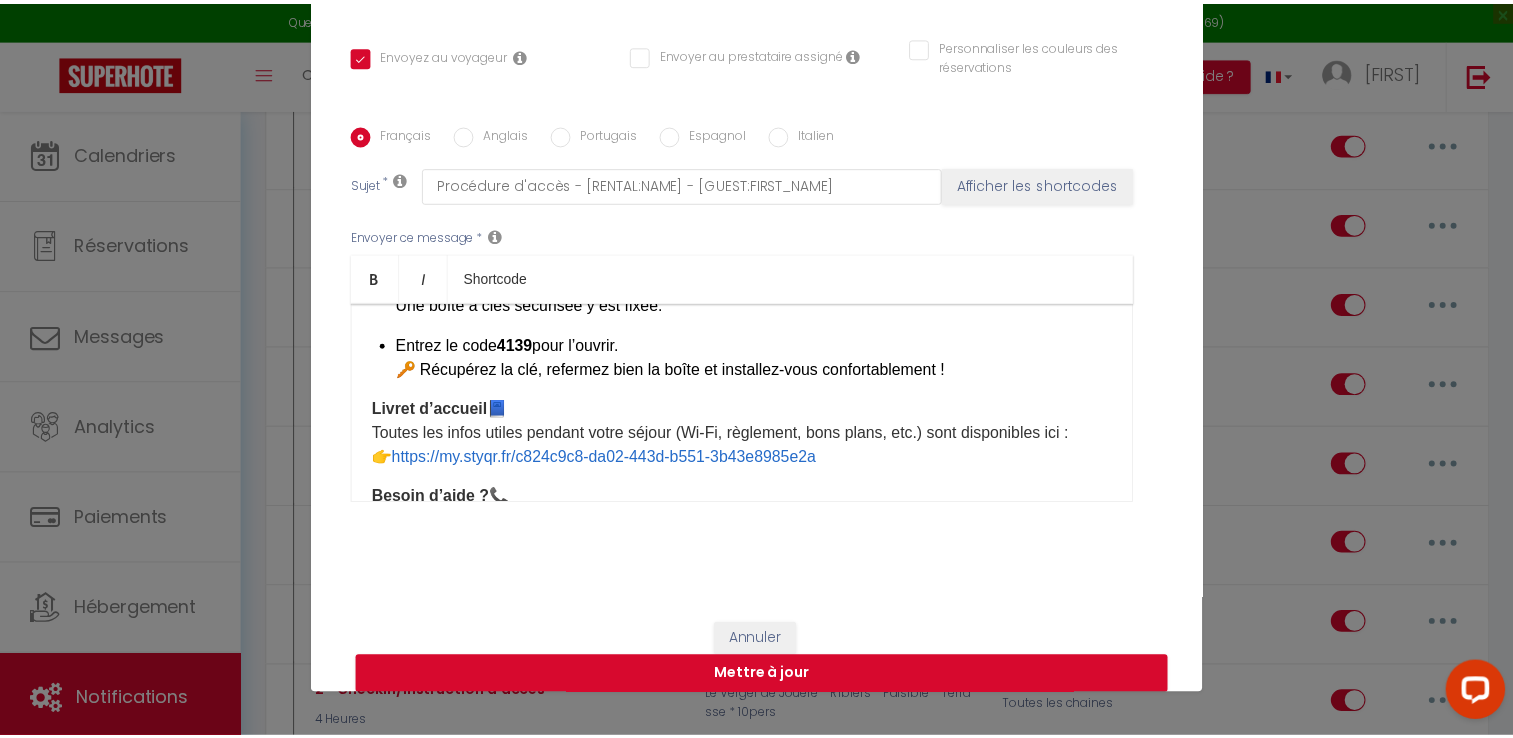 scroll, scrollTop: 0, scrollLeft: 0, axis: both 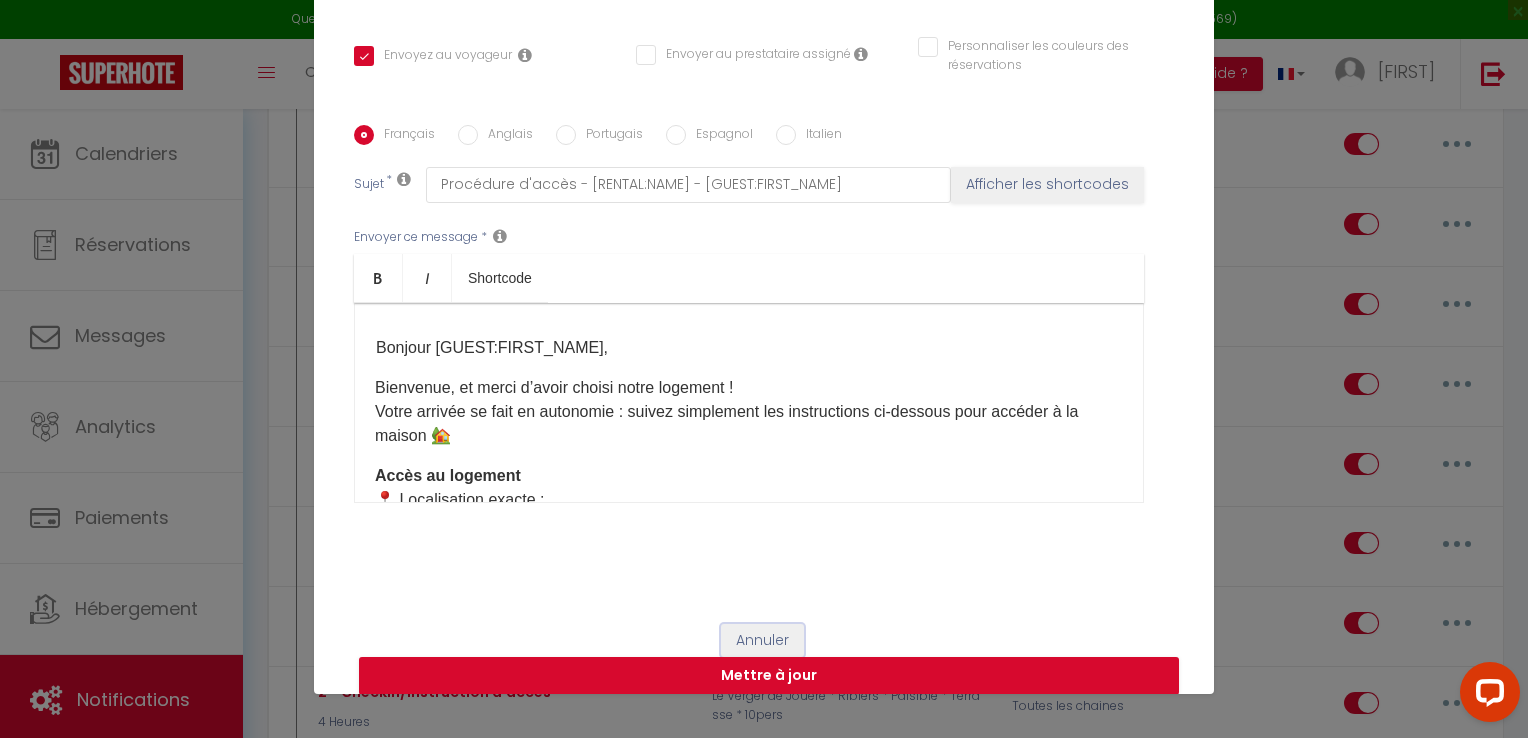 click on "Annuler" at bounding box center (762, 641) 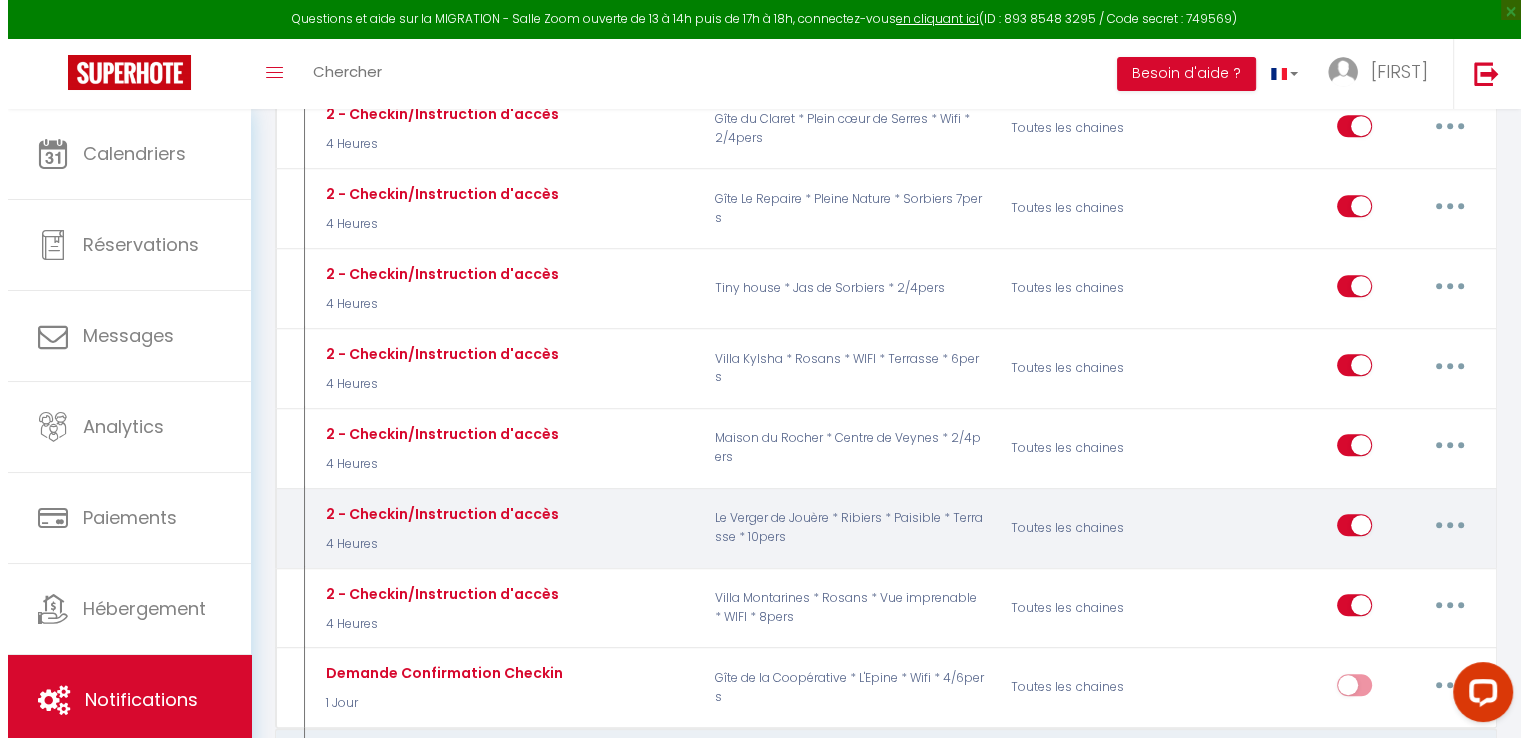 scroll, scrollTop: 987, scrollLeft: 0, axis: vertical 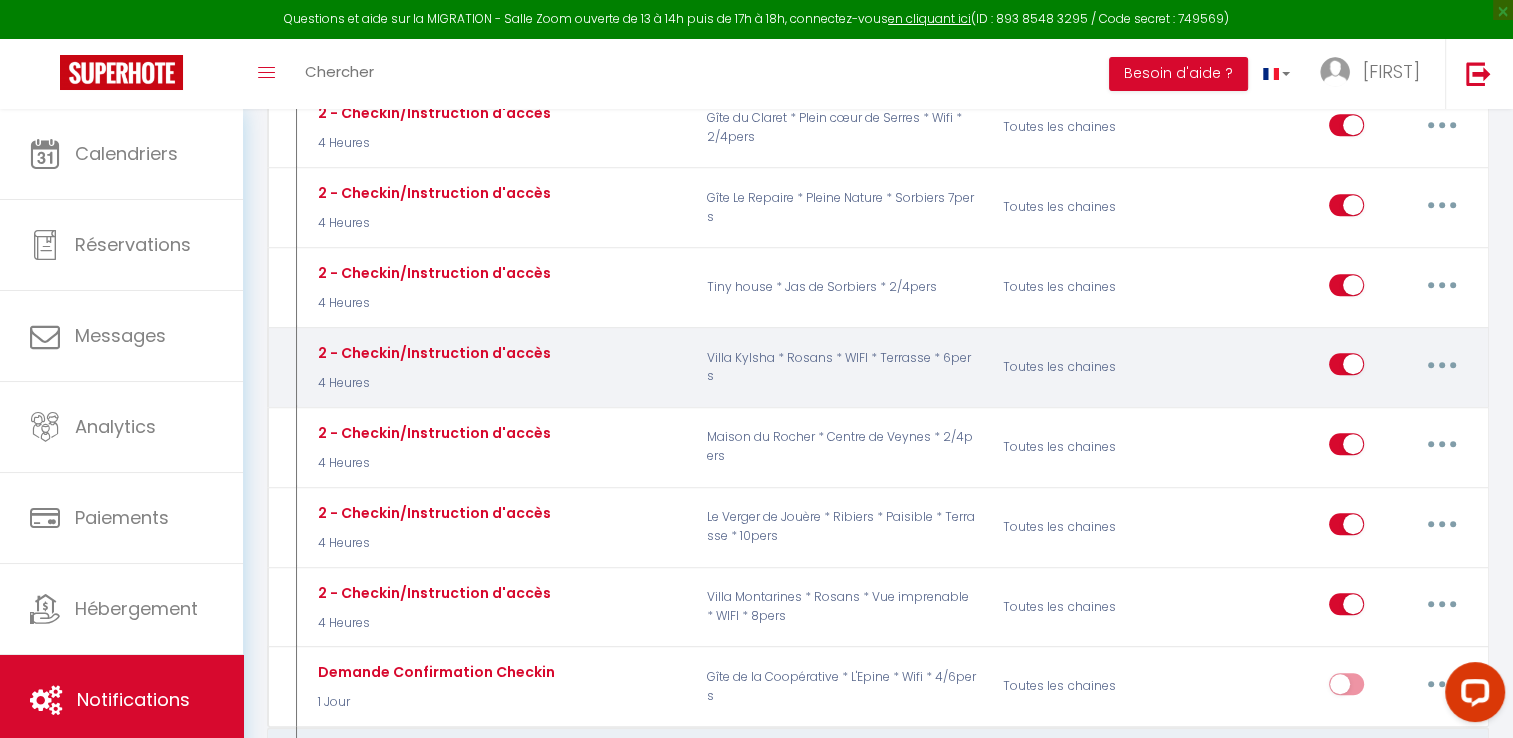 click at bounding box center [1442, 364] 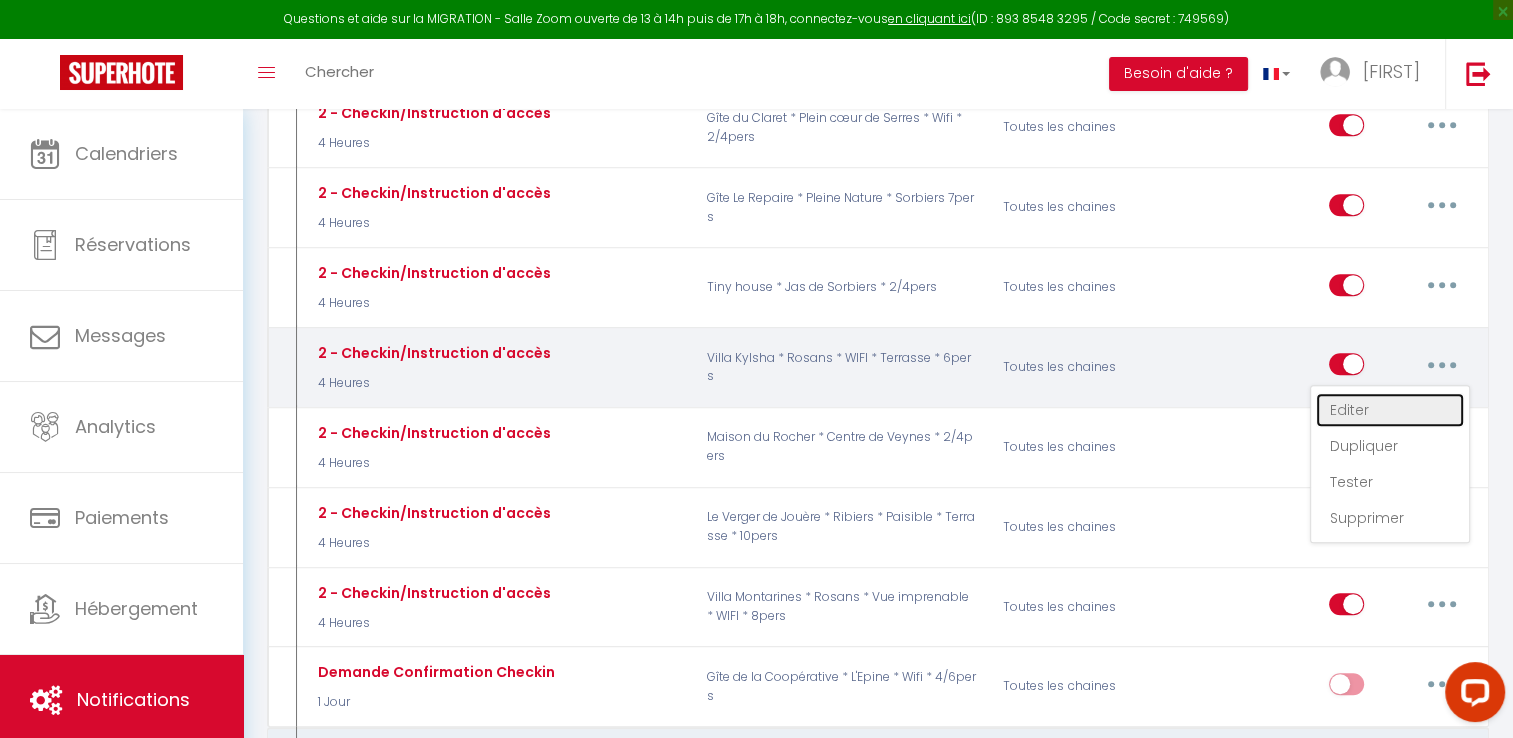 click on "Editer" at bounding box center [1390, 410] 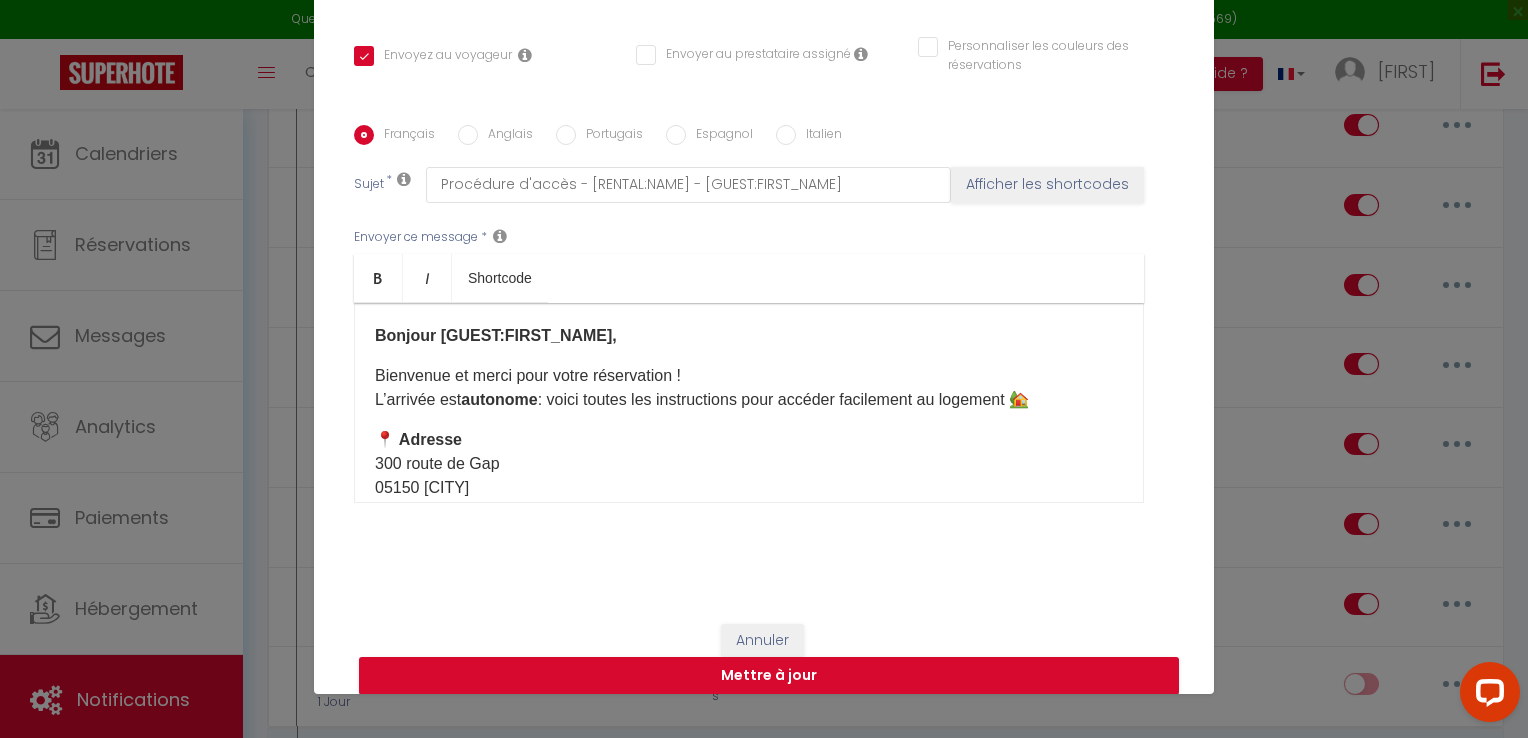 click on "Anglais" at bounding box center (505, 136) 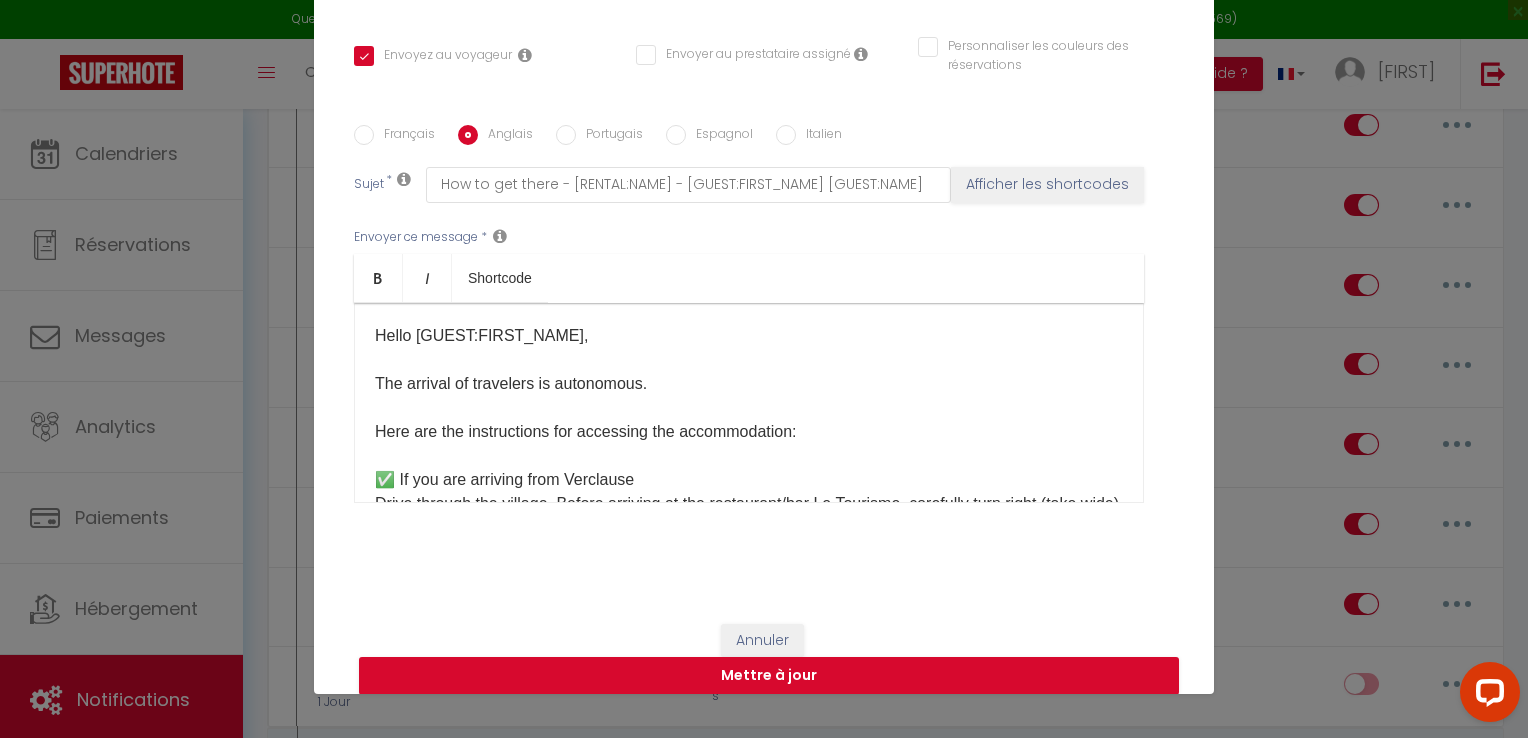 click on "​Hello [GUEST:FIRST_NAME], The arrival of travelers is autonomous. Here are the instructions for accessing the accommodation: ✅ If you are arriving from Verclause Drive through the village. Before arriving at the restaurant/bar Le Tourisme, carefully turn right (take wide) and insert yourself between the tree and the fence. ✅ If you are arriving from Serres, Moydans or Saint-André-de-Rosans As you enter Rosans, you will see on your right the bakery La Rosannaise, followed by the restaurant/bar Le Tourisme. Just after the bar, turn immediately left and gently insert yourself between the fence and the tree. 🚗 When you arrive - Park in front of the gate. - Open it wide to park your vehicle in the courtyard of the house, then close it. - On the left pillar of the portal, you will find a key box. Enter the code **** and get the key. 🔑 Using the Key - It allows you to open and close the gate as well as all the doors of the house. - Once you have collected the key, close the box tightly. ​​" at bounding box center [749, 768] 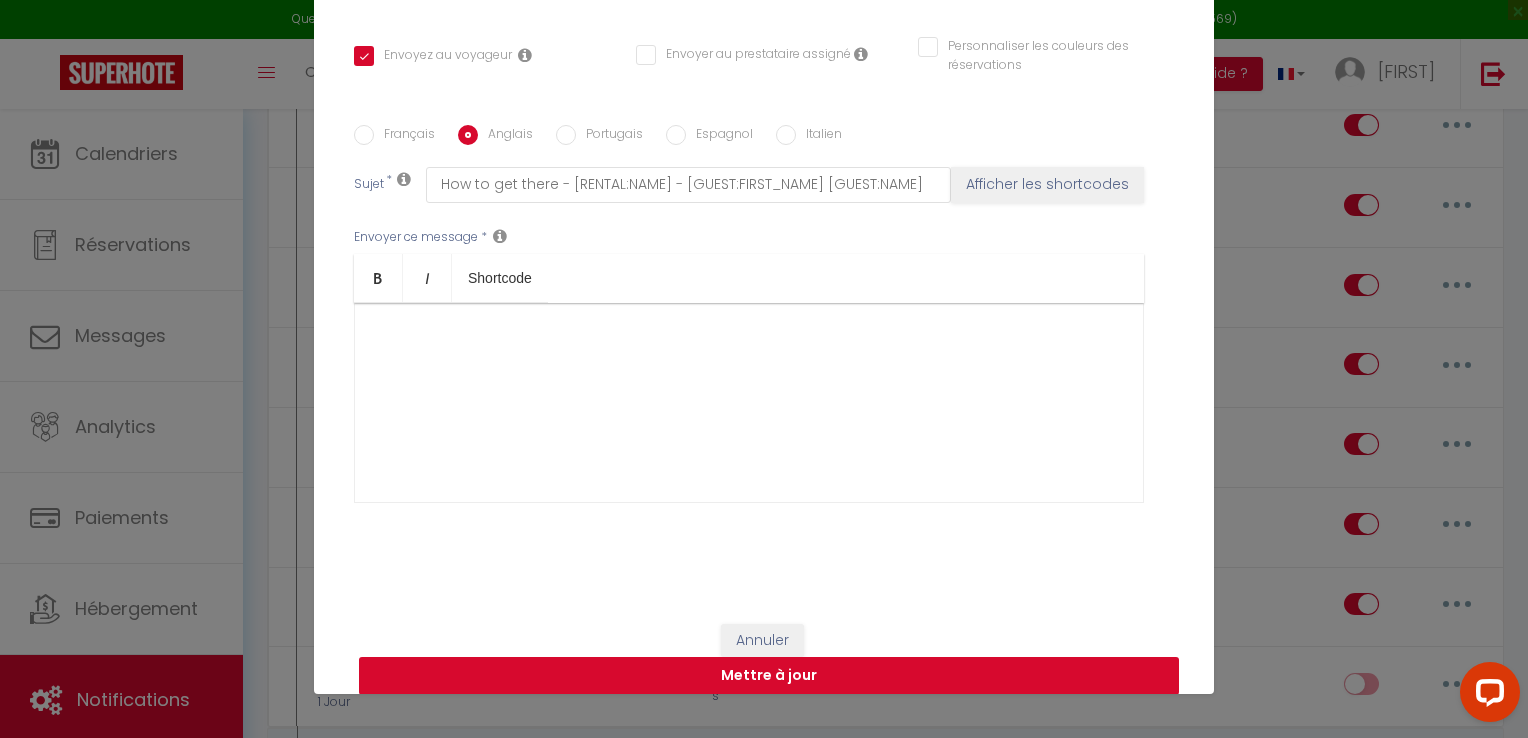 click on "Mettre à jour" at bounding box center (769, 676) 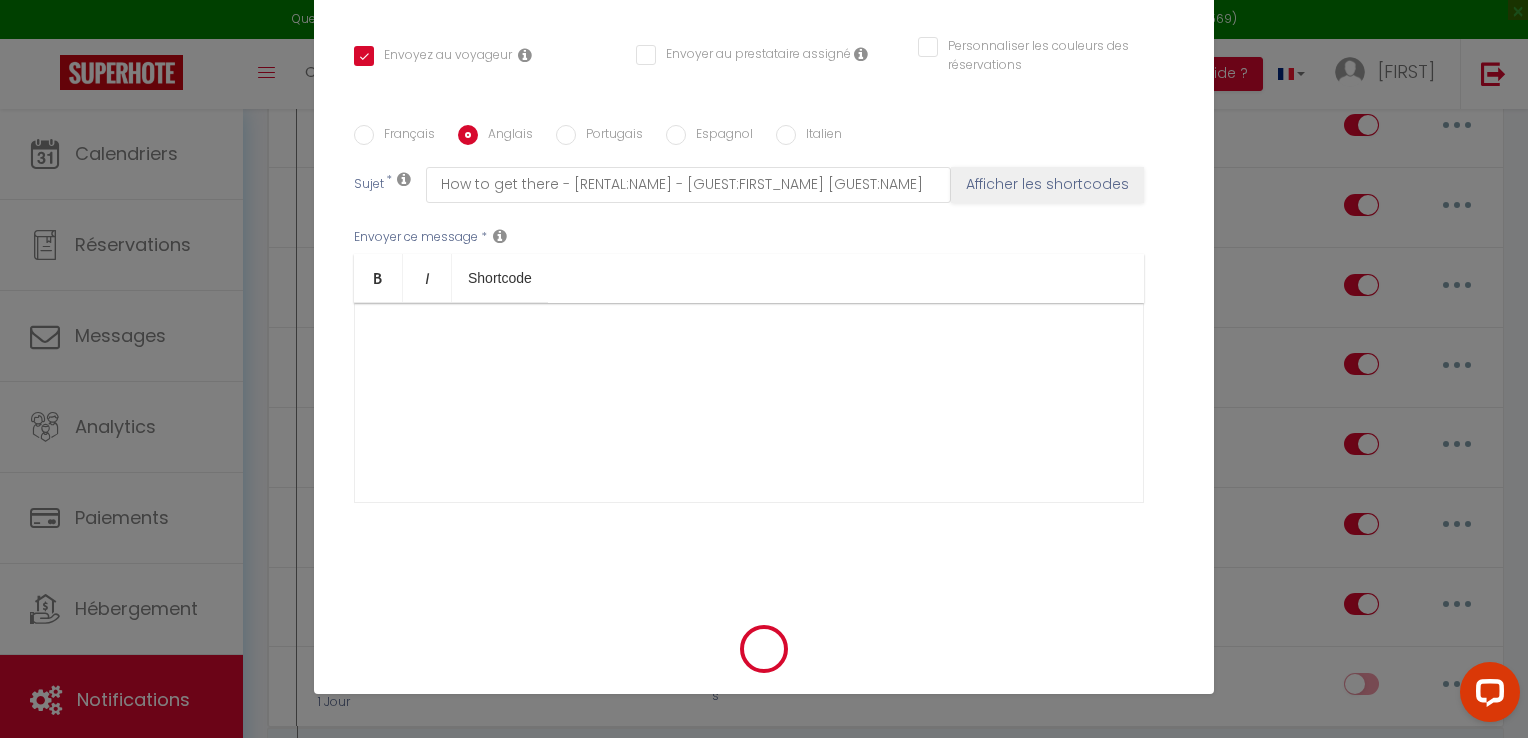 scroll, scrollTop: 384, scrollLeft: 0, axis: vertical 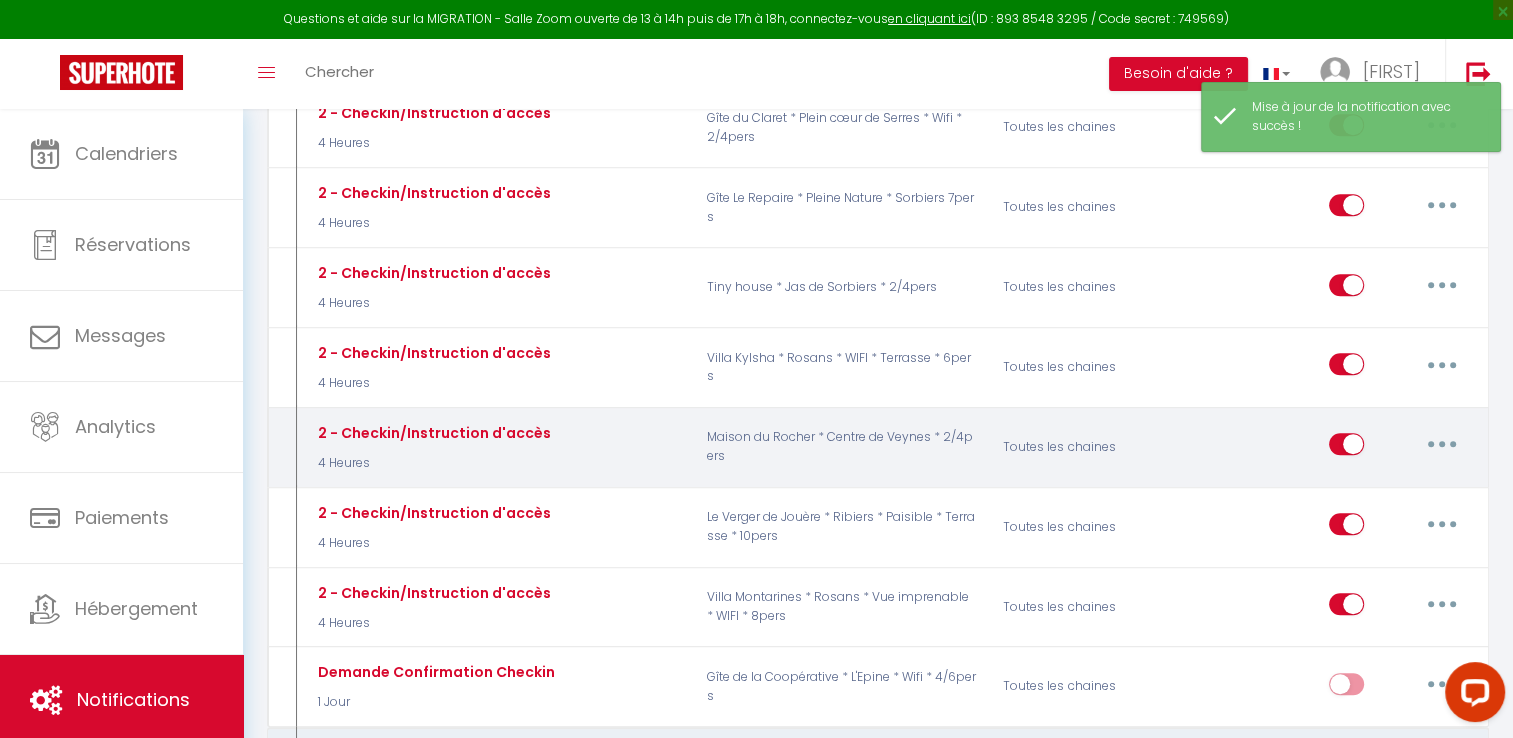 click at bounding box center [1442, 444] 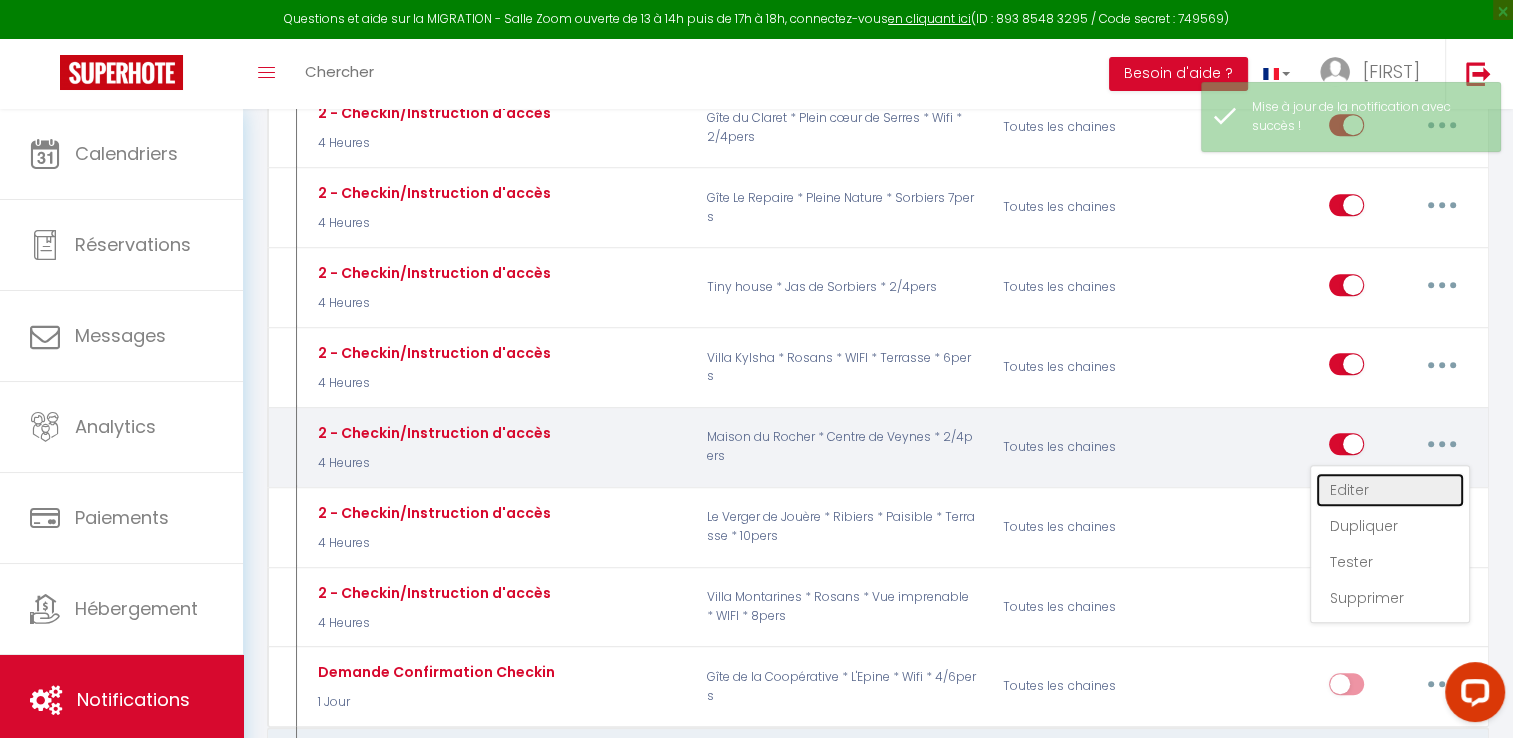 click on "Editer" at bounding box center [1390, 490] 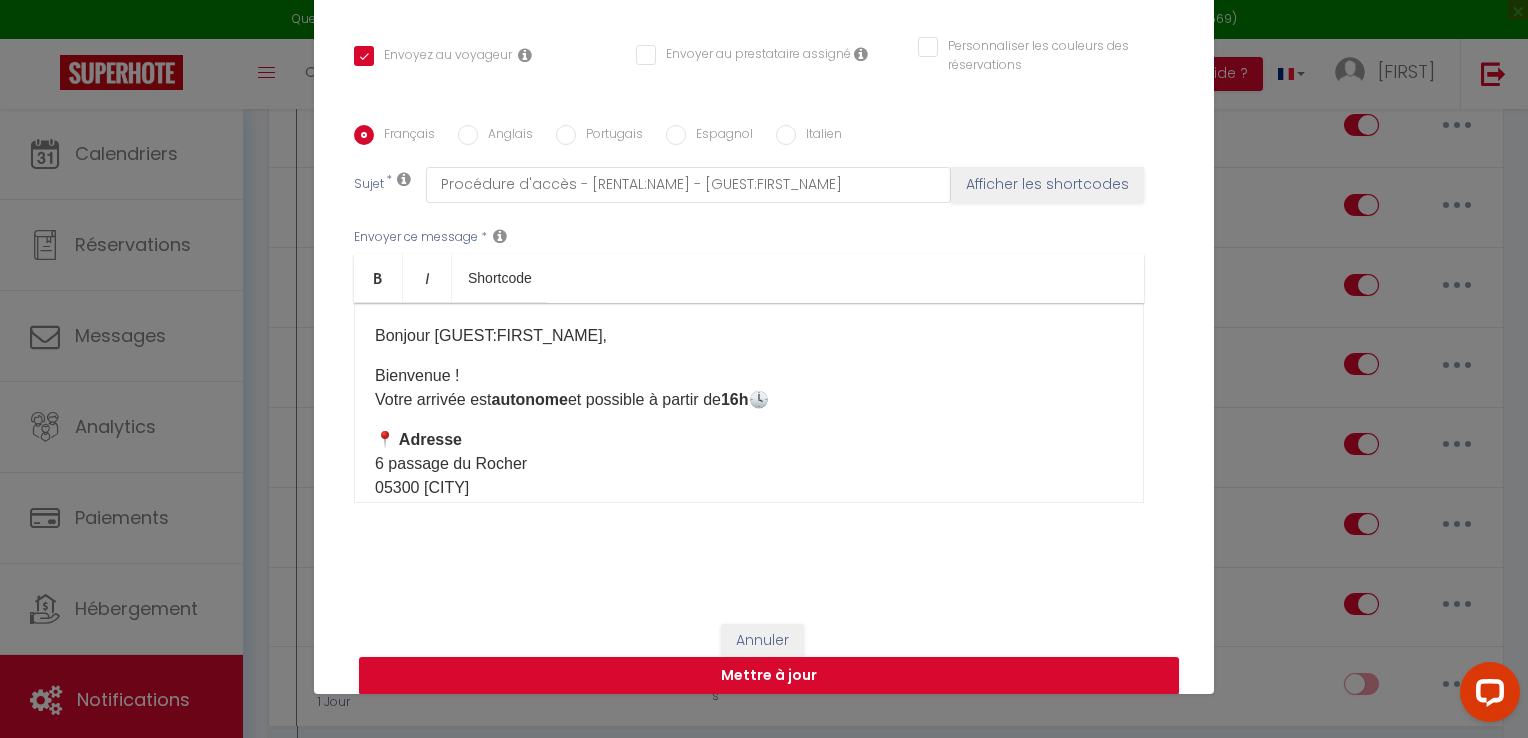 click on "Anglais" at bounding box center [505, 136] 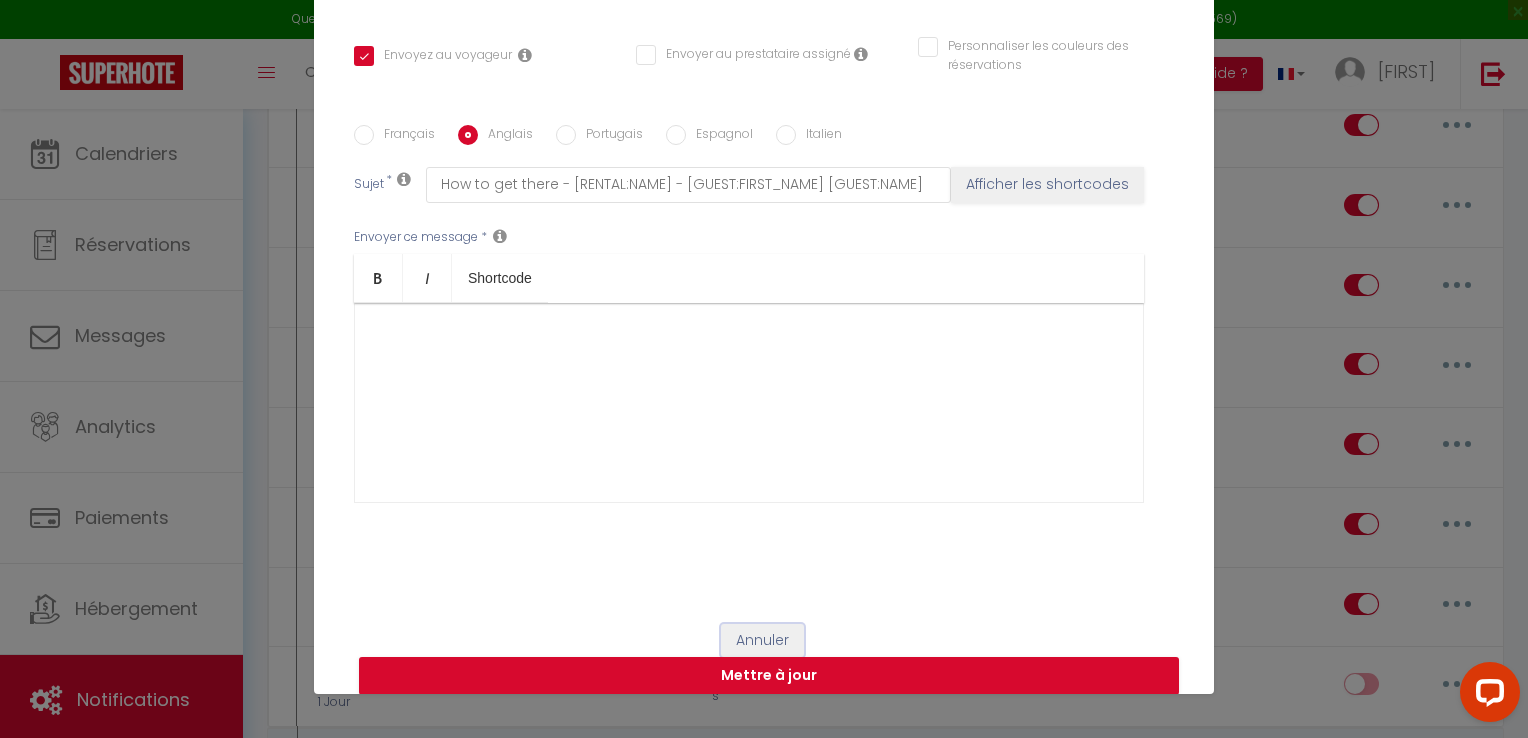 click on "Annuler" at bounding box center [762, 641] 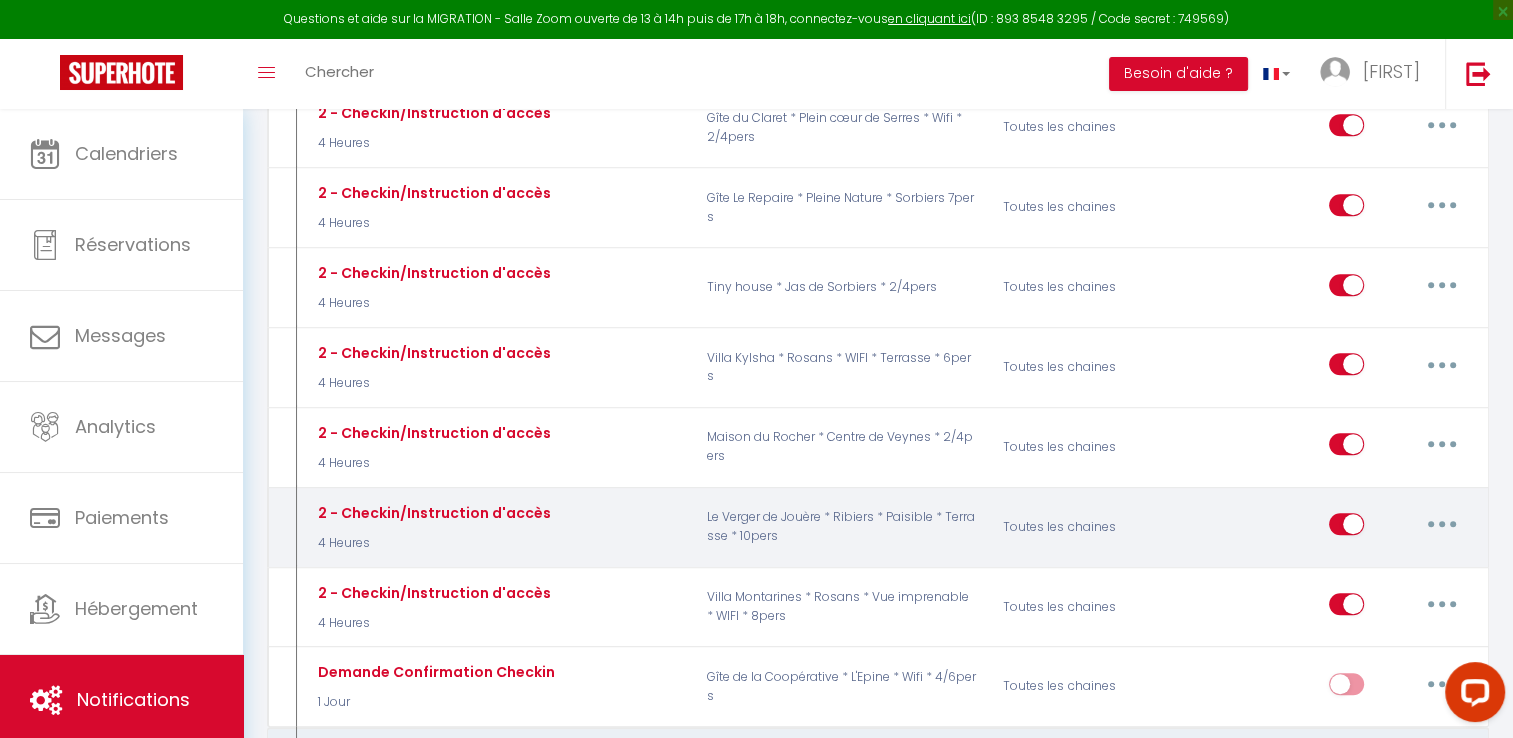 click at bounding box center (1442, 524) 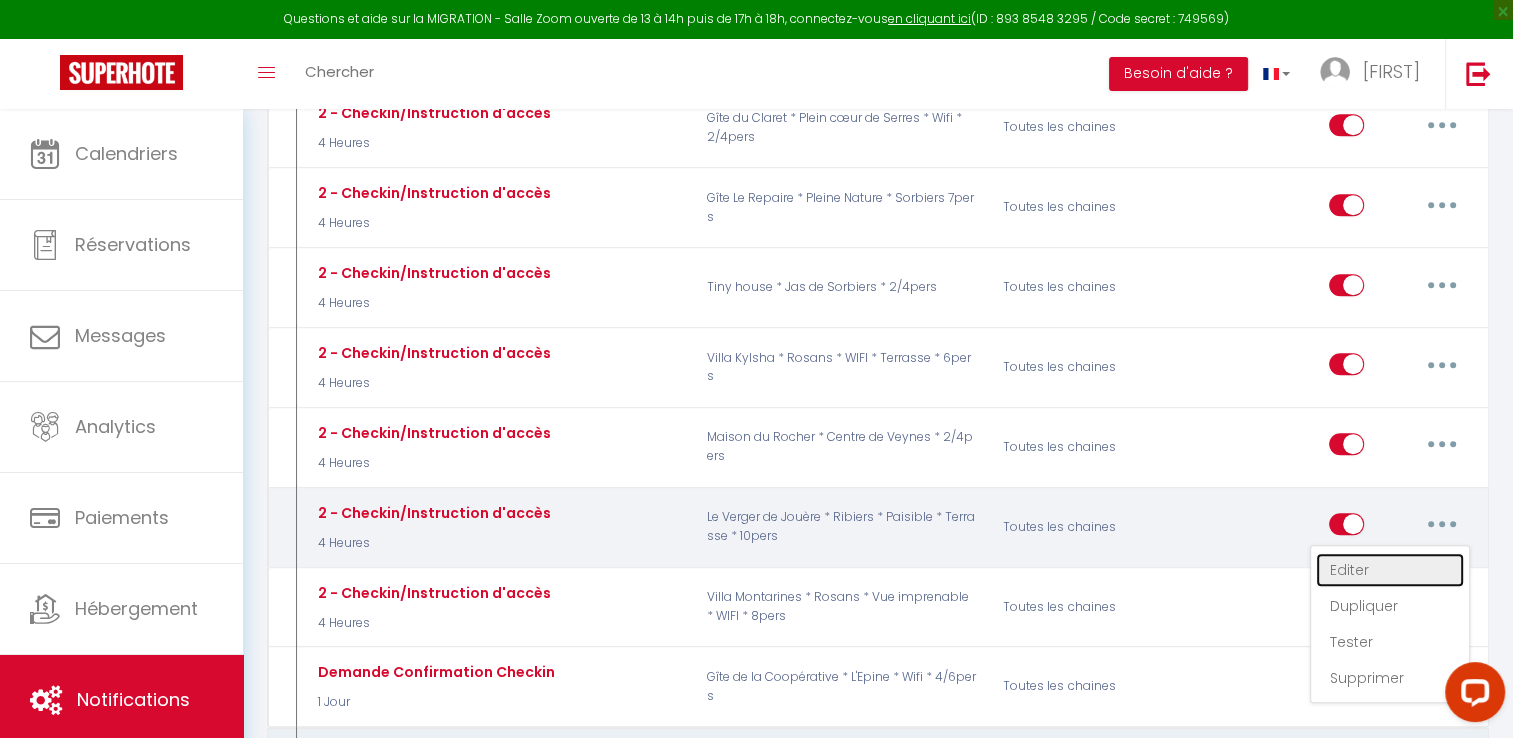click on "Editer" at bounding box center [1390, 570] 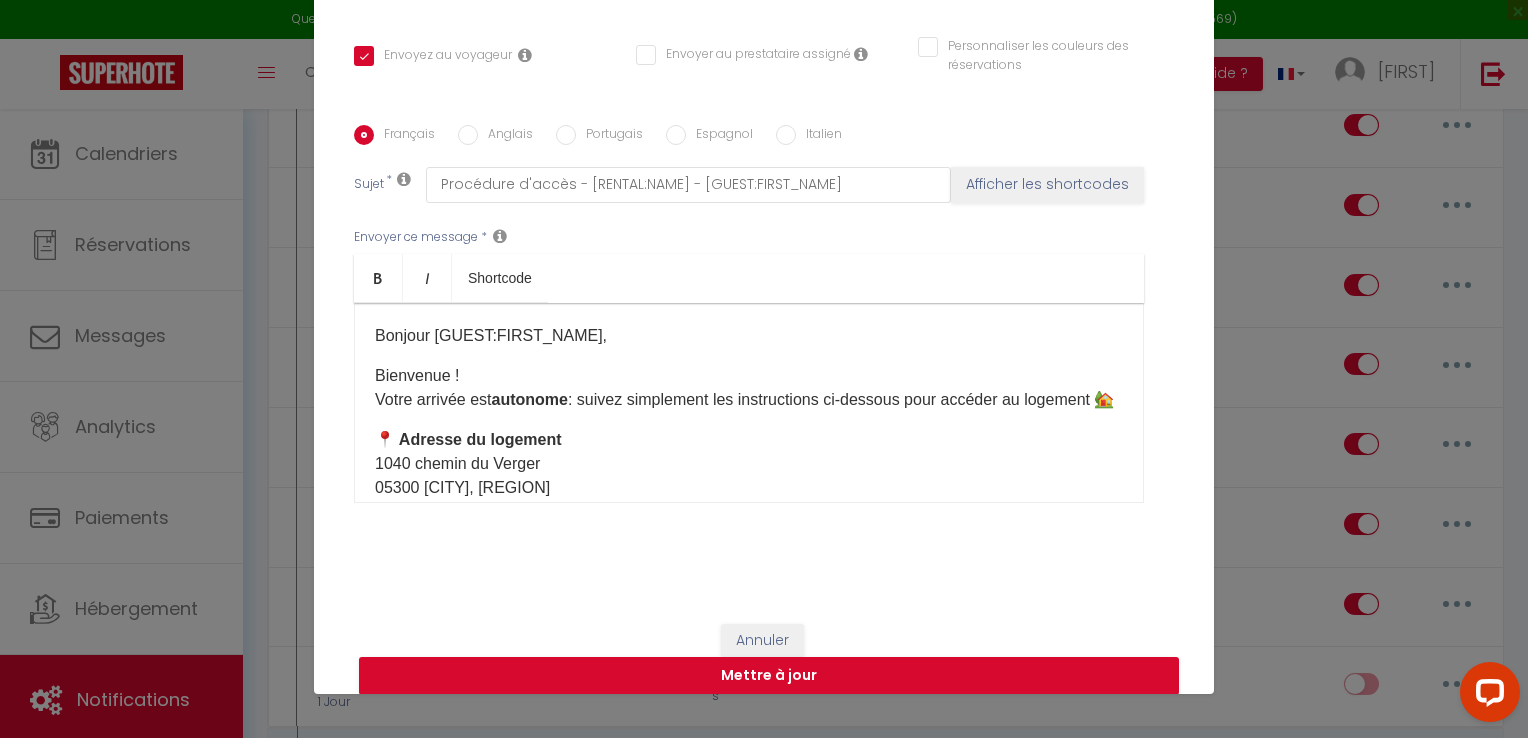 click on "Anglais" at bounding box center [505, 136] 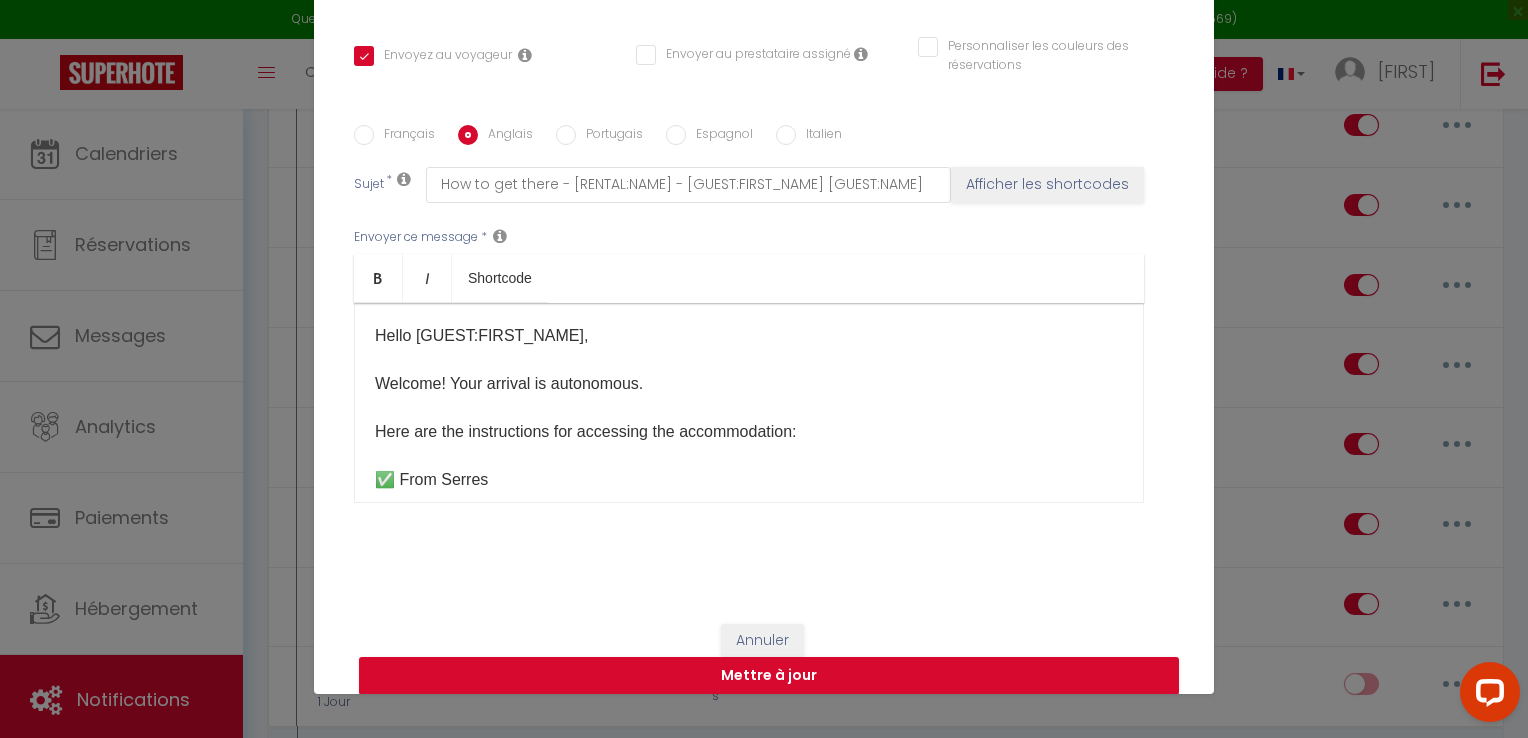 click on "Hello [GUEST:FIRST_NAME], Welcome! Your arrival is autonomous. Here are the instructions for accessing the accommodation: ✅ From Serres Continue to the place called Les Montarines. Pass the garbage cans on your right. Almost opposite, you will see a path on your left: take it, it will take you directly to the house. ✅ From Verclause Drive through the village of Rosans. After leaving the village, take the first bend. On the way up, at the place called Les Montarines, turn right on the path located almost opposite the garbage cans (which will be on your left). This path will take you directly to the accommodation. 🚗 When you arrive Park your vehicle at the top, in front of the house. Head to the garage below. Under the balcony, a small window houses a key box. Enter the code 1901 to open it. Collect the key, close the box tightly and enjoy your stay to the fullest!  📞 Need help? If you have any questions or concerns, please do not hesitate to contact us. We remain at your disposal. ​" at bounding box center [749, 403] 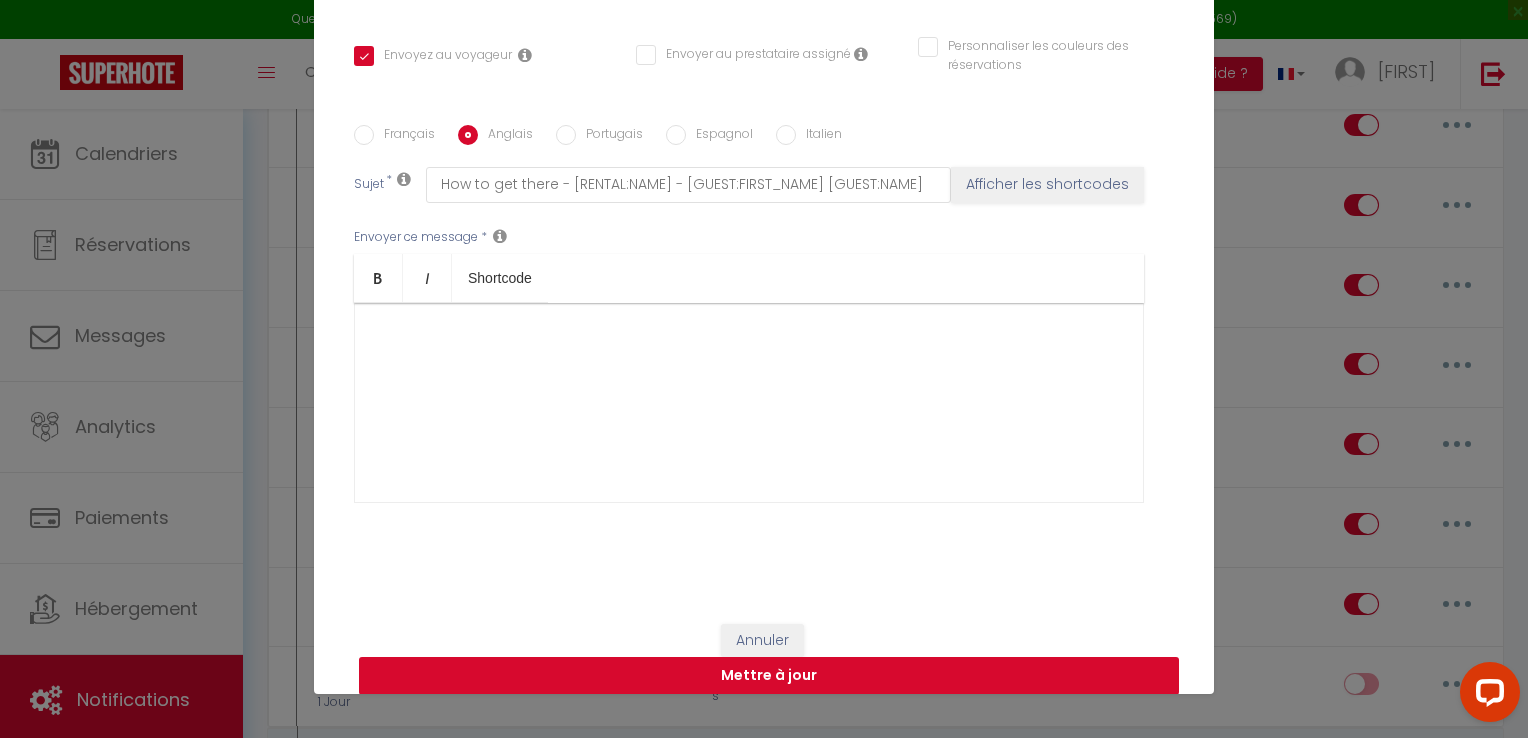 click on "Mettre à jour" at bounding box center (769, 676) 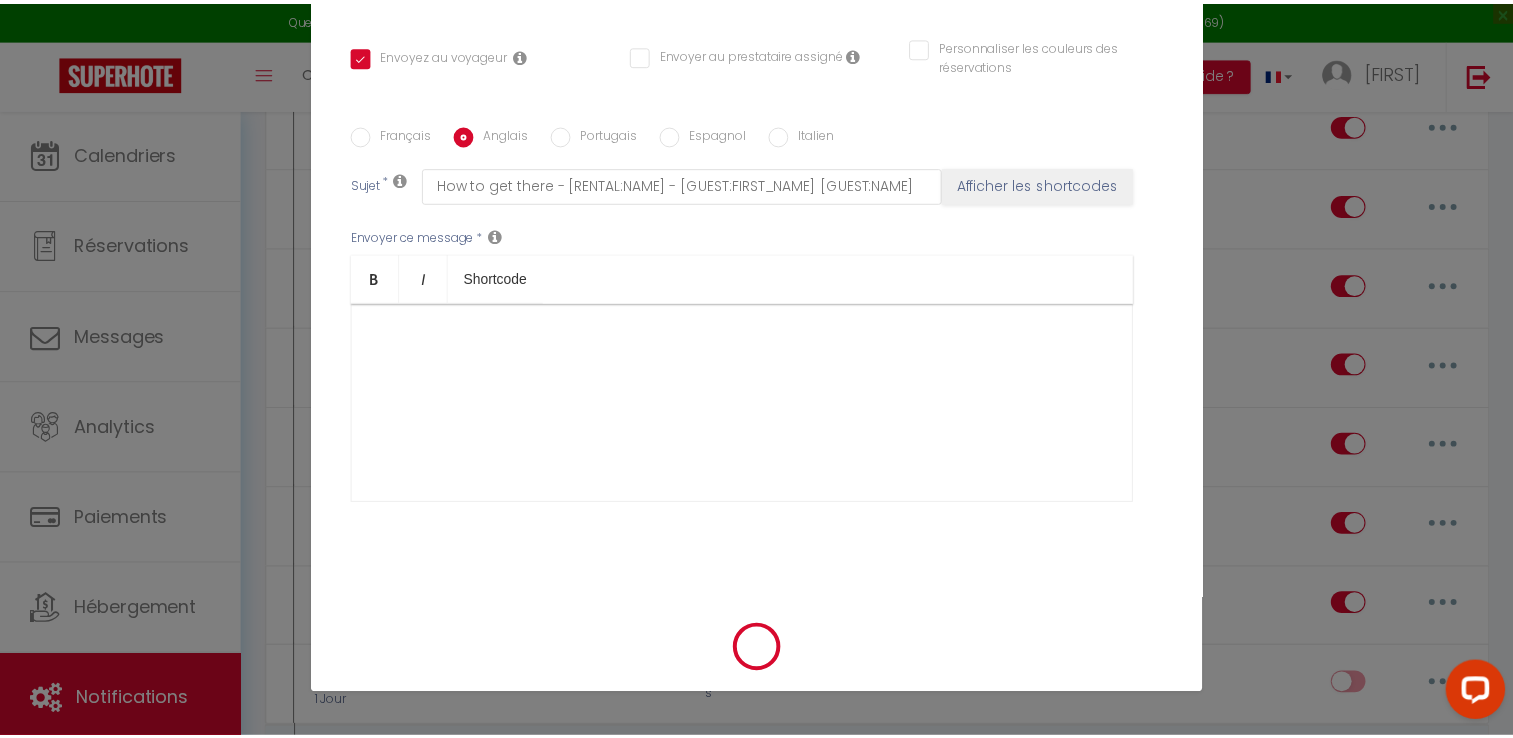 scroll, scrollTop: 384, scrollLeft: 0, axis: vertical 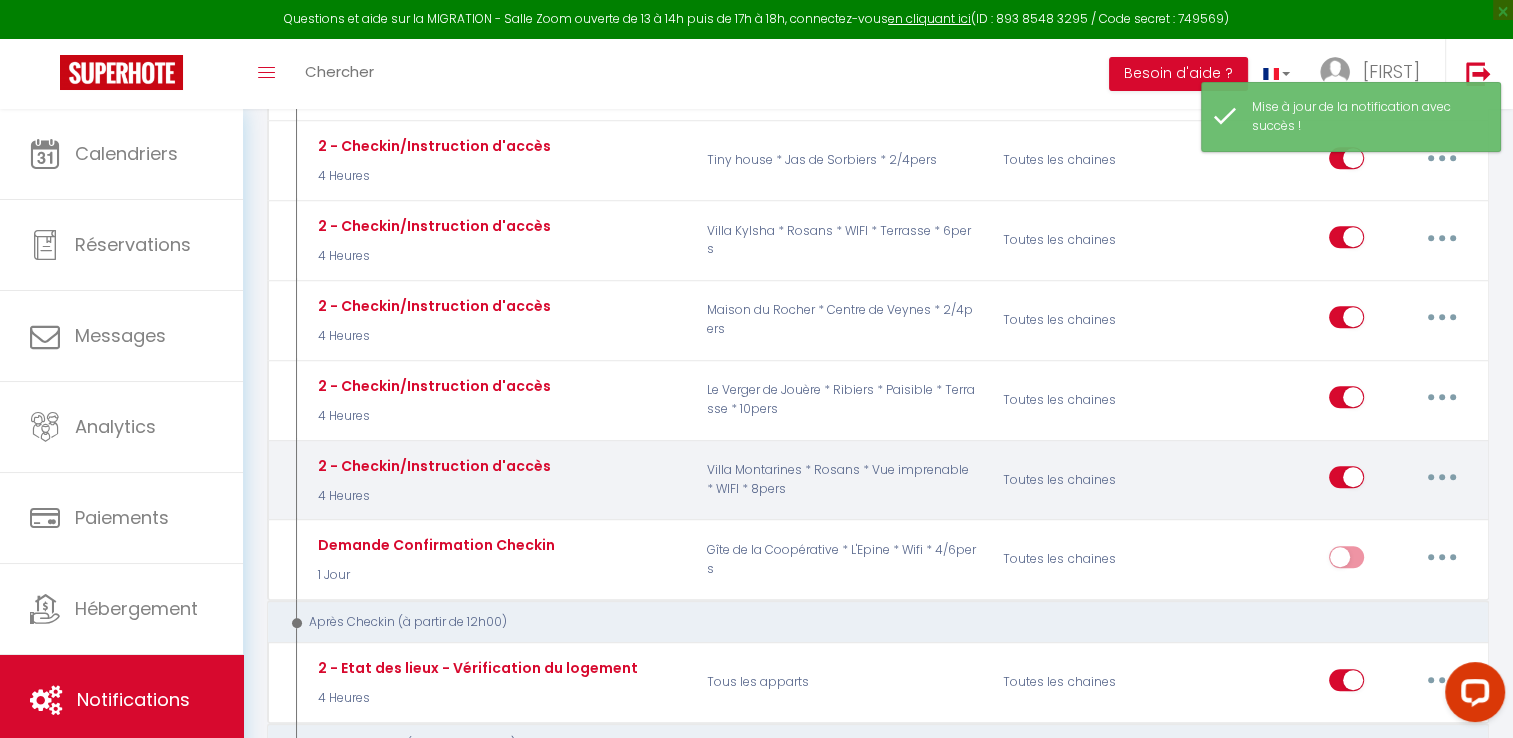 click at bounding box center [1442, 477] 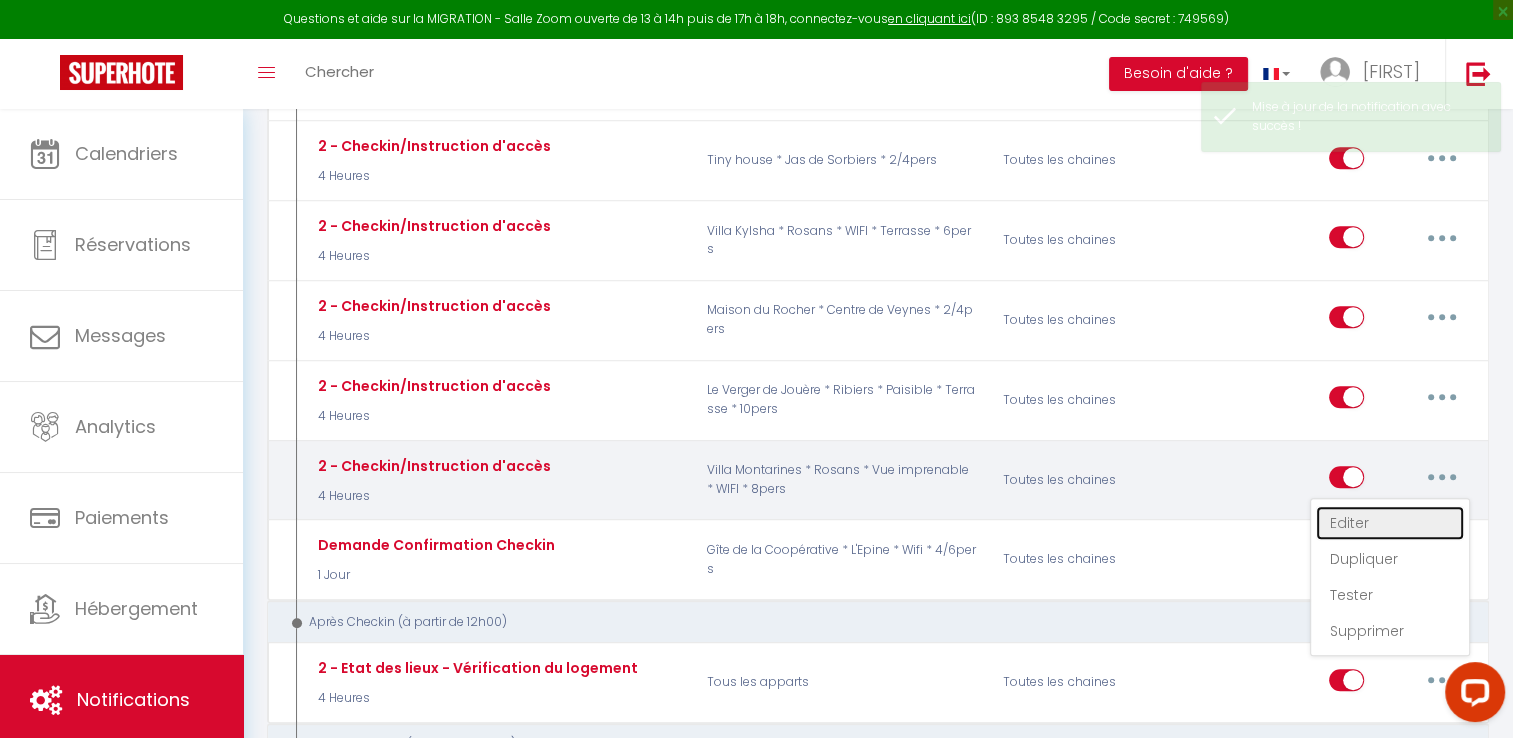 click on "Editer" at bounding box center [1390, 523] 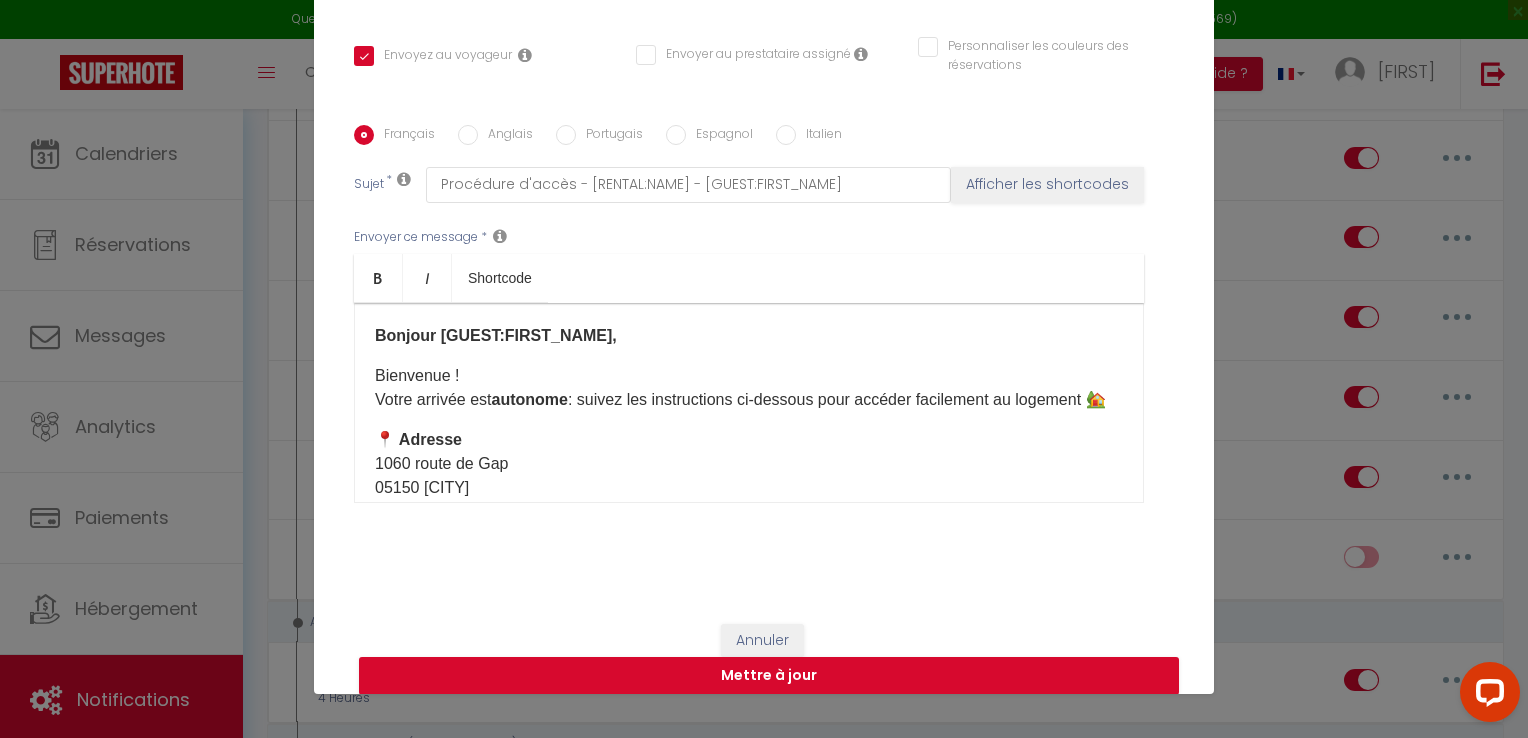 click on "Français     Anglais     Portugais     Espagnol     Italien" at bounding box center (764, 136) 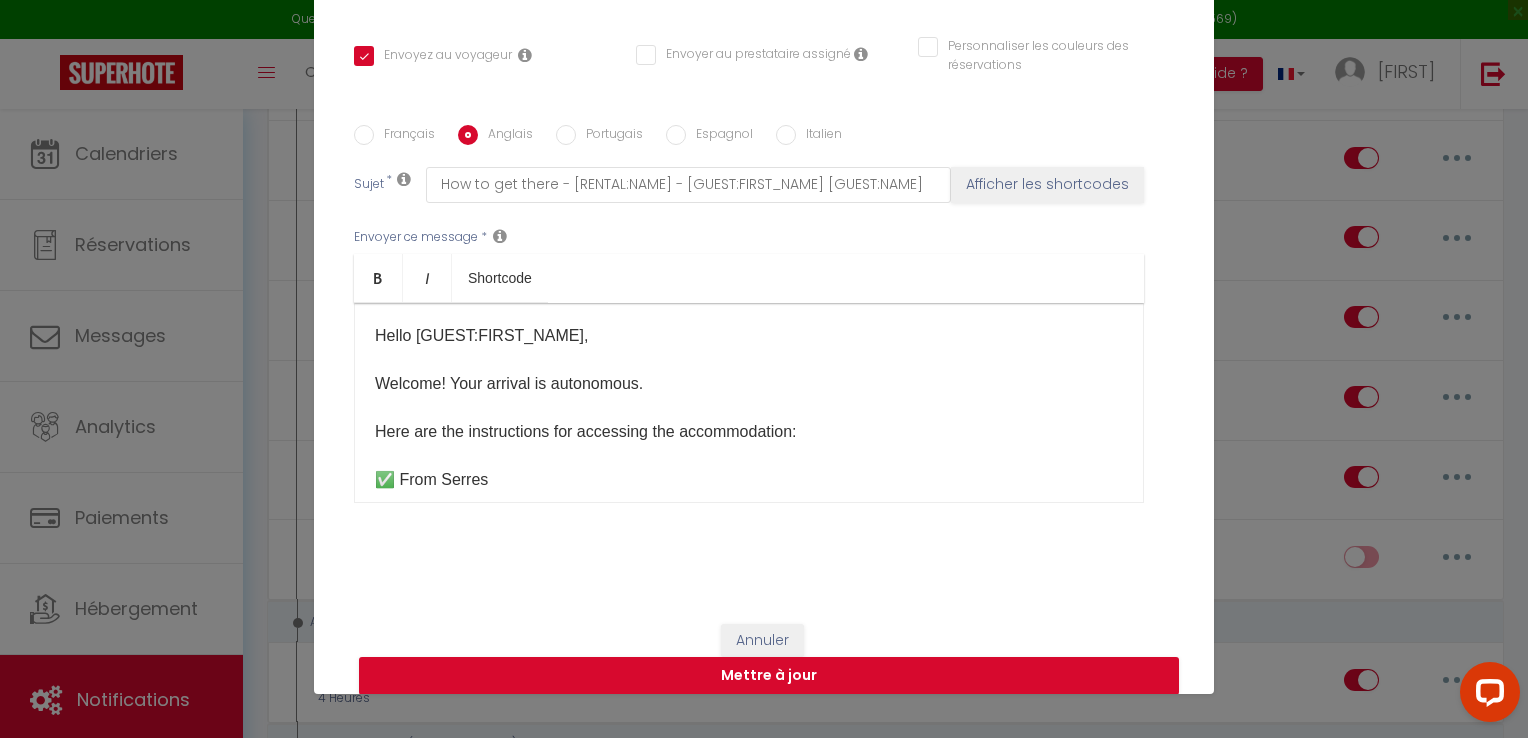 click on "Hello [GUEST:FIRST_NAME], Welcome! Your arrival is autonomous. Here are the instructions for accessing the accommodation: ✅ From Serres Continue to the place called Les Montarines. Pass the garbage cans on your right. Almost opposite, you will see a path on your left: take it, it will take you directly to the house. ✅ From Verclause Drive through the village of Rosans. After leaving the village, take the first bend. On the way up, at the place called Les Montarines, turn right on the path located almost opposite the garbage cans (which will be on your left). This path will take you directly to the accommodation. 🚗 When you arrive Park your vehicle at the top, in front of the house. Head to the garage below. Under the balcony, a small window houses a key box. Enter the code 1901 to open it. Collect the key, close the box tightly and enjoy your stay to the fullest!  📞 Need help? If you have any questions or concerns, please do not hesitate to contact us. We remain at your disposal. ​" at bounding box center [749, 403] 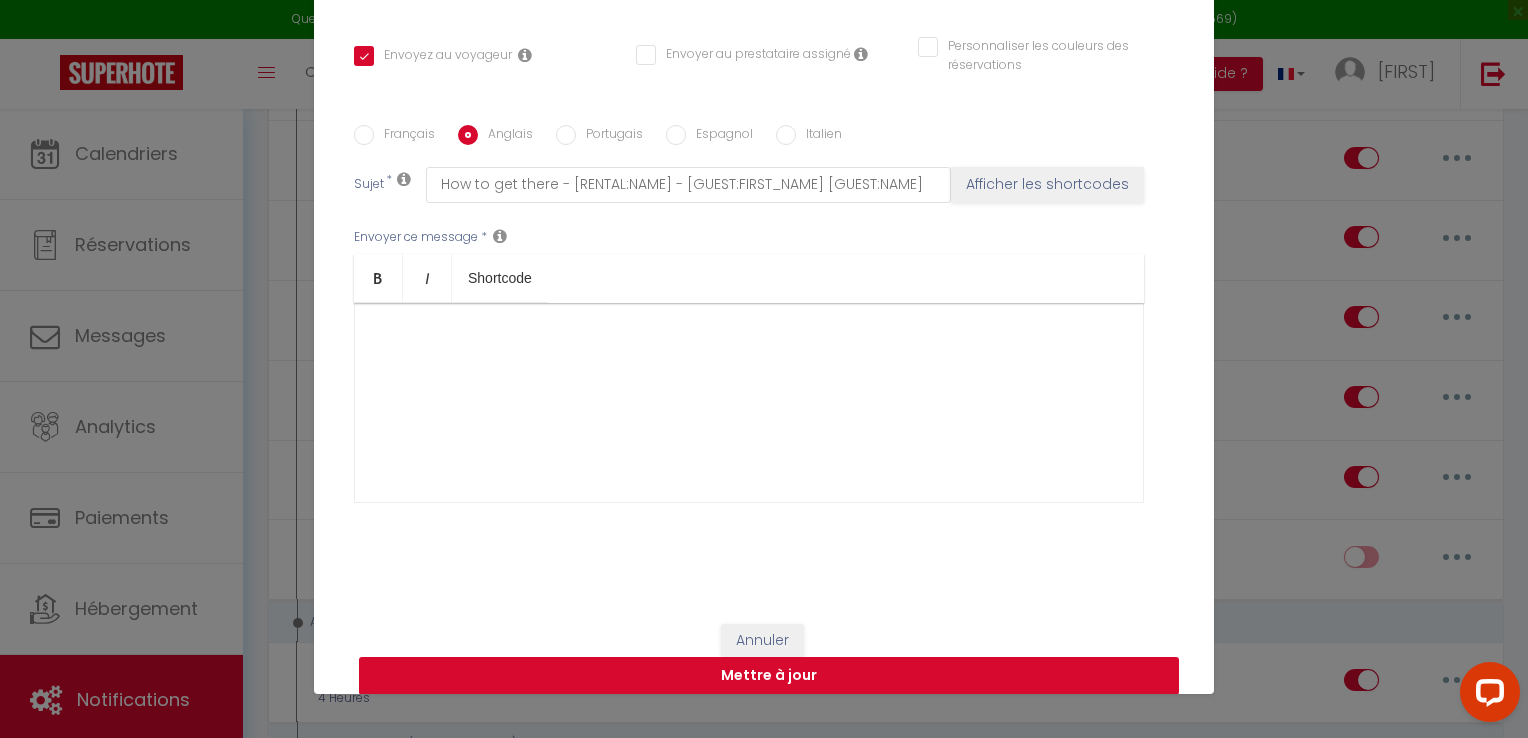 click on "Mettre à jour" at bounding box center (769, 676) 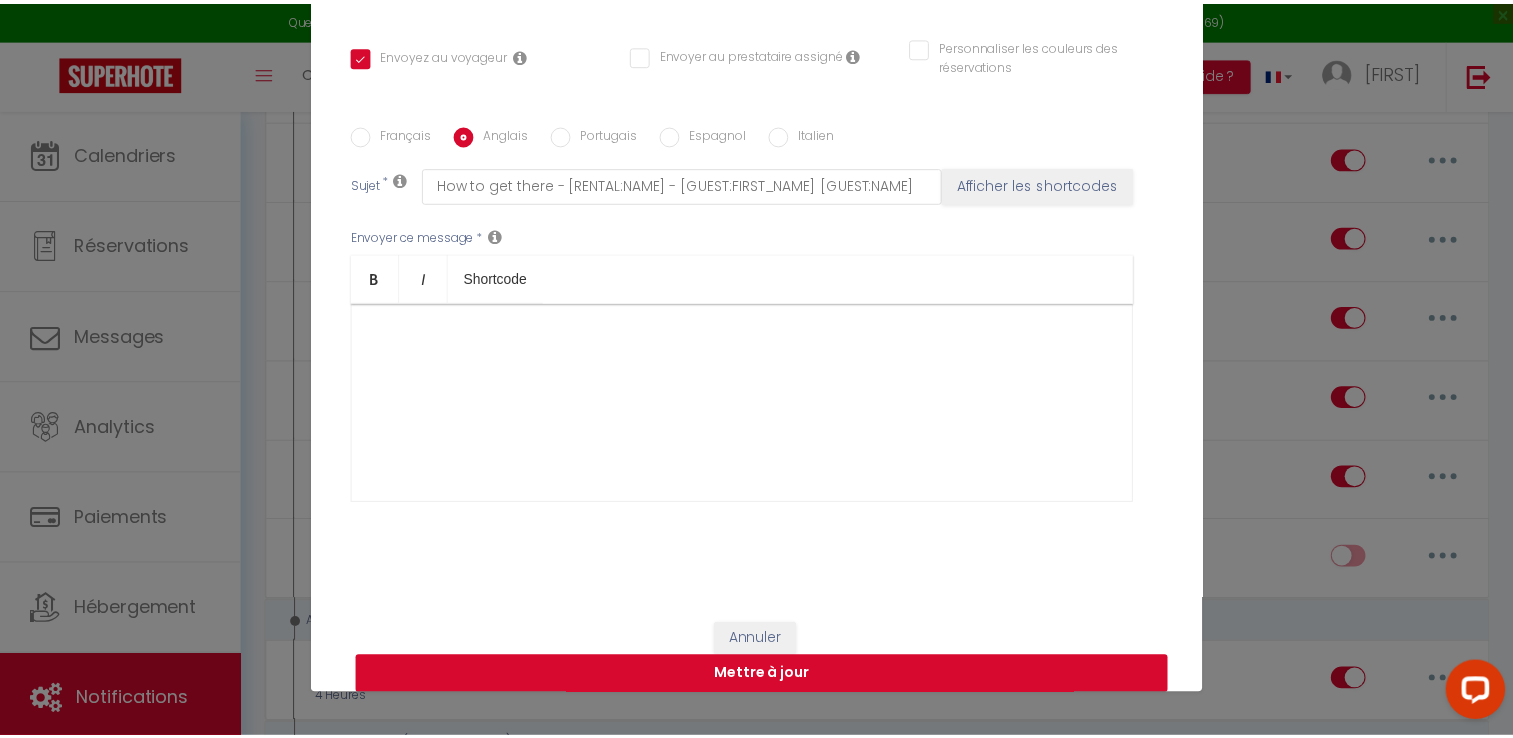 scroll, scrollTop: 384, scrollLeft: 0, axis: vertical 